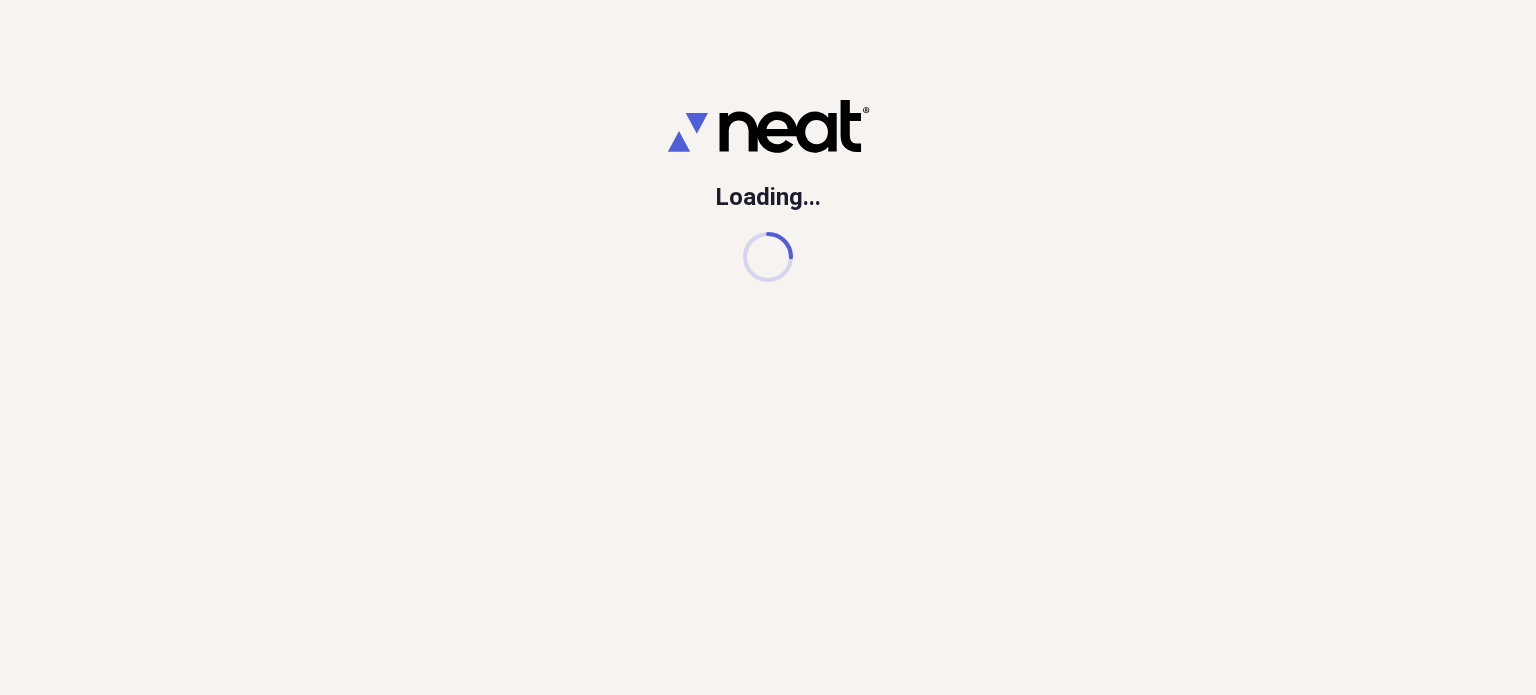 scroll, scrollTop: 0, scrollLeft: 0, axis: both 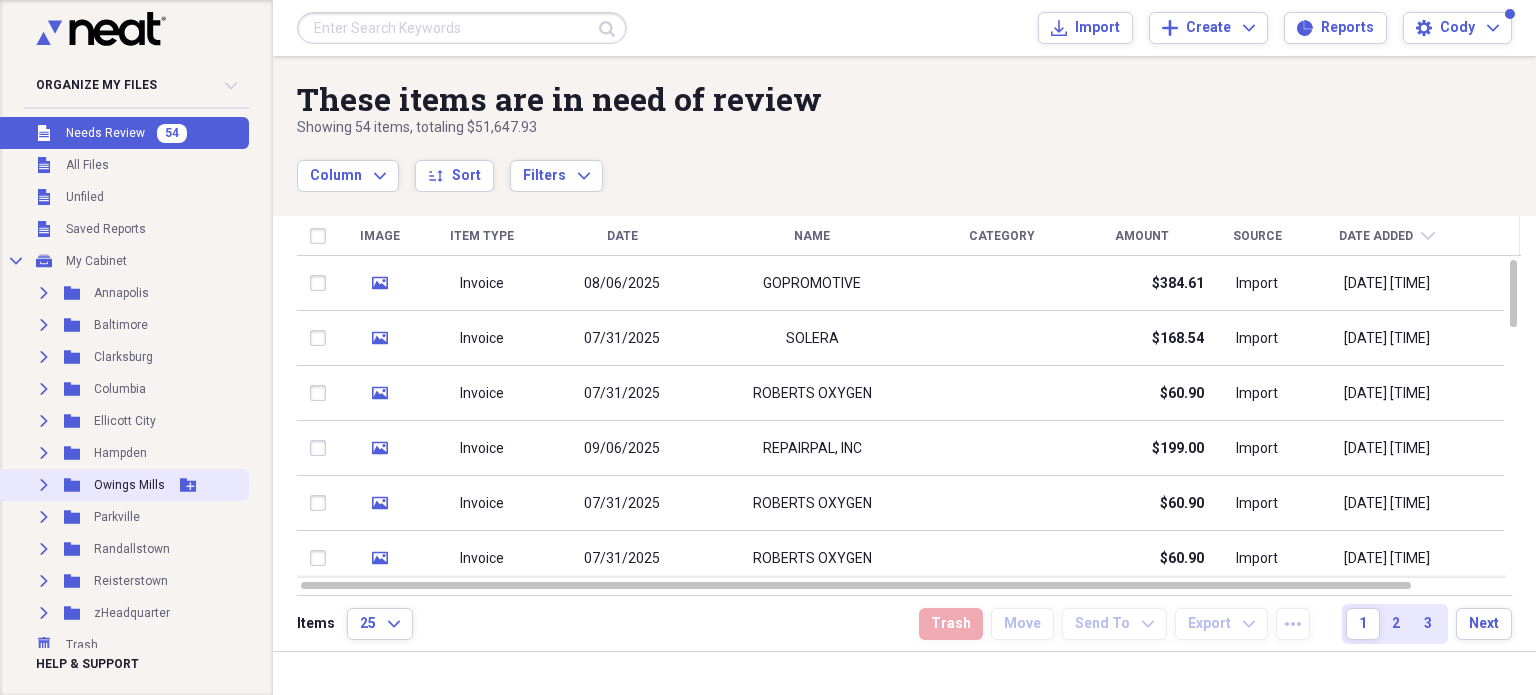click on "Expand" 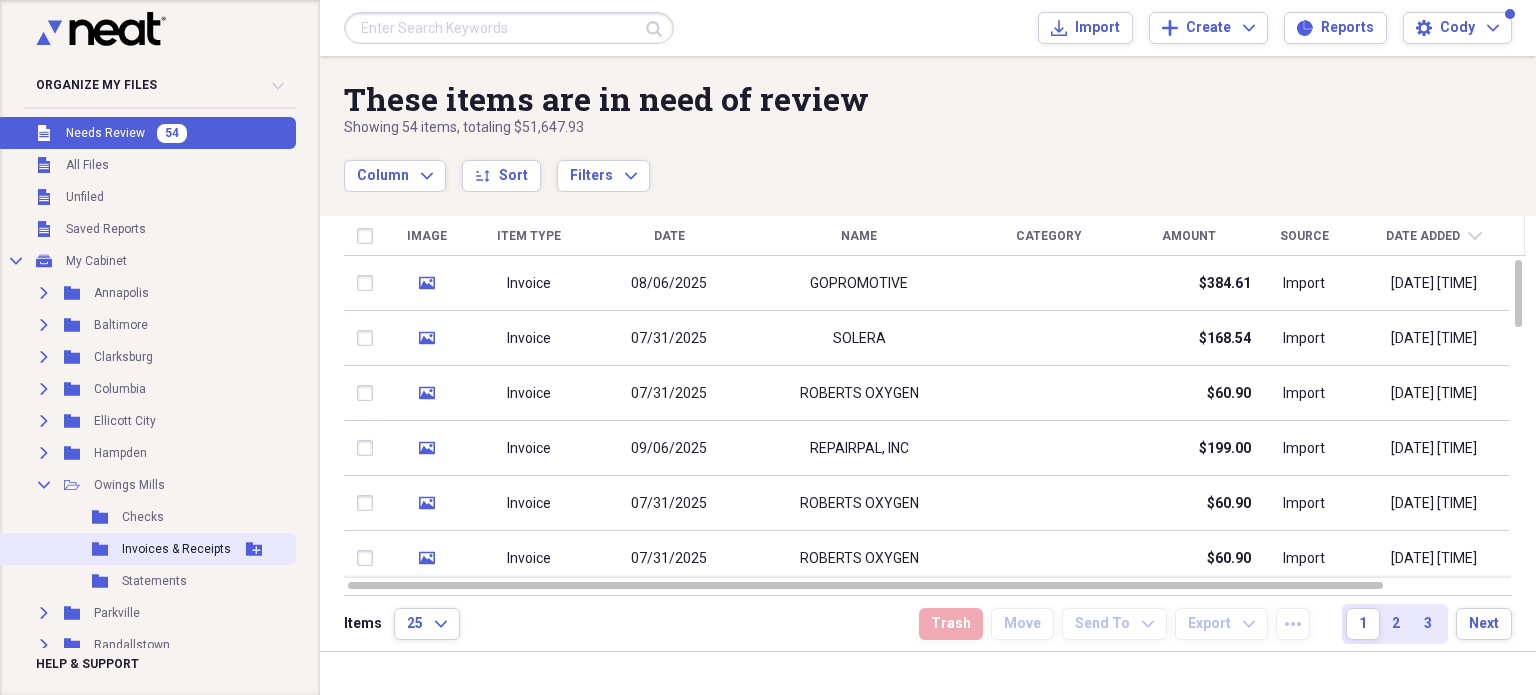 click on "Invoices & Receipts" at bounding box center [176, 549] 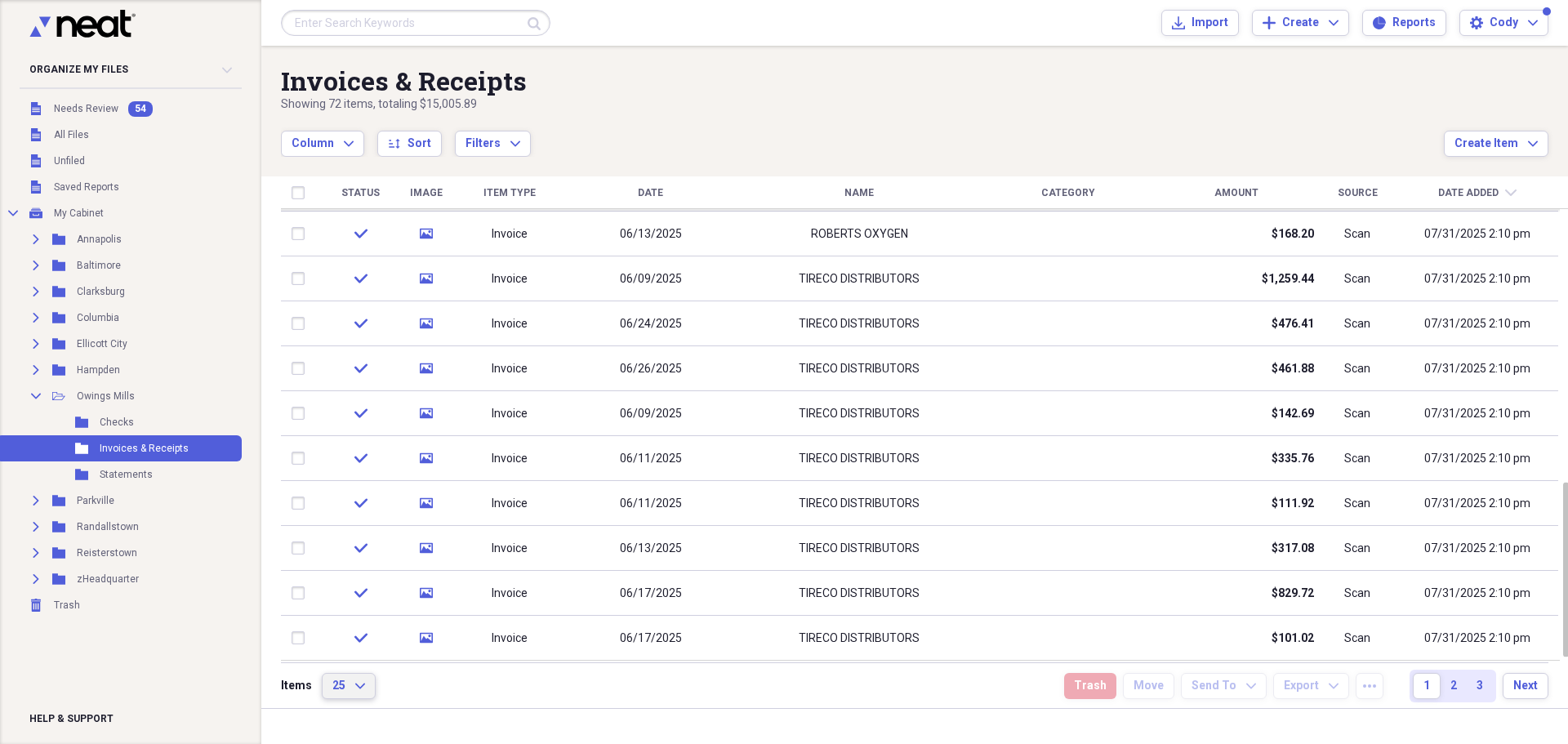 click on "Expand" 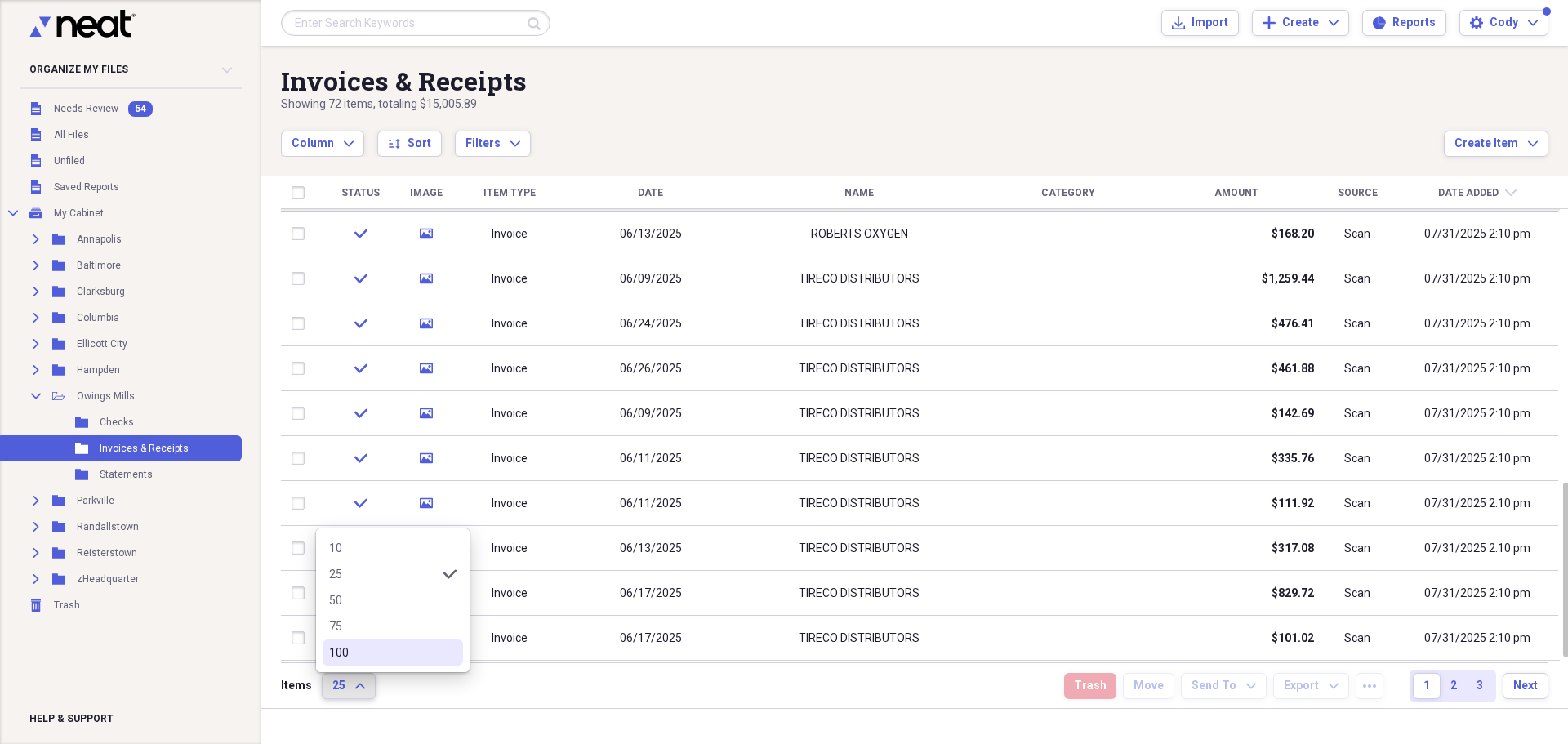 click on "100" at bounding box center (383, 653) 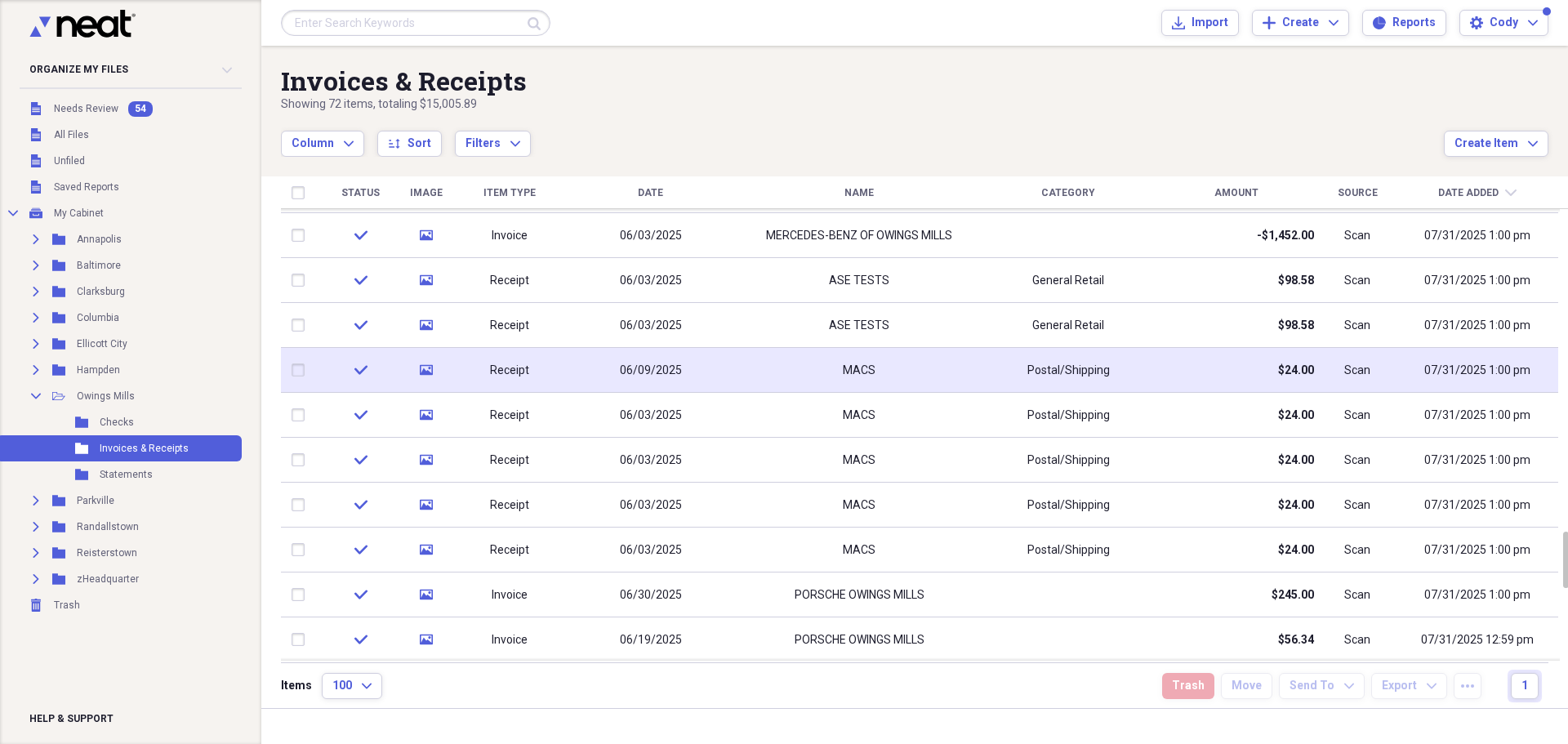 click on "Receipt" at bounding box center (510, 370) 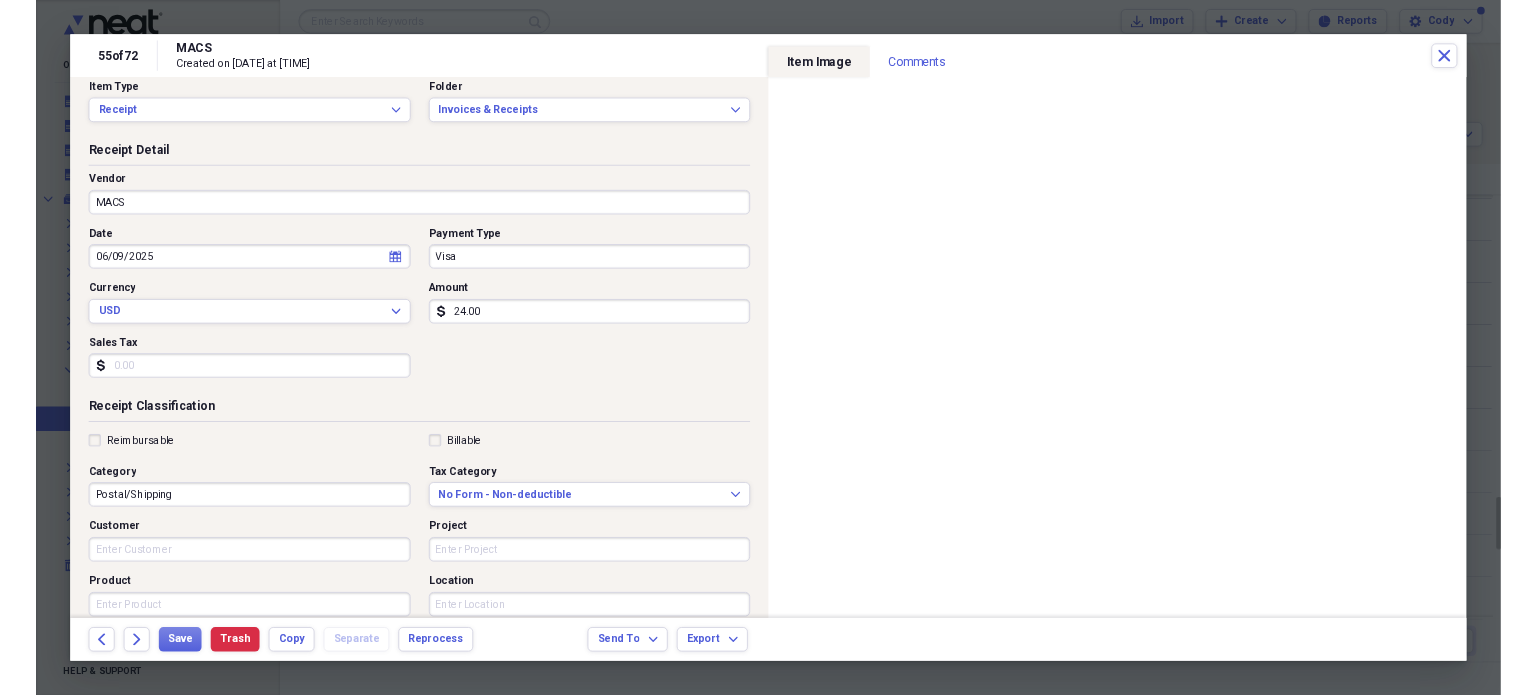 scroll, scrollTop: 0, scrollLeft: 0, axis: both 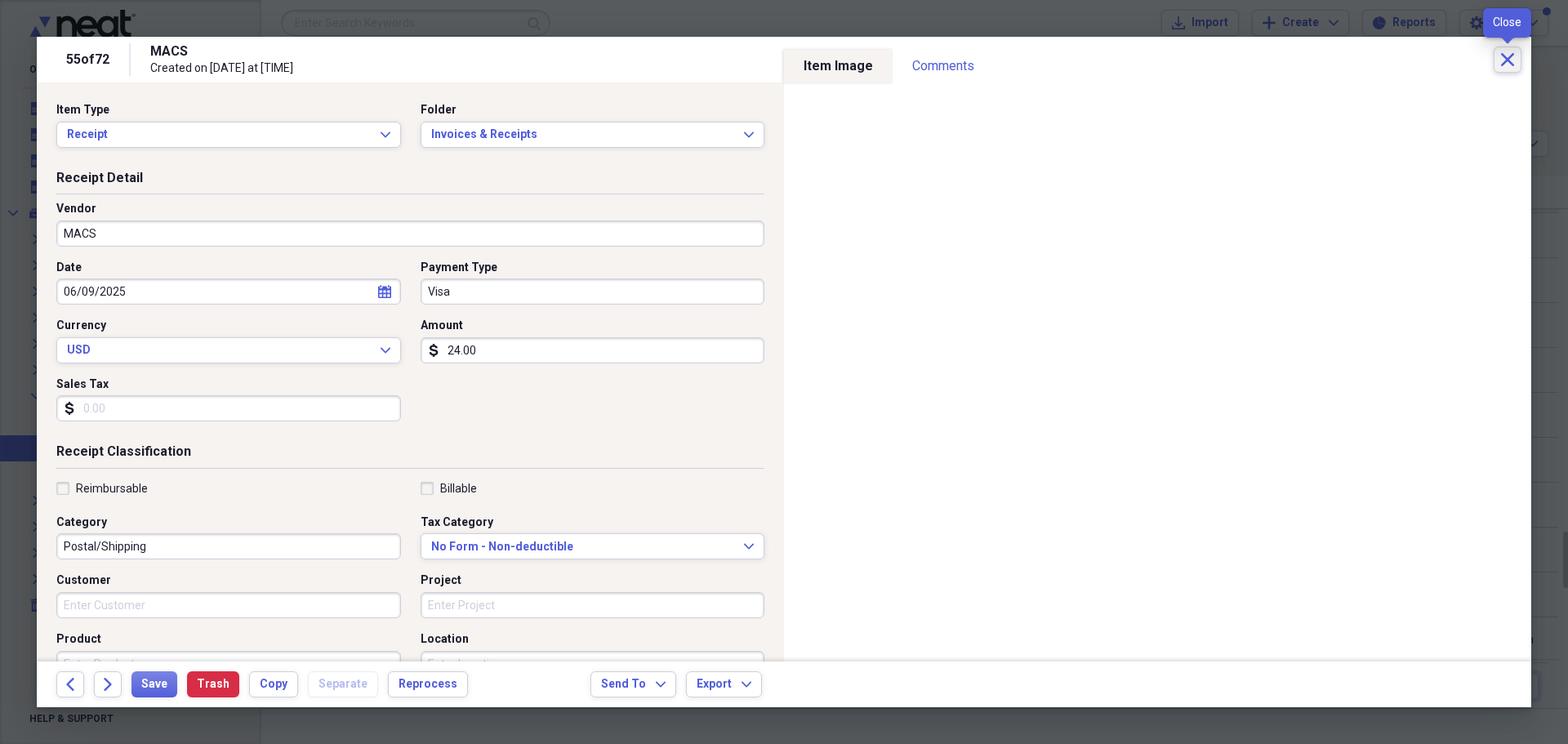 click on "Close" at bounding box center [1508, 60] 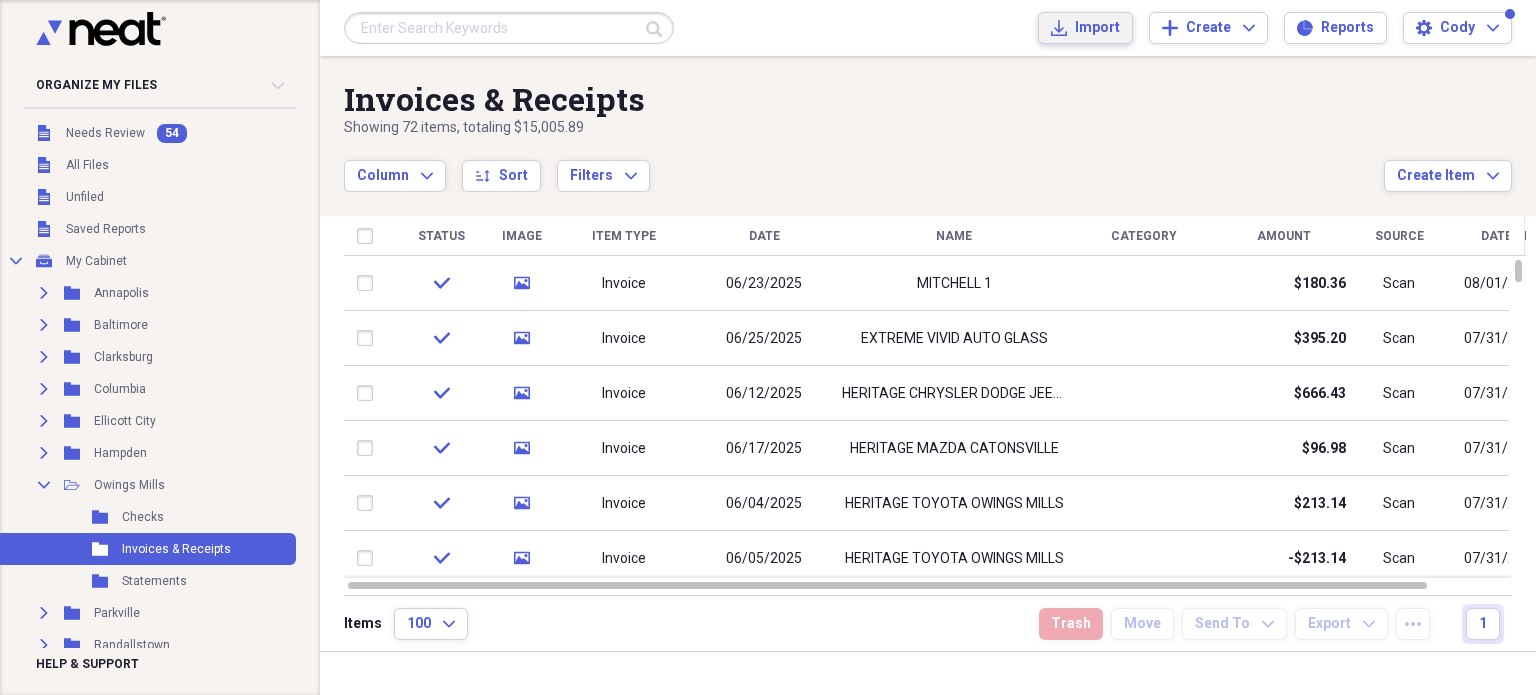 click on "Import" 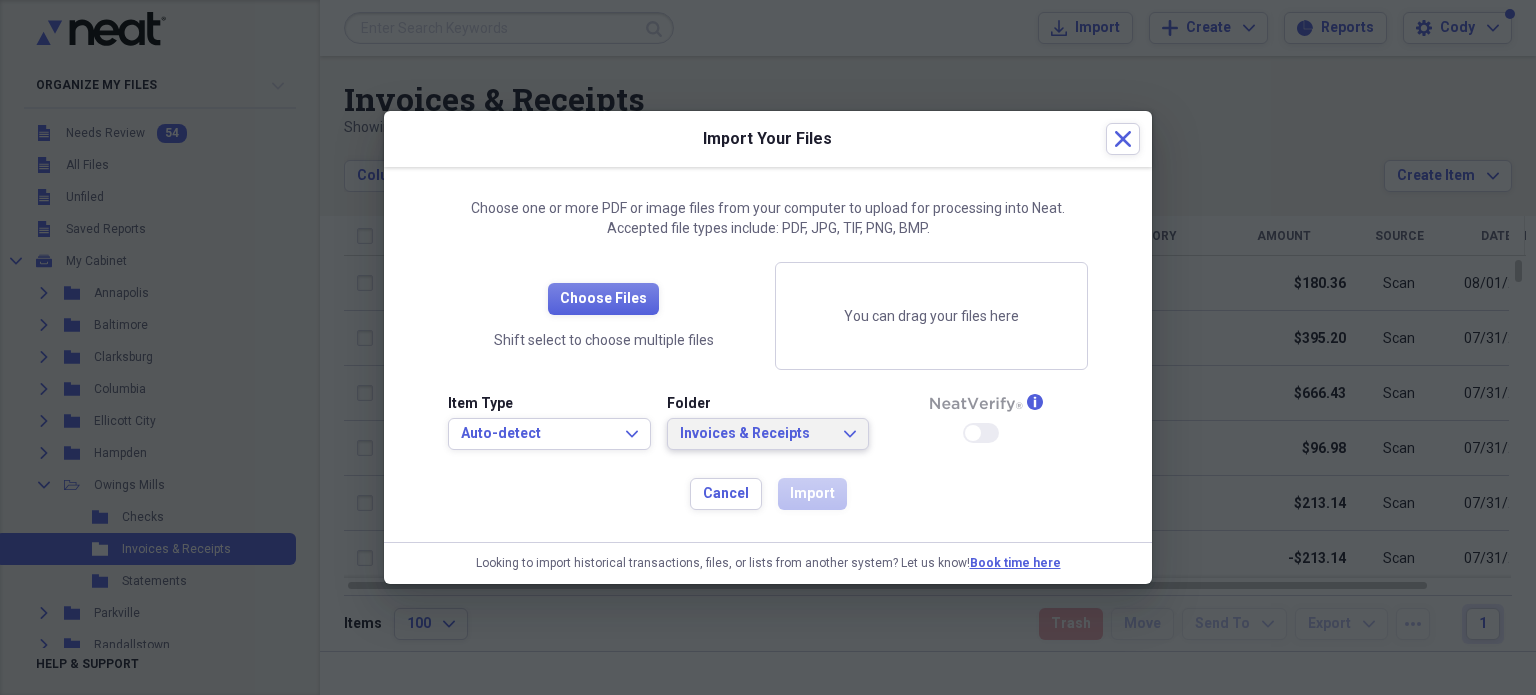 click on "Expand" 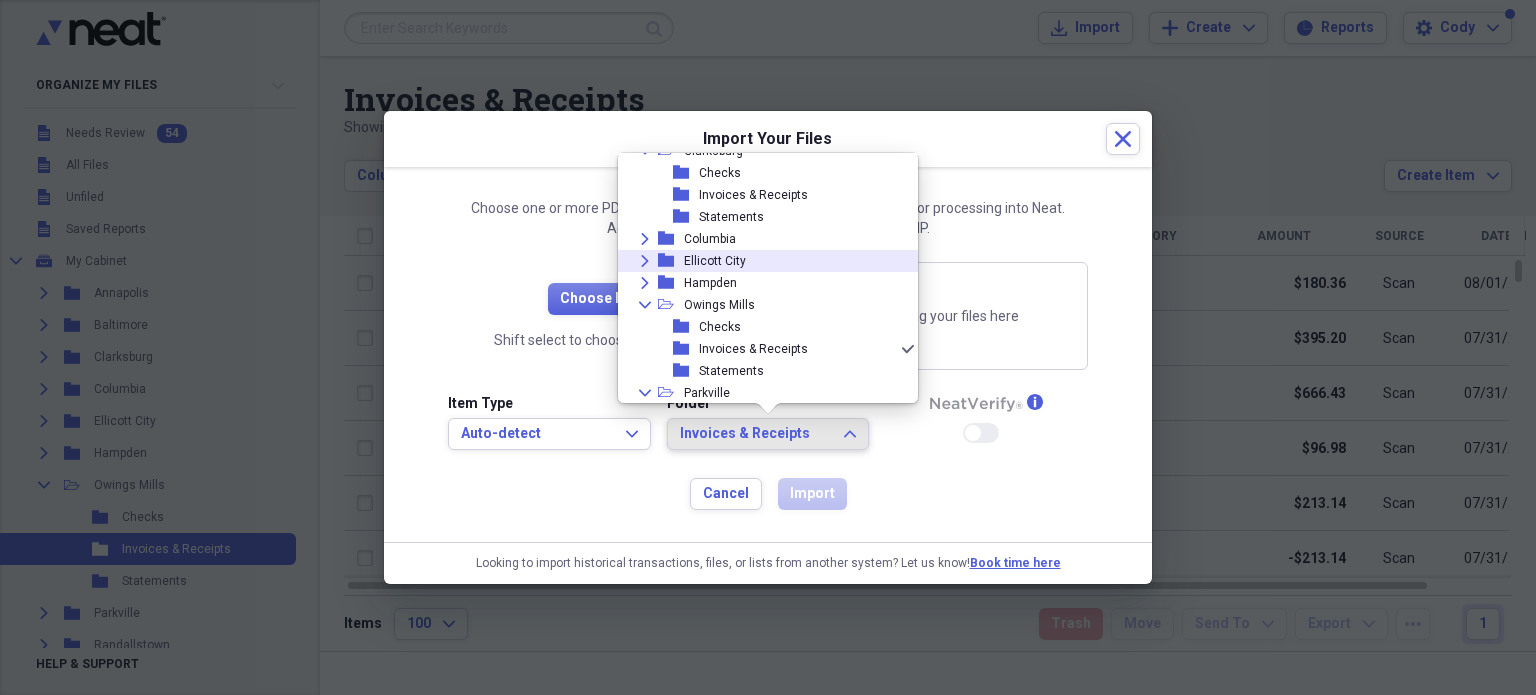 scroll, scrollTop: 0, scrollLeft: 0, axis: both 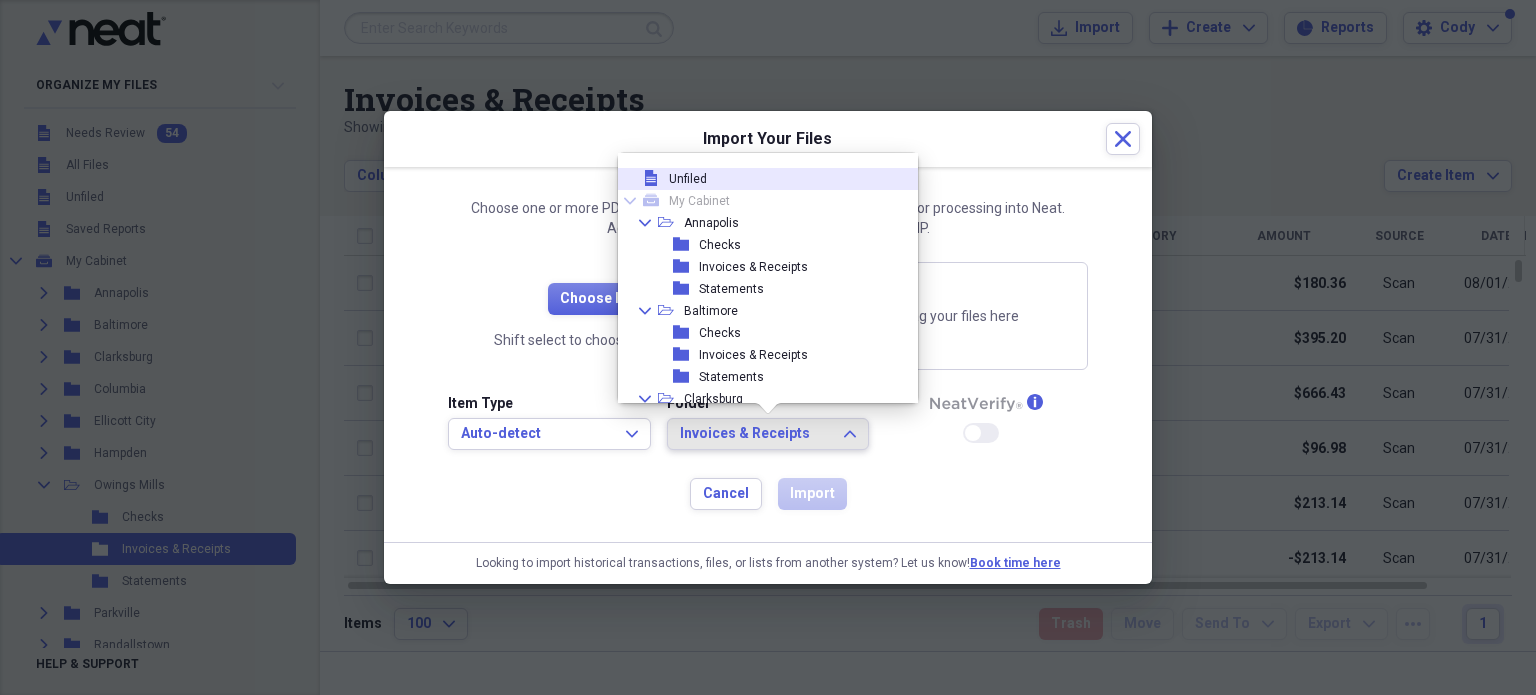 click on "Unfiled" at bounding box center (688, 179) 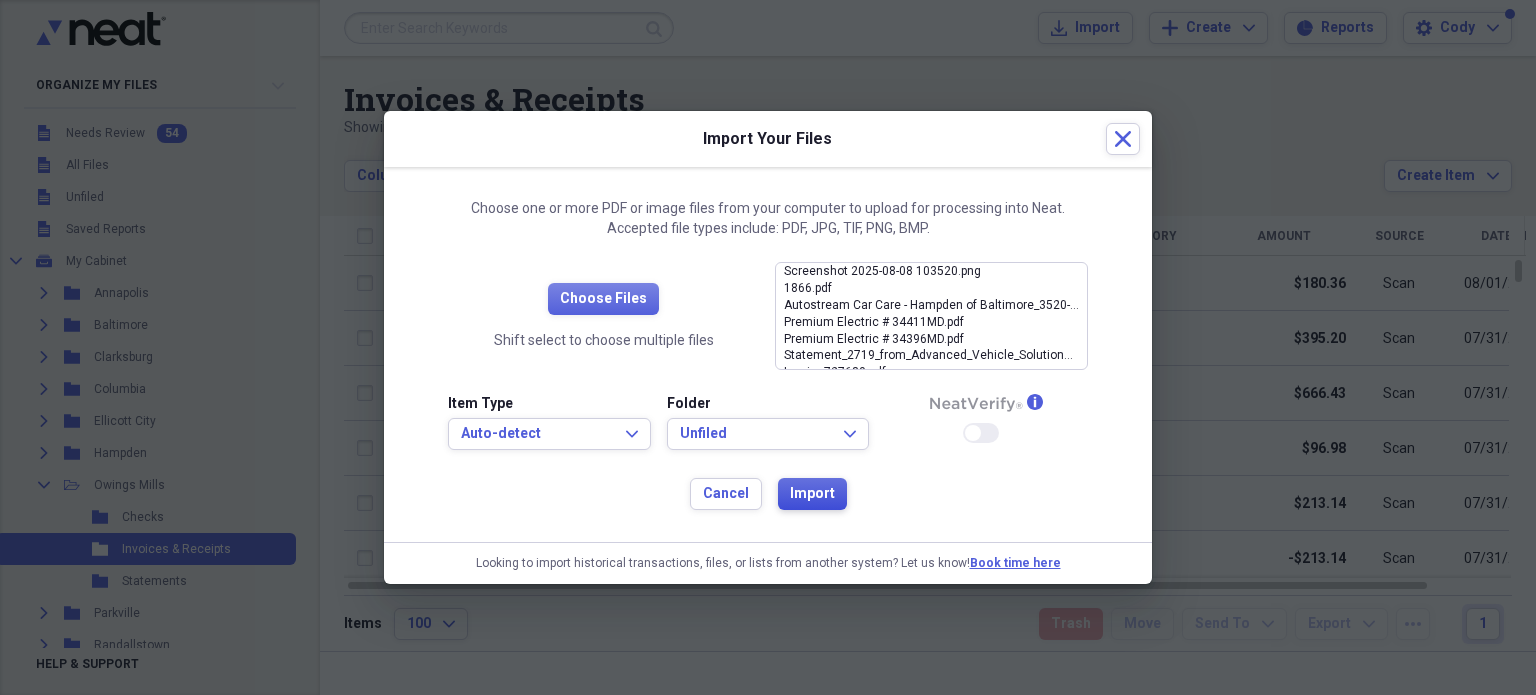 click on "Import" at bounding box center [812, 494] 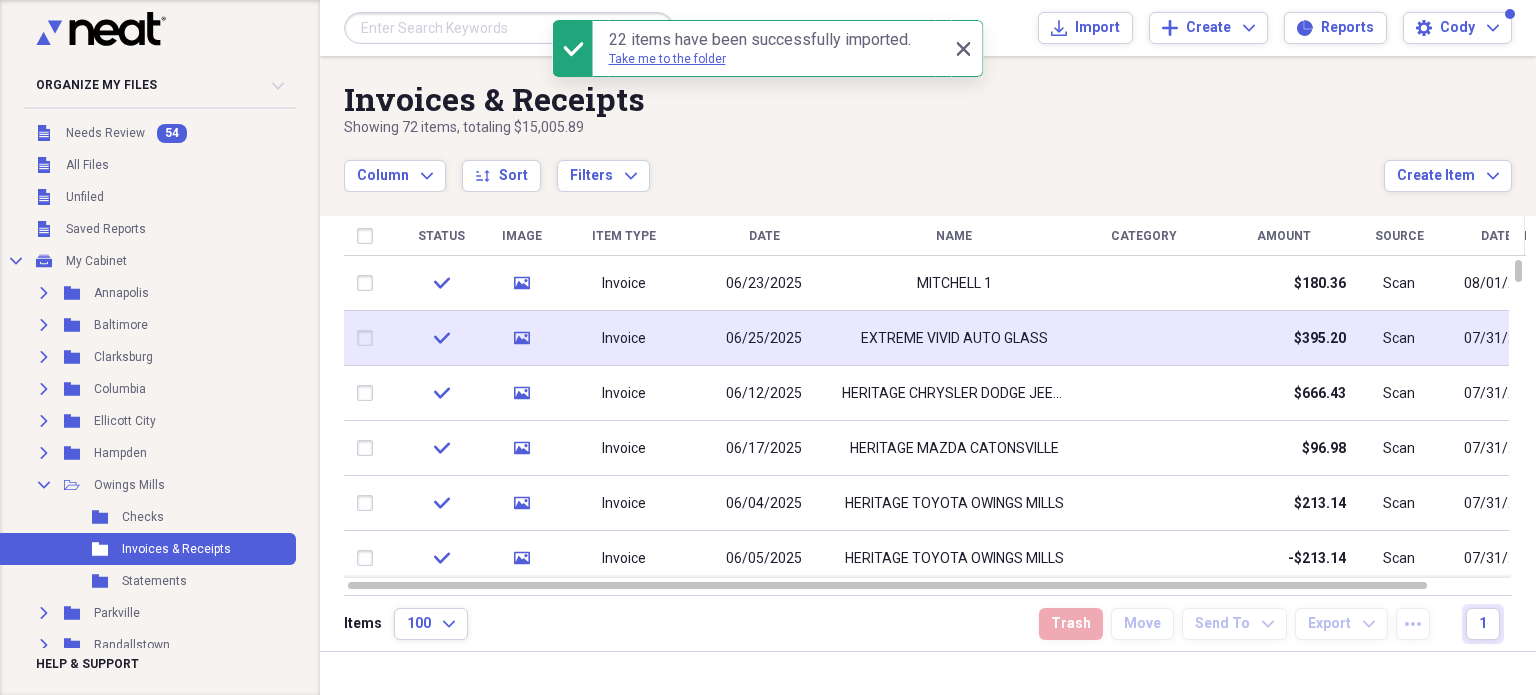 click on "EXTREME VIVID AUTO GLASS" at bounding box center (954, 338) 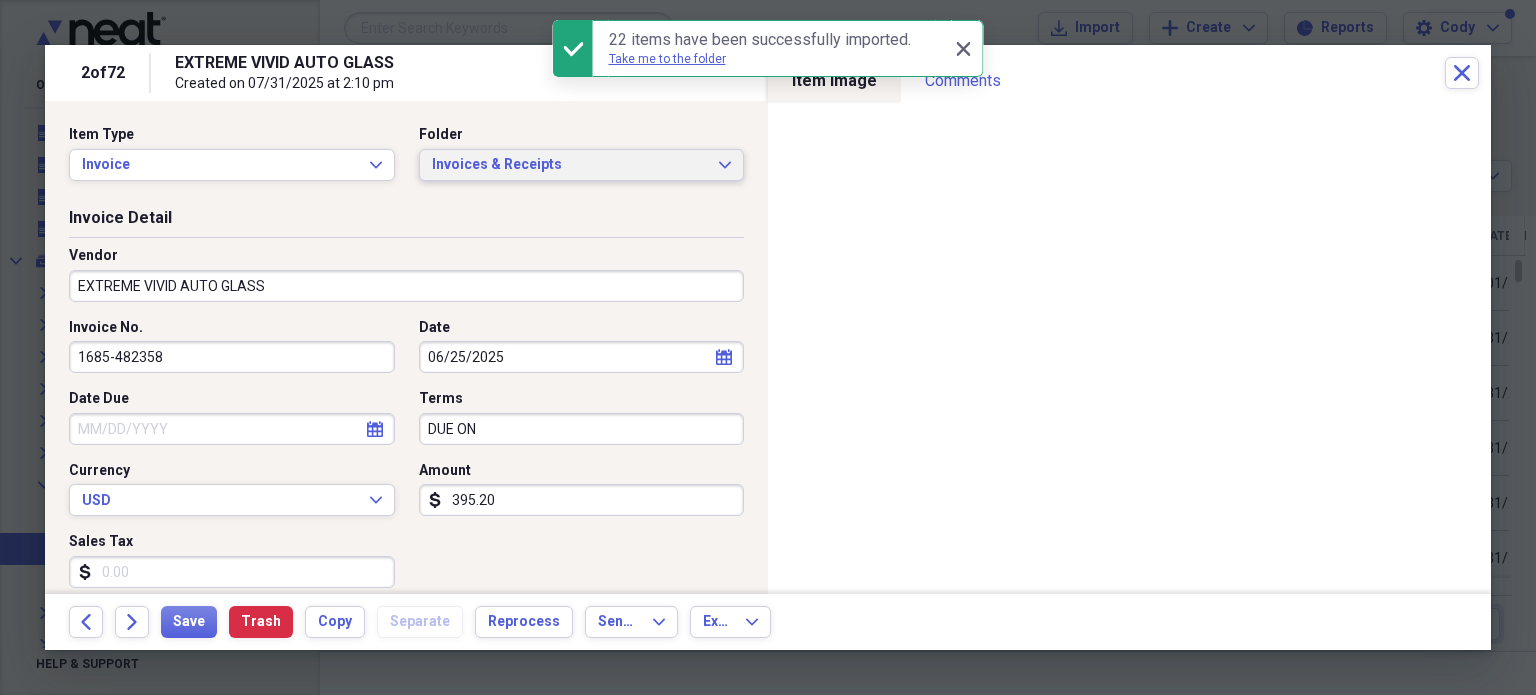 click on "Expand" 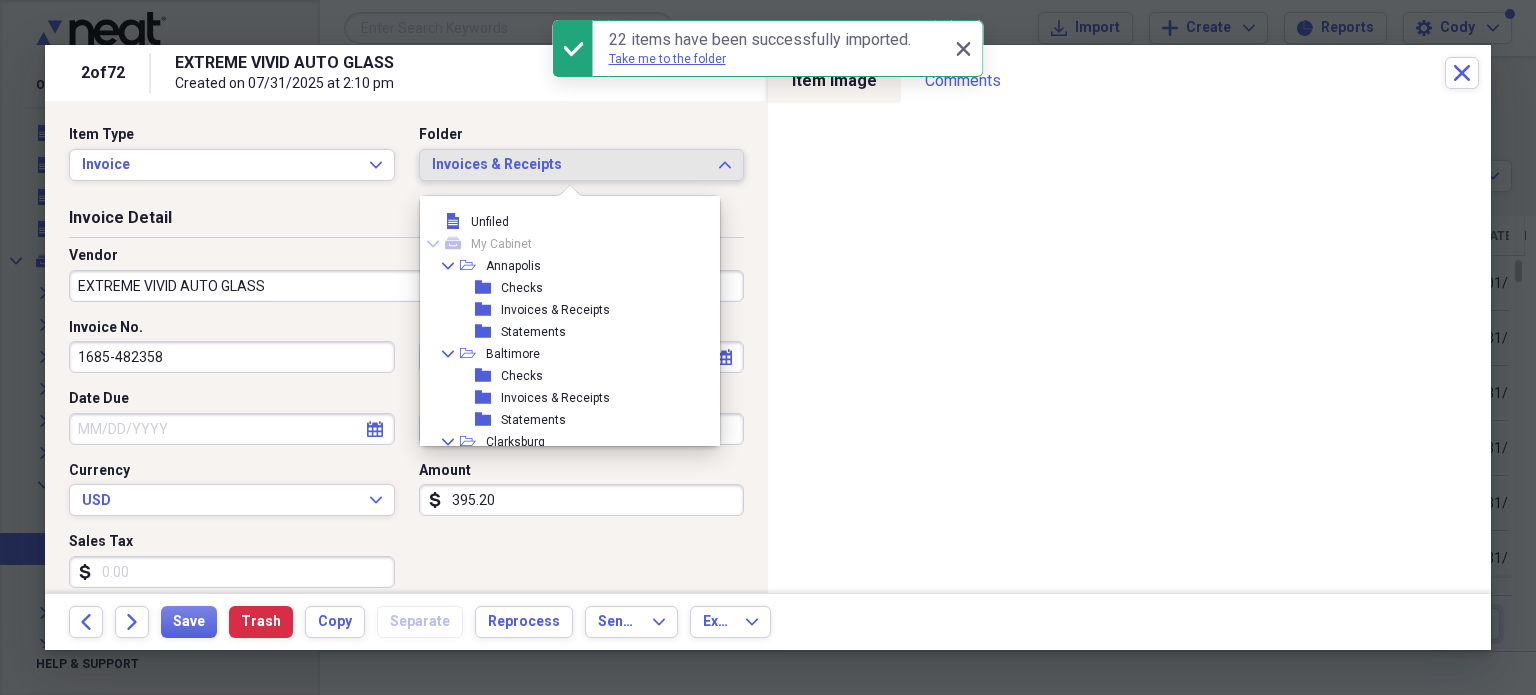 scroll, scrollTop: 319, scrollLeft: 0, axis: vertical 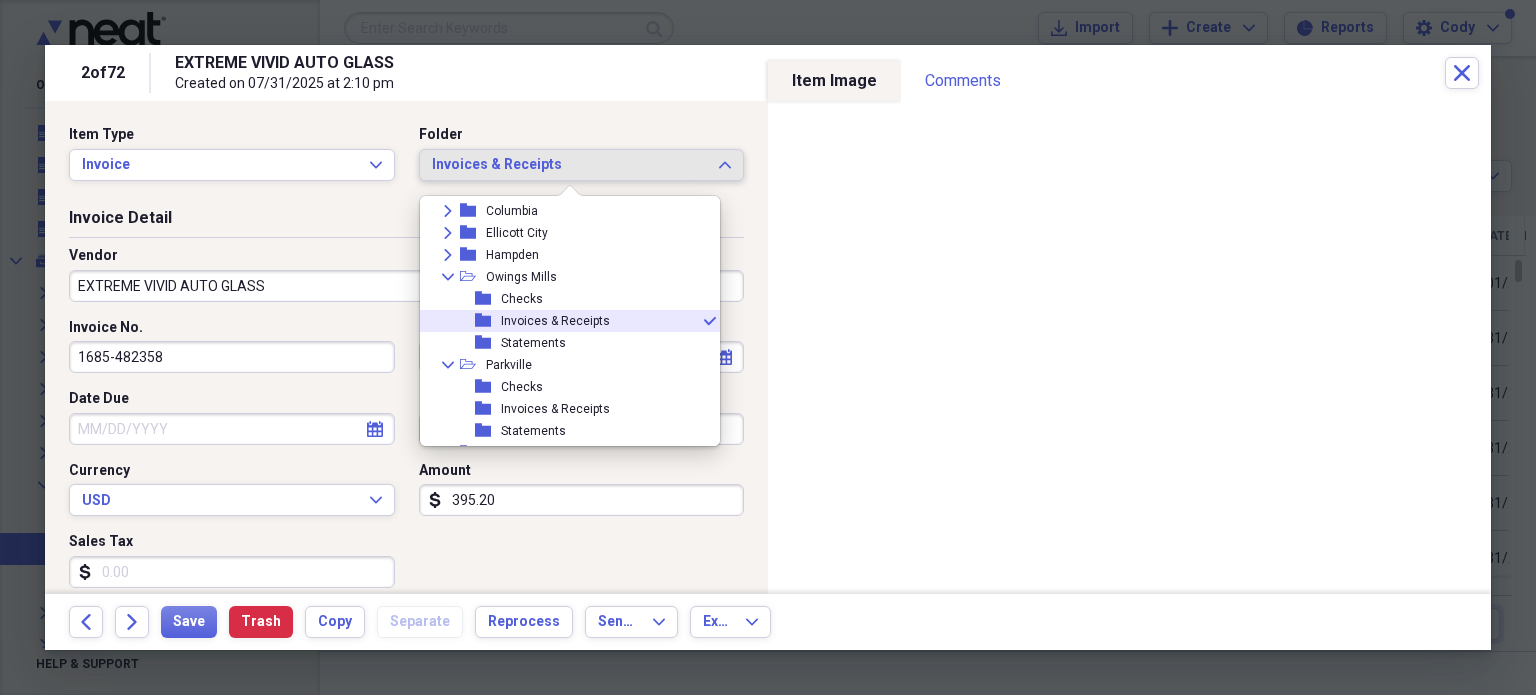 click on "Expand" 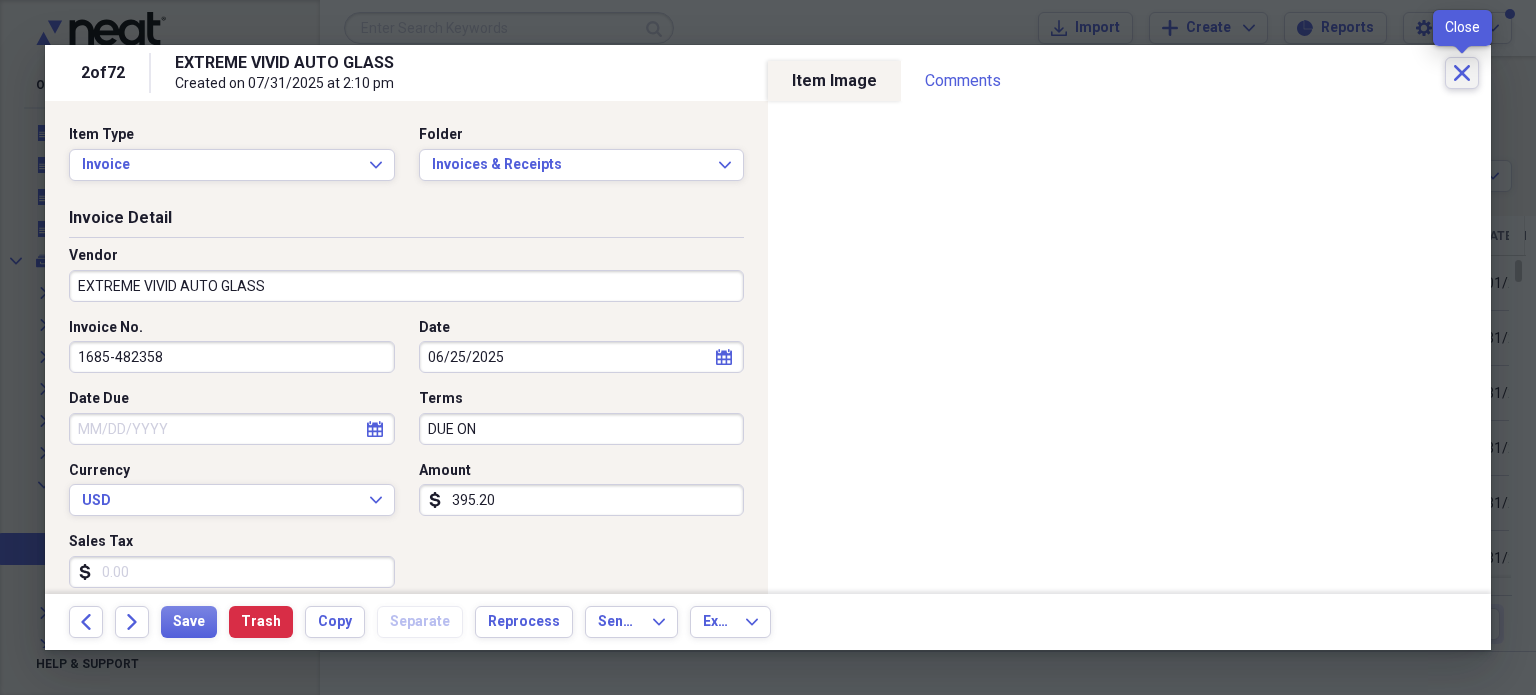click on "Close" at bounding box center (1462, 73) 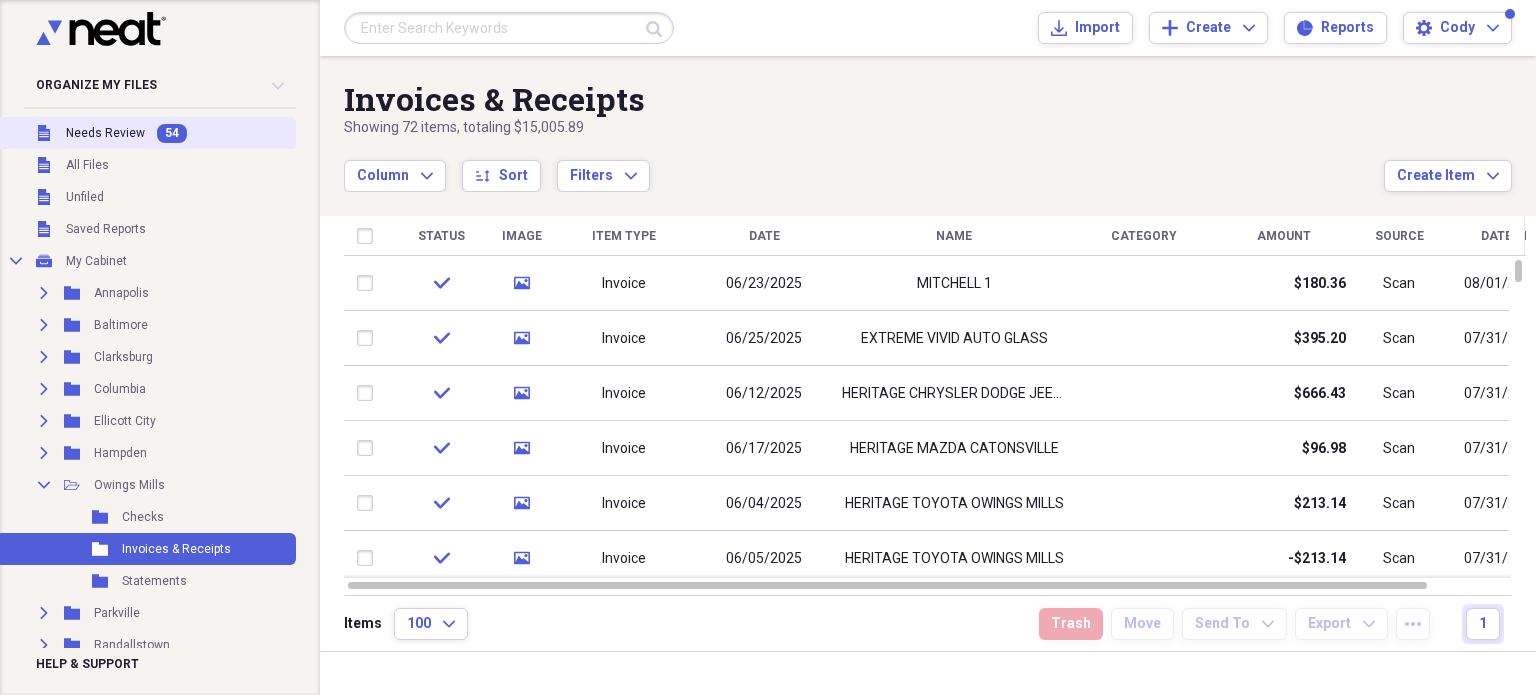 click on "Needs Review" at bounding box center [105, 133] 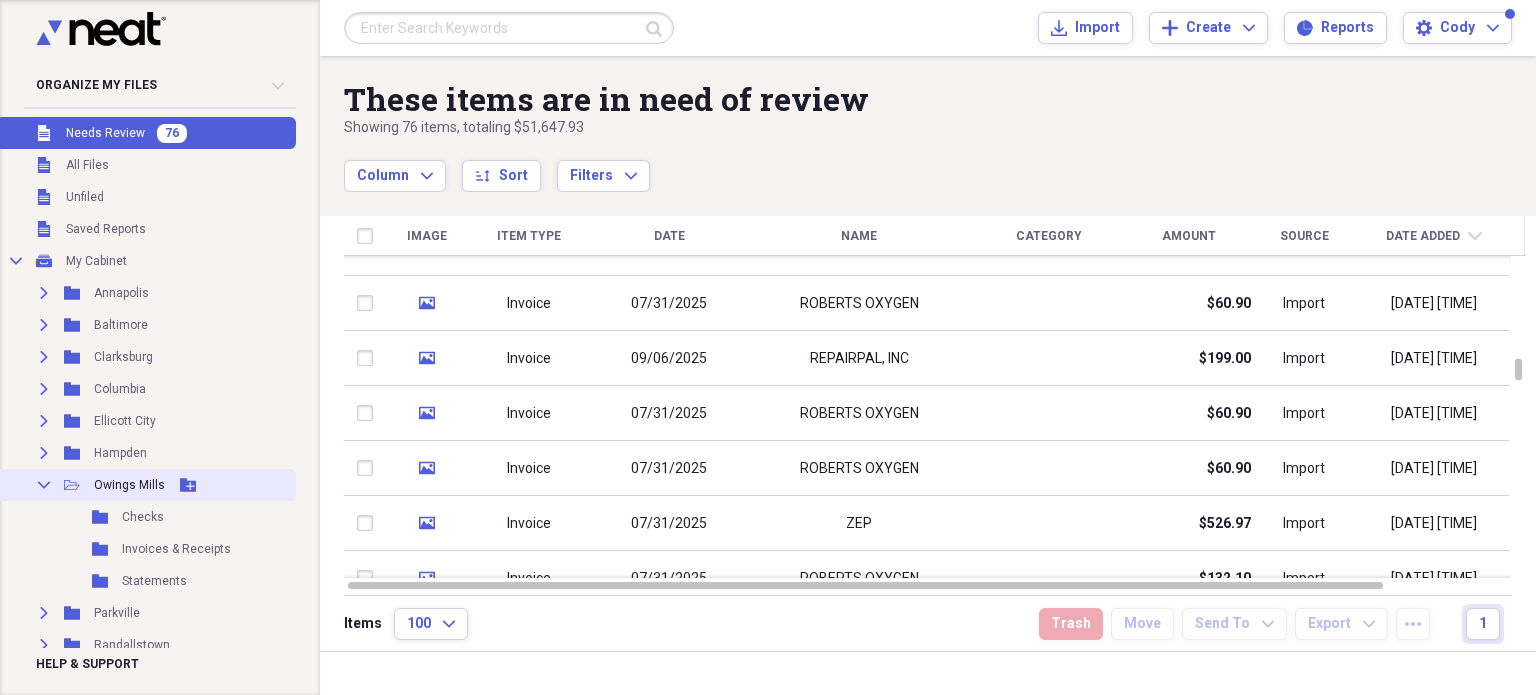 click 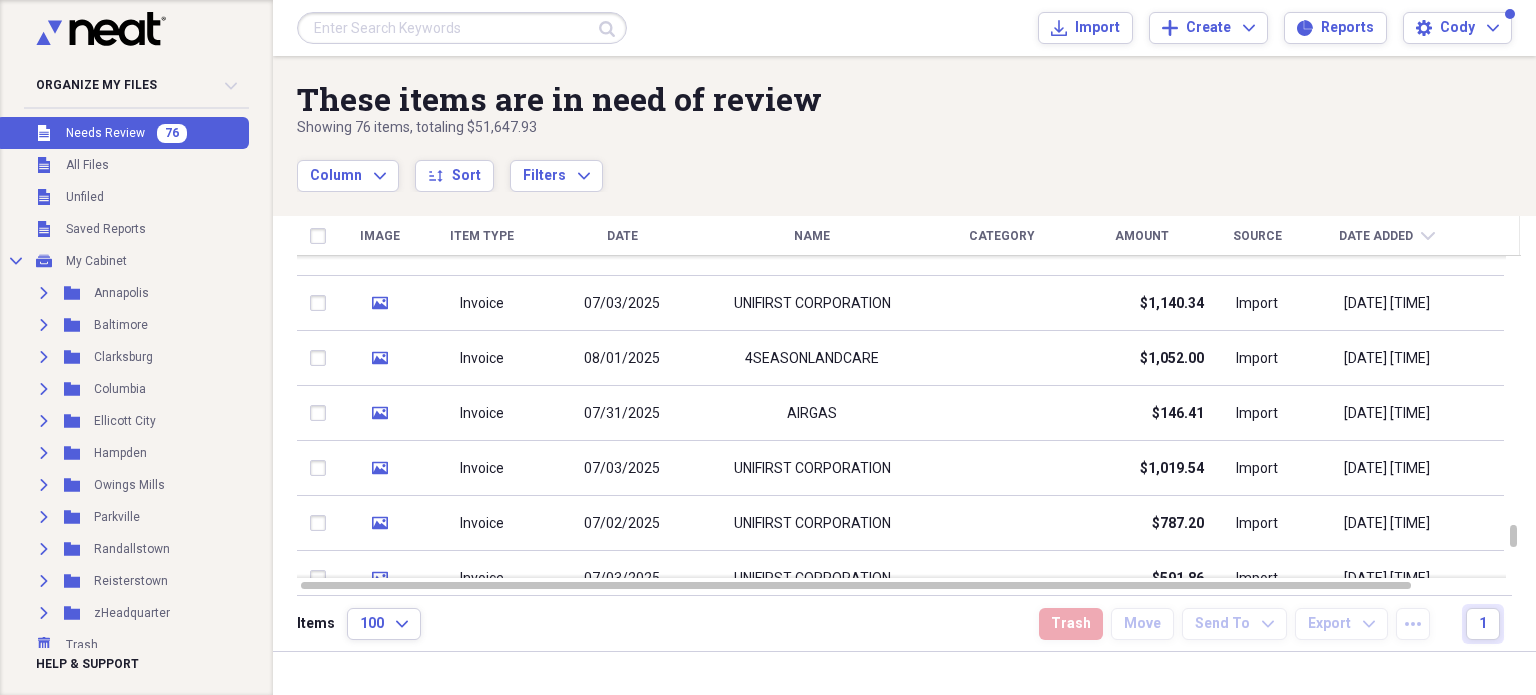 click on "AIRGAS" at bounding box center [812, 413] 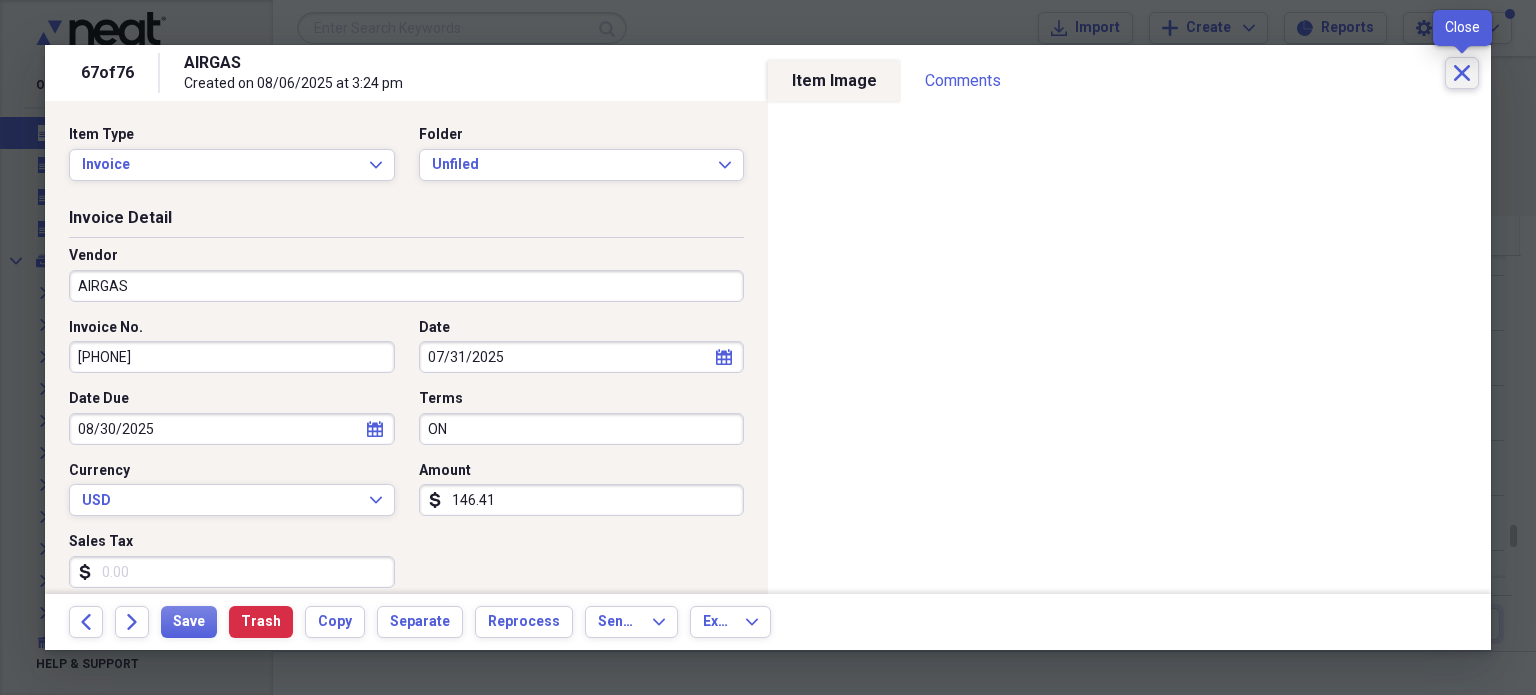 click on "Close" 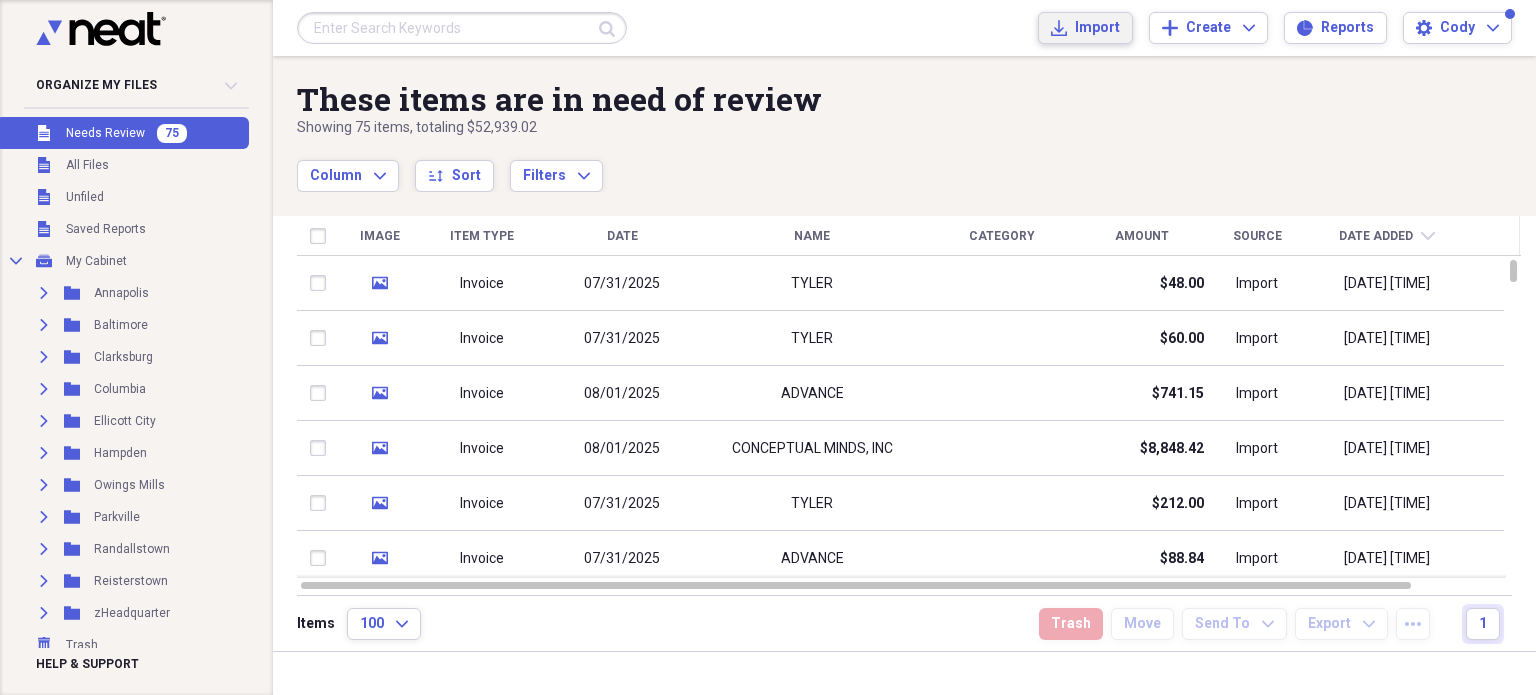 click on "Import" at bounding box center (1097, 28) 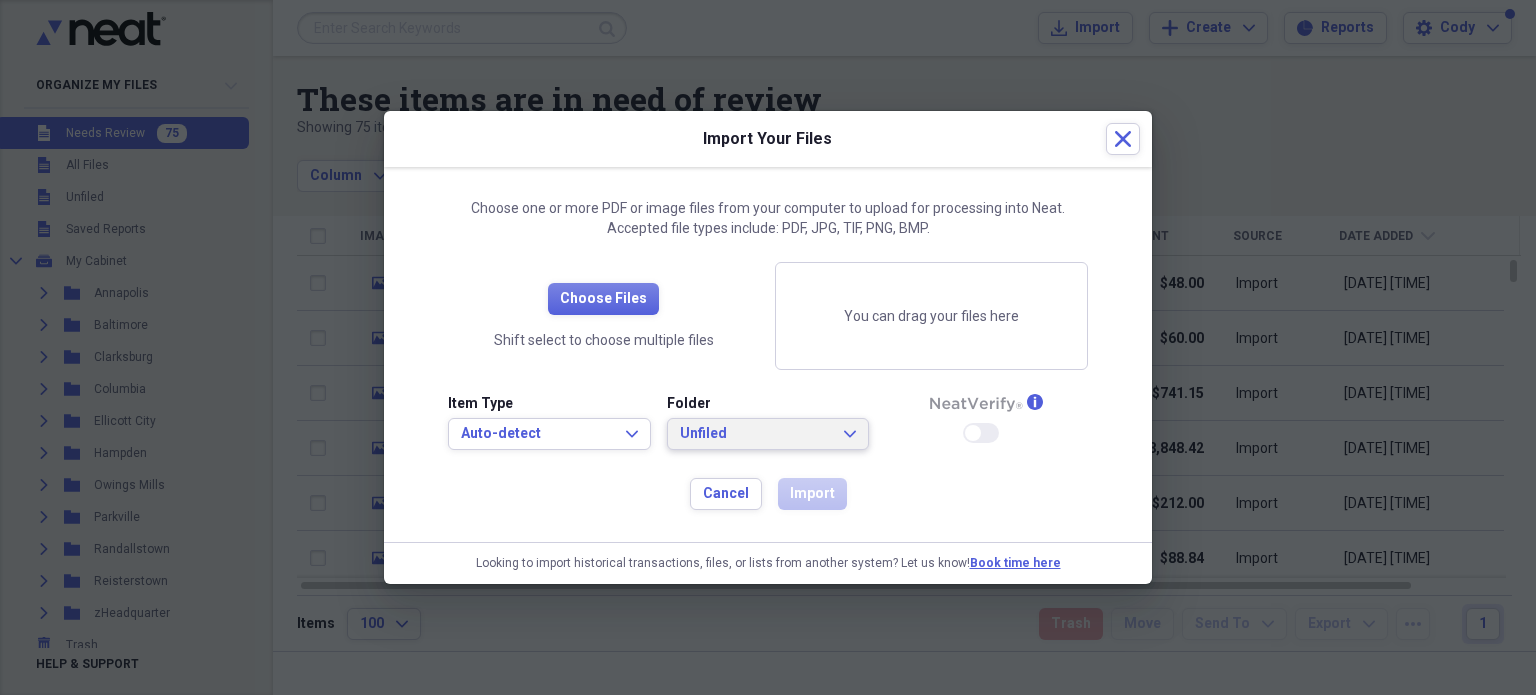 click on "Expand" 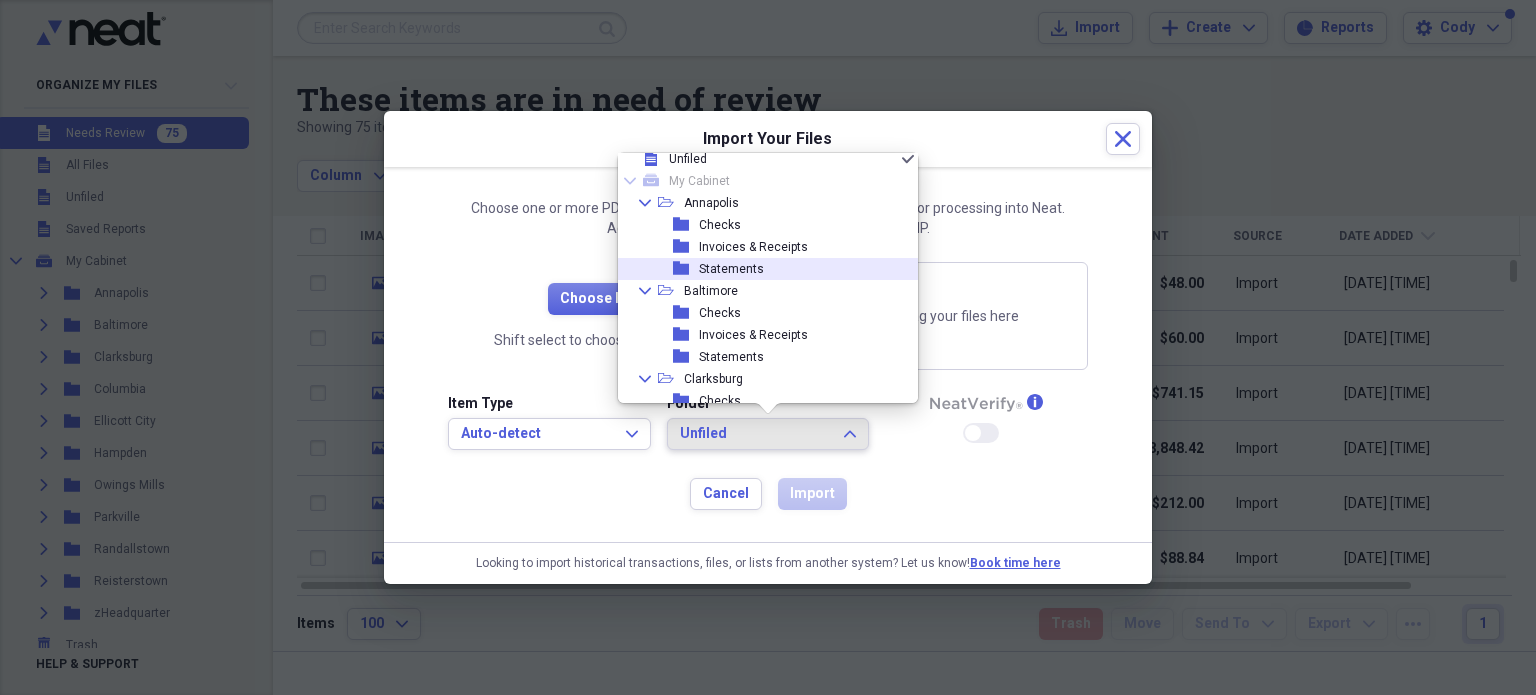 scroll, scrollTop: 0, scrollLeft: 0, axis: both 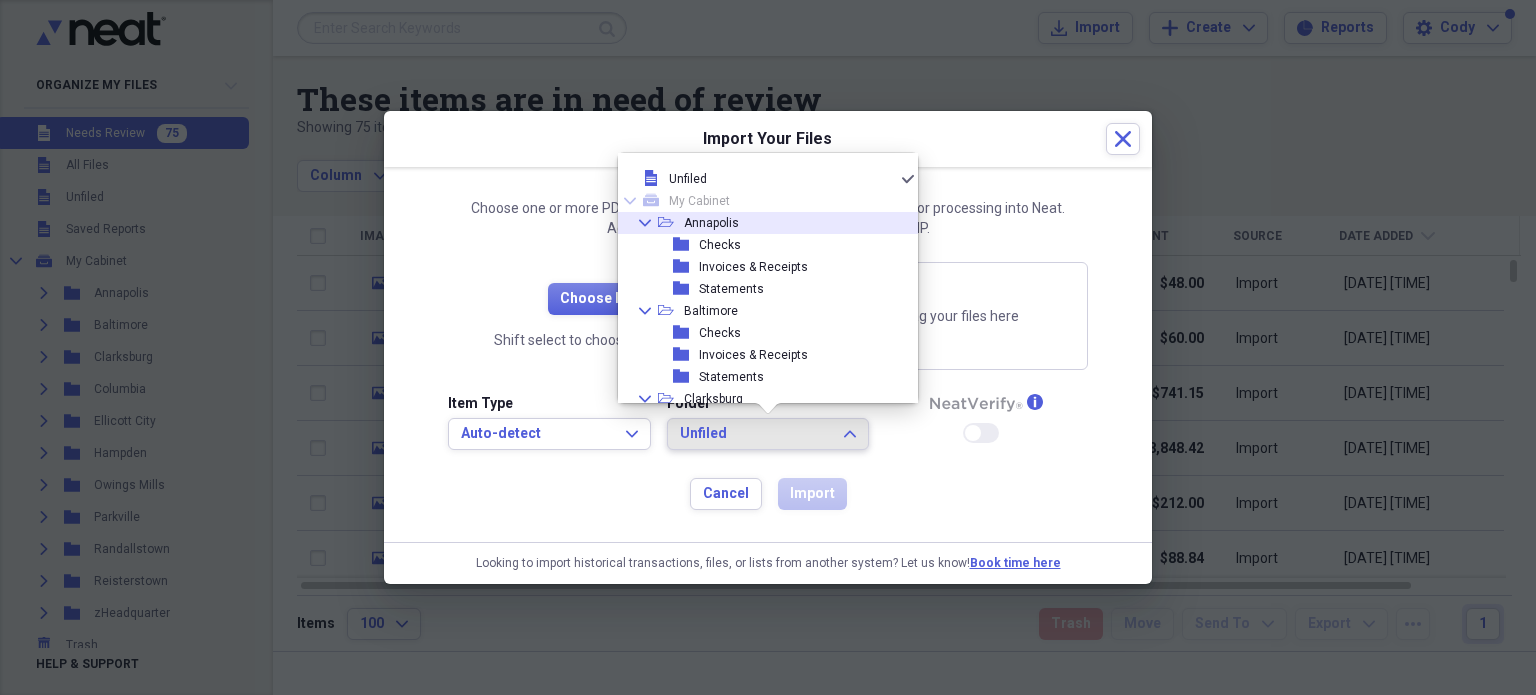 click on "Collapse" 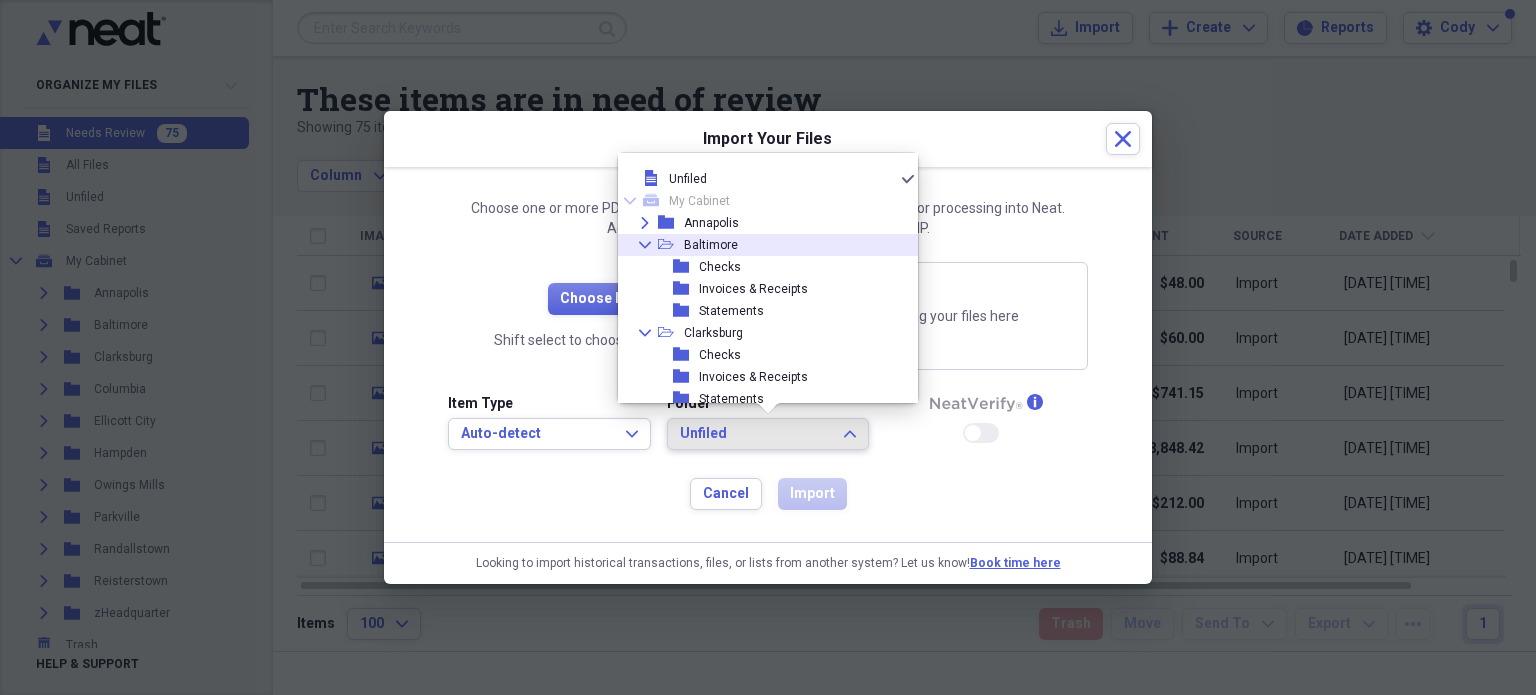 click on "Collapse" 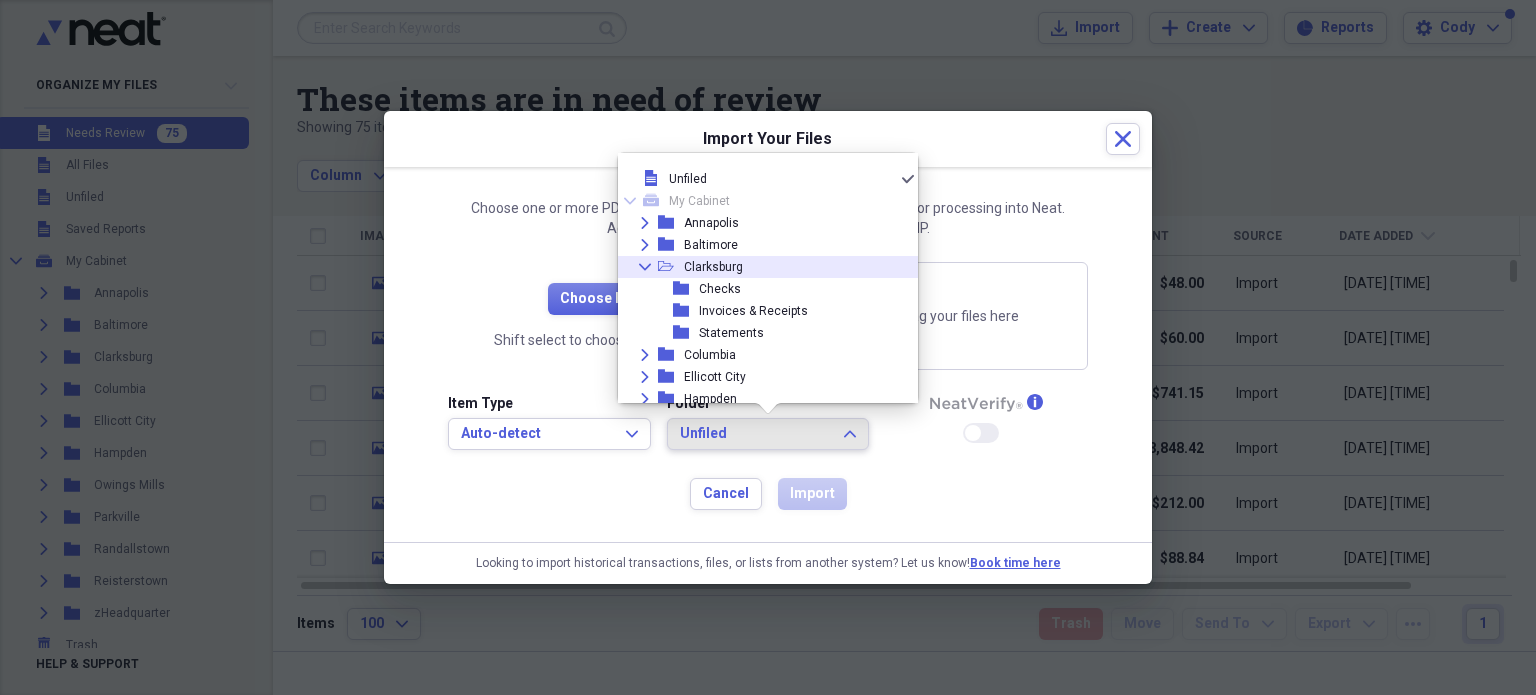 click on "Collapse" 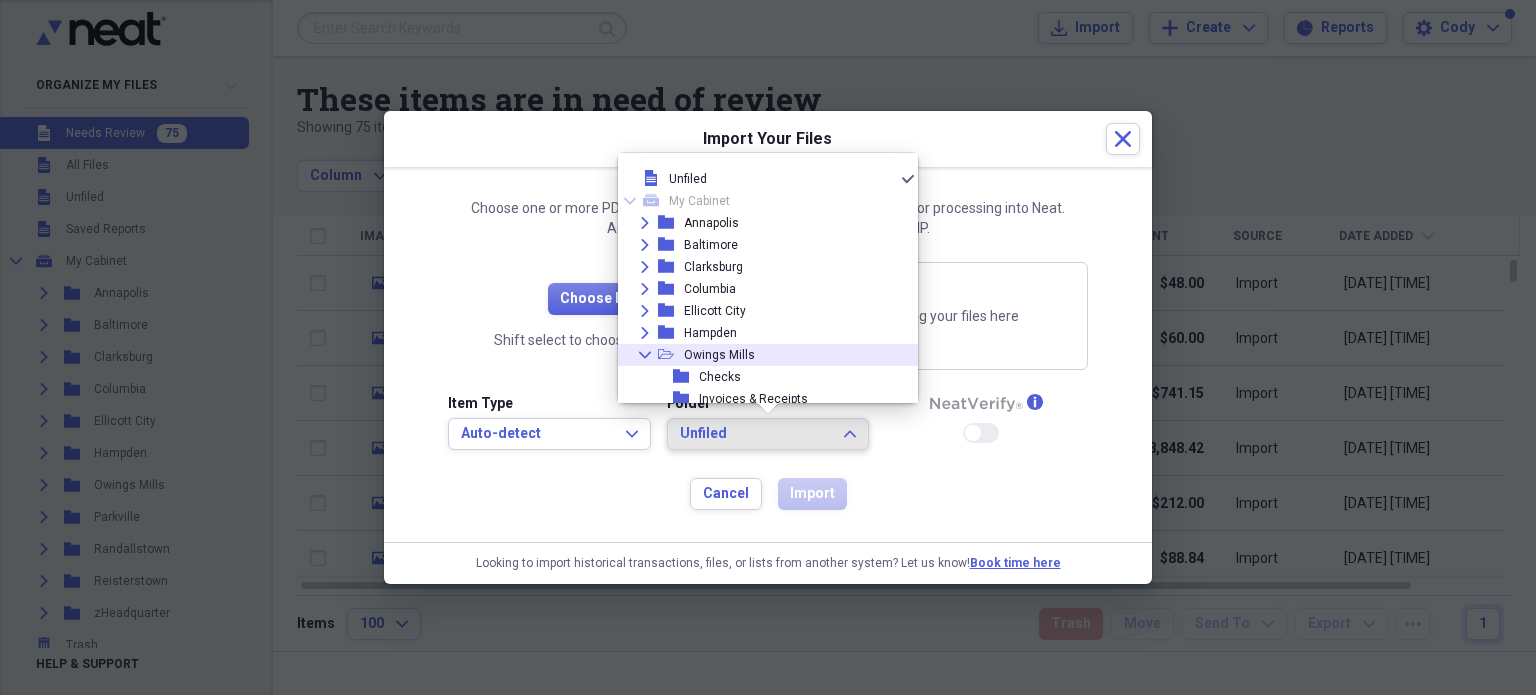 click on "Collapse" 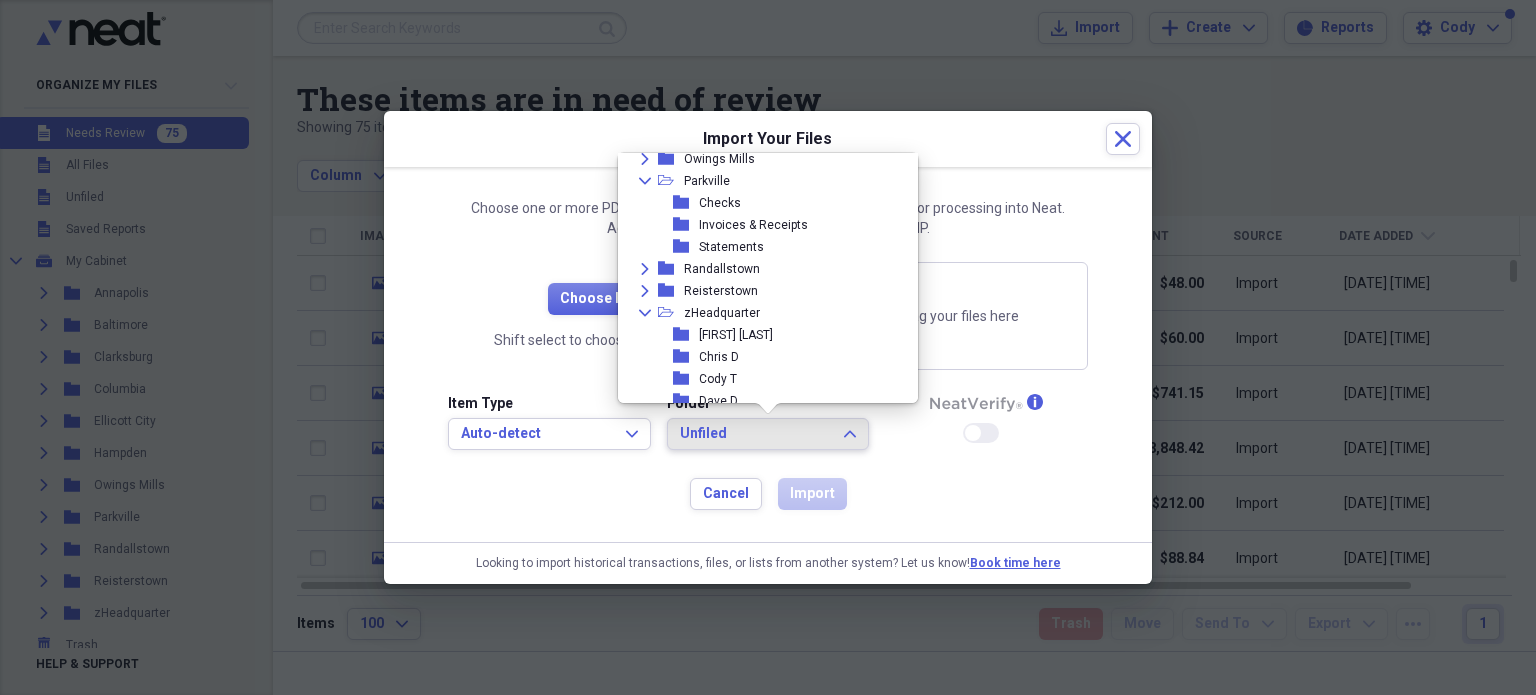 scroll, scrollTop: 200, scrollLeft: 0, axis: vertical 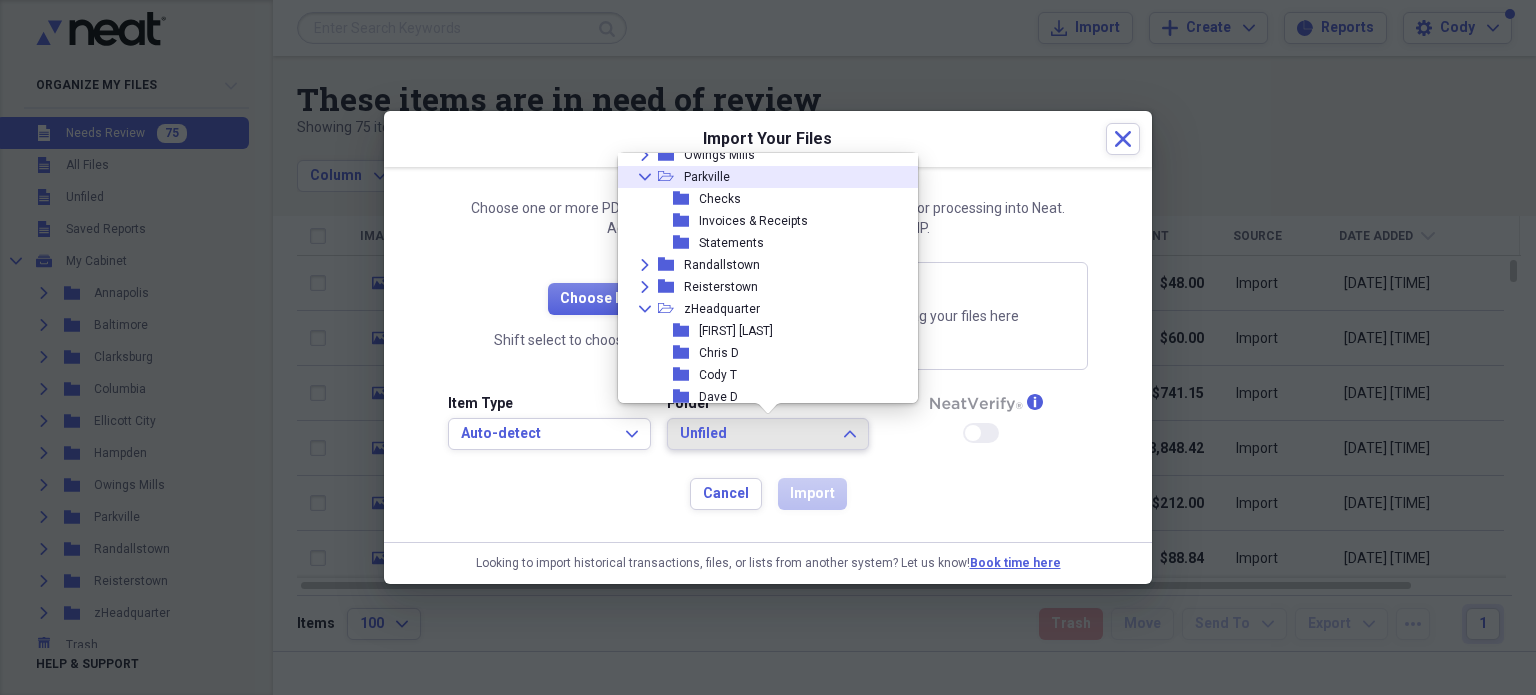 click on "Collapse" 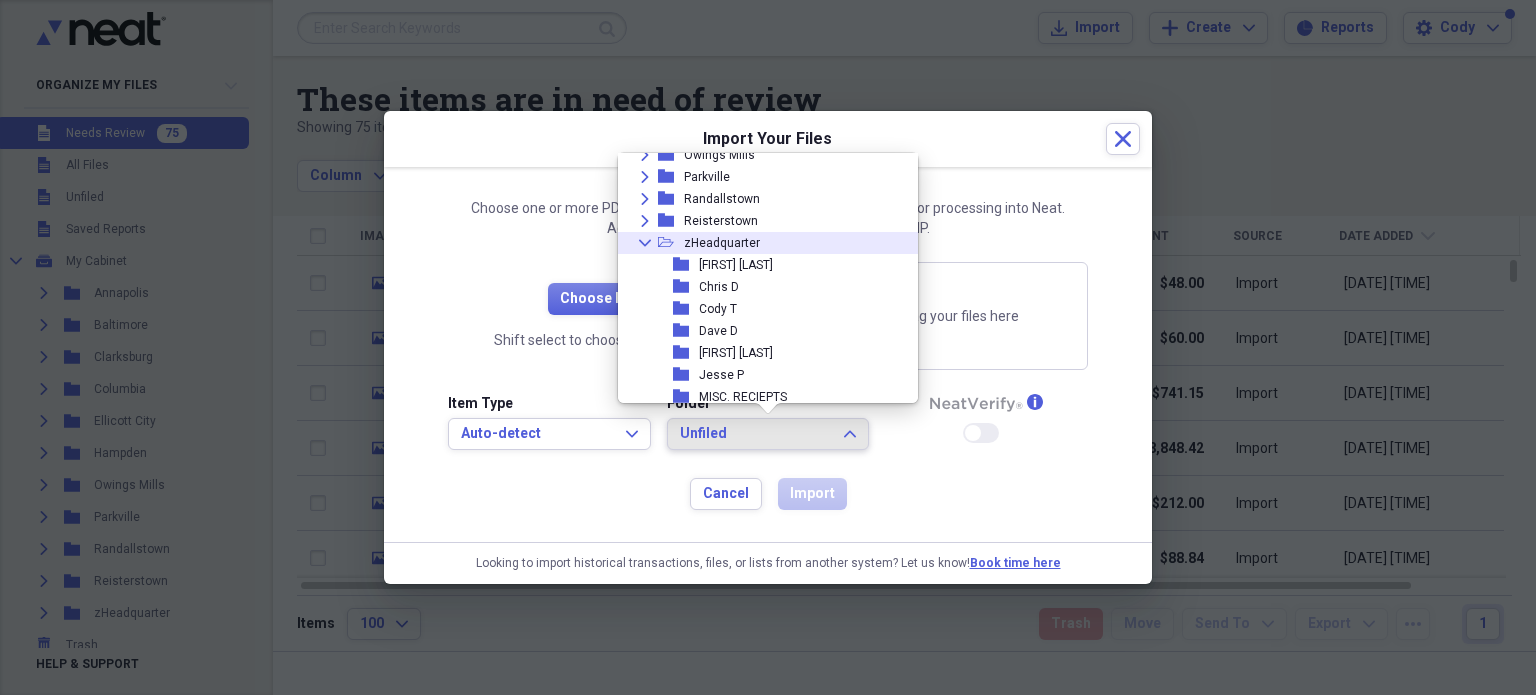 click on "Collapse" 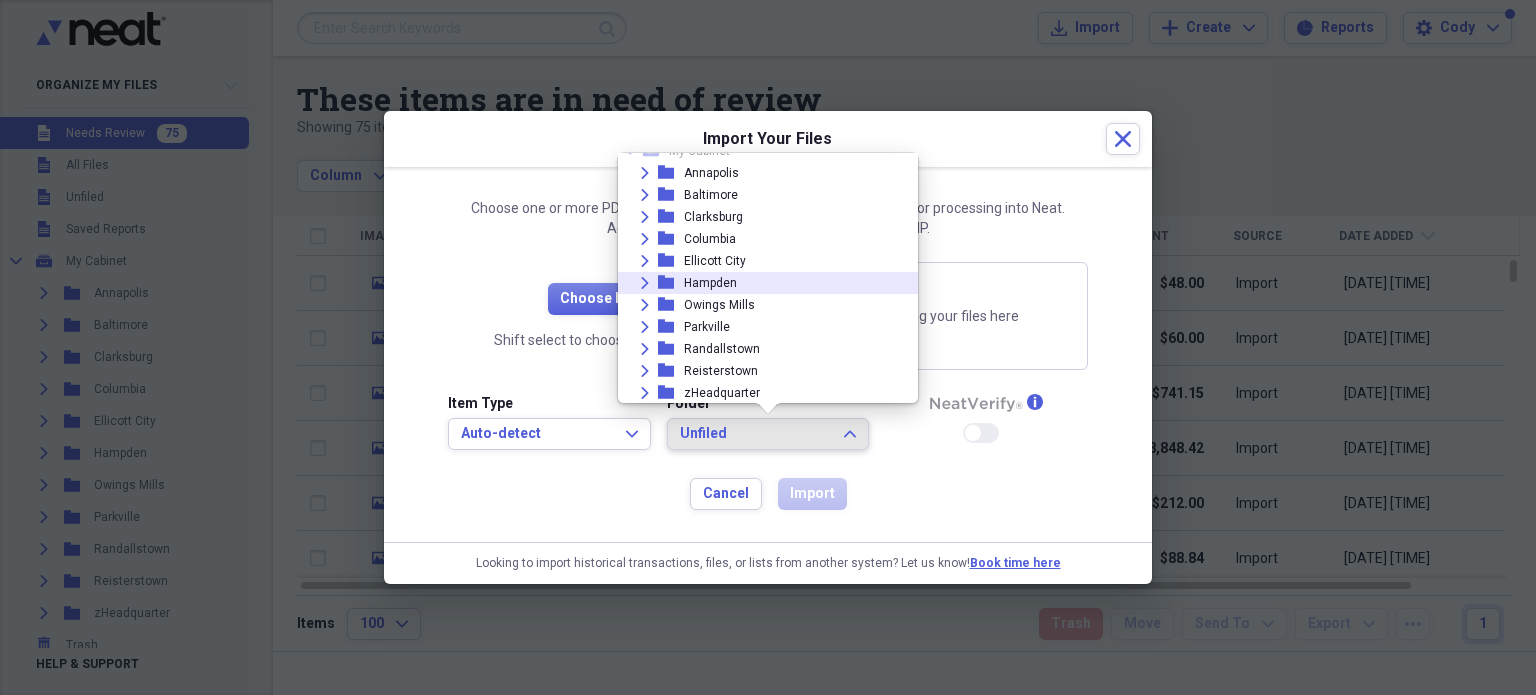 scroll, scrollTop: 0, scrollLeft: 0, axis: both 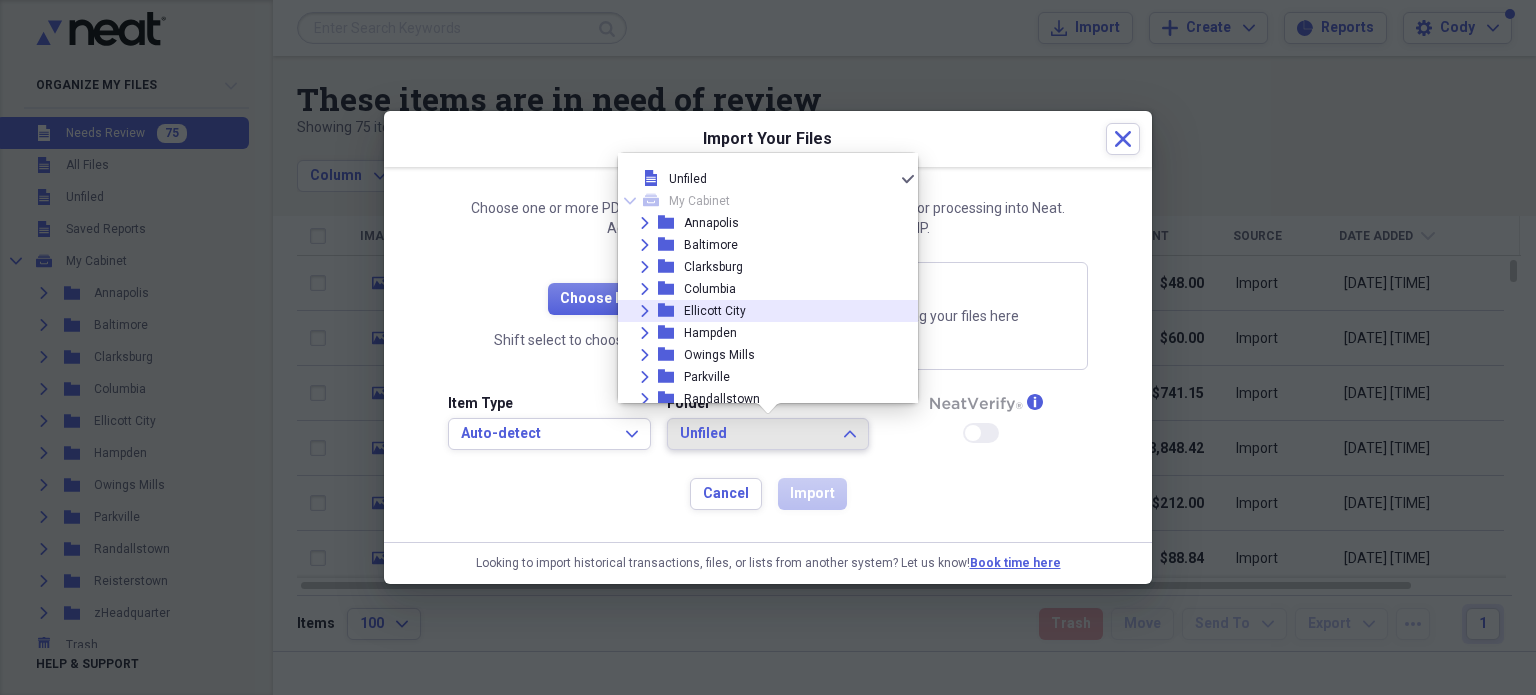 click on "Expand" 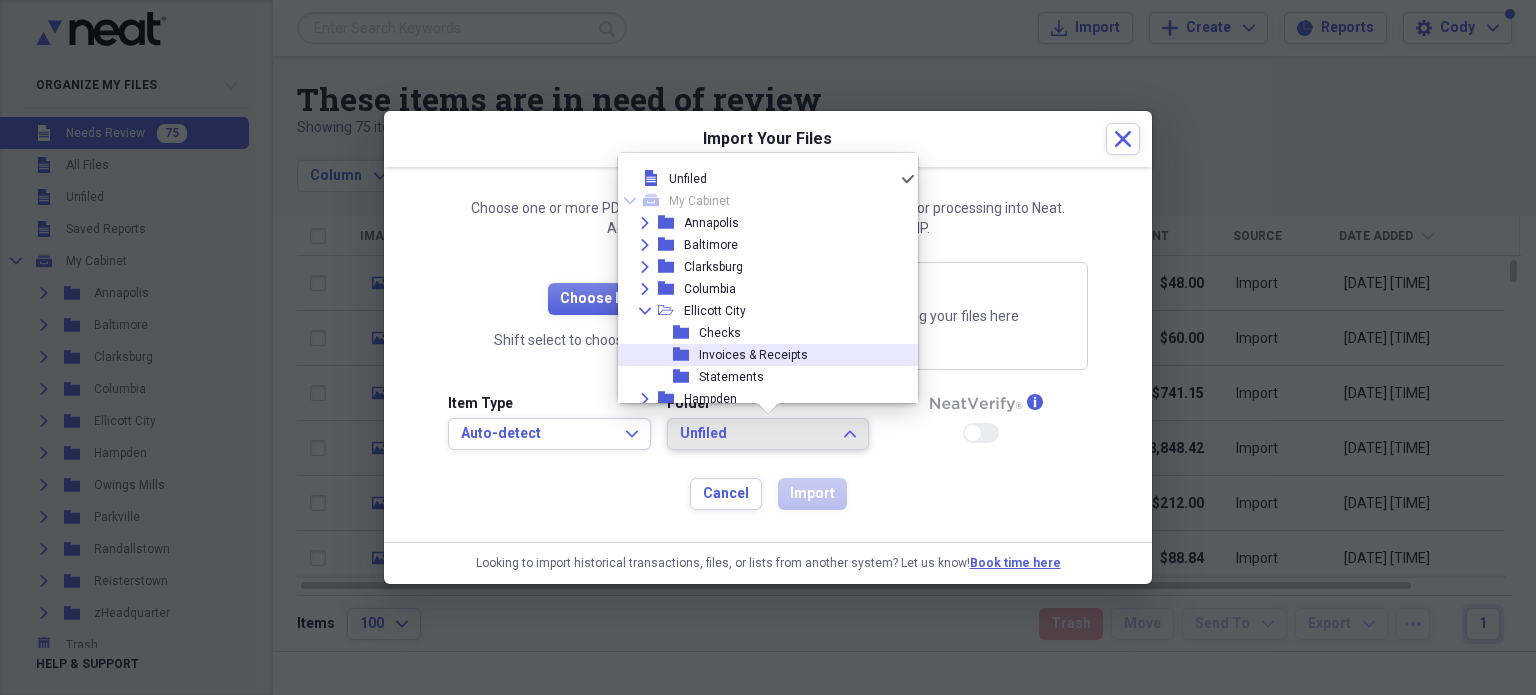 click on "Invoices & Receipts" at bounding box center (753, 355) 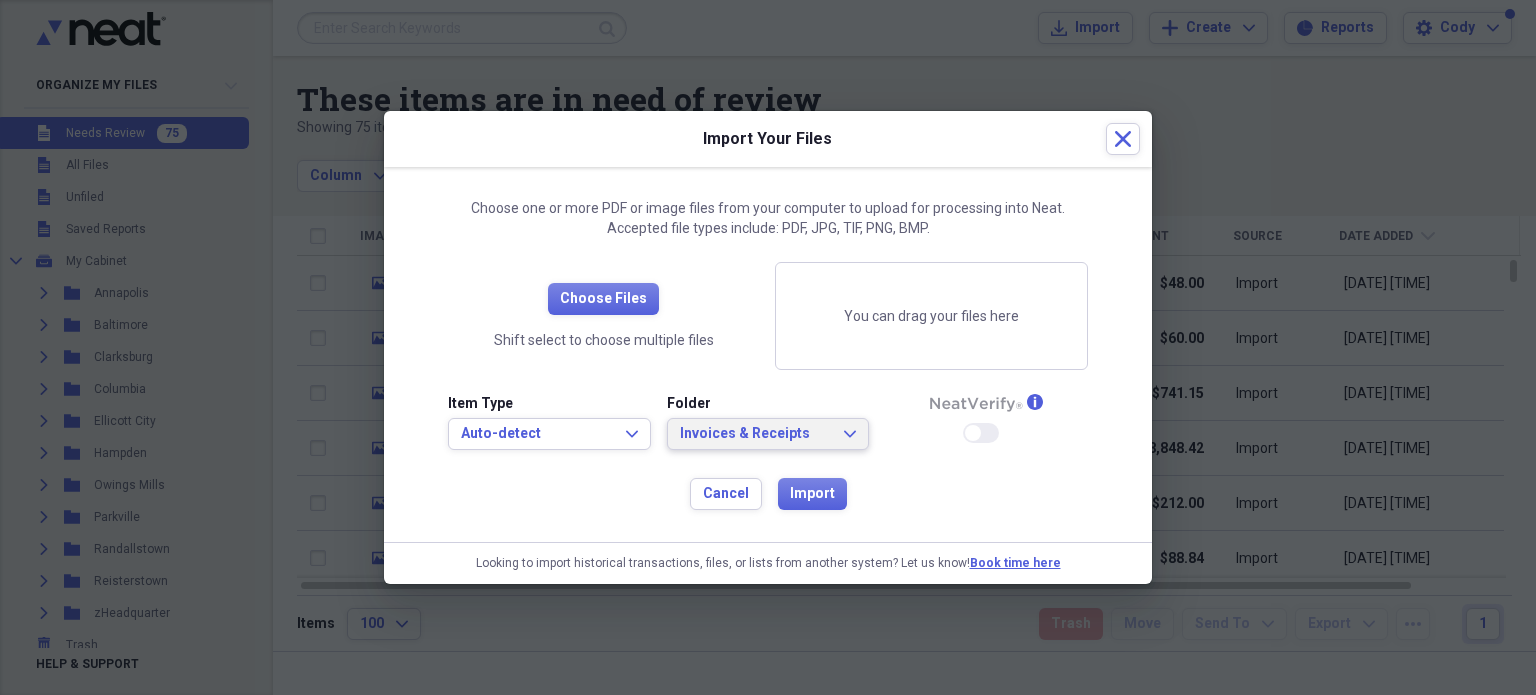 type 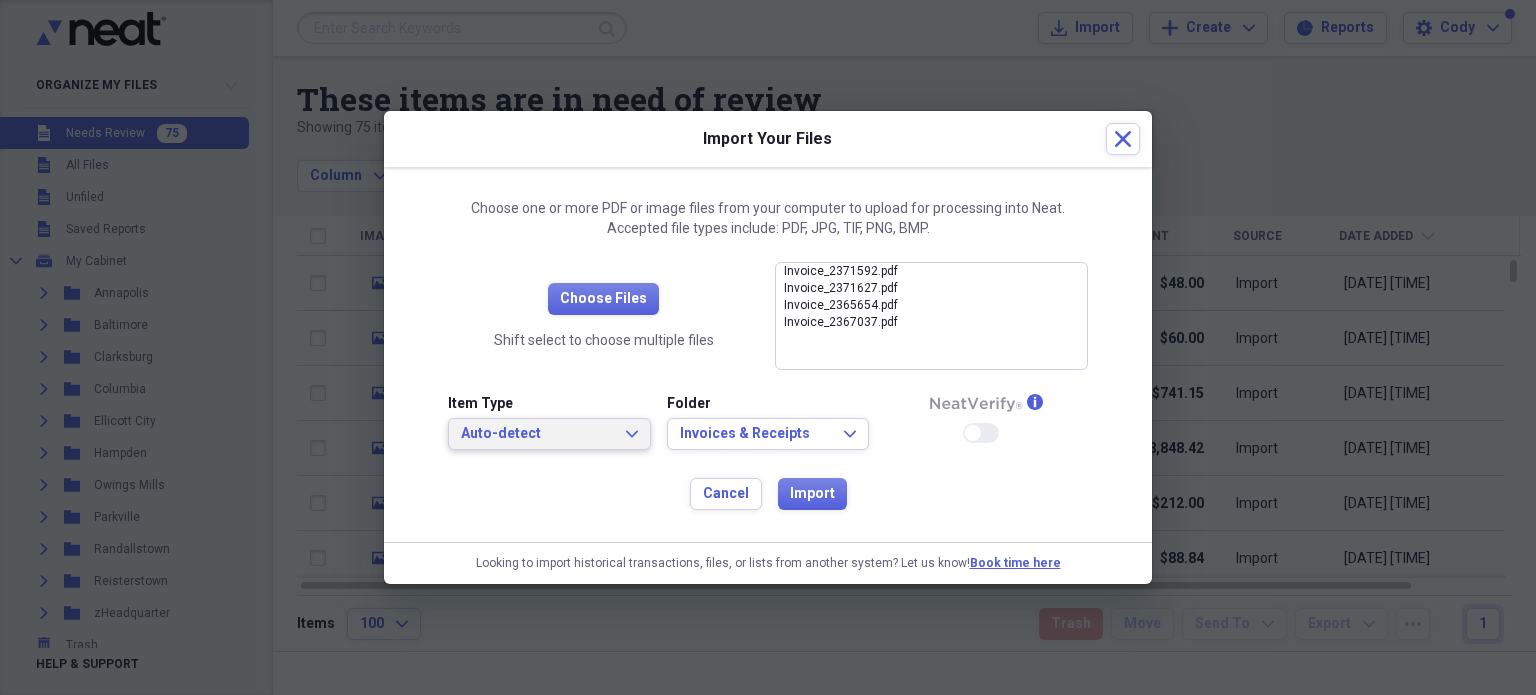click on "Expand" 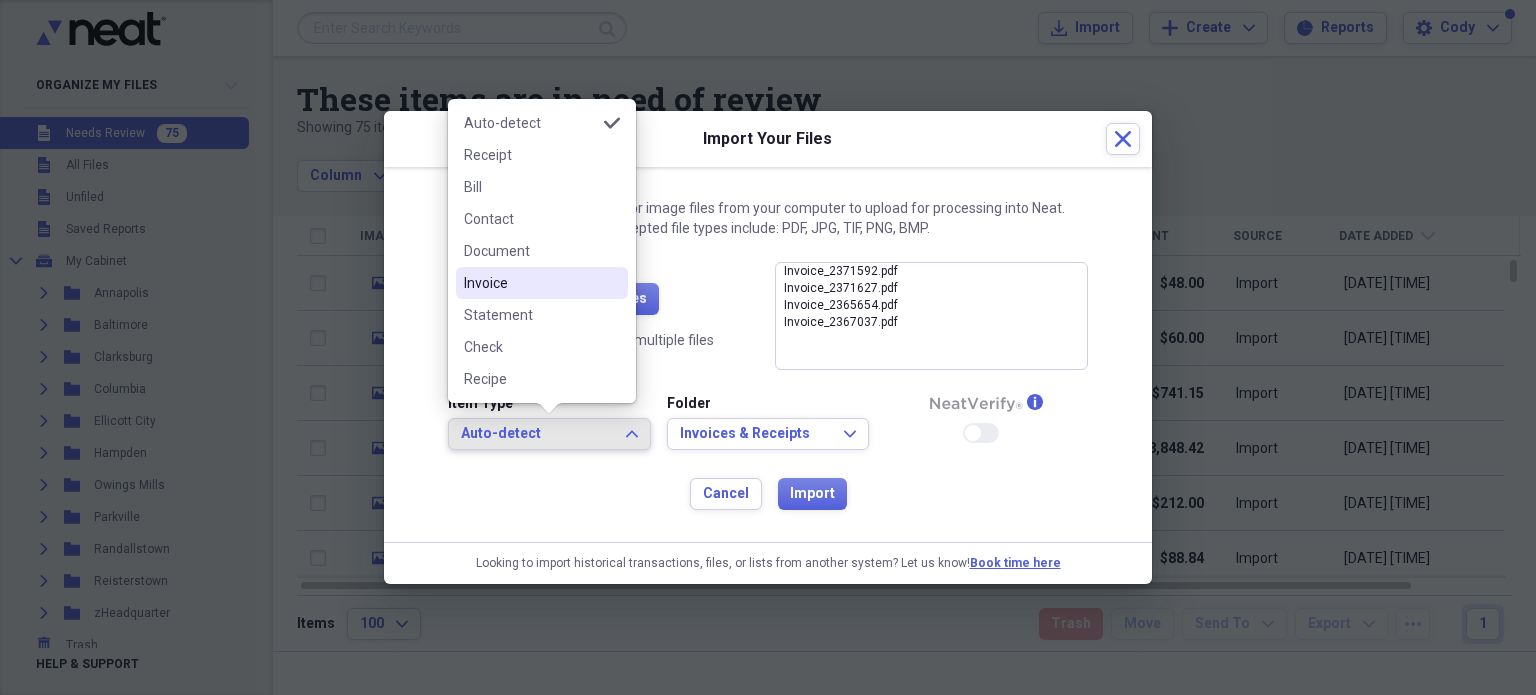 click on "Invoice" at bounding box center (530, 283) 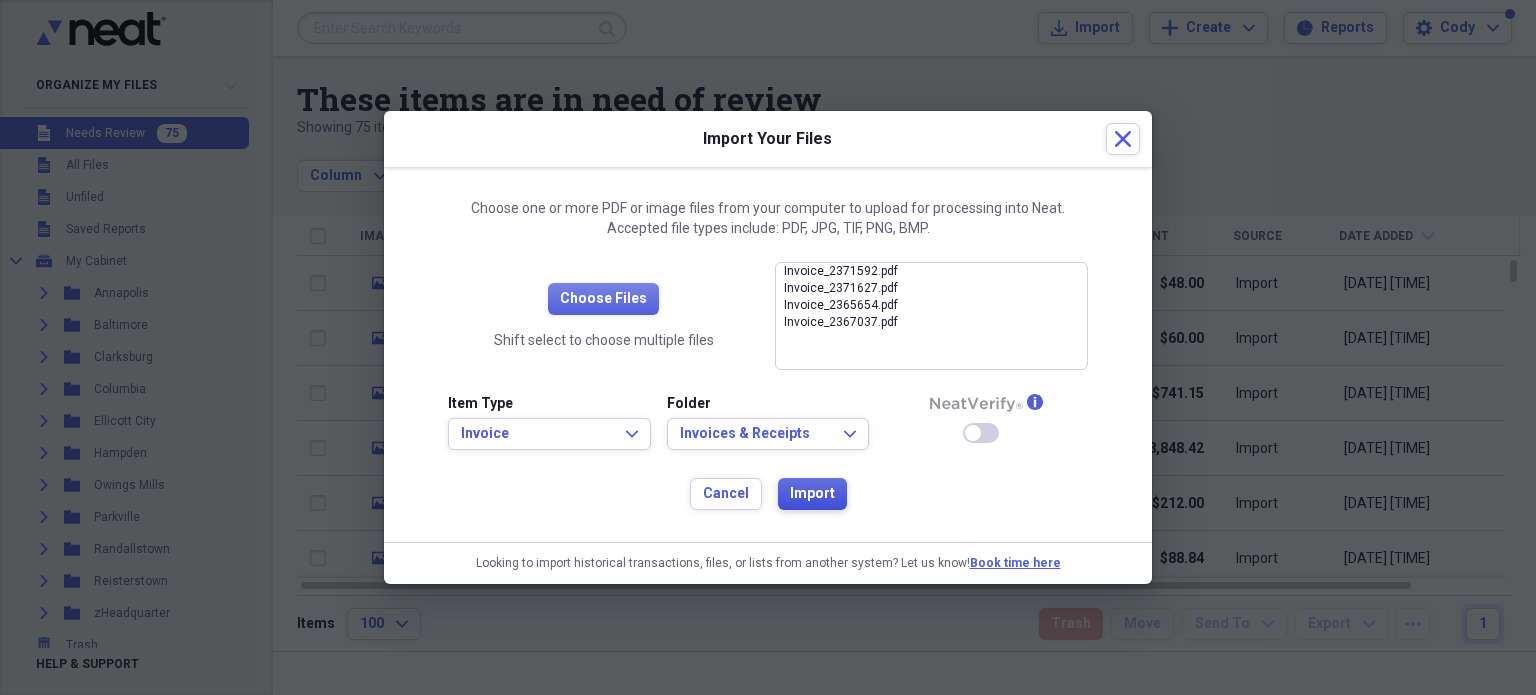 click on "Import" at bounding box center (812, 494) 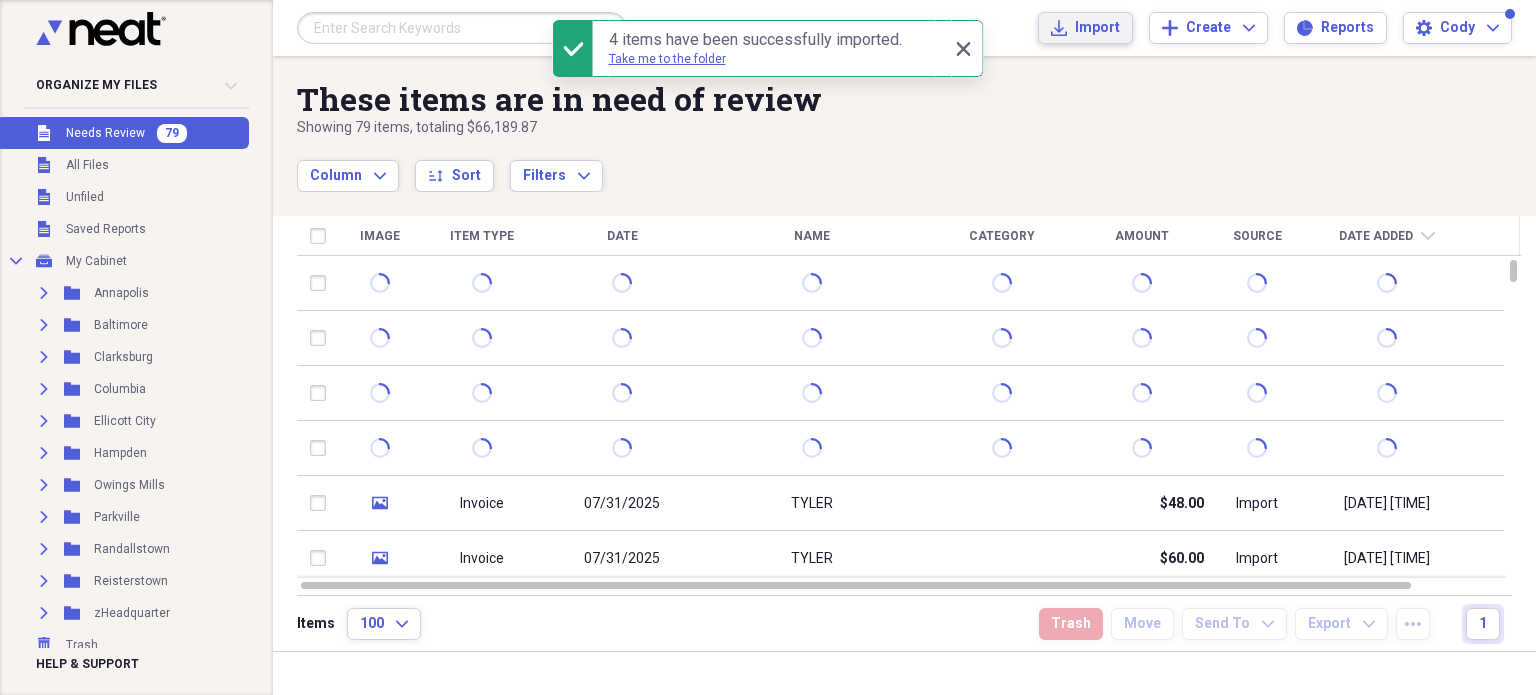 click on "Import" at bounding box center [1097, 28] 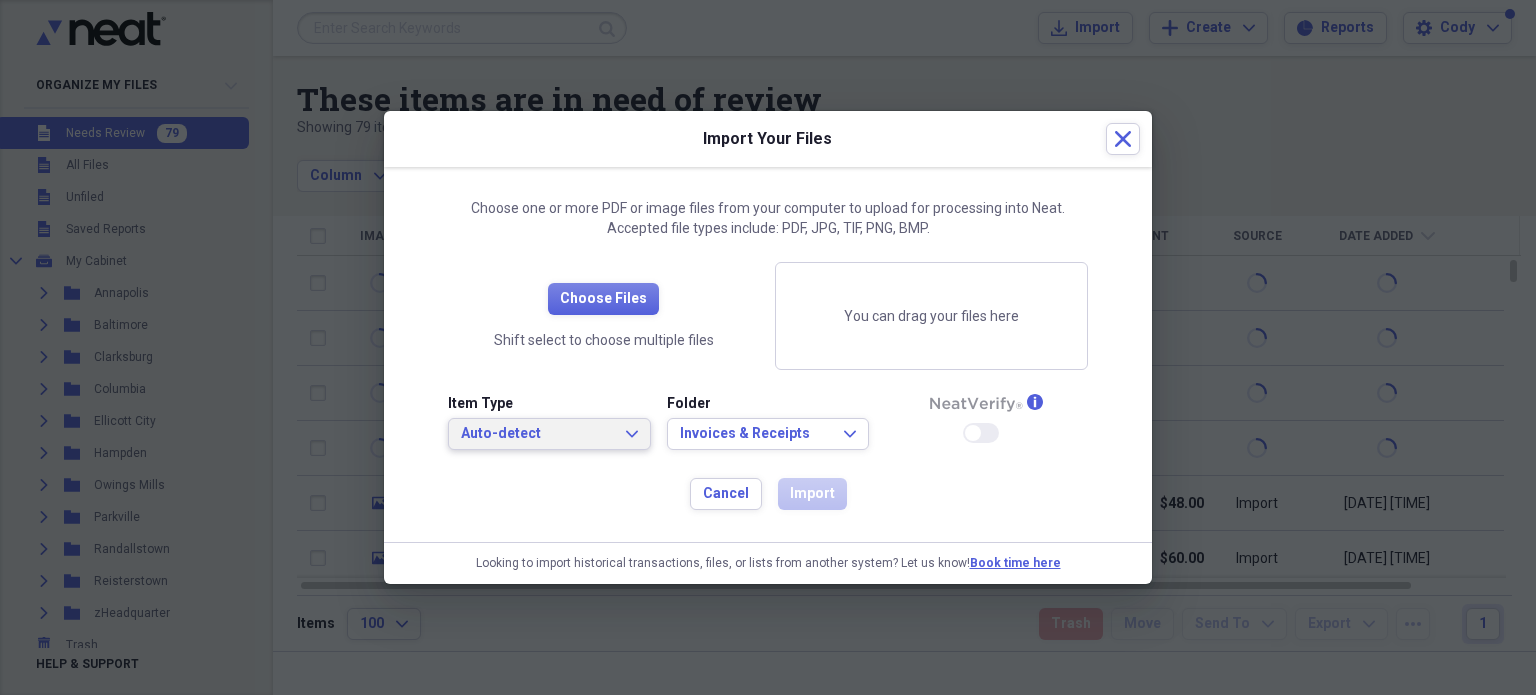 click on "Expand" 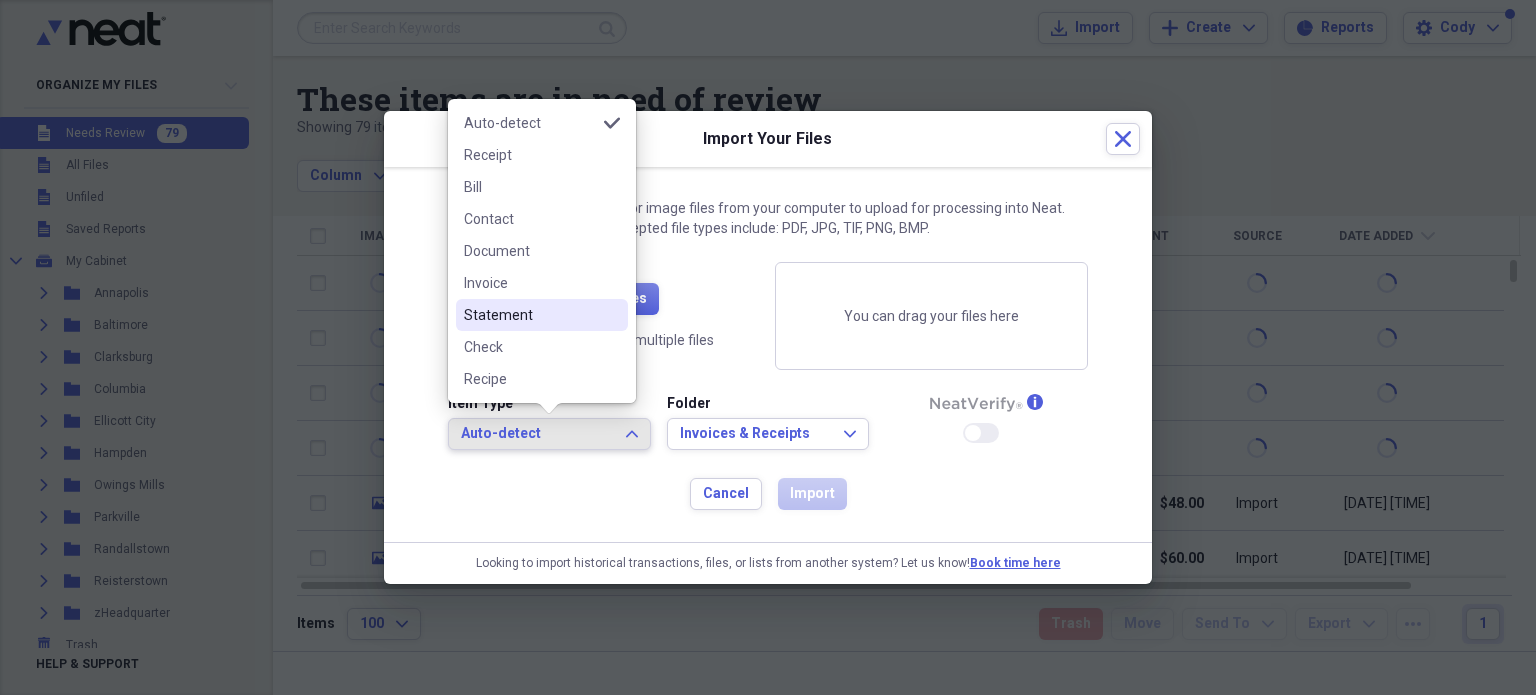 click on "Statement" at bounding box center [530, 315] 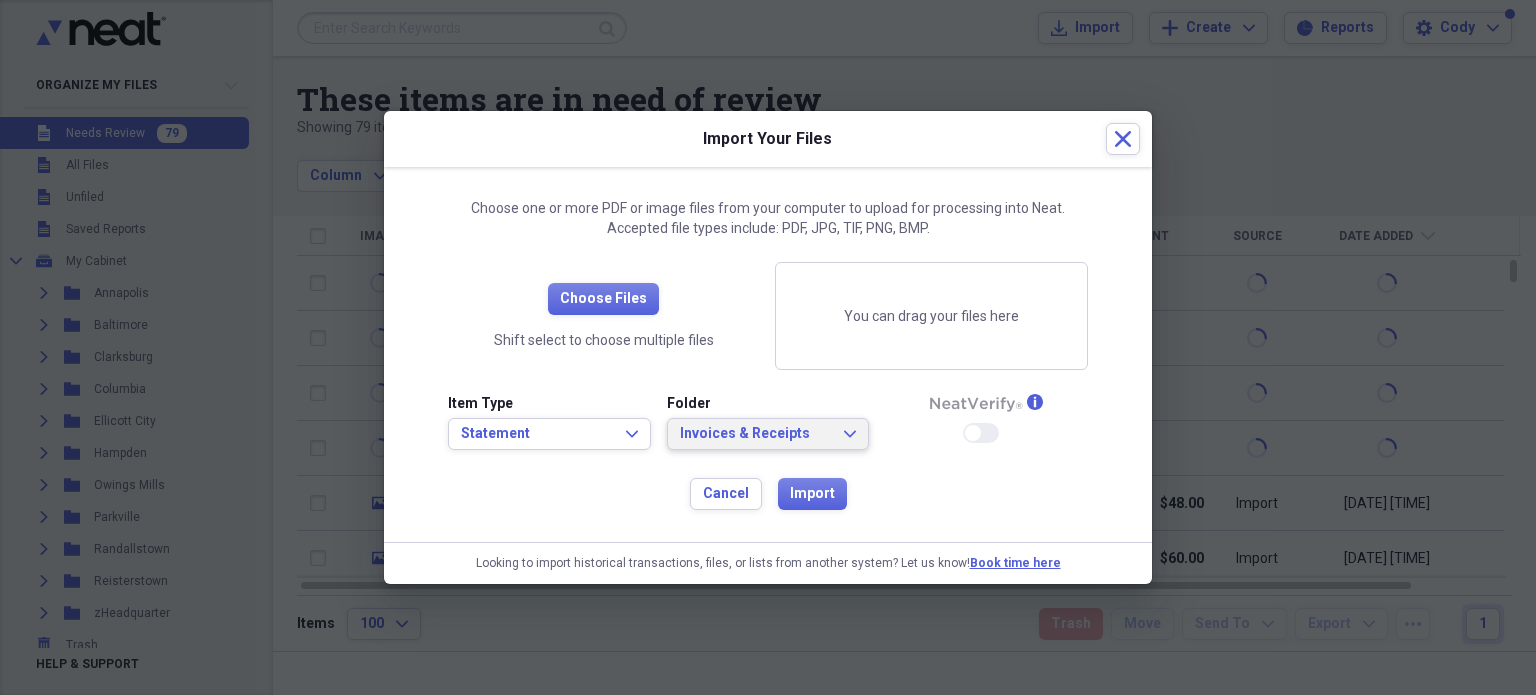 click on "Expand" 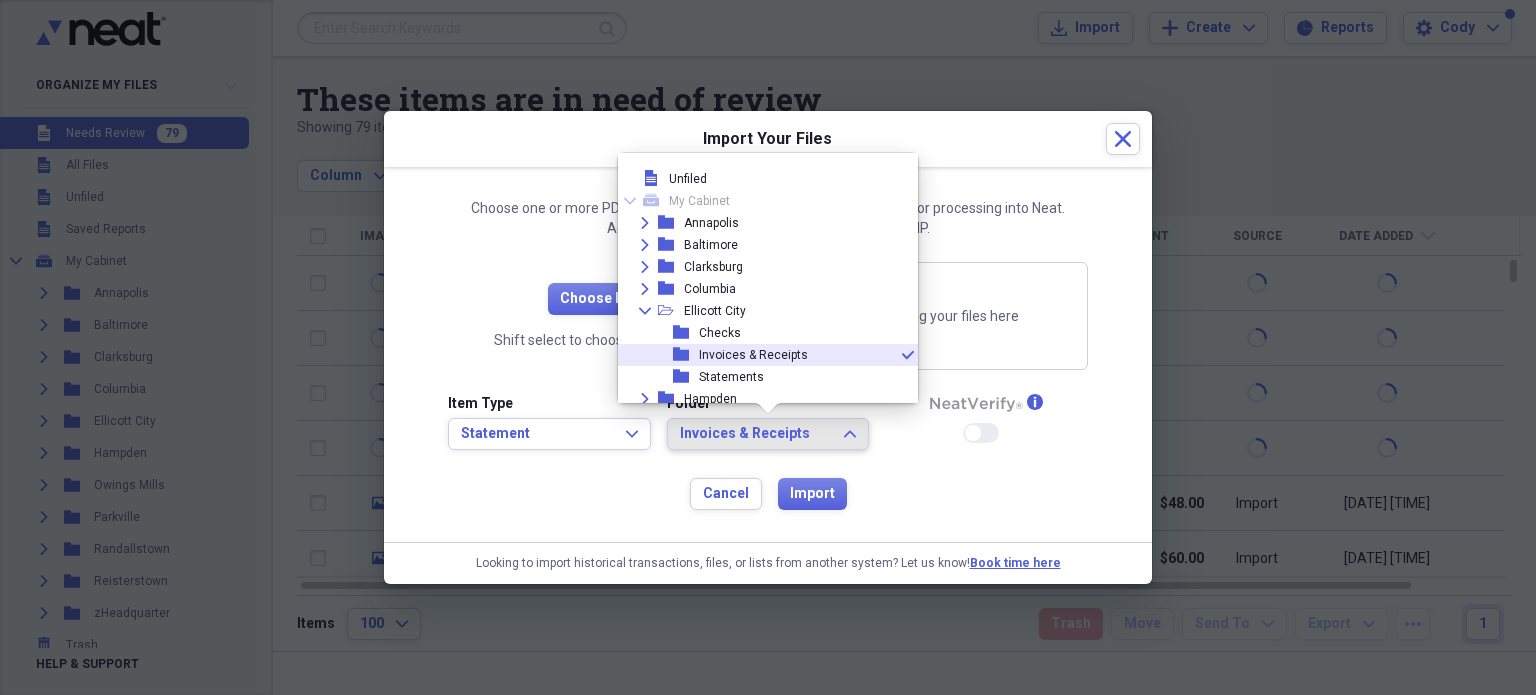 scroll, scrollTop: 76, scrollLeft: 0, axis: vertical 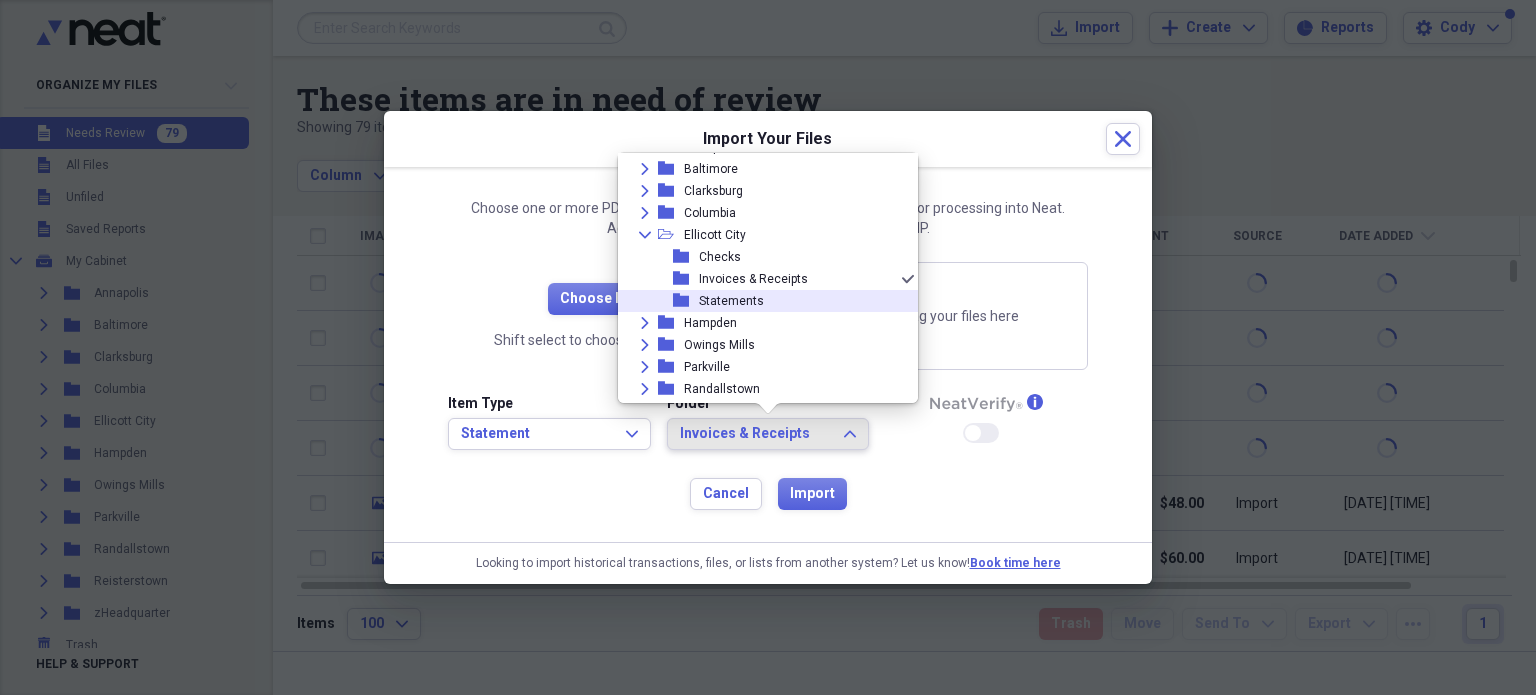 click on "Statements" at bounding box center [731, 301] 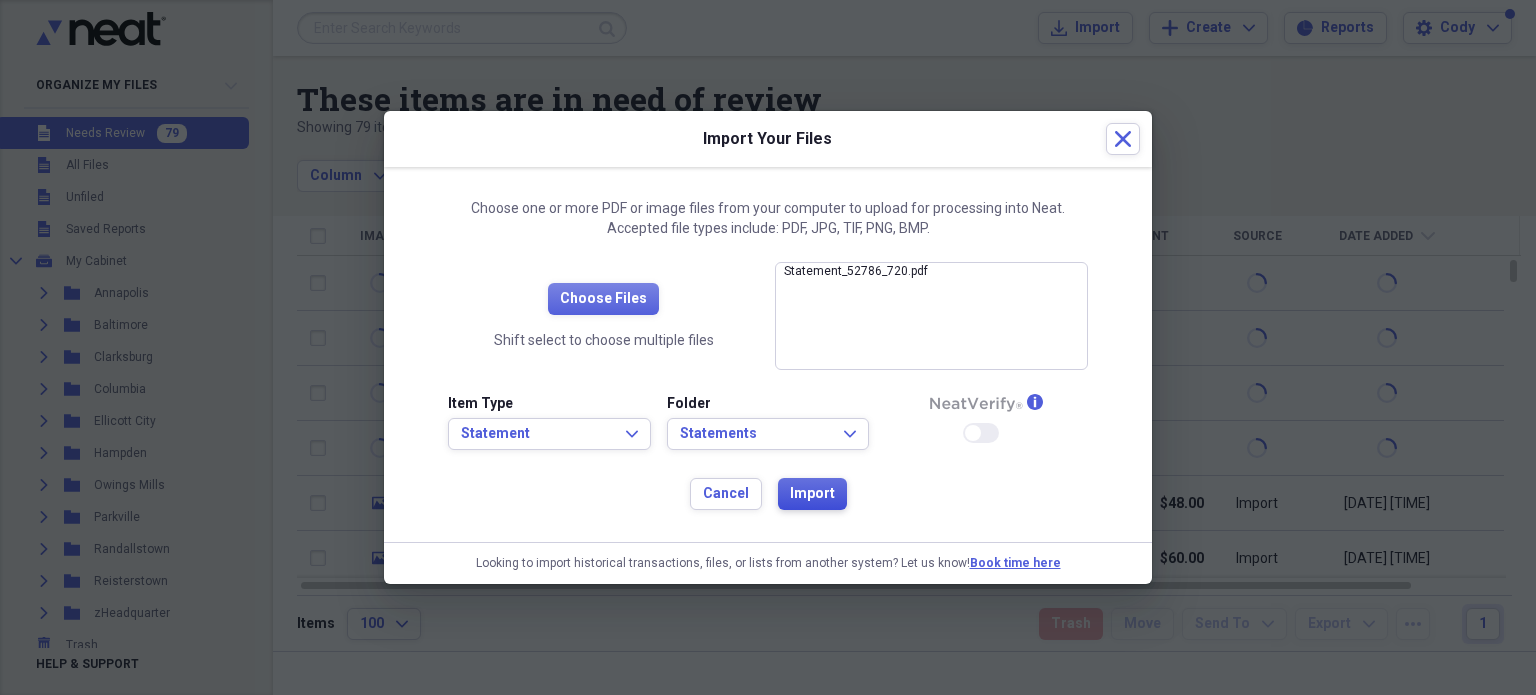 click on "Import" at bounding box center [812, 494] 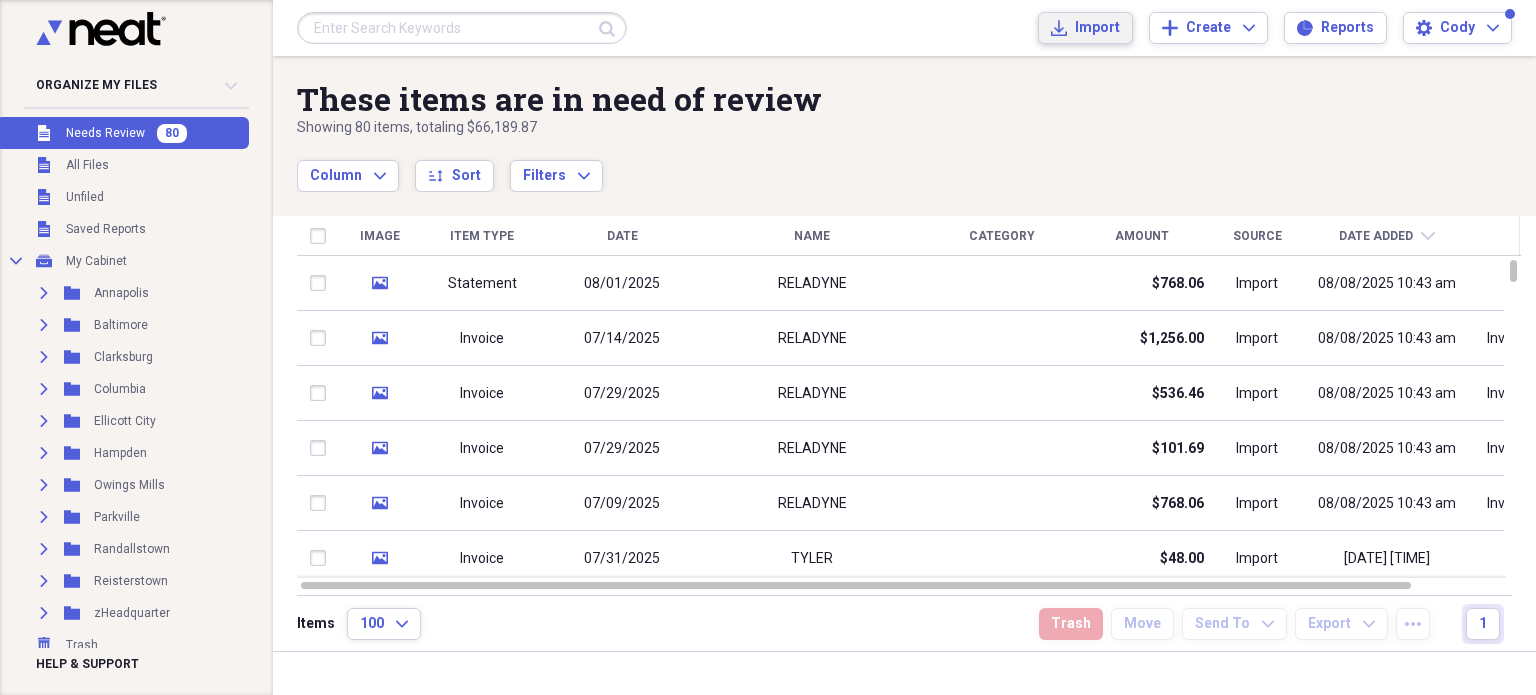 click on "Import" at bounding box center [1097, 28] 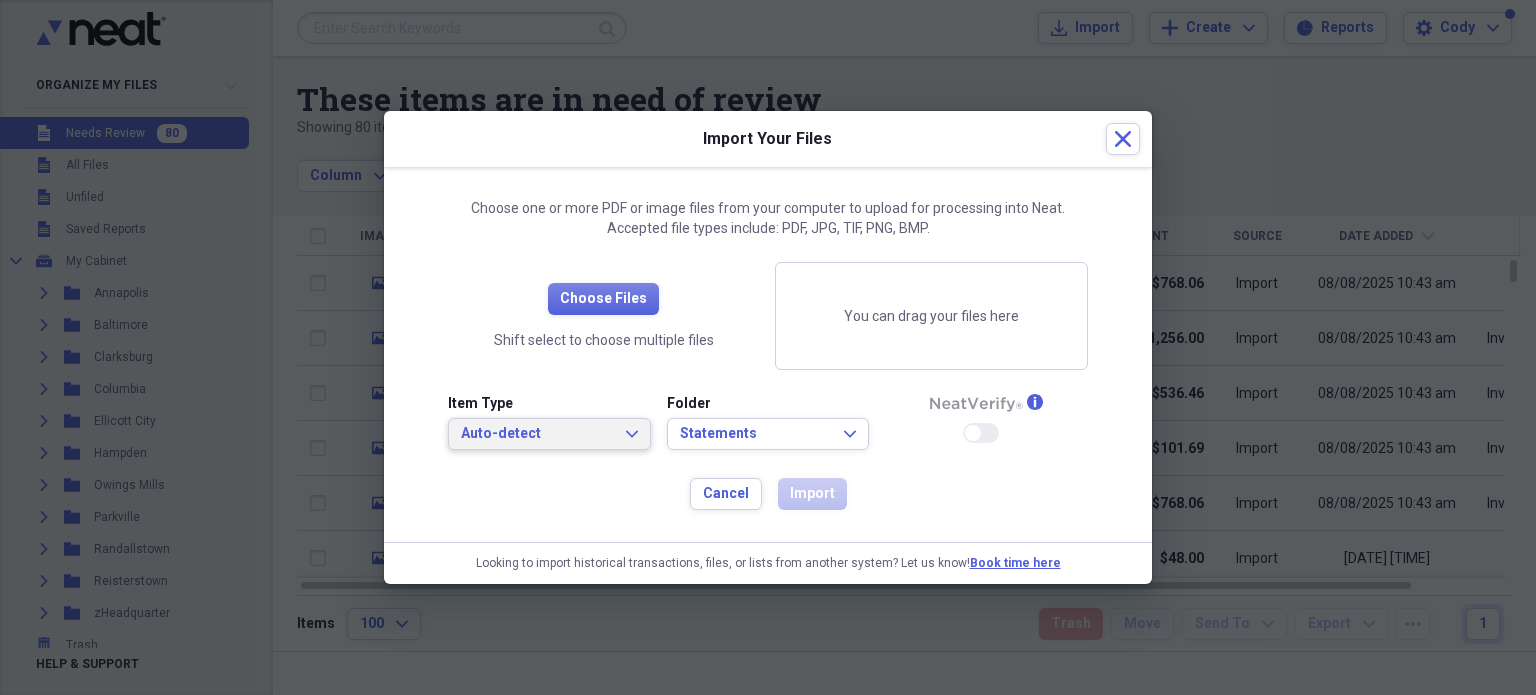 click on "Expand" 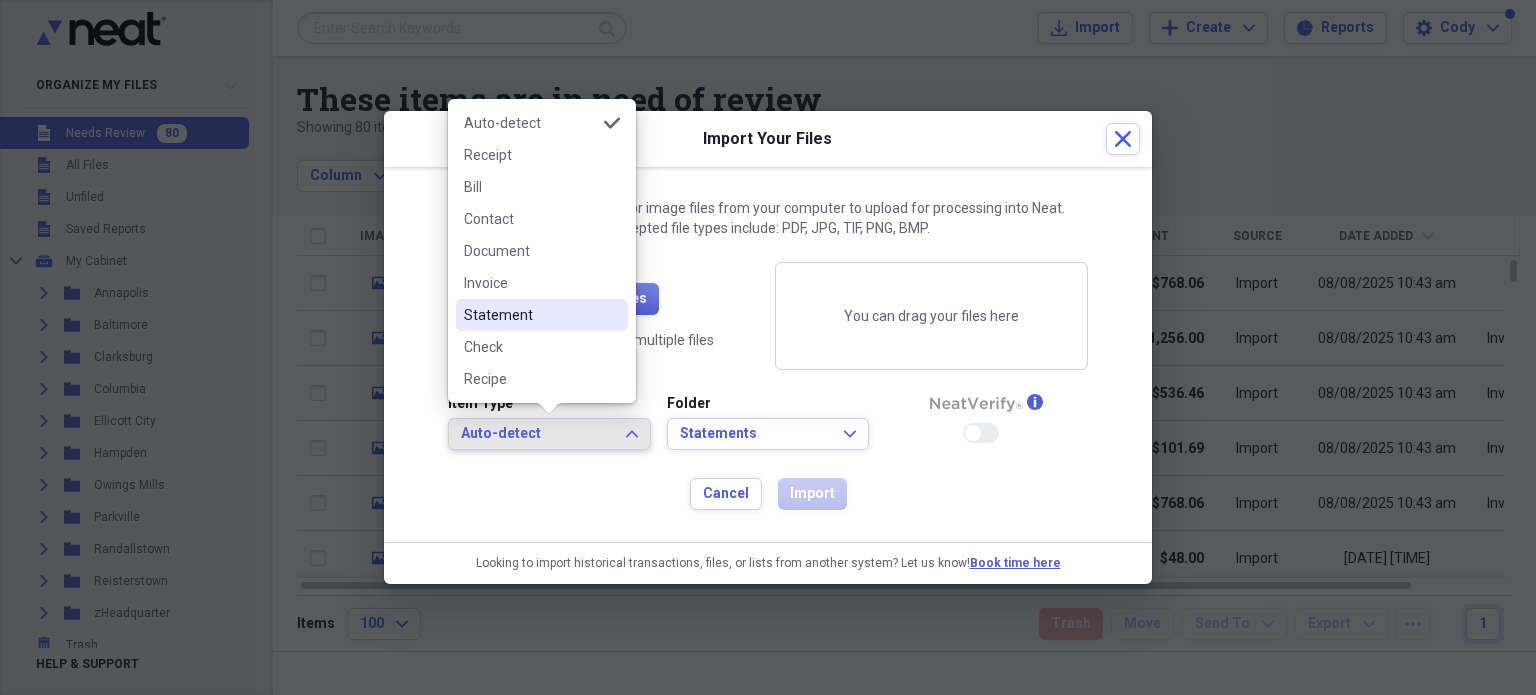 click on "Statement" at bounding box center [530, 315] 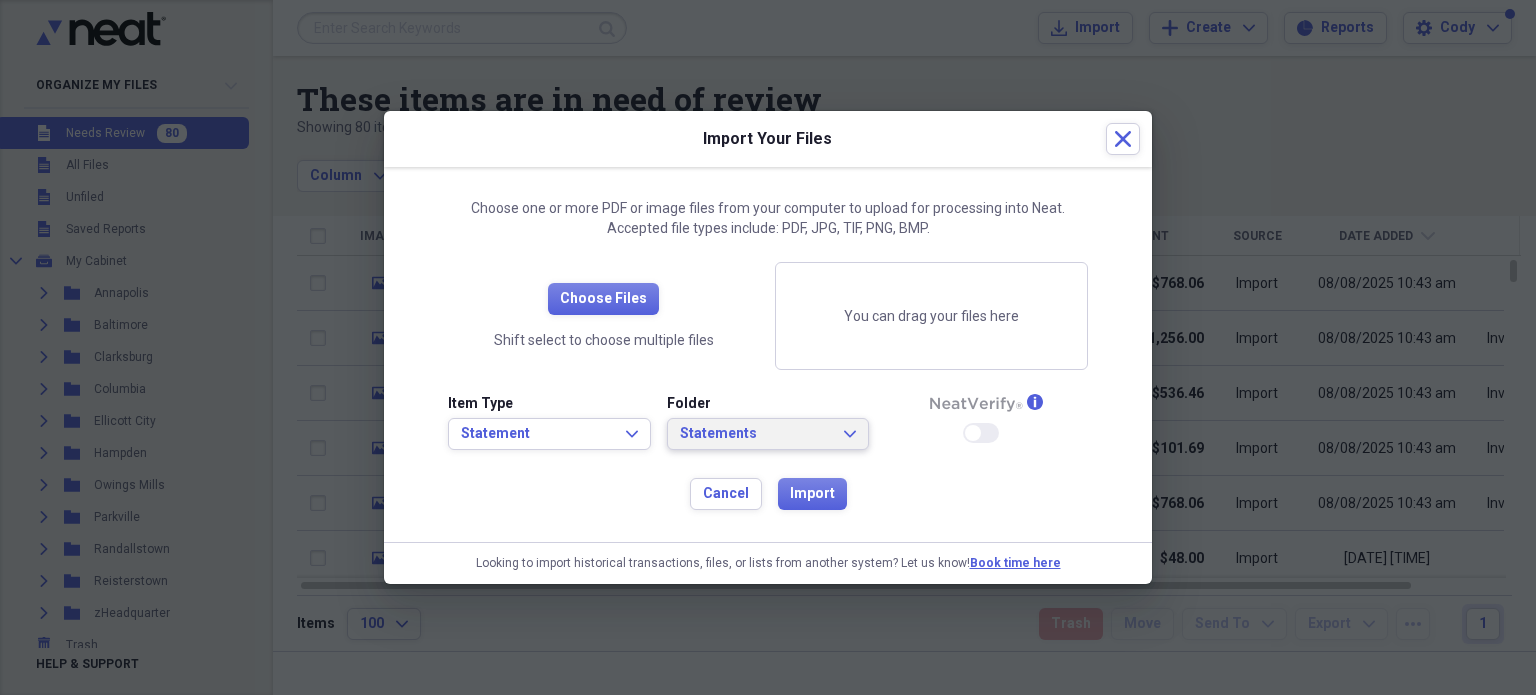click on "Expand" 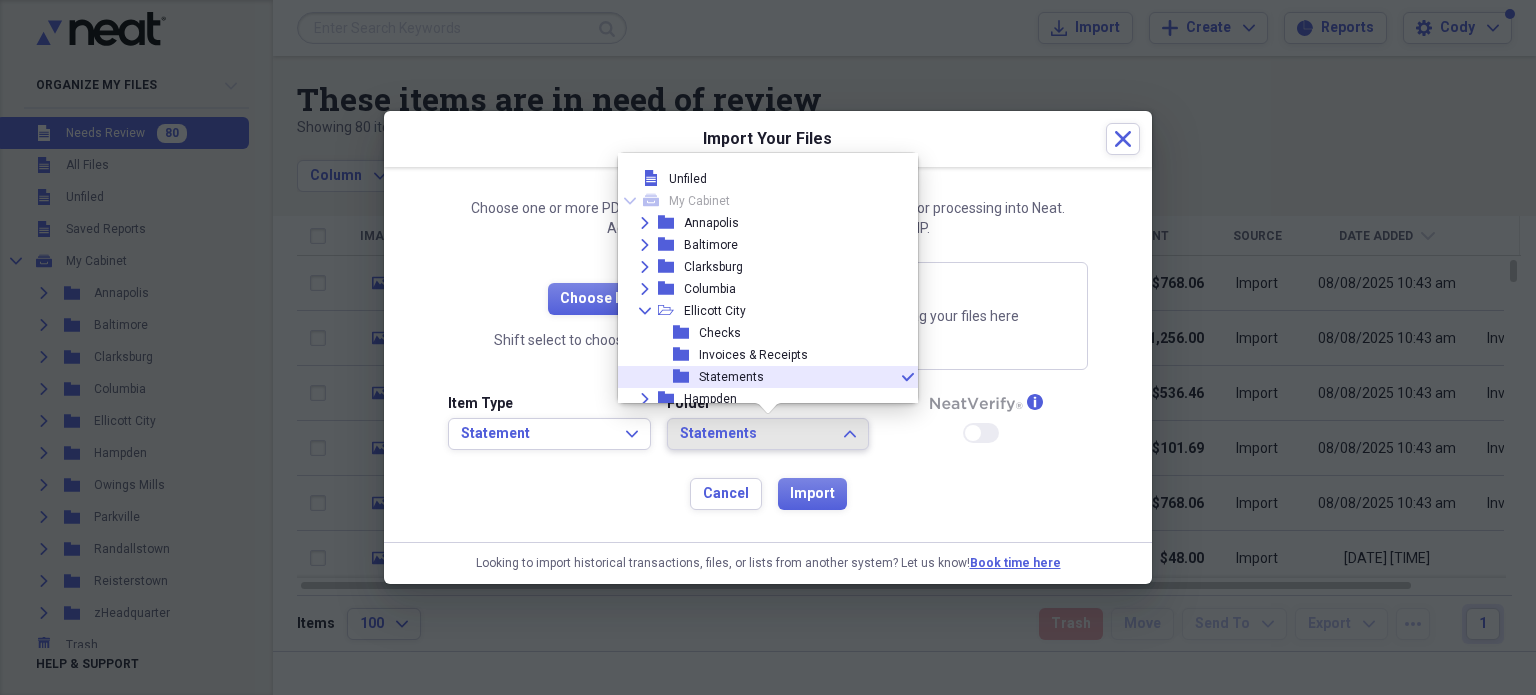 scroll, scrollTop: 99, scrollLeft: 0, axis: vertical 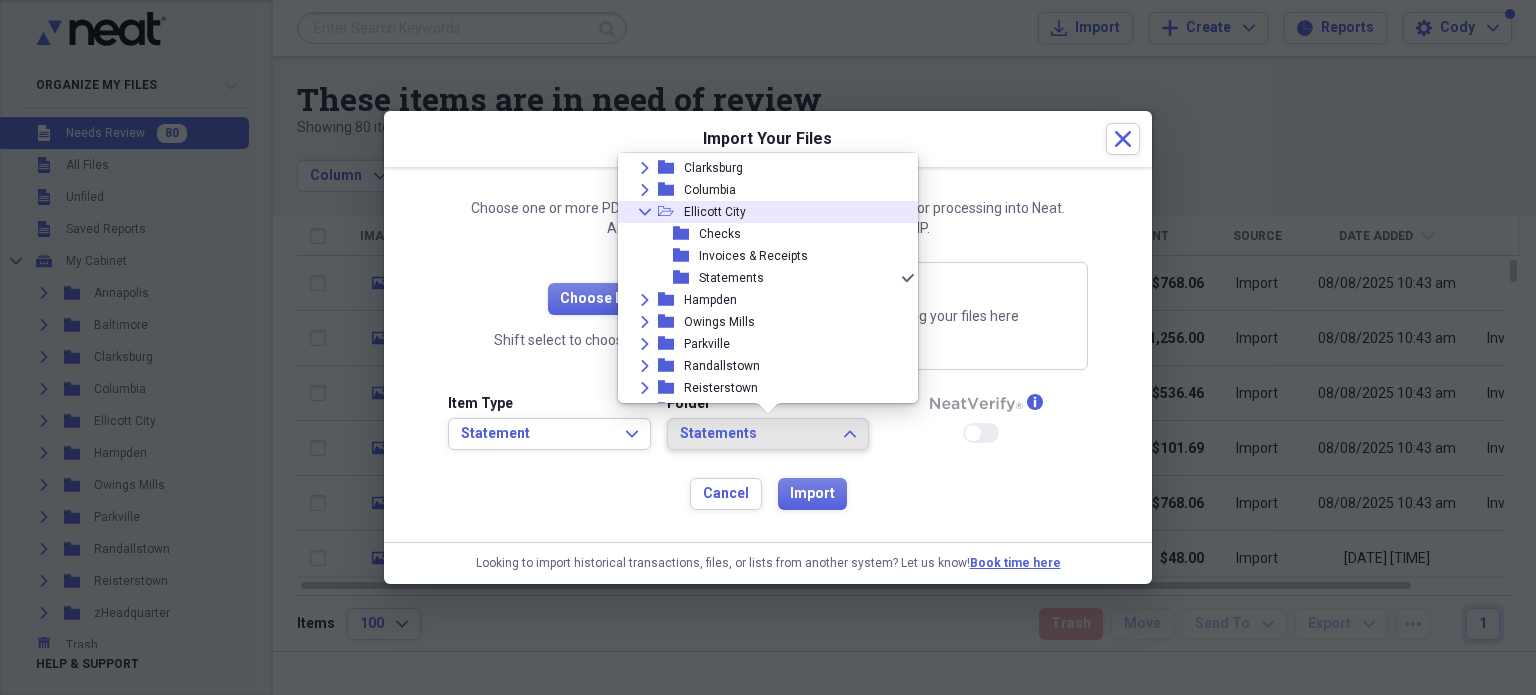 click on "Collapse" 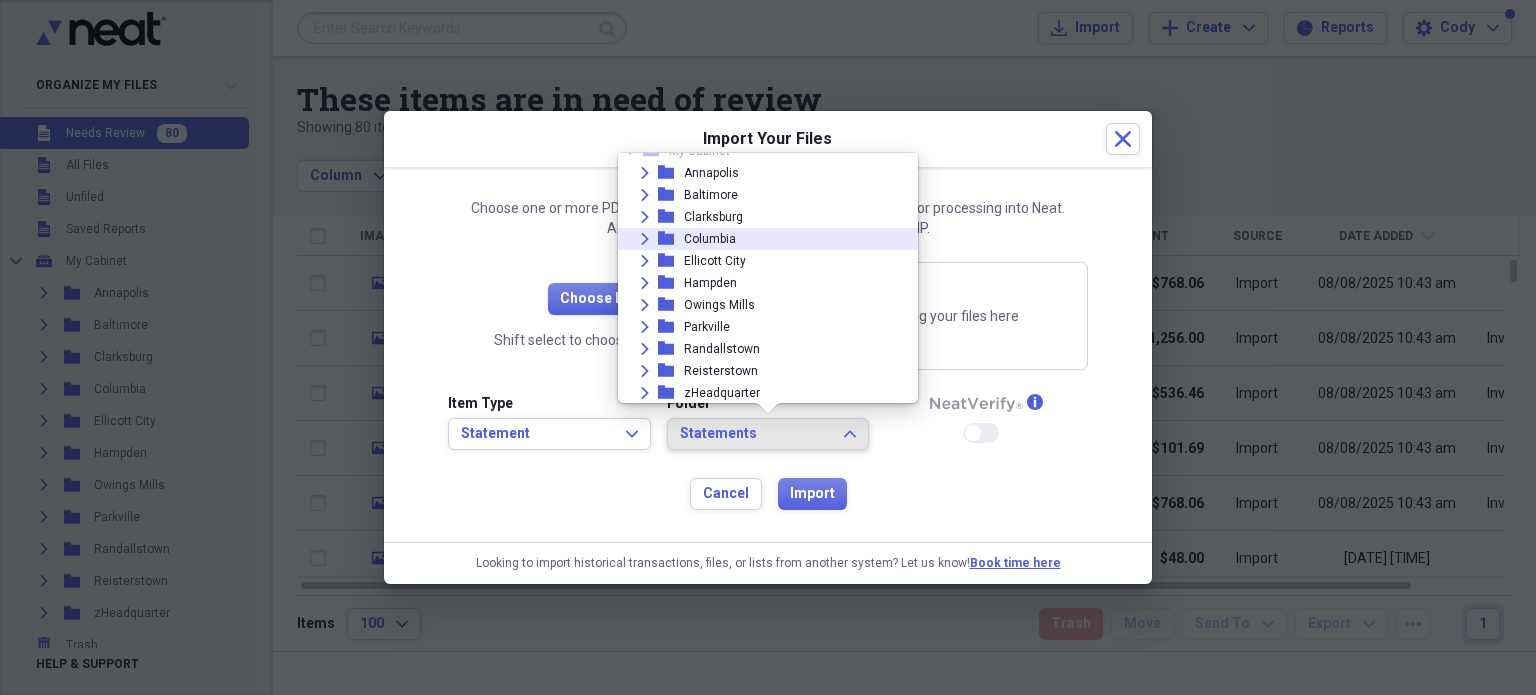 click 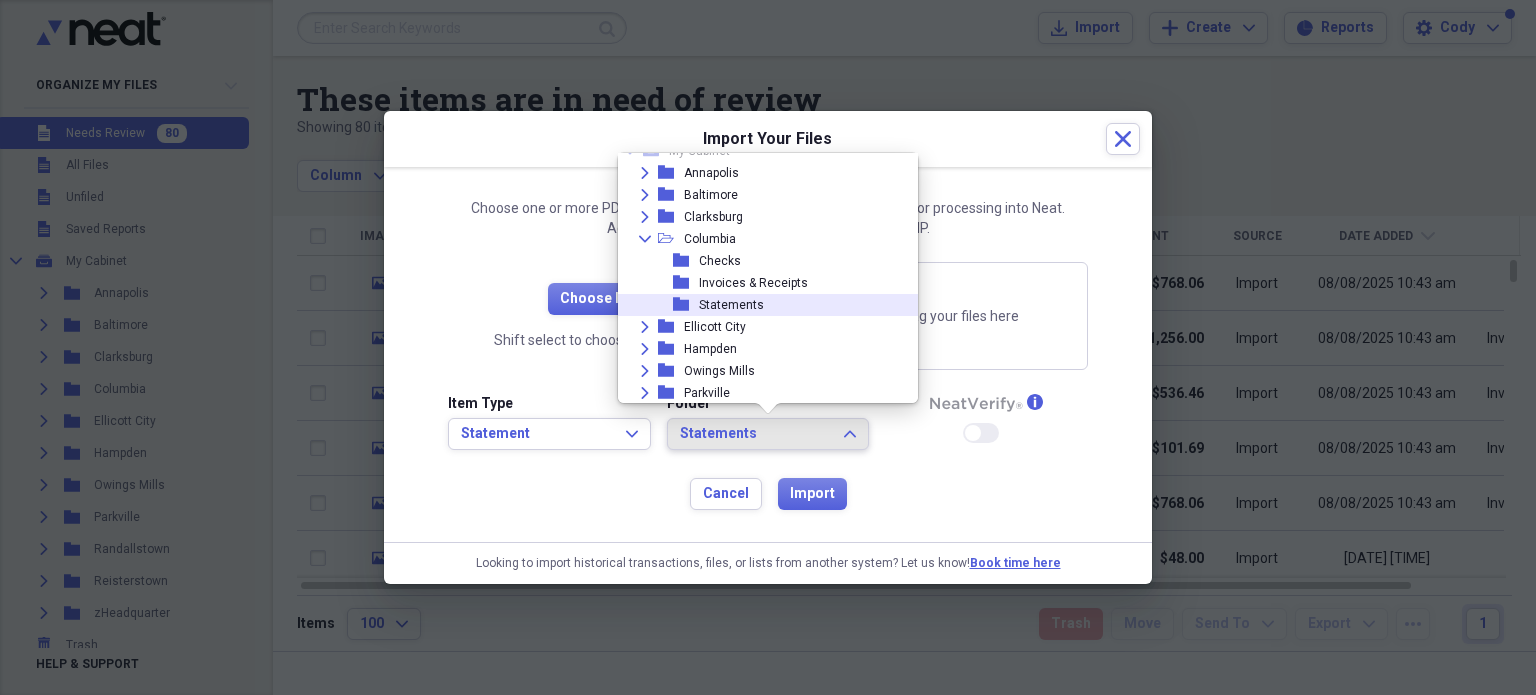 click on "Statements" at bounding box center [731, 305] 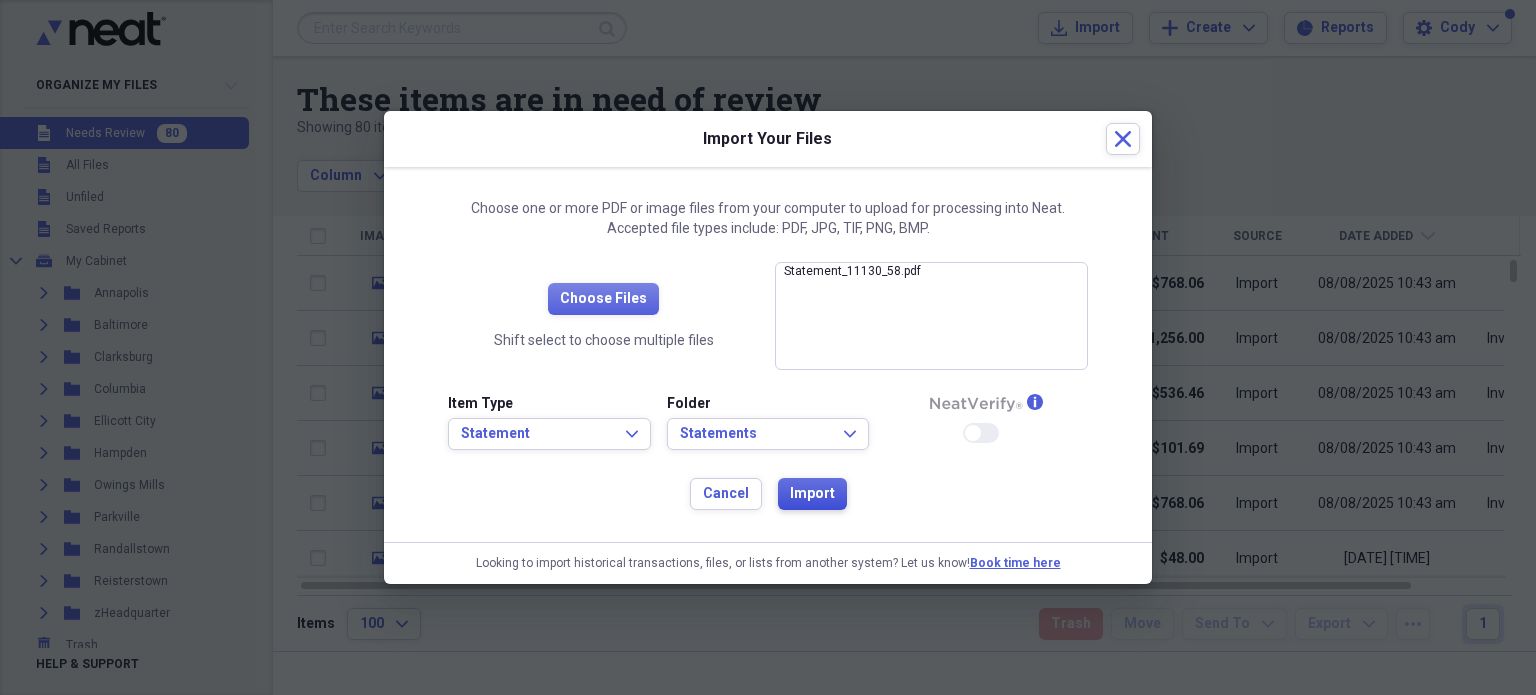 click on "Import" at bounding box center [812, 494] 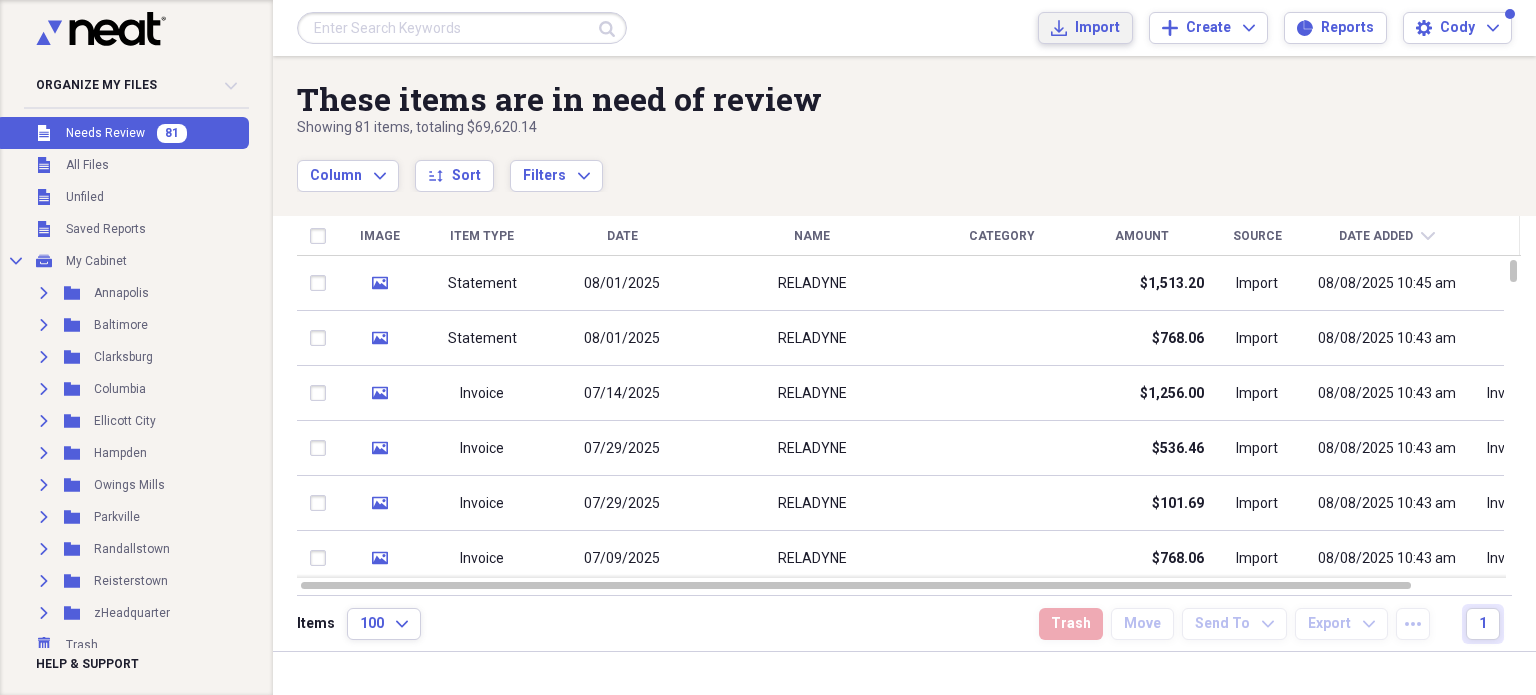 click on "Import" at bounding box center [1097, 28] 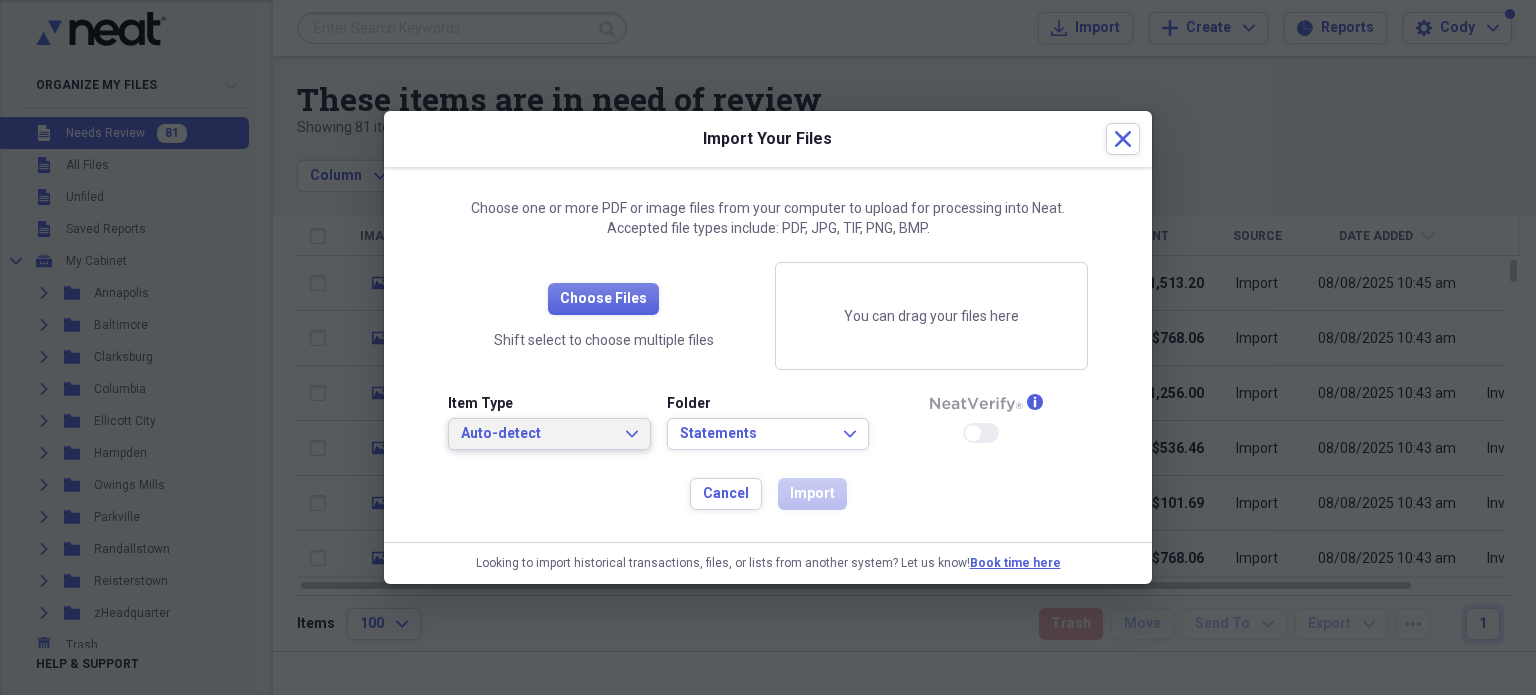 click on "Auto-detect Expand" at bounding box center (549, 434) 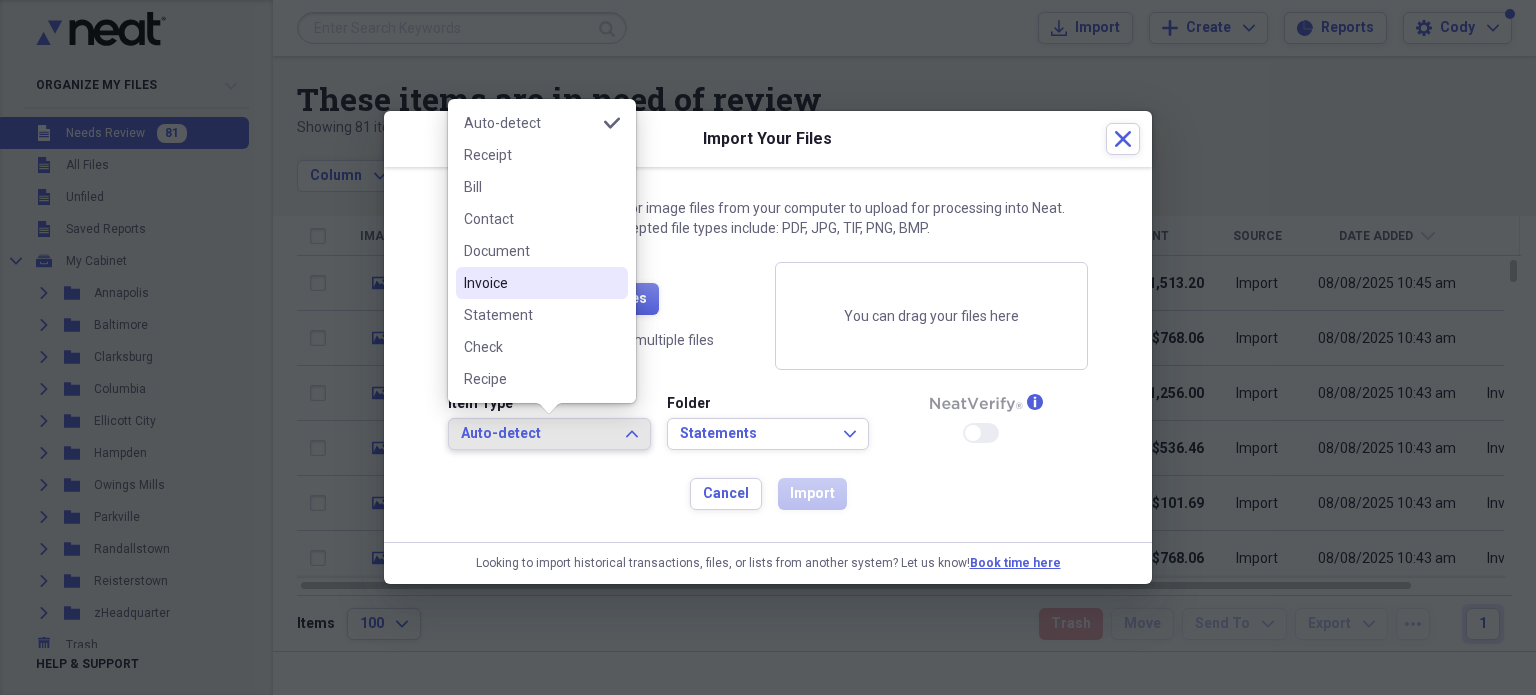click on "Invoice" at bounding box center (530, 283) 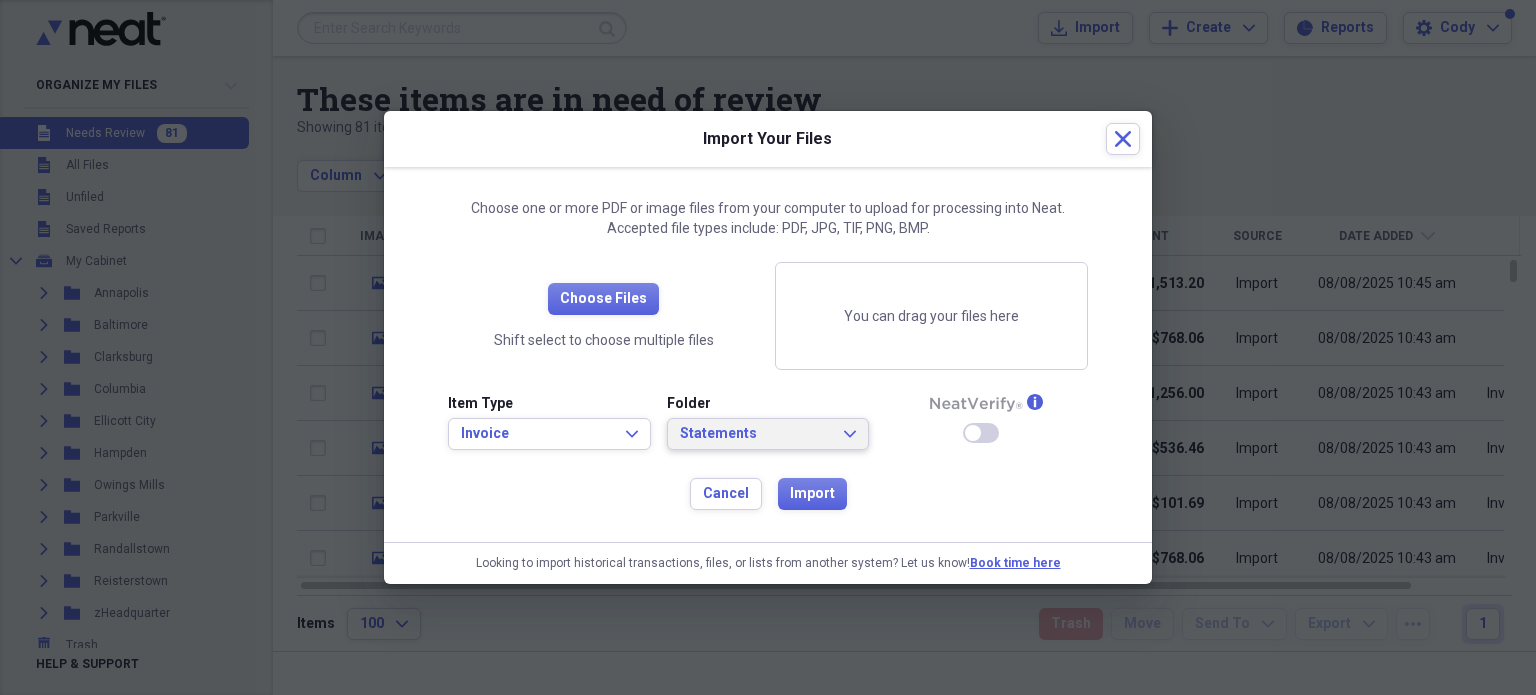 click on "Expand" 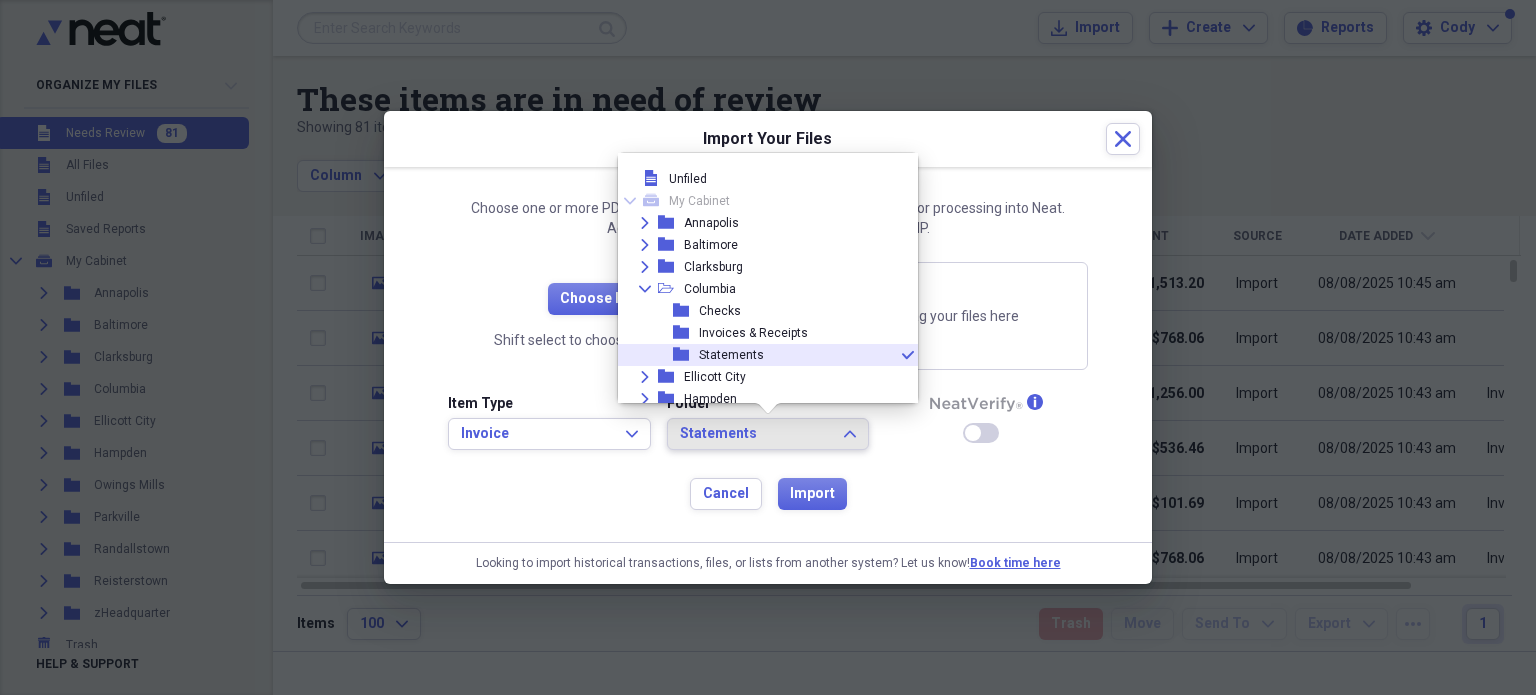 scroll, scrollTop: 76, scrollLeft: 0, axis: vertical 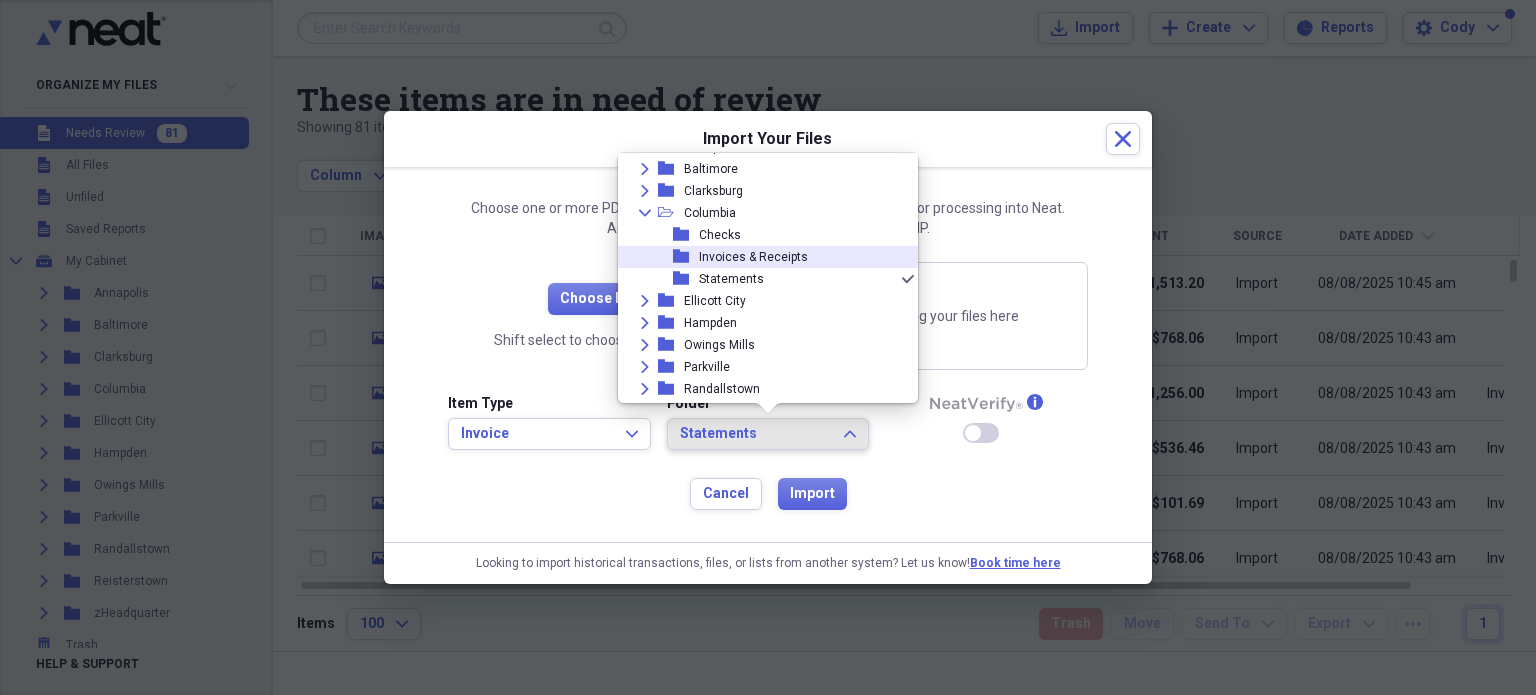 click on "Invoices & Receipts" at bounding box center (753, 257) 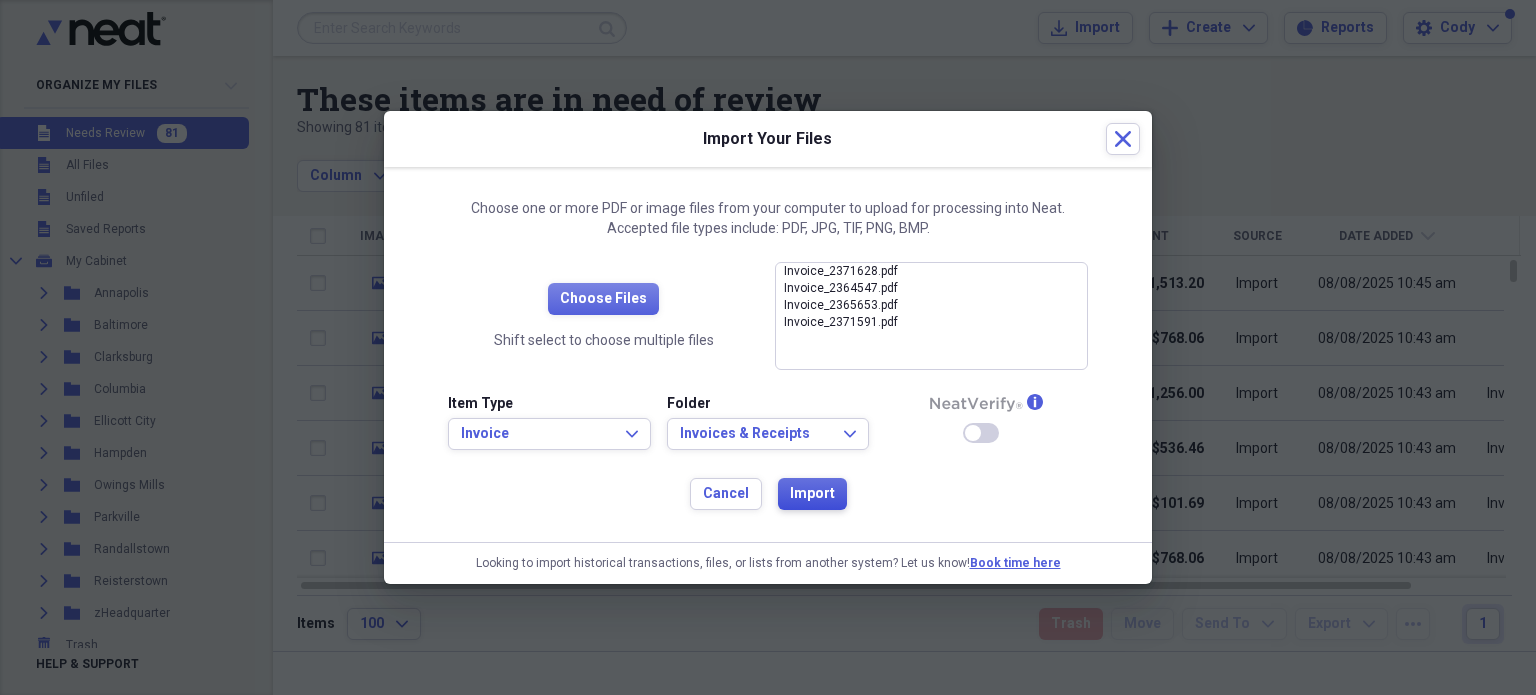 click on "Import" at bounding box center (812, 494) 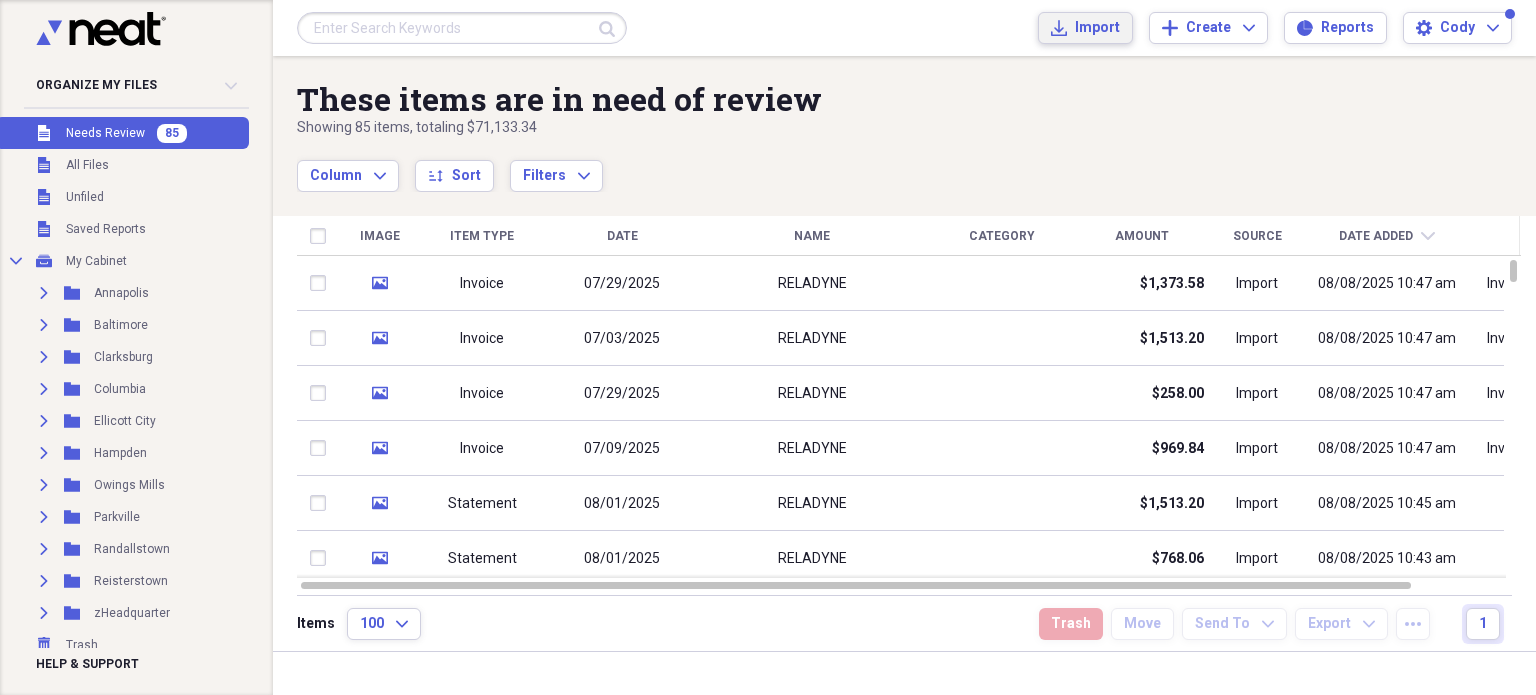 click on "Import Import" at bounding box center [1085, 28] 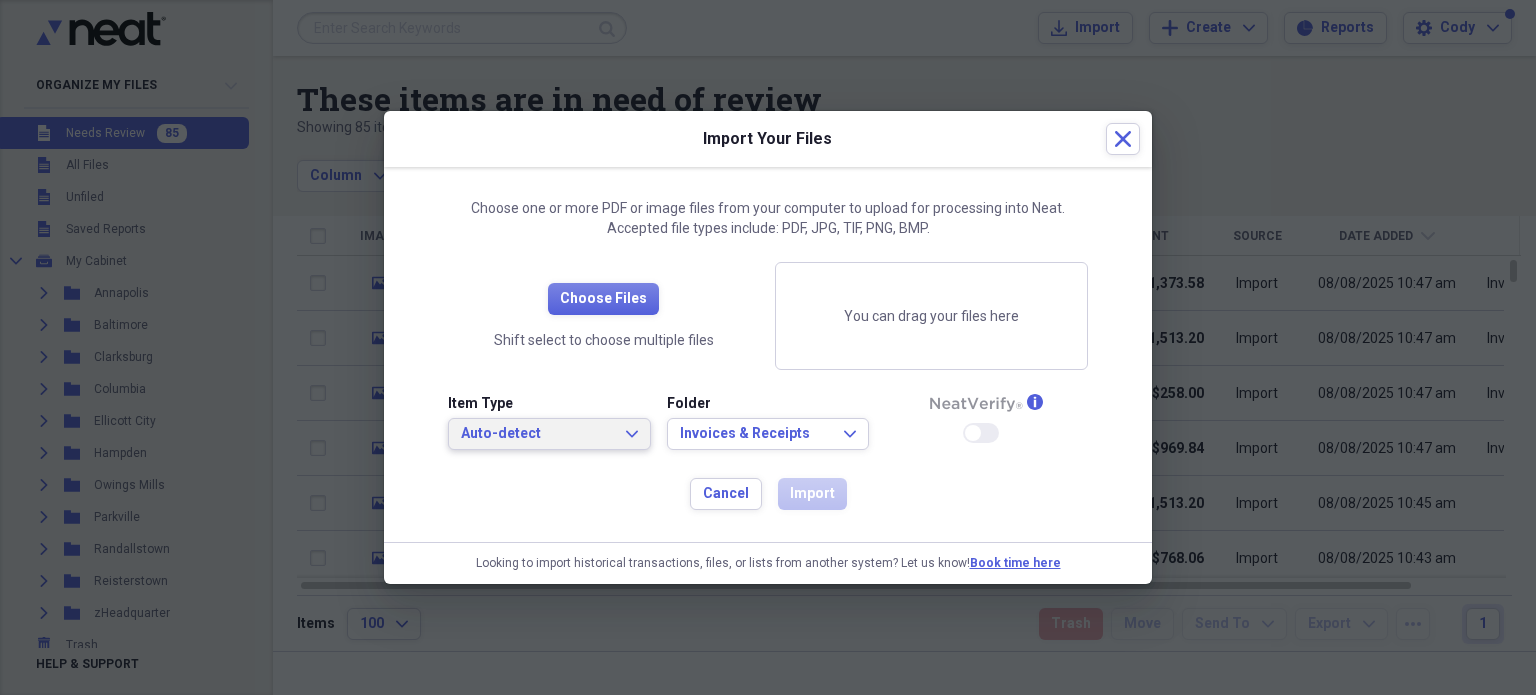 click on "Auto-detect Expand" at bounding box center [549, 434] 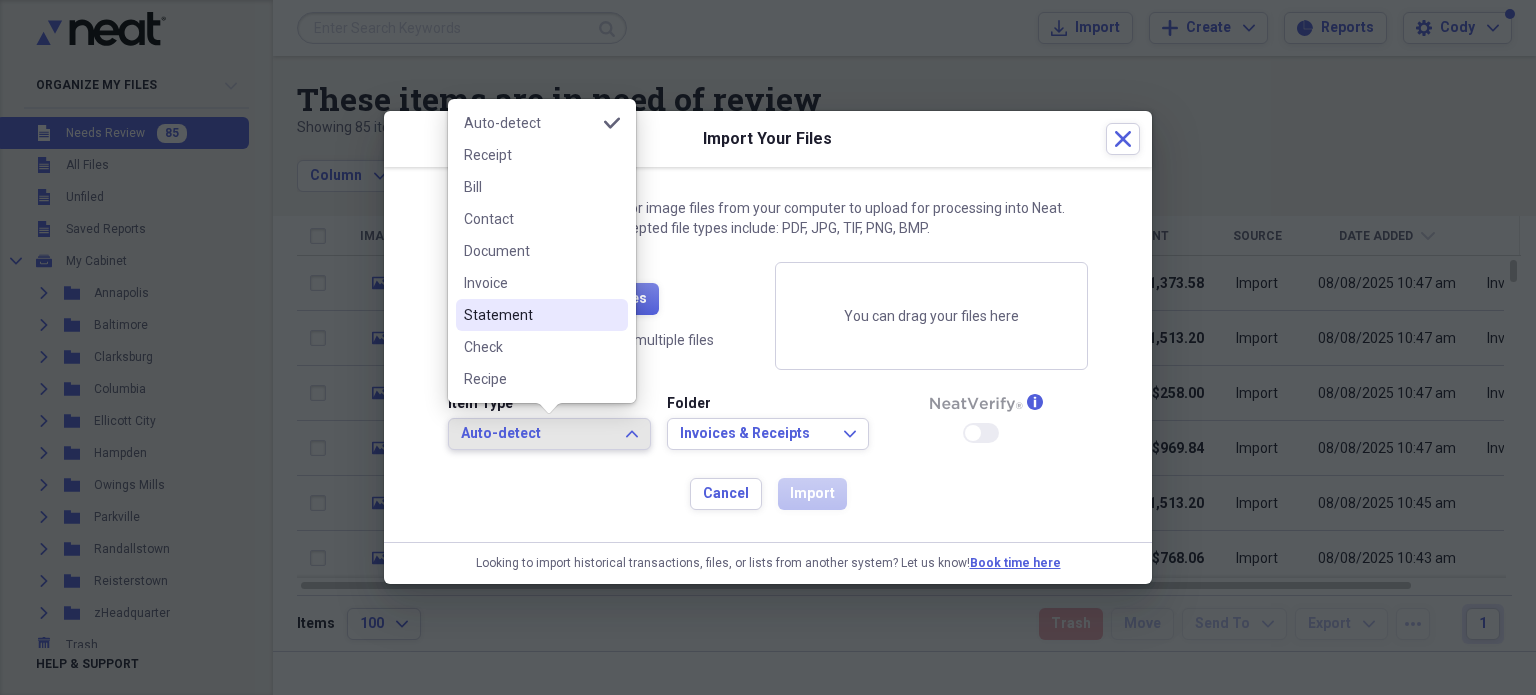 click on "Statement" at bounding box center (542, 315) 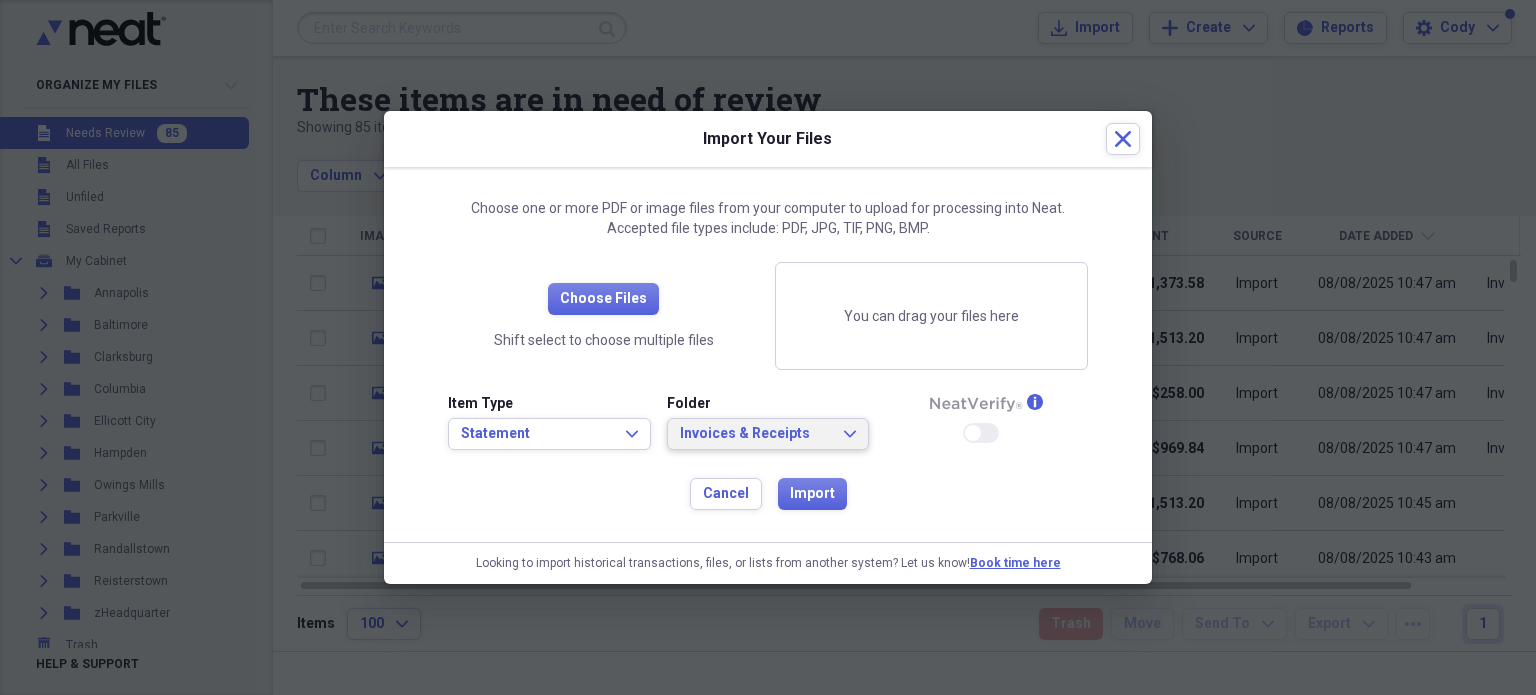 click on "Expand" 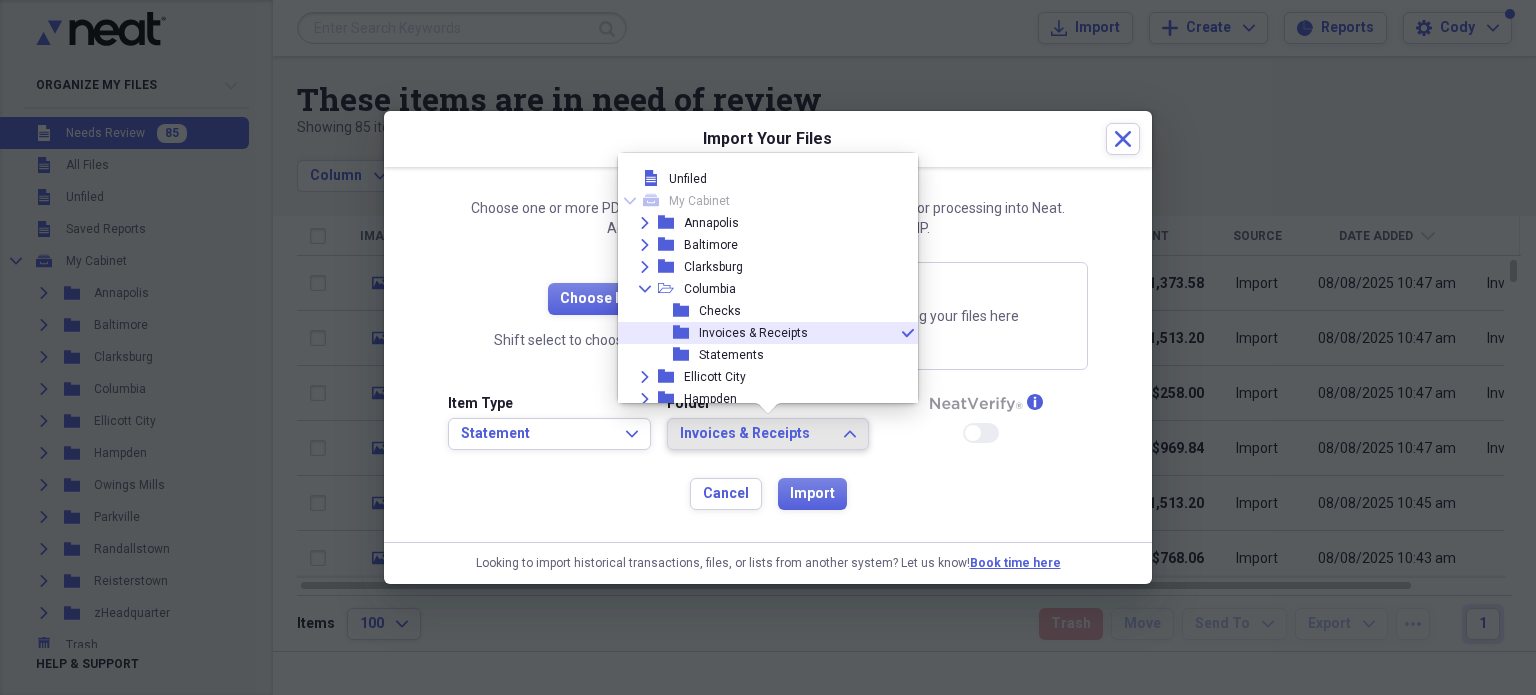 scroll, scrollTop: 55, scrollLeft: 0, axis: vertical 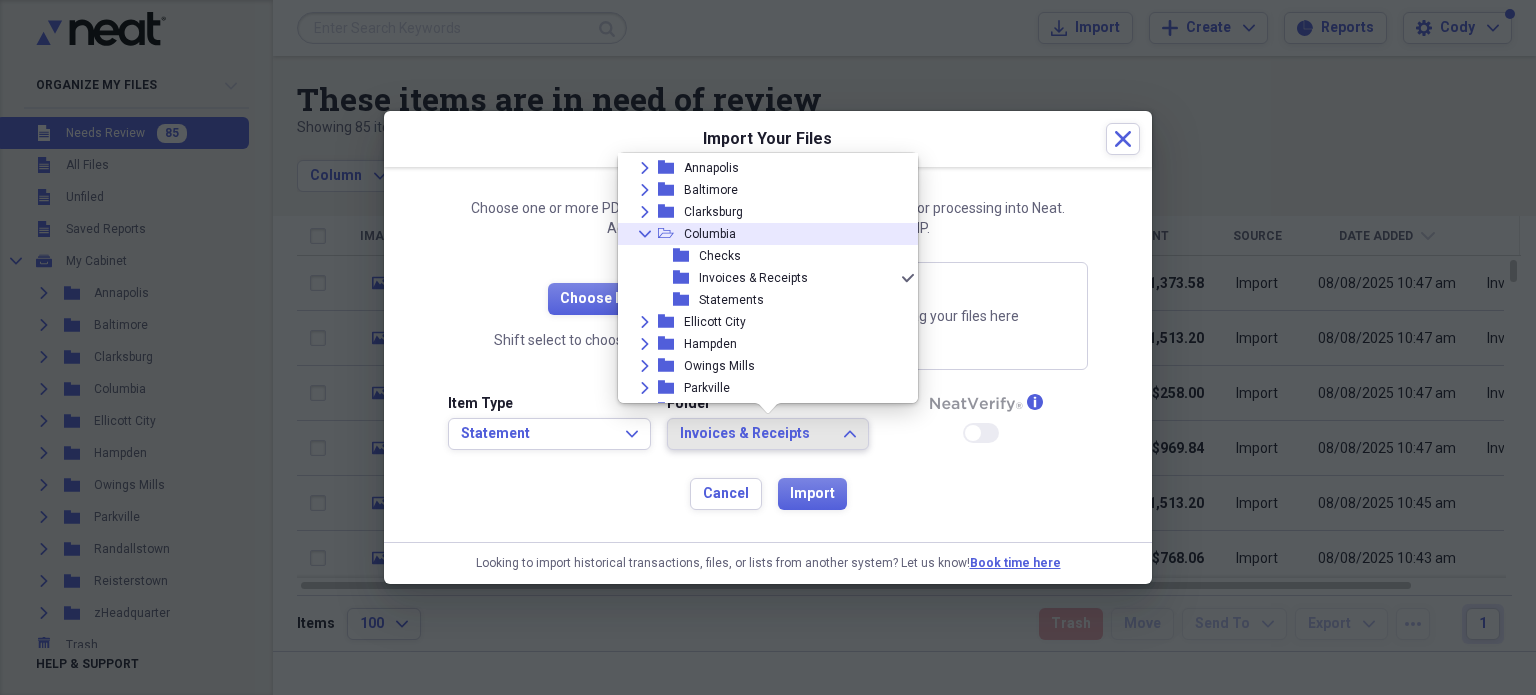 click on "Collapse" 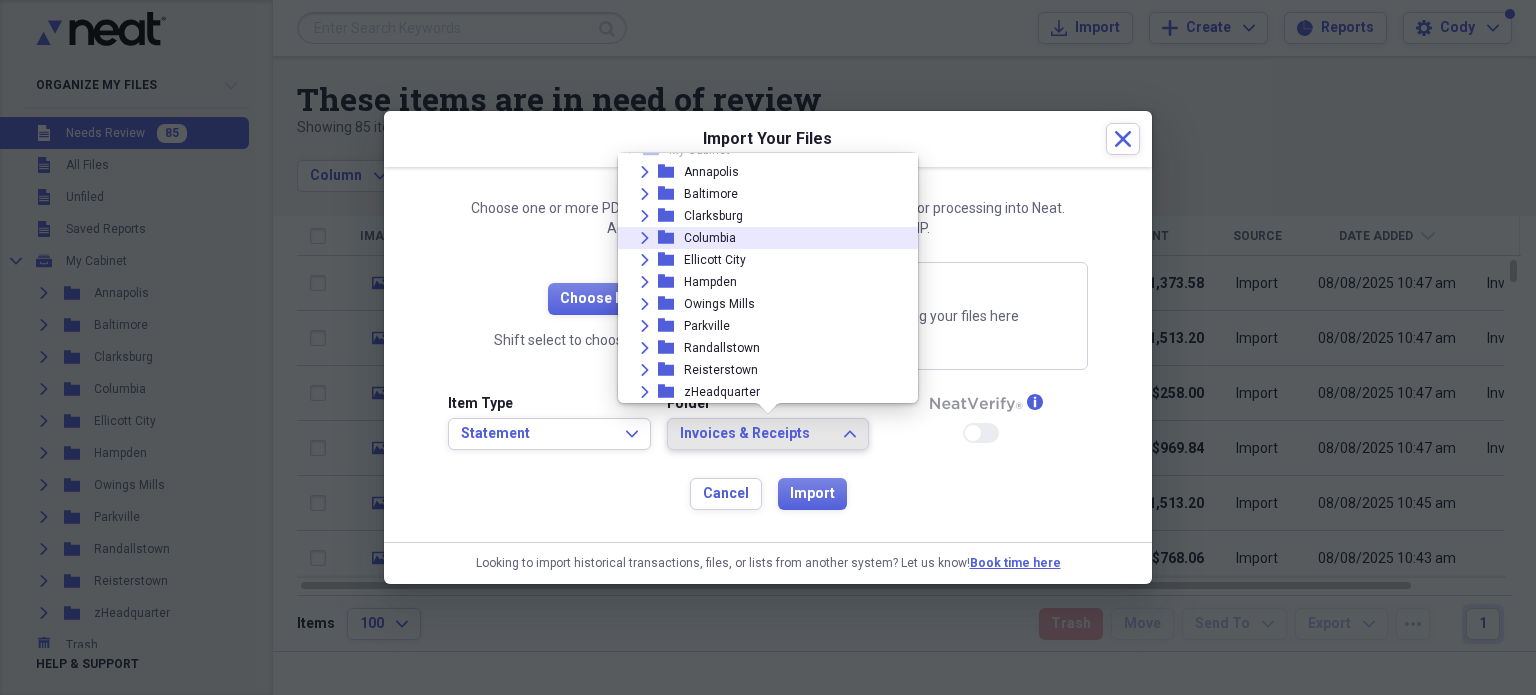 scroll, scrollTop: 50, scrollLeft: 0, axis: vertical 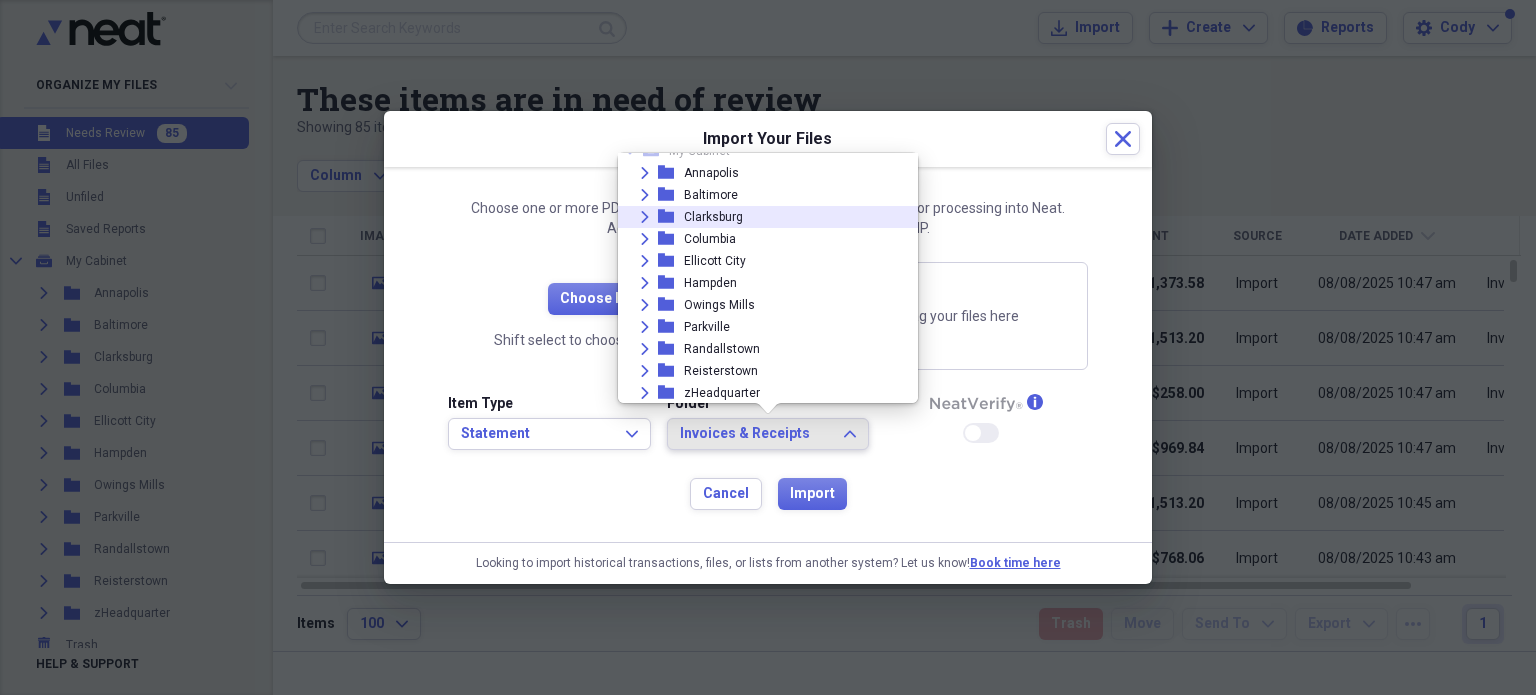 click on "Expand" 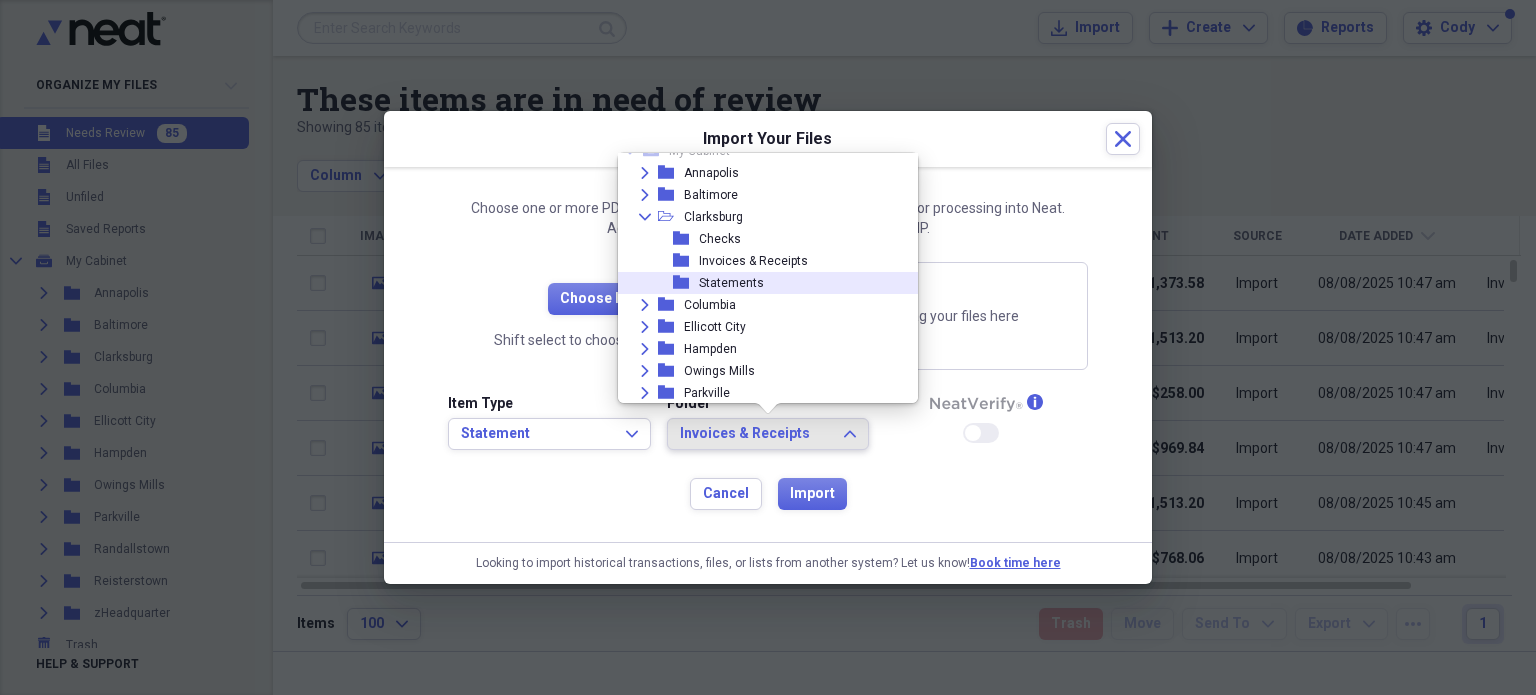 click on "Statements" at bounding box center (731, 283) 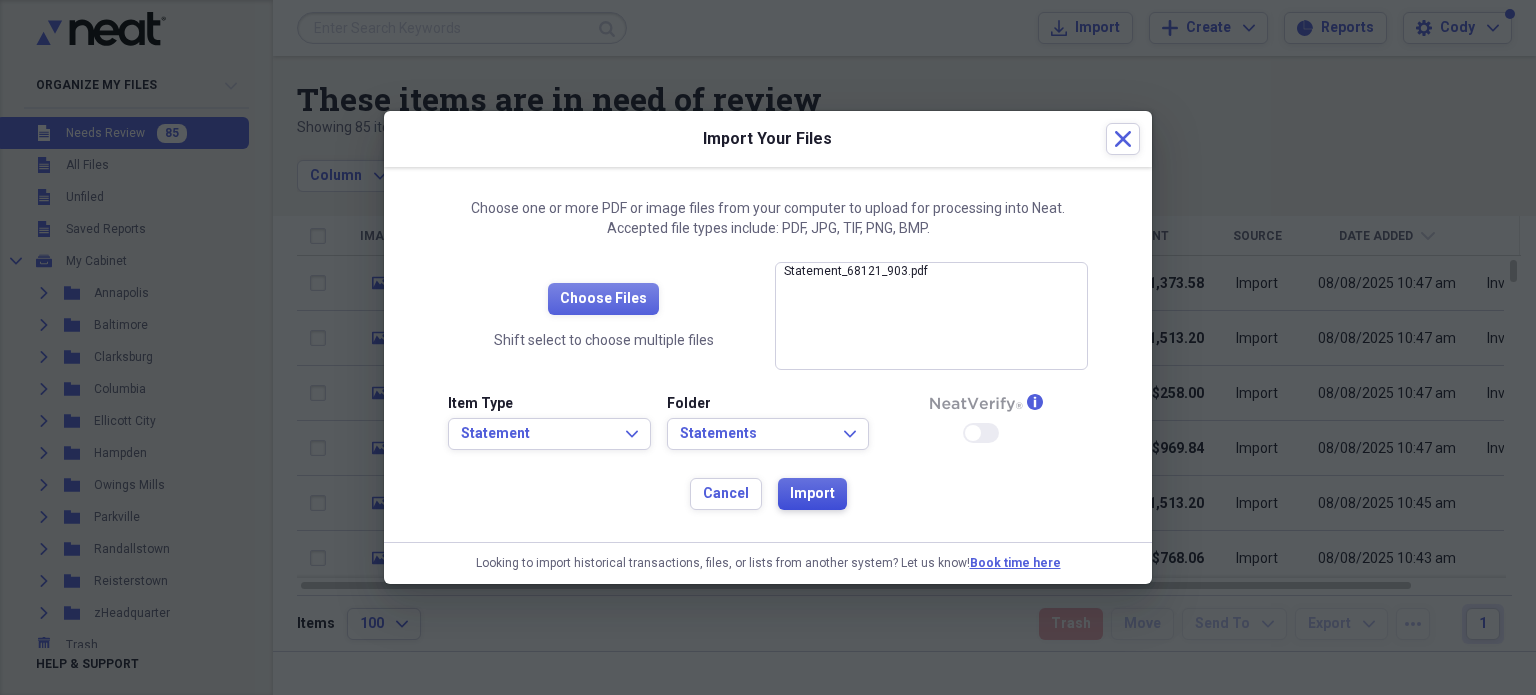 click on "Import" at bounding box center [812, 494] 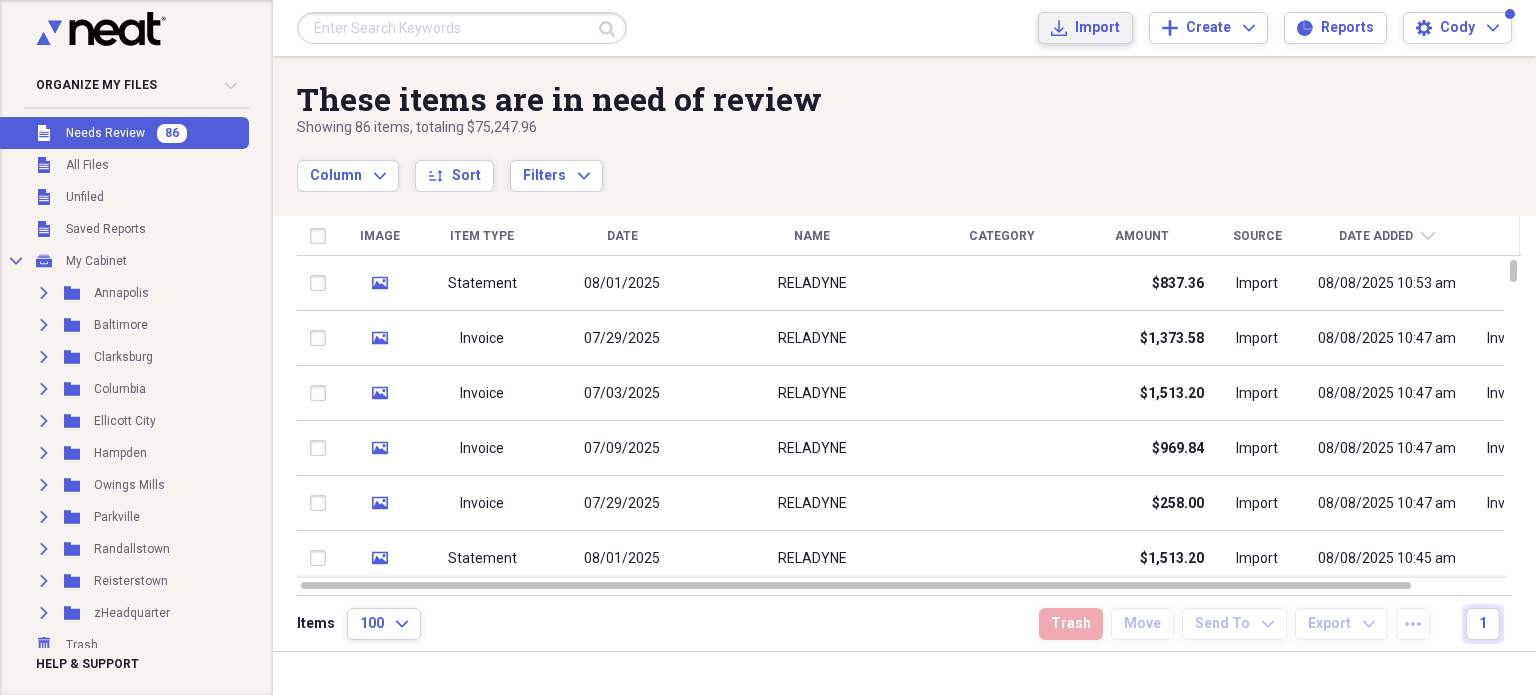 click on "Import" at bounding box center (1097, 28) 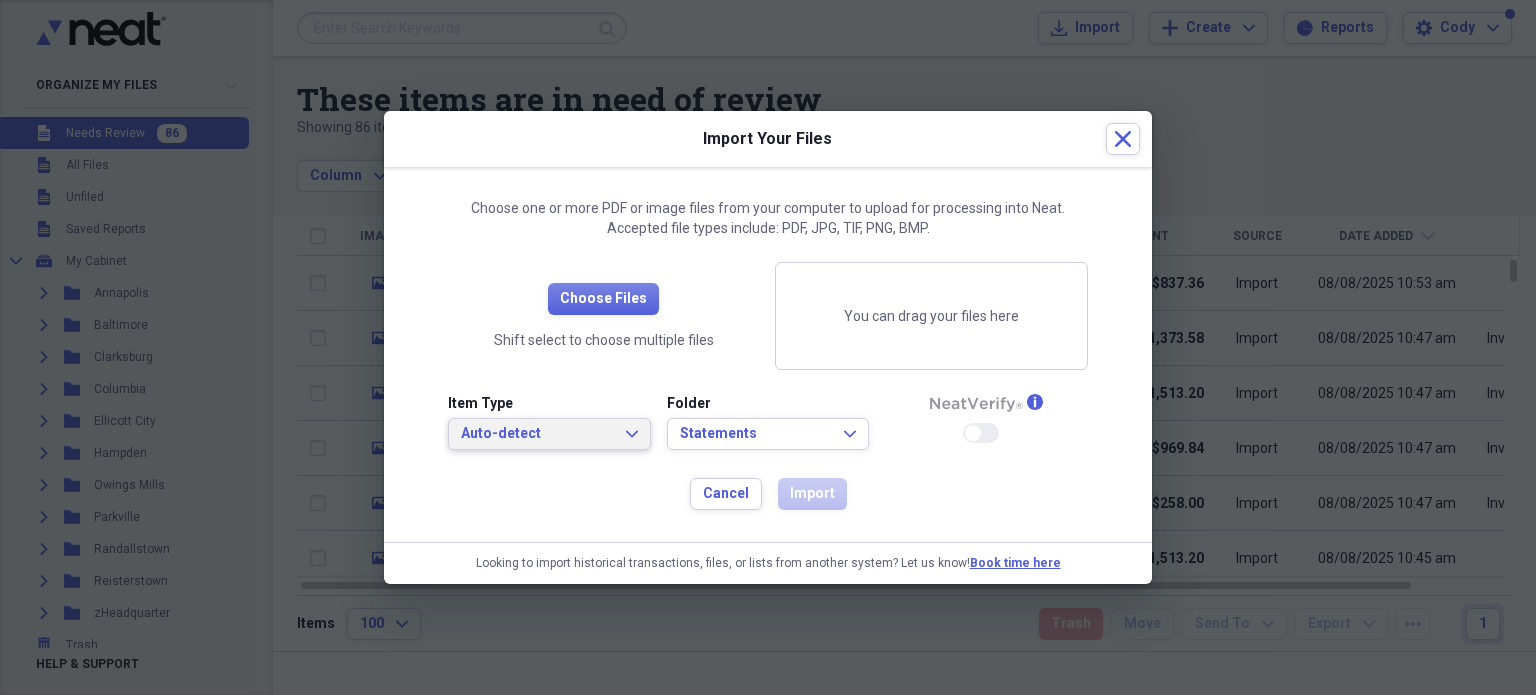 click on "Auto-detect Expand" at bounding box center (549, 434) 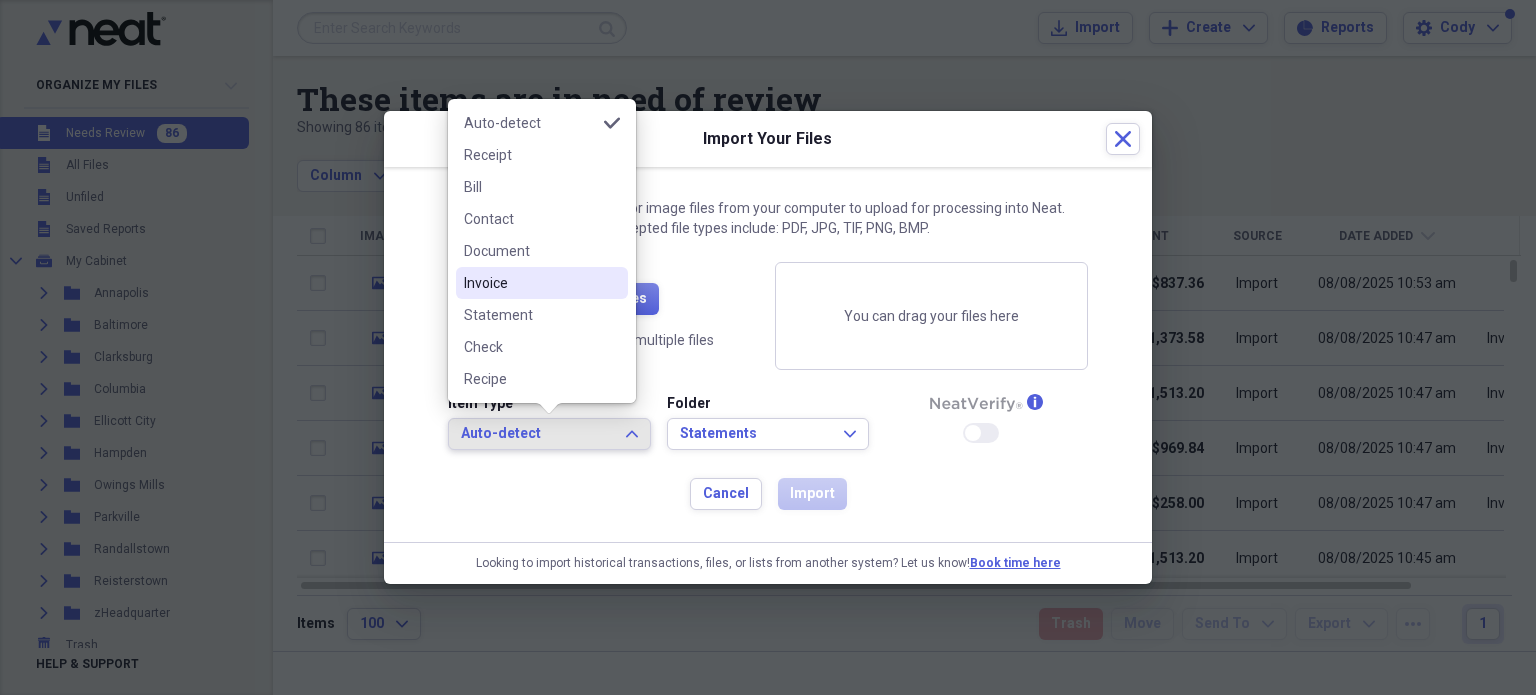 click on "Invoice" at bounding box center [542, 283] 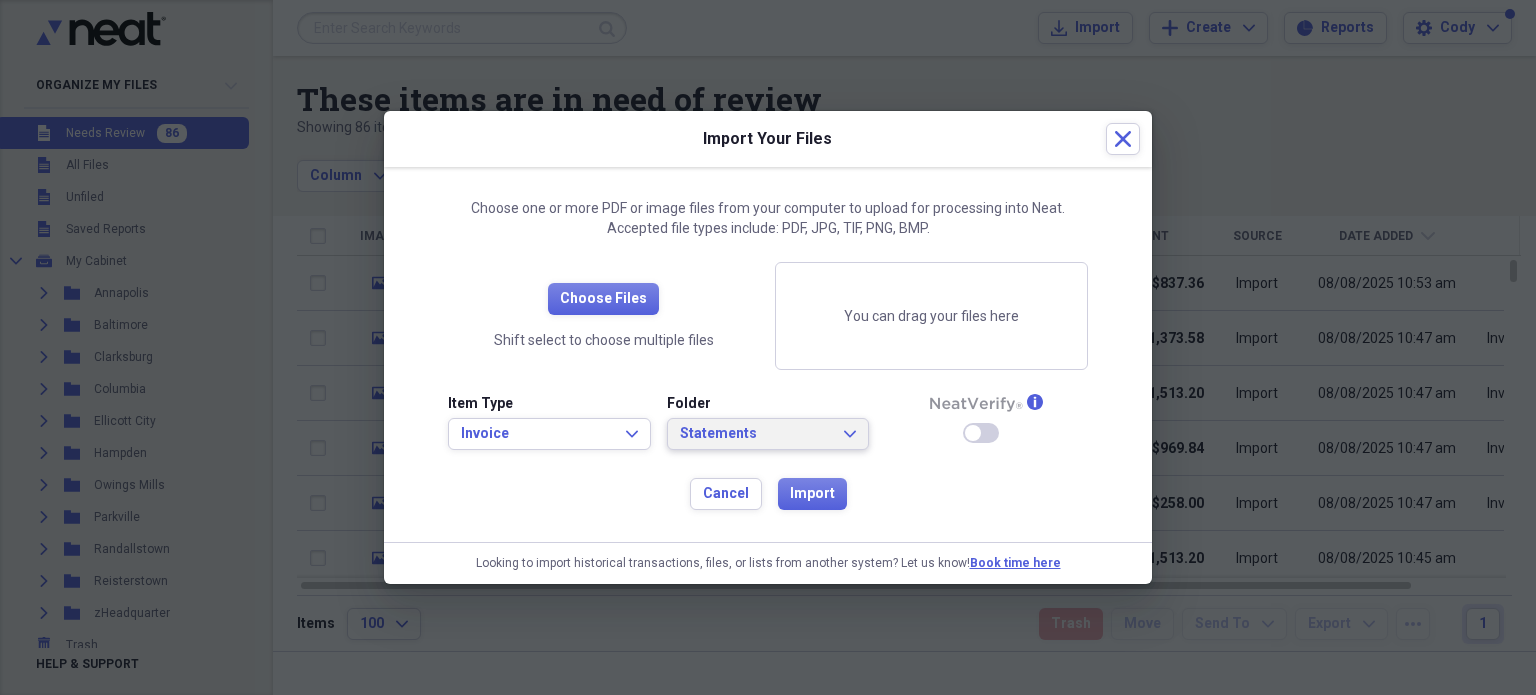 click on "Statements Expand" at bounding box center (768, 434) 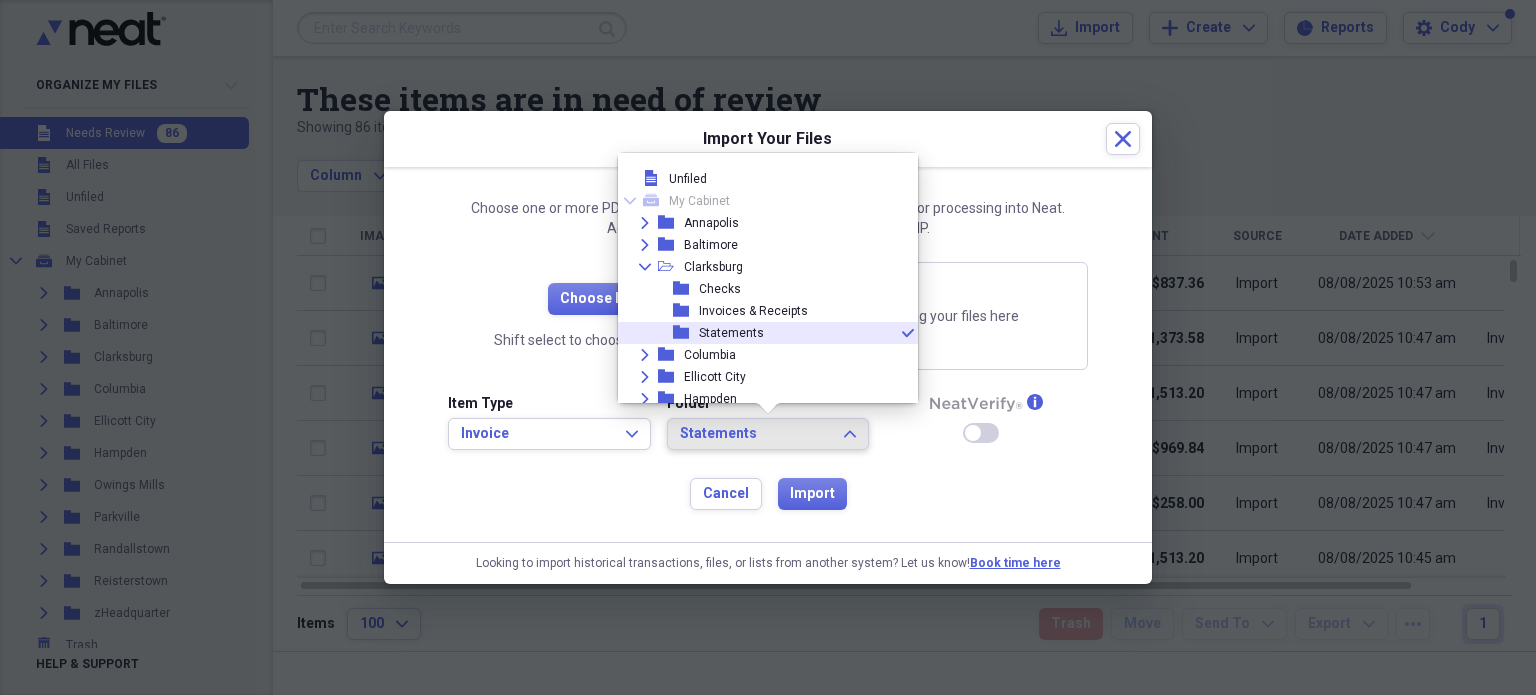 scroll, scrollTop: 55, scrollLeft: 0, axis: vertical 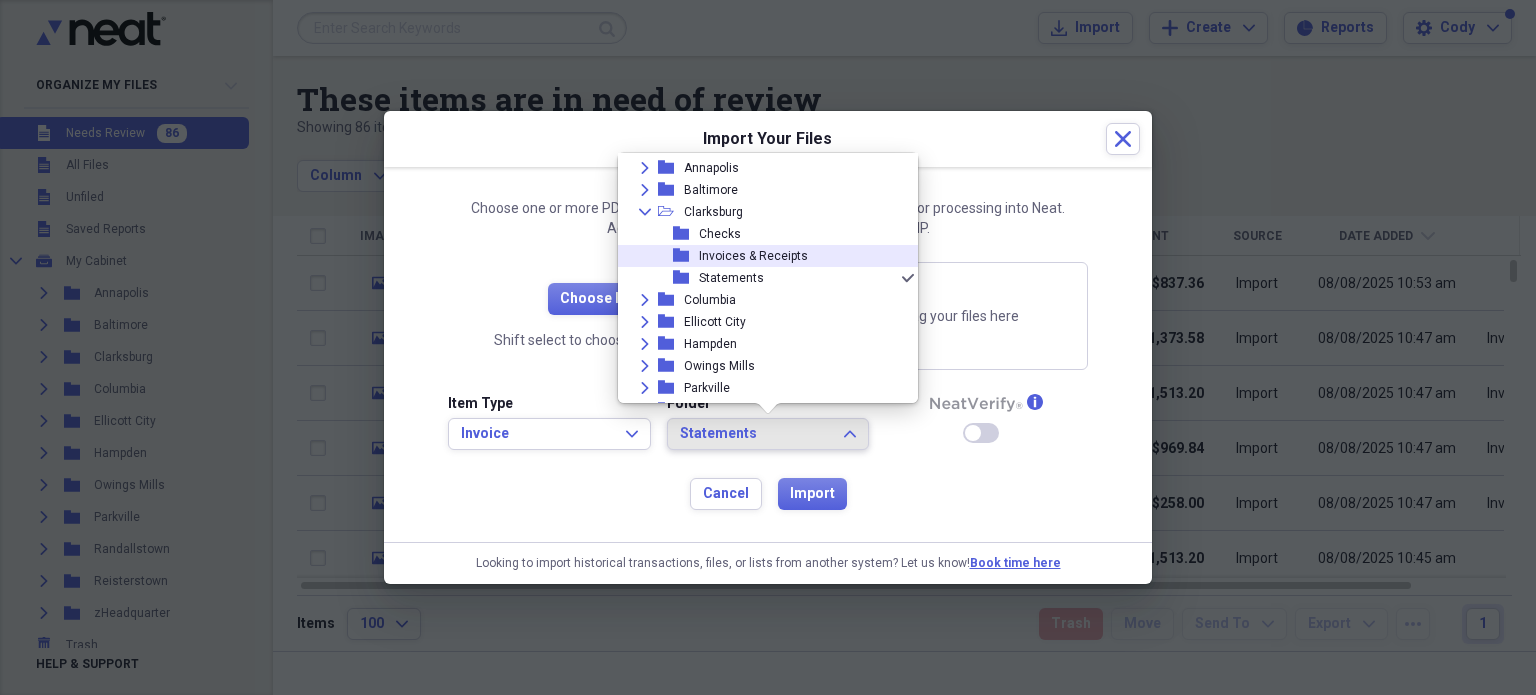 click on "Invoices & Receipts" at bounding box center (753, 256) 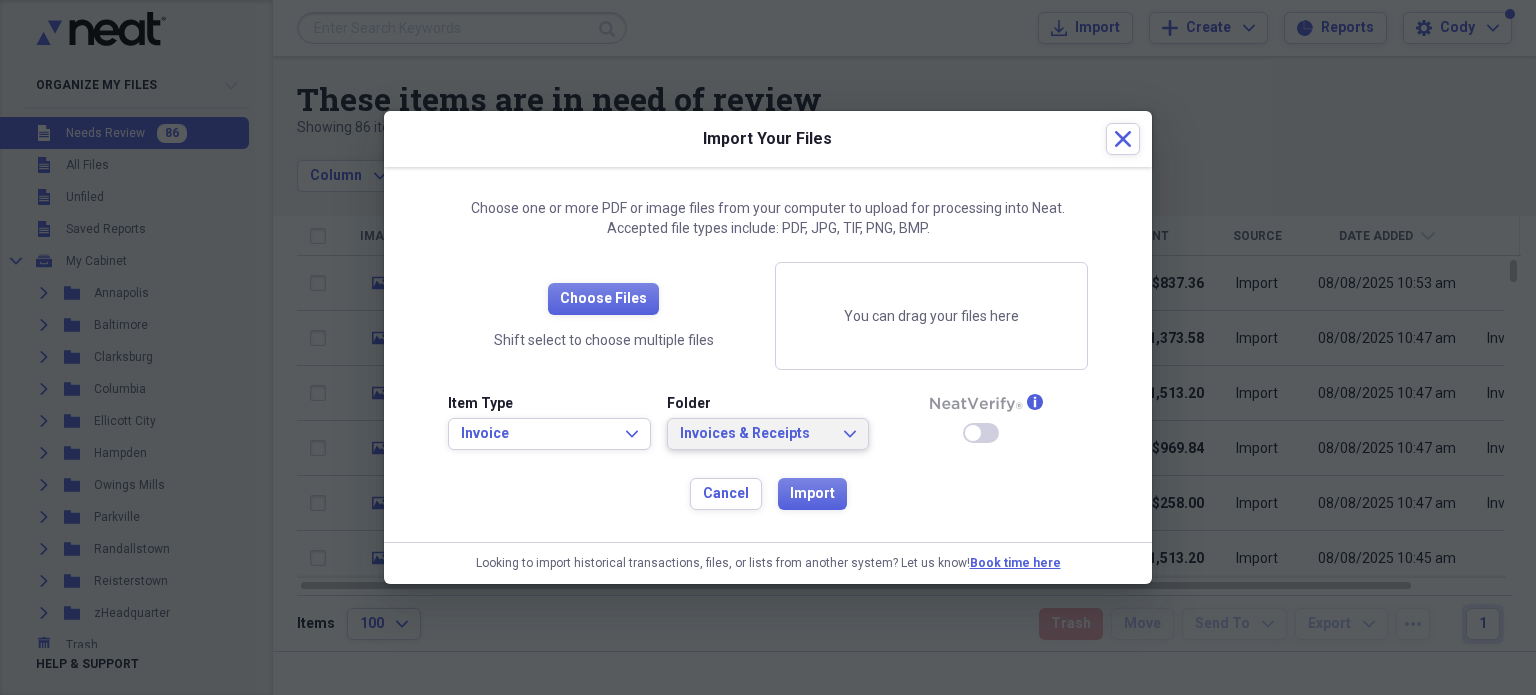click on "Expand" 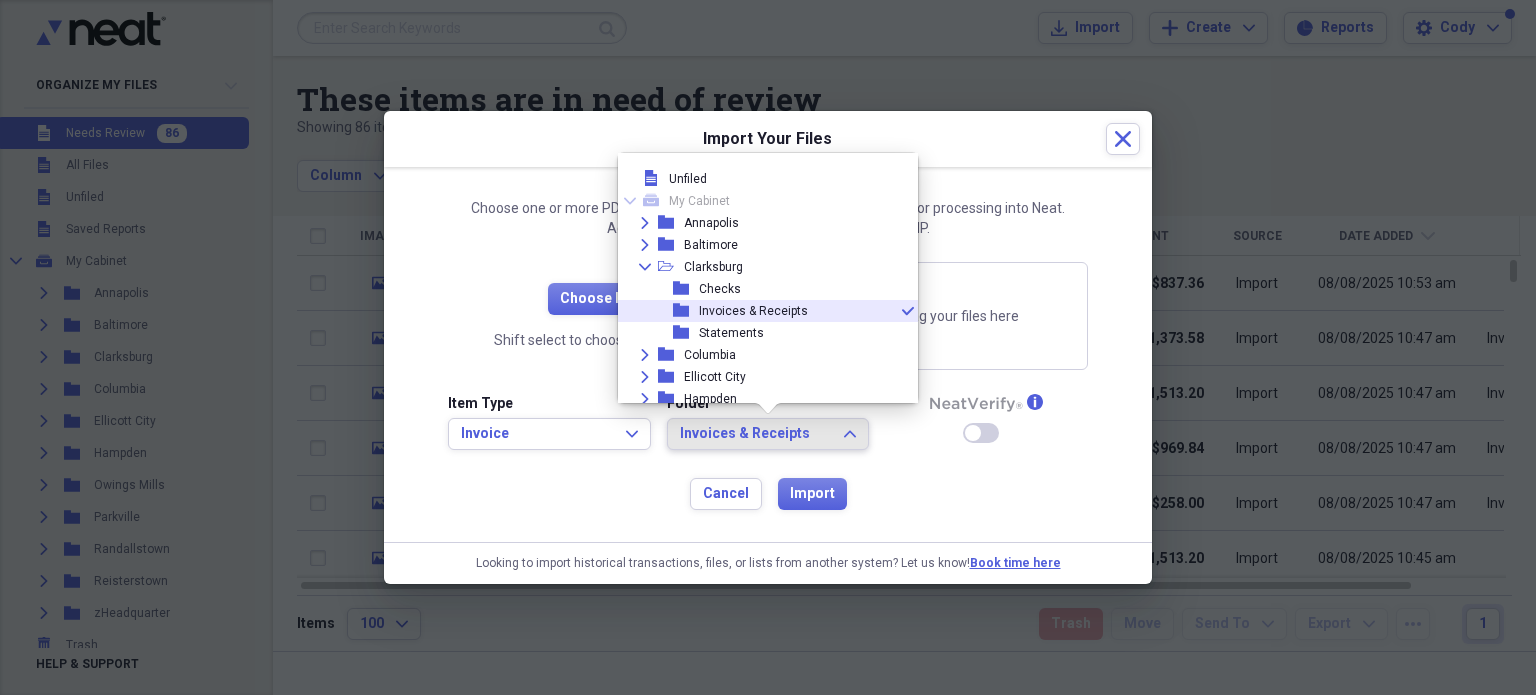 scroll, scrollTop: 32, scrollLeft: 0, axis: vertical 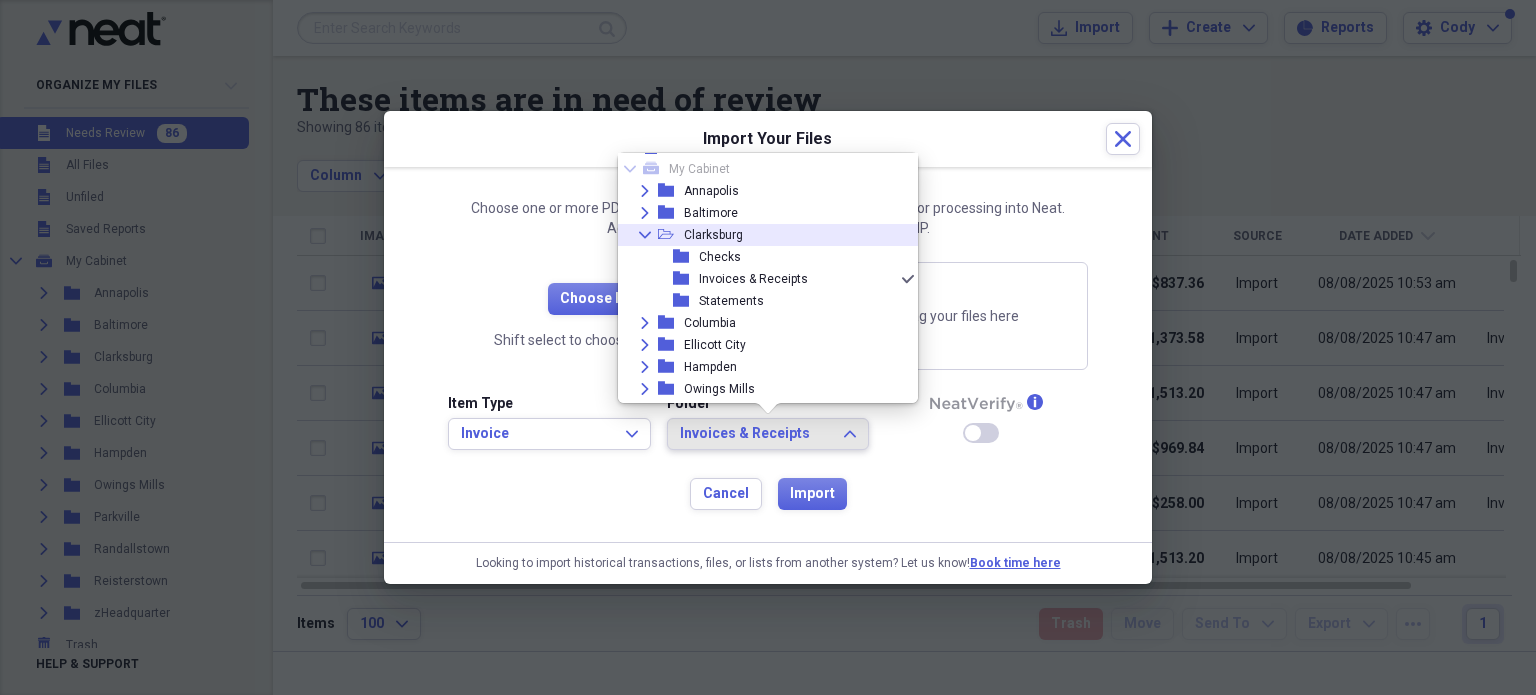 click on "Collapse" 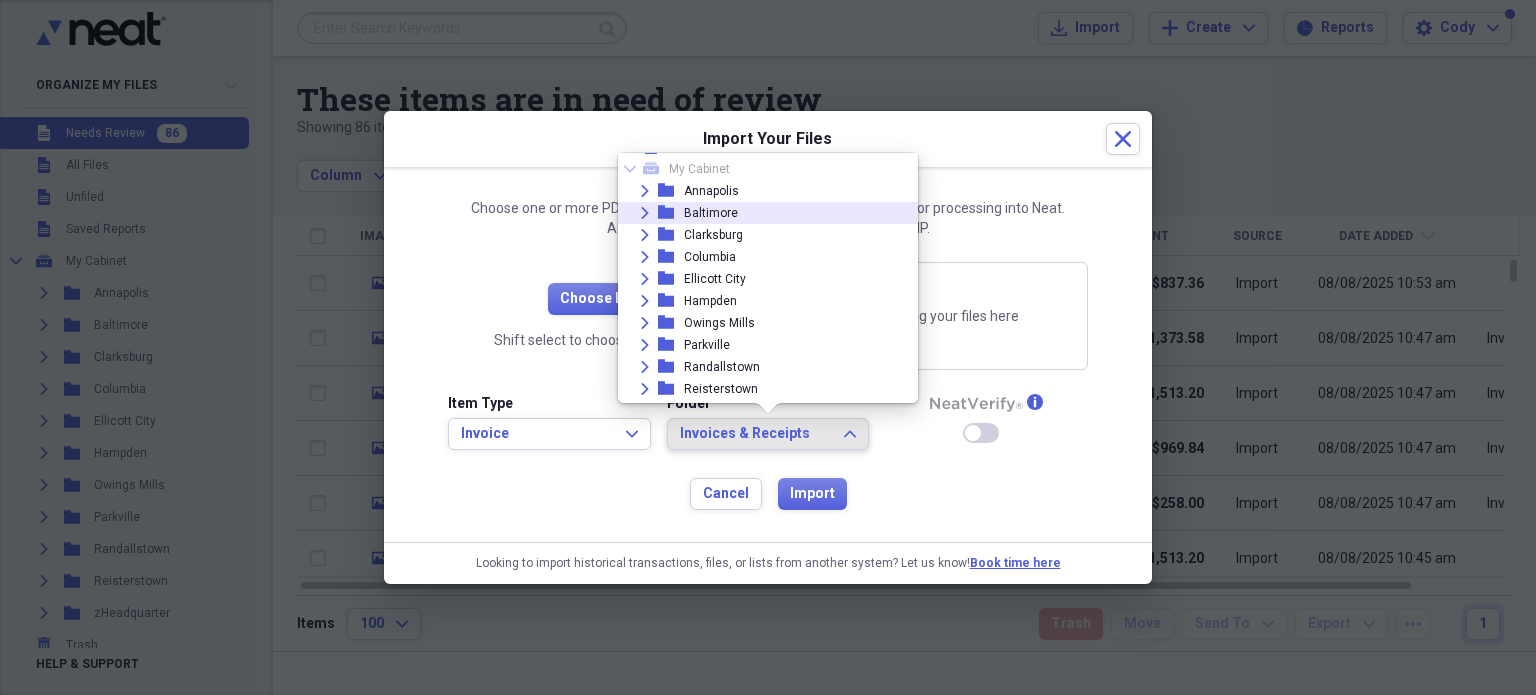 click on "Expand" 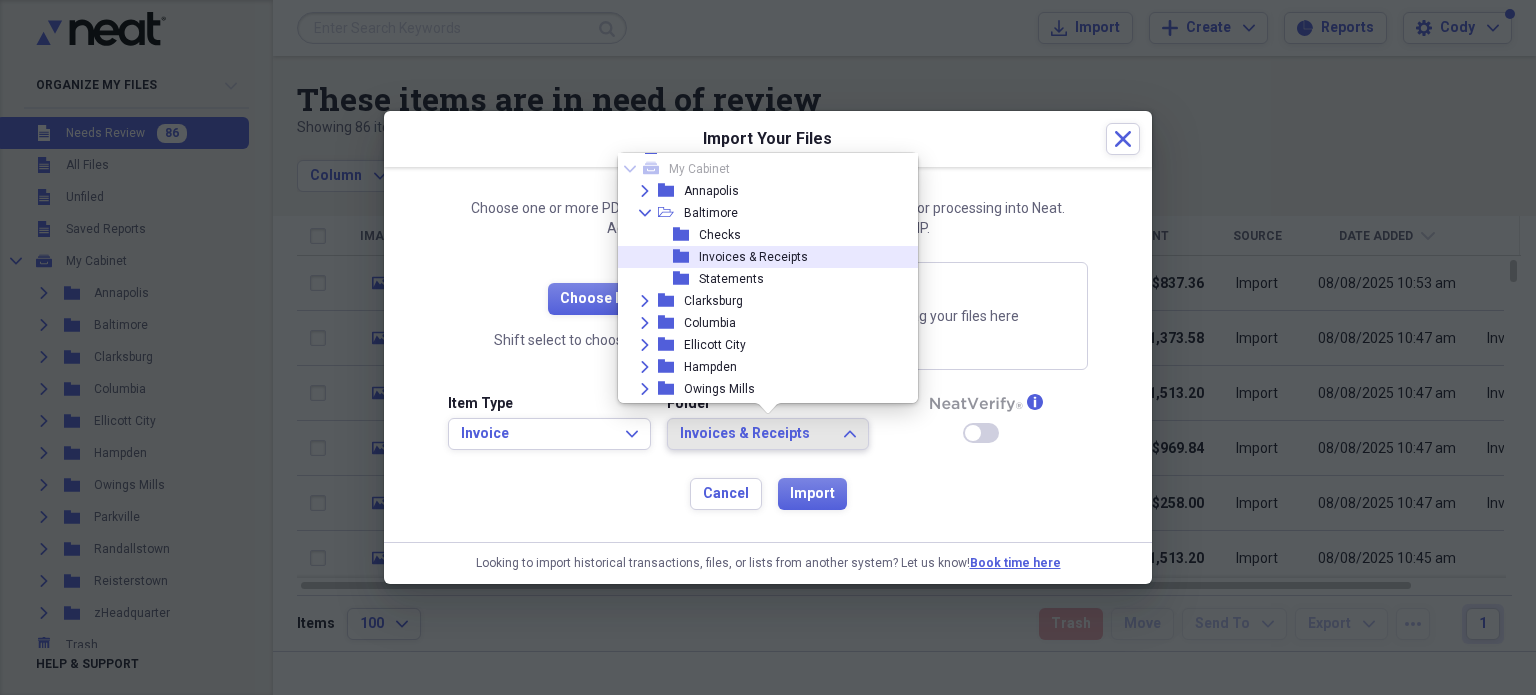 click on "Invoices & Receipts" at bounding box center (753, 257) 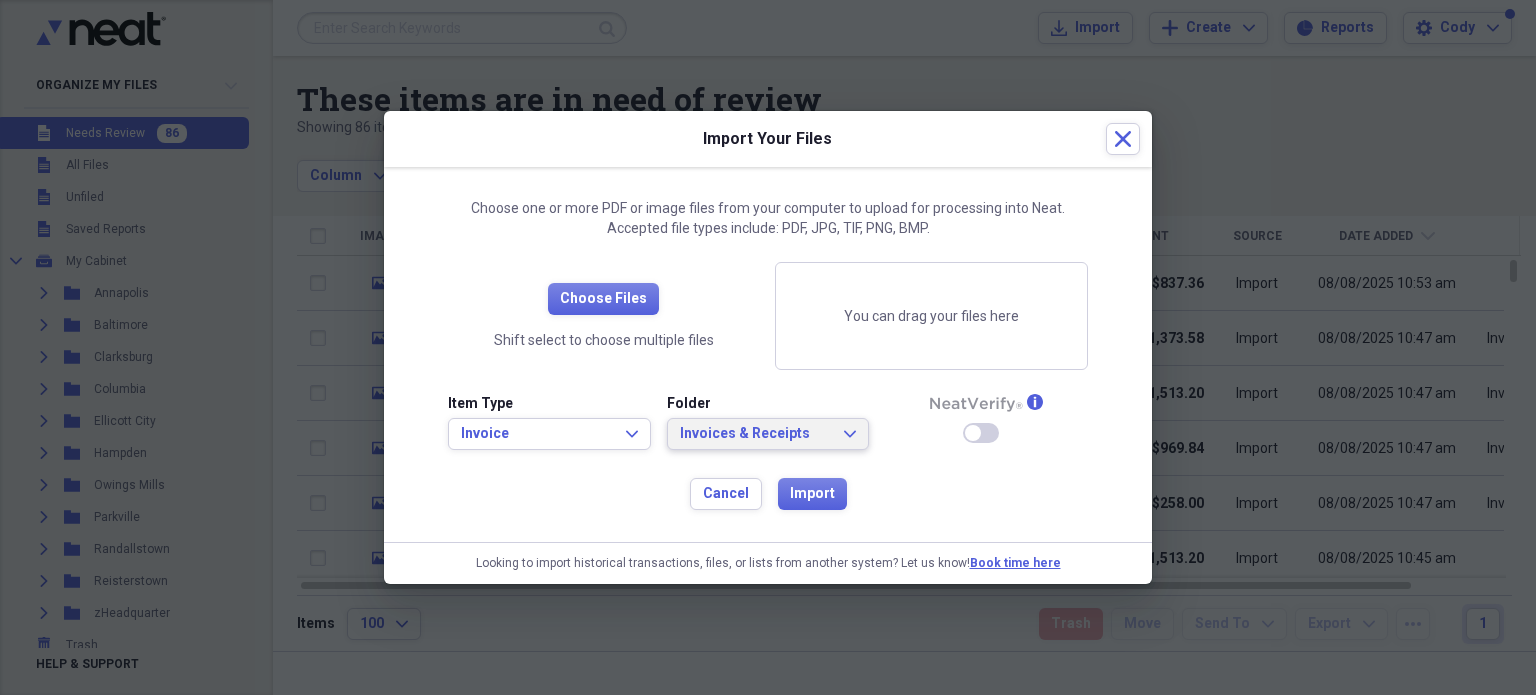 click on "Invoices & Receipts Expand" at bounding box center [768, 434] 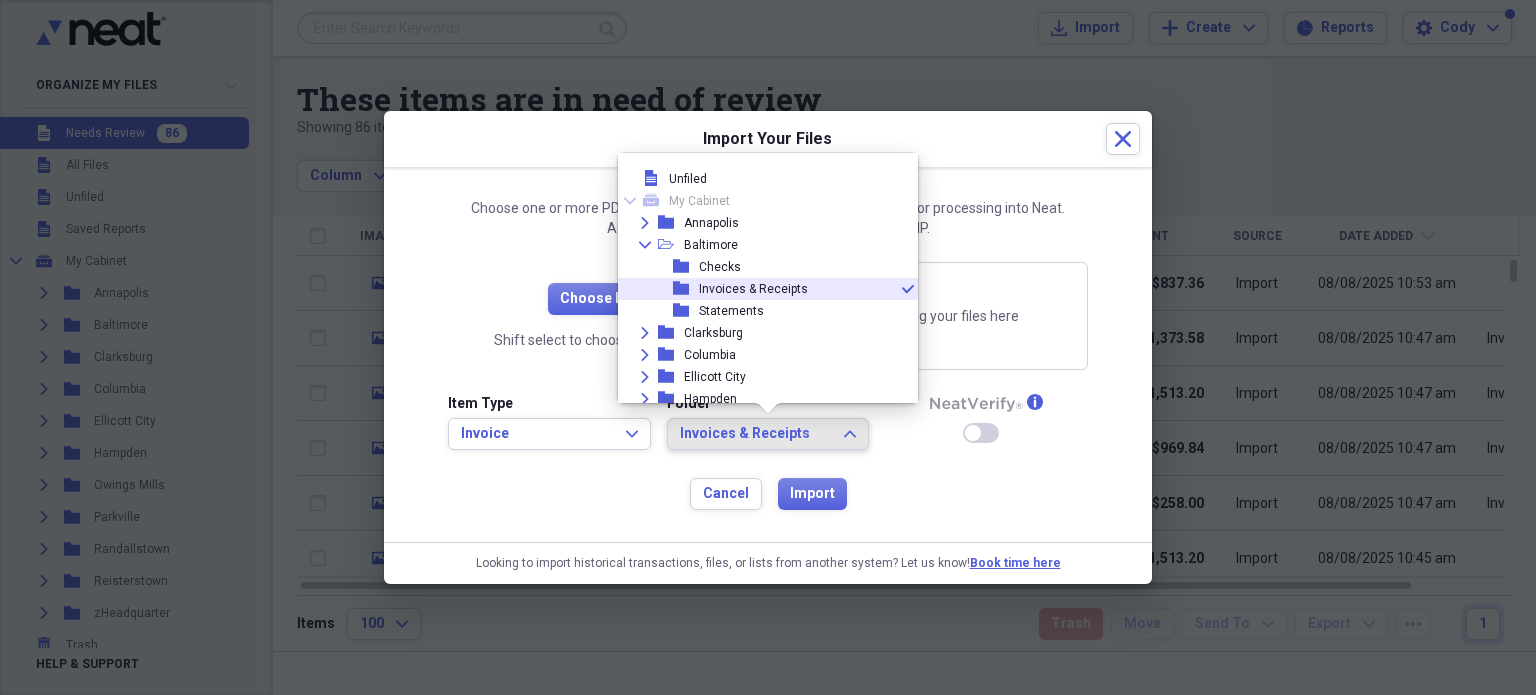 scroll, scrollTop: 11, scrollLeft: 0, axis: vertical 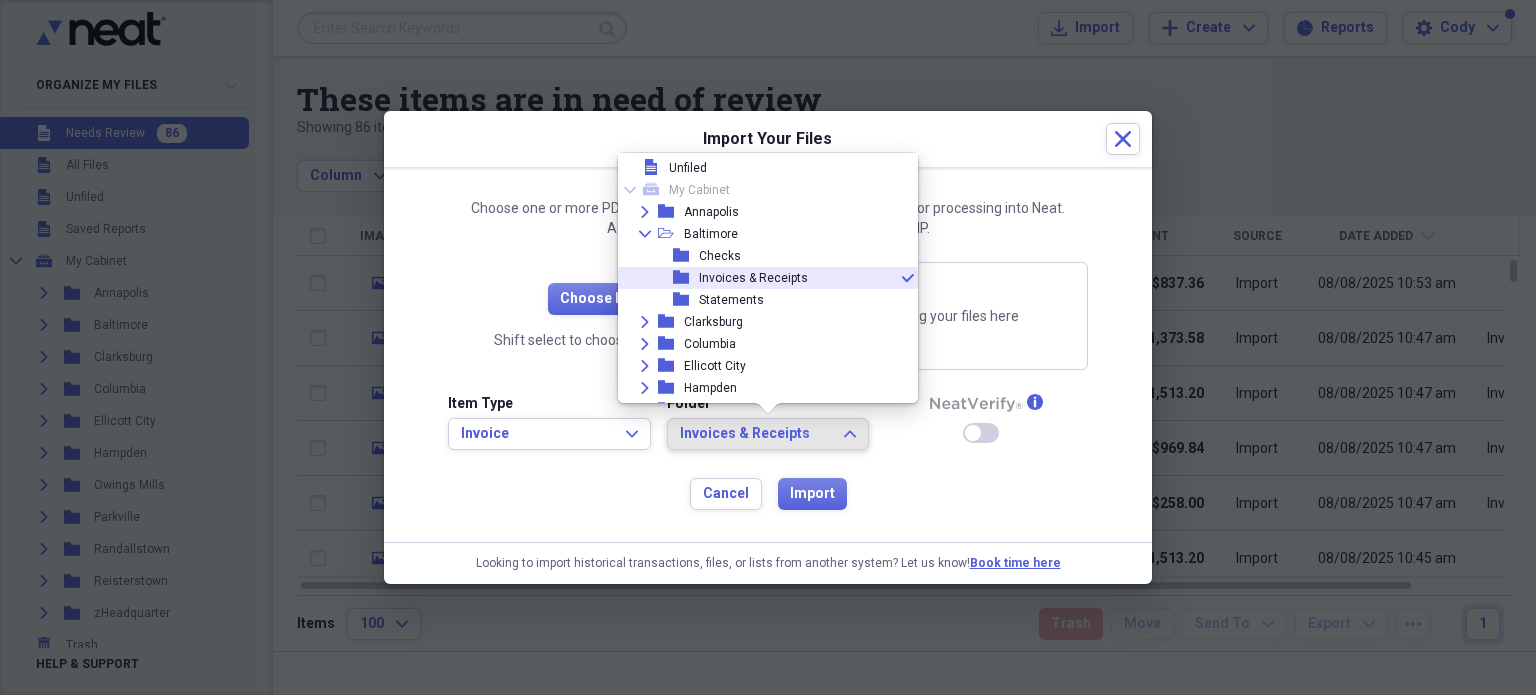 click on "Invoices & Receipts Expand" at bounding box center [768, 434] 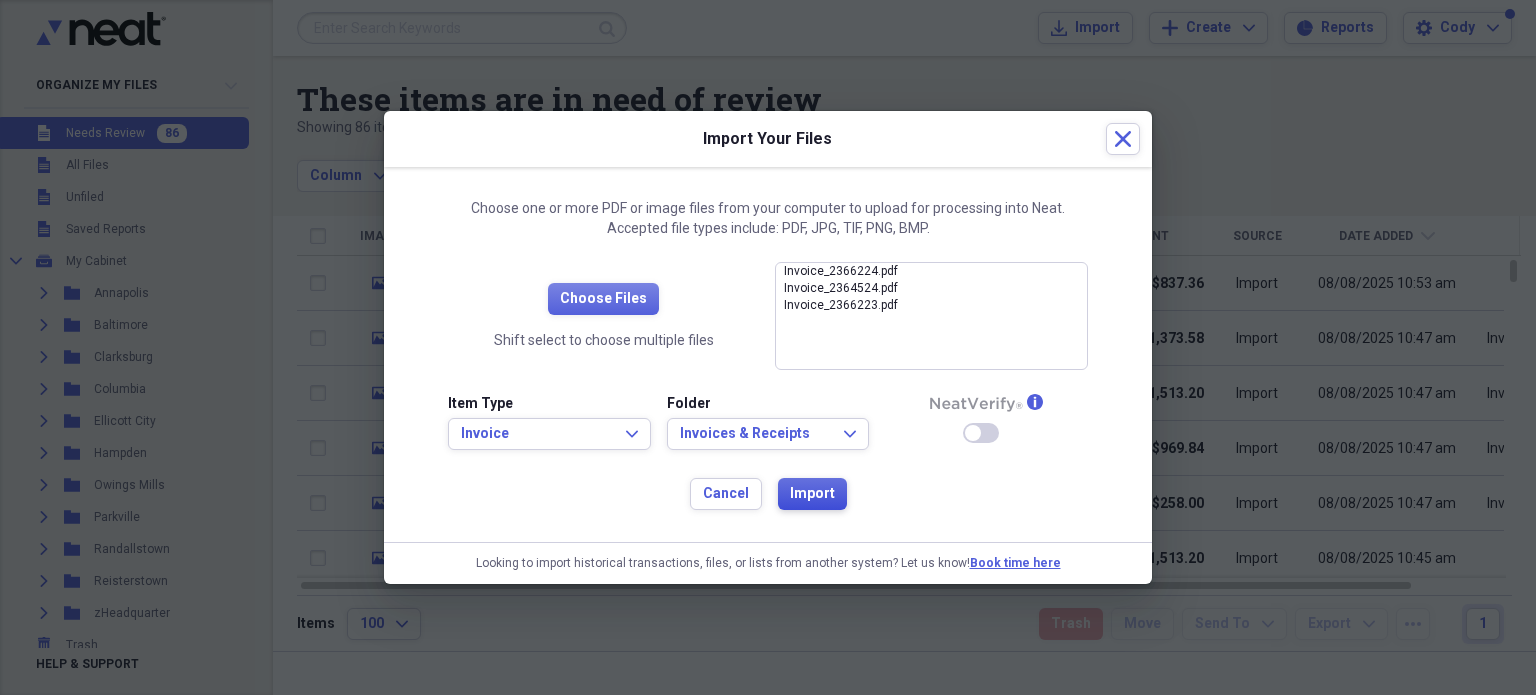 click on "Import" at bounding box center (812, 494) 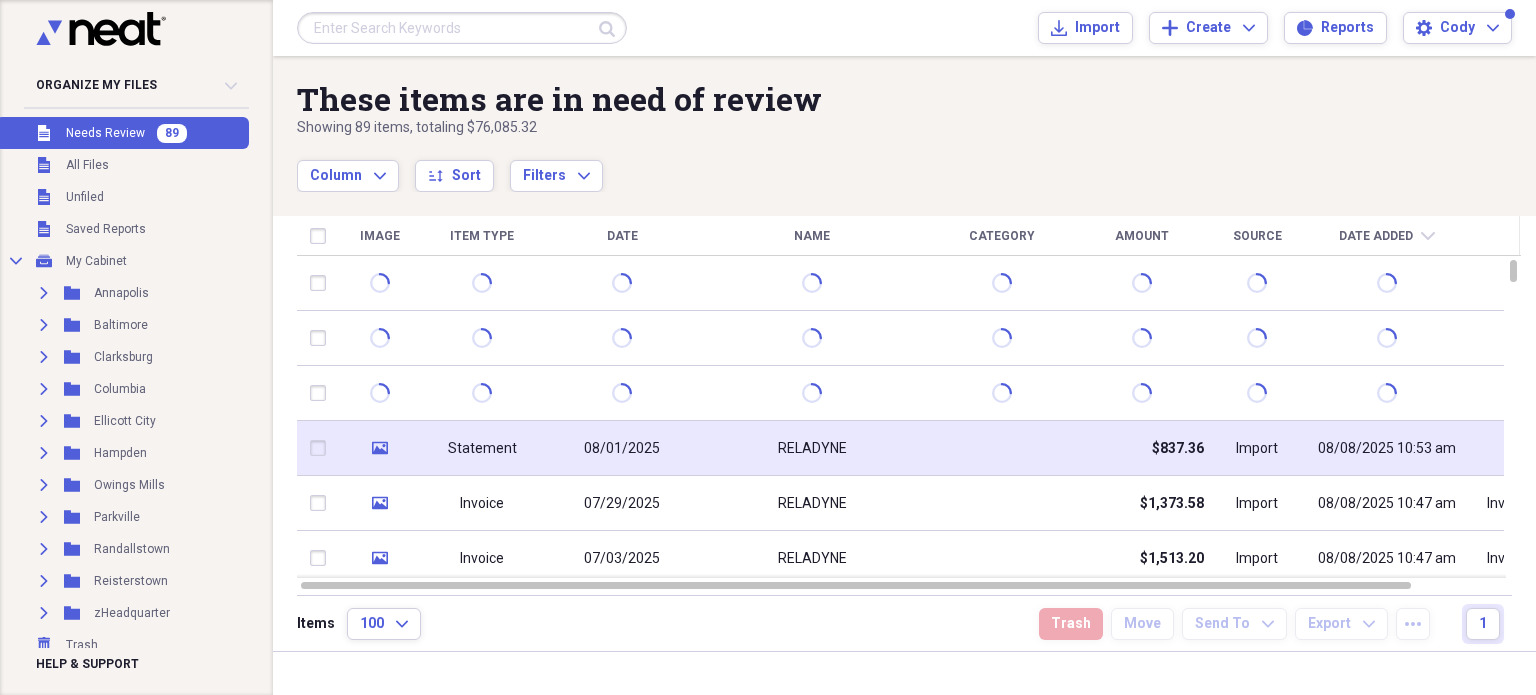 click on "08/01/2025" at bounding box center (622, 448) 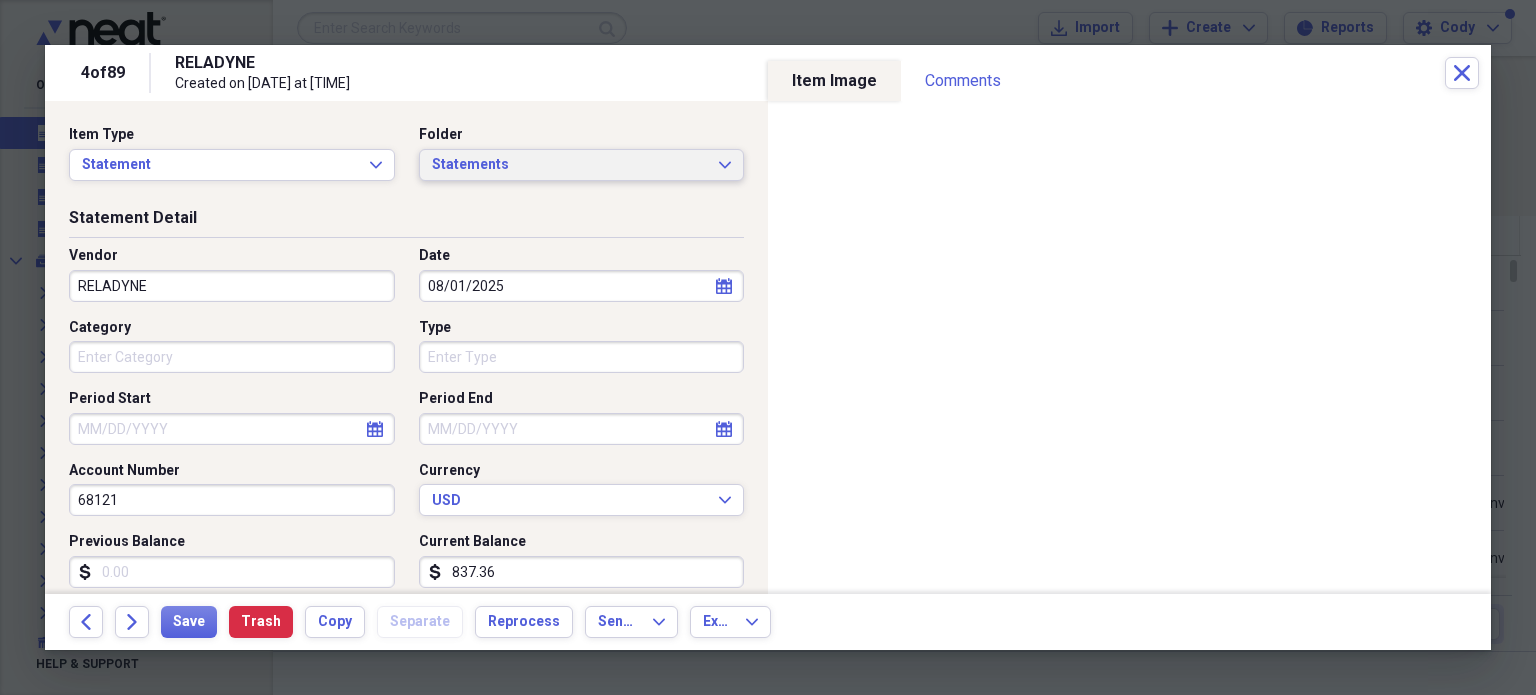 click on "Expand" 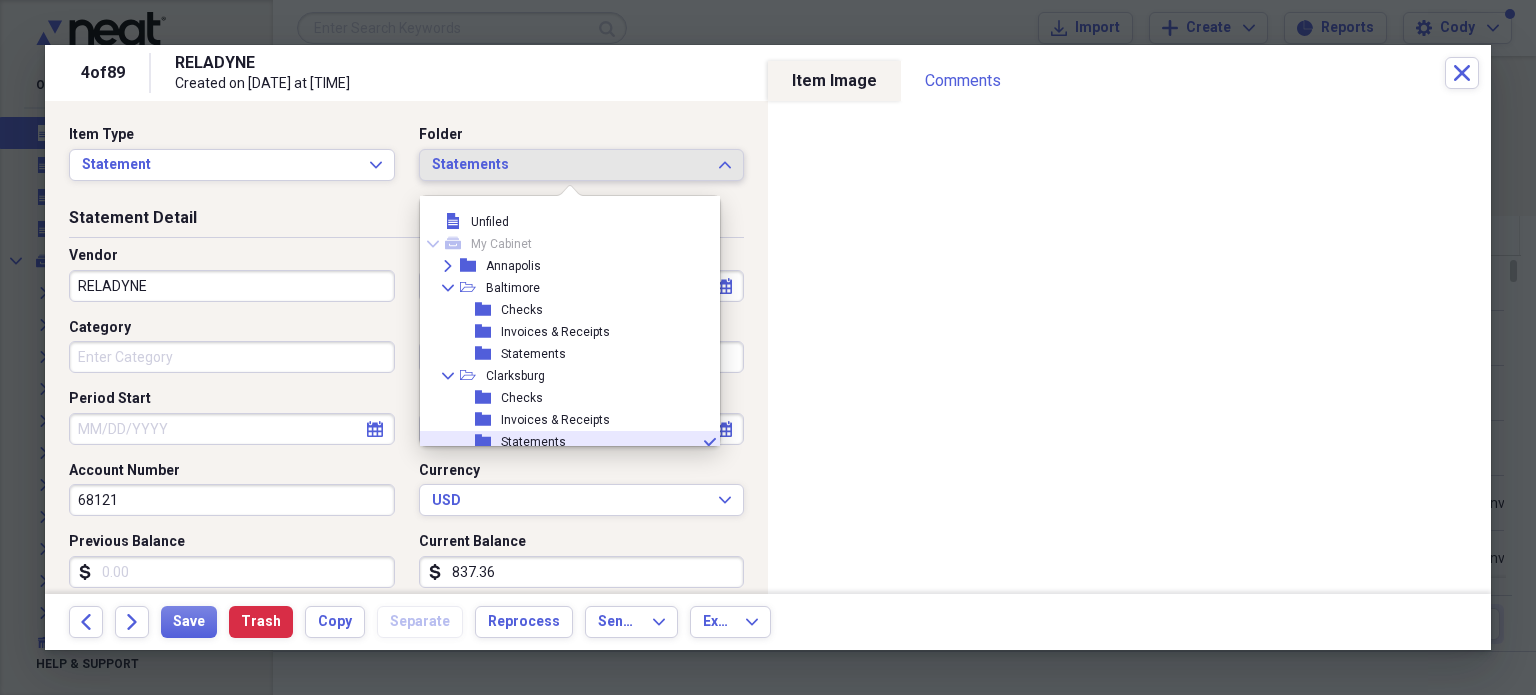 scroll, scrollTop: 120, scrollLeft: 0, axis: vertical 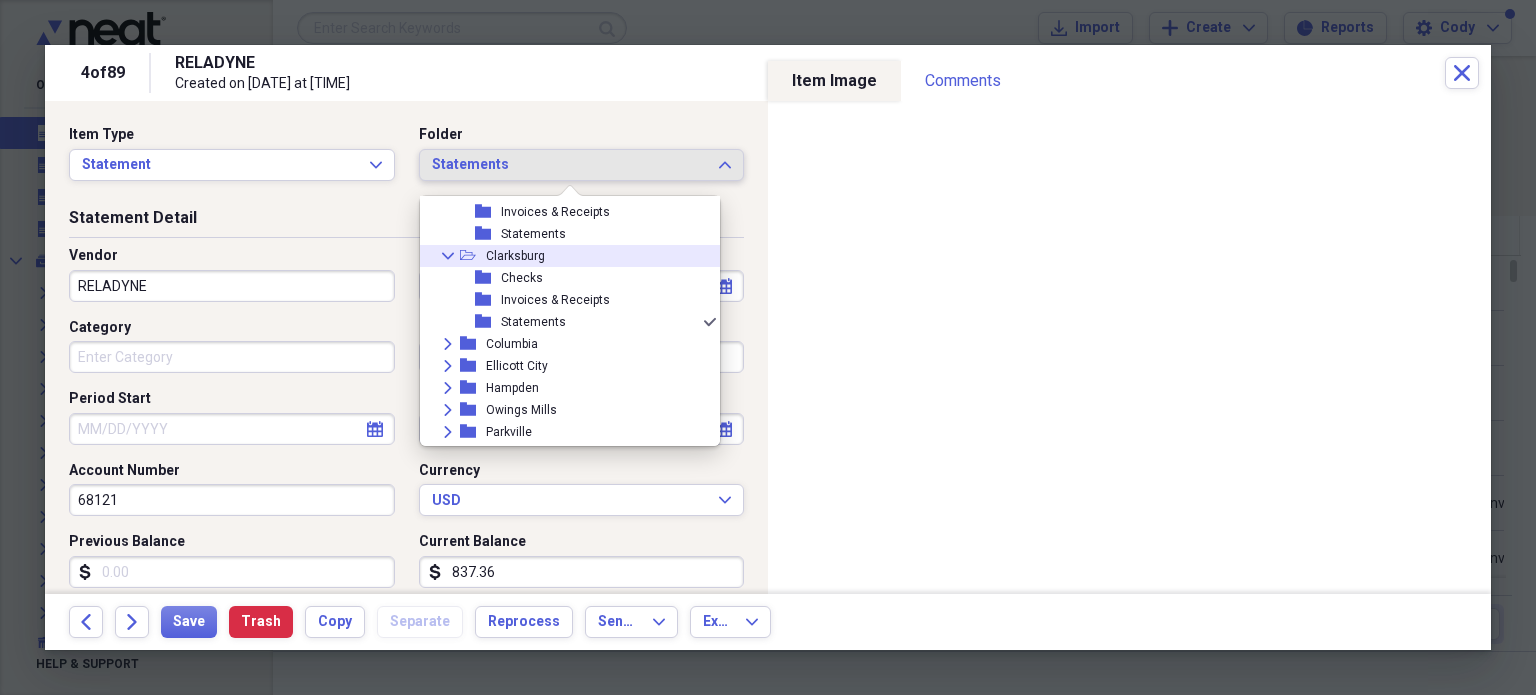 click 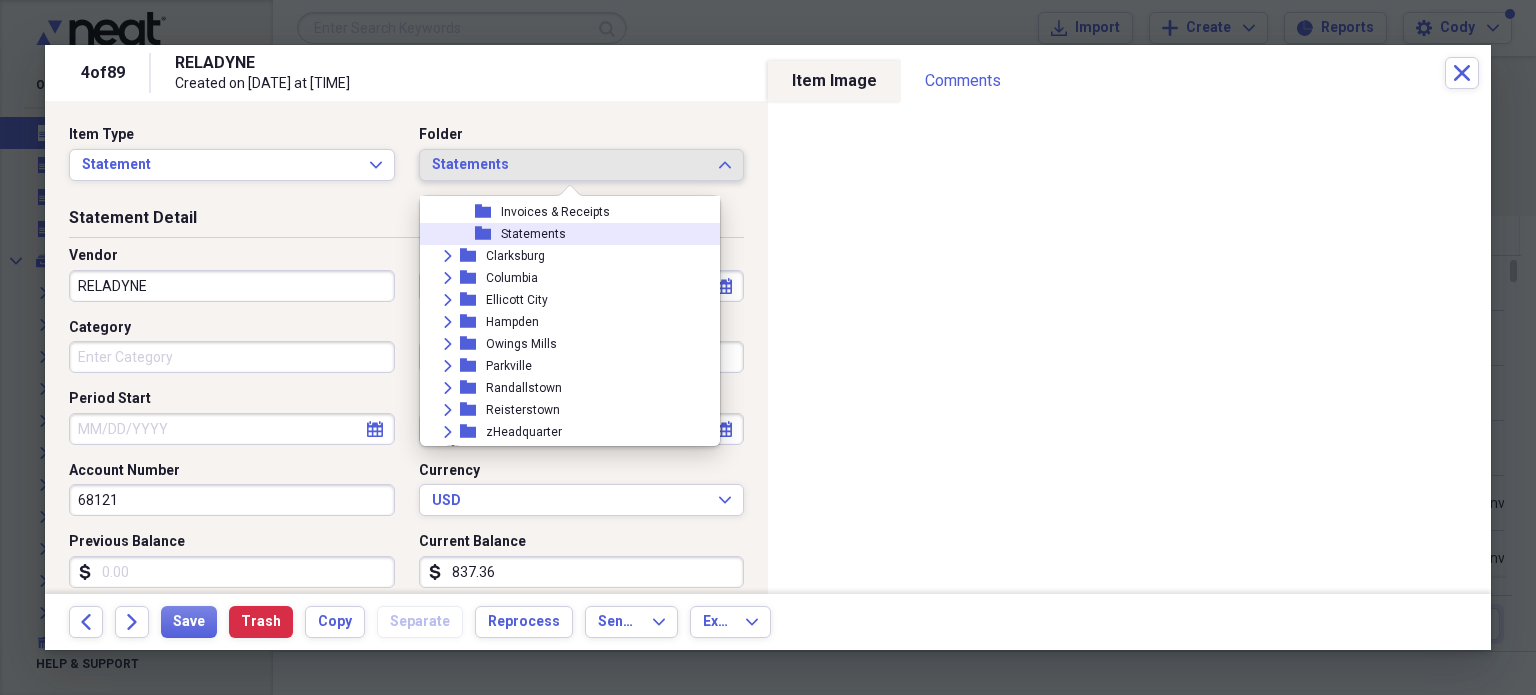 click on "Statements" at bounding box center [533, 234] 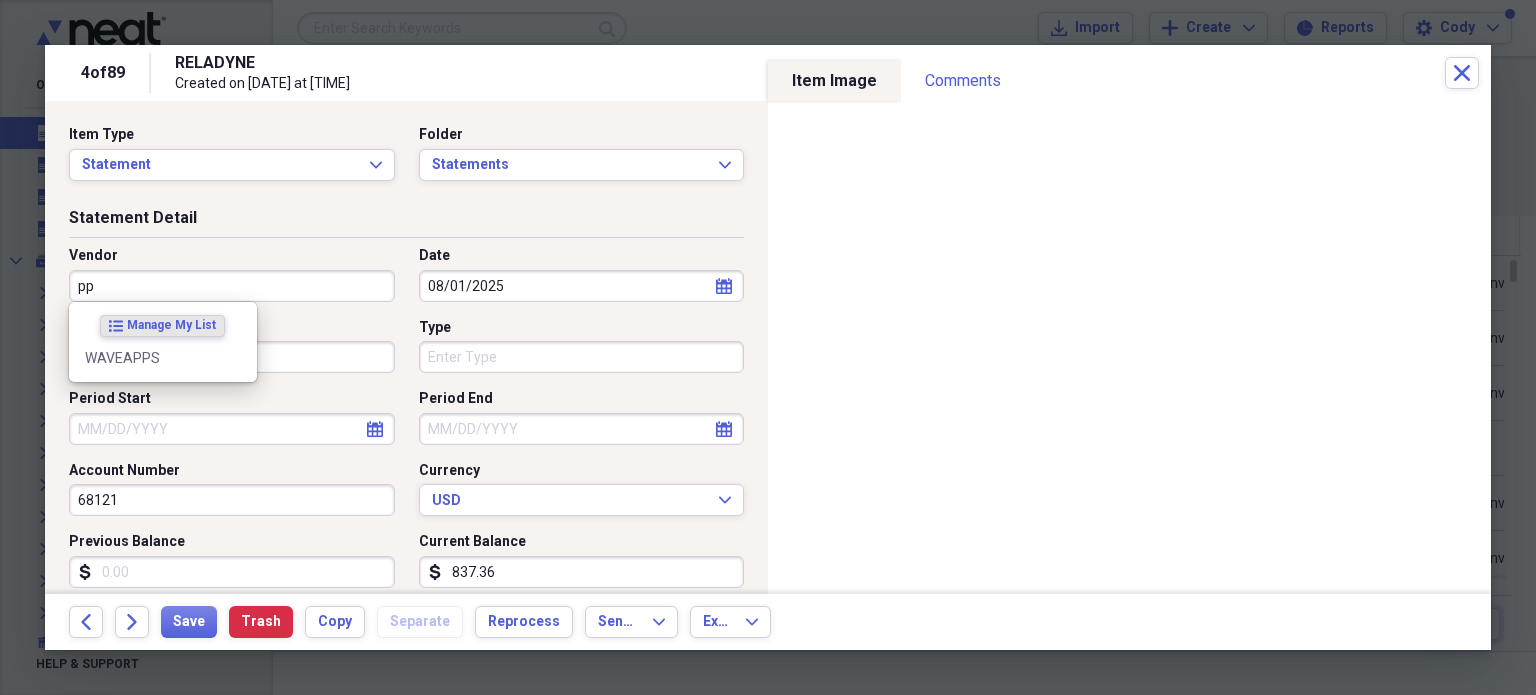 type on "p" 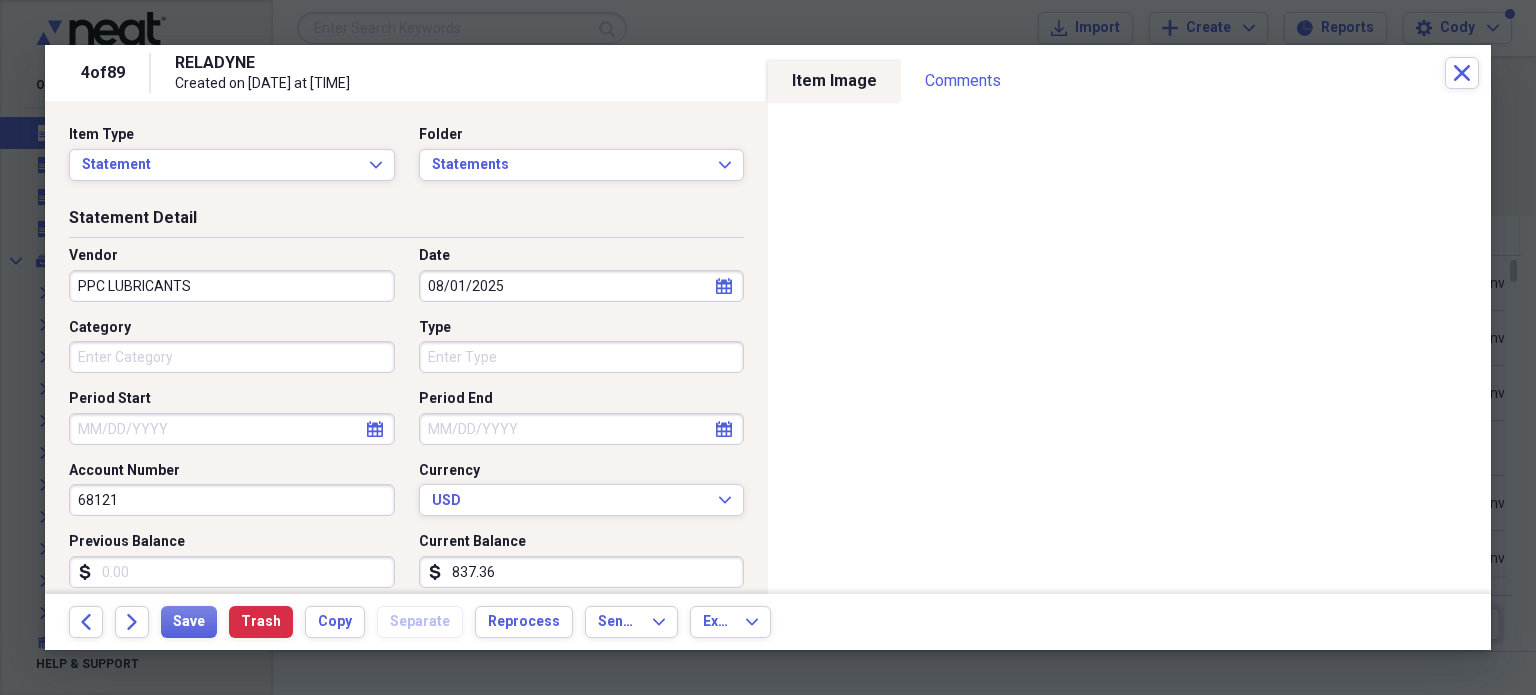 type on "PPC LUBRICANTS" 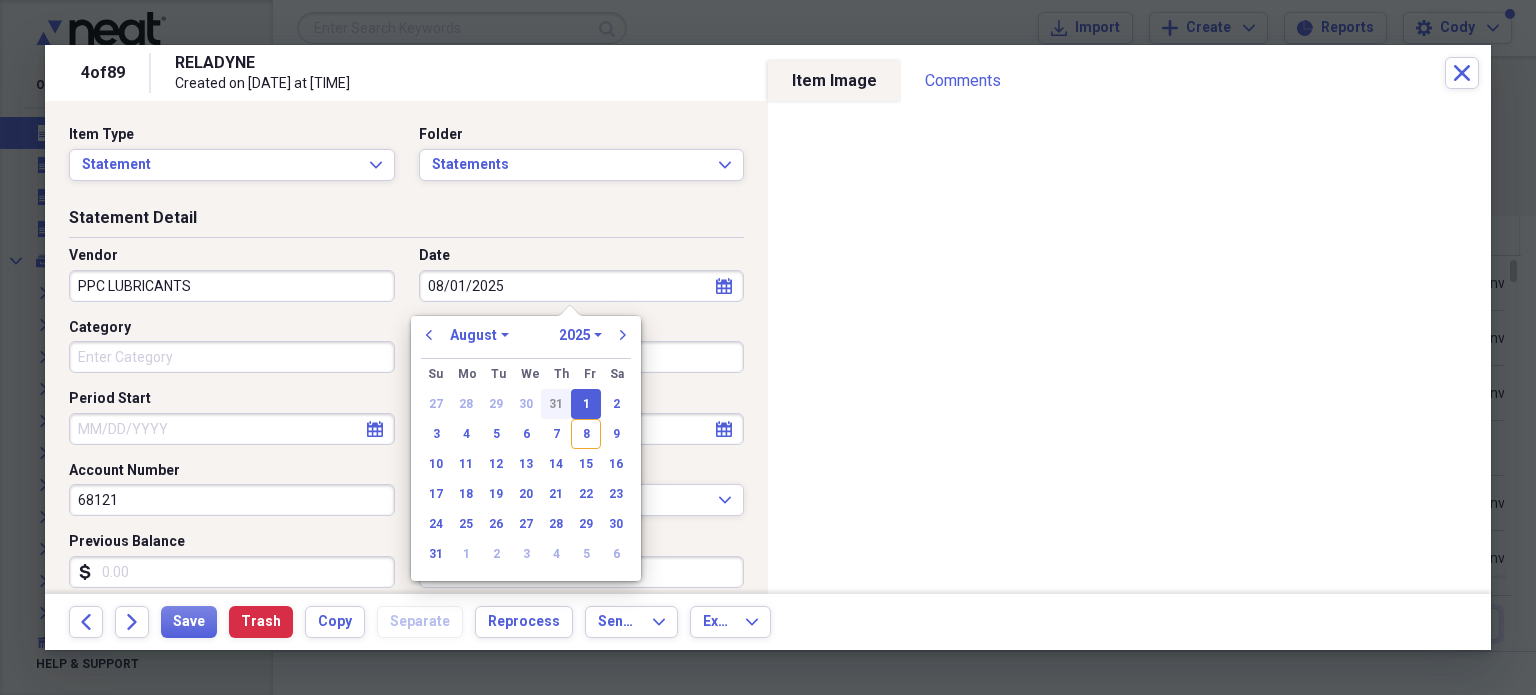 click on "31" at bounding box center (556, 404) 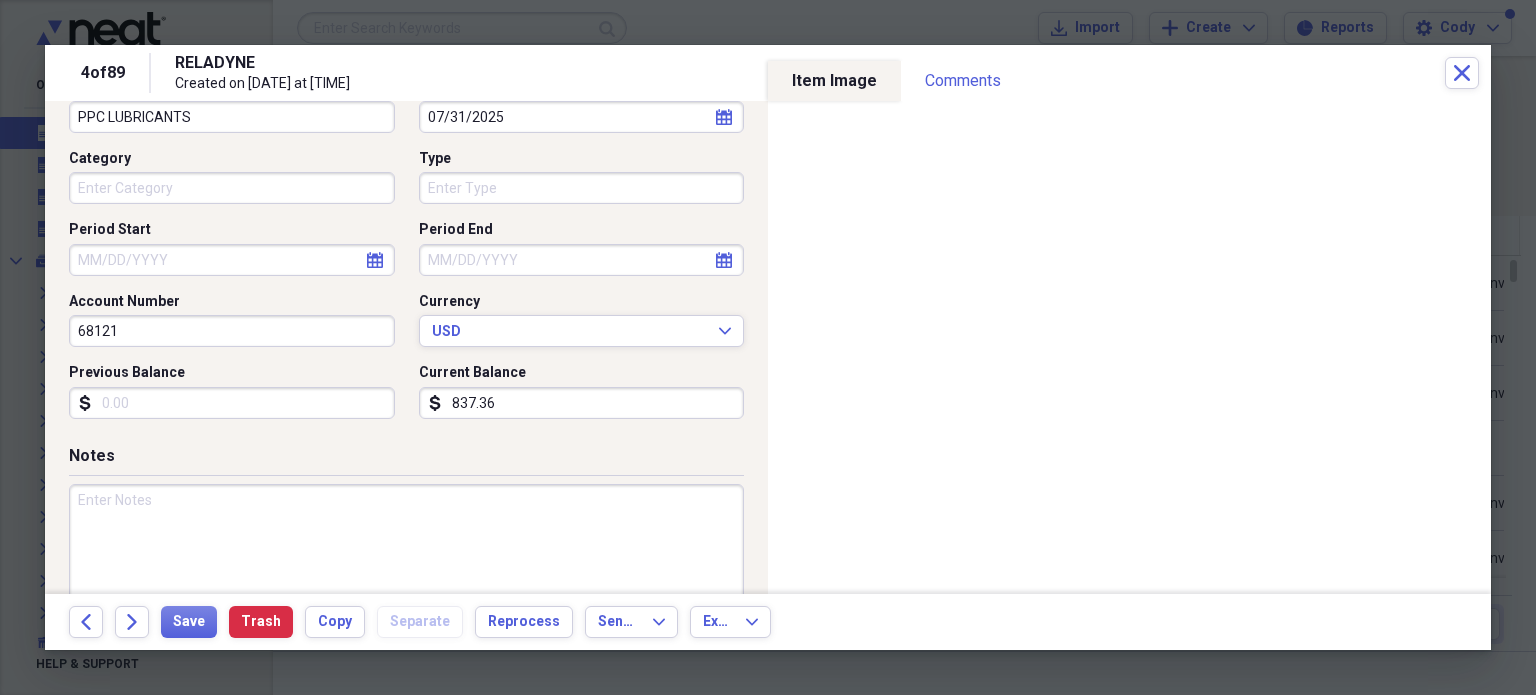 scroll, scrollTop: 200, scrollLeft: 0, axis: vertical 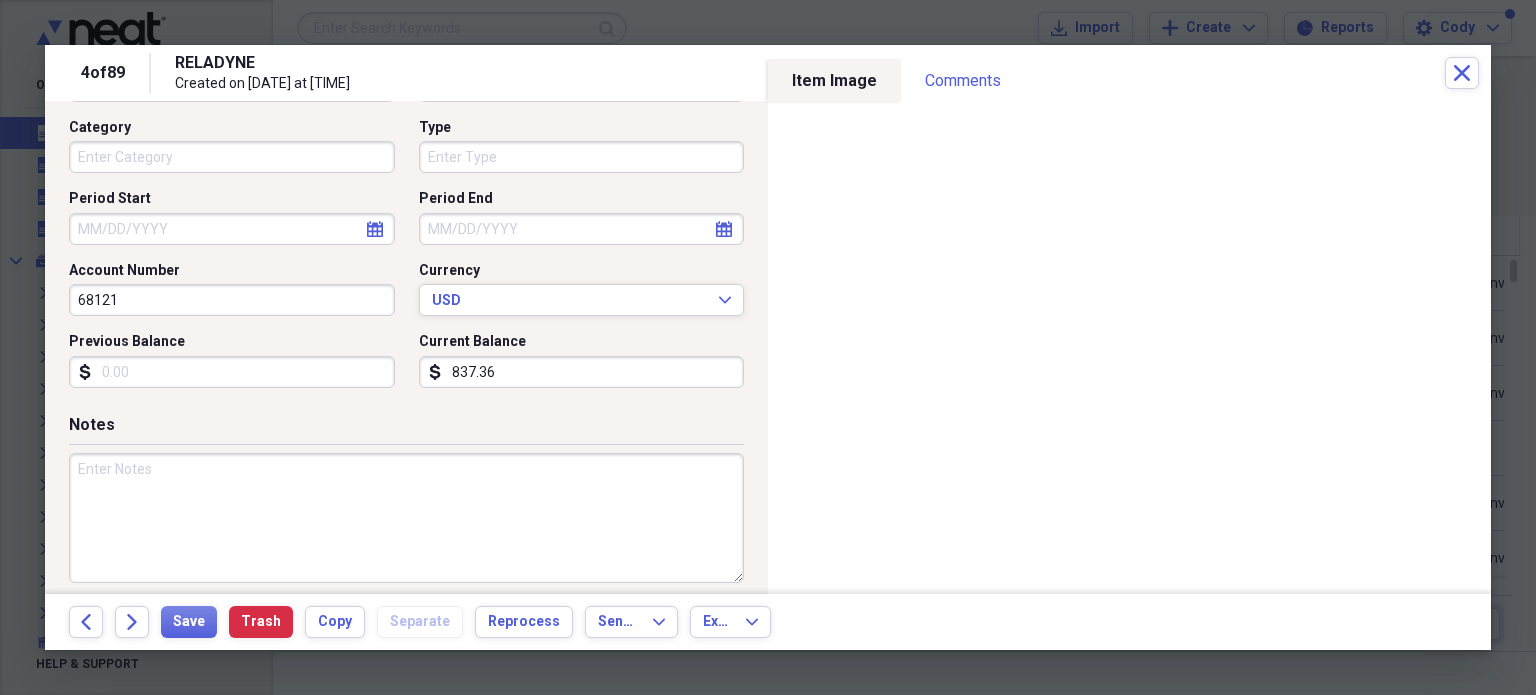 click on "837.36" at bounding box center (582, 372) 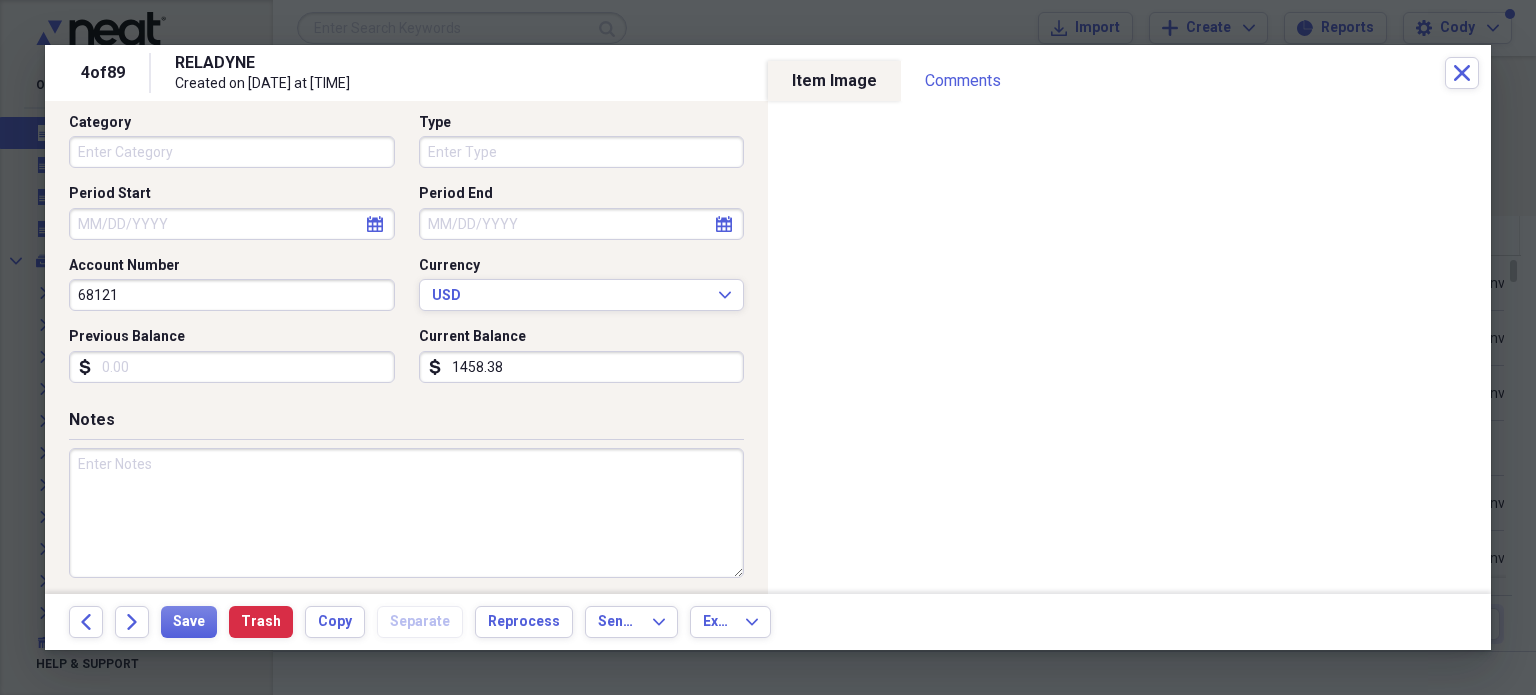 scroll, scrollTop: 214, scrollLeft: 0, axis: vertical 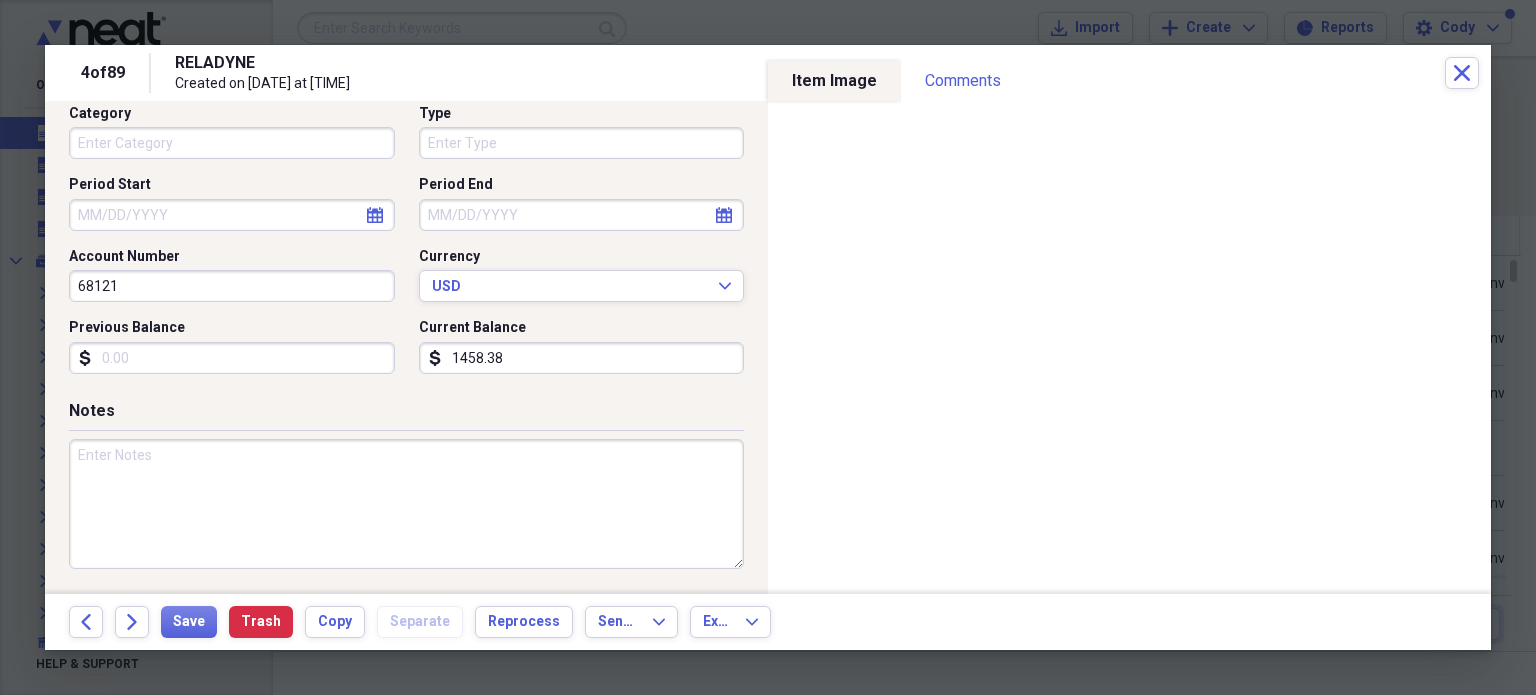 type on "1458.38" 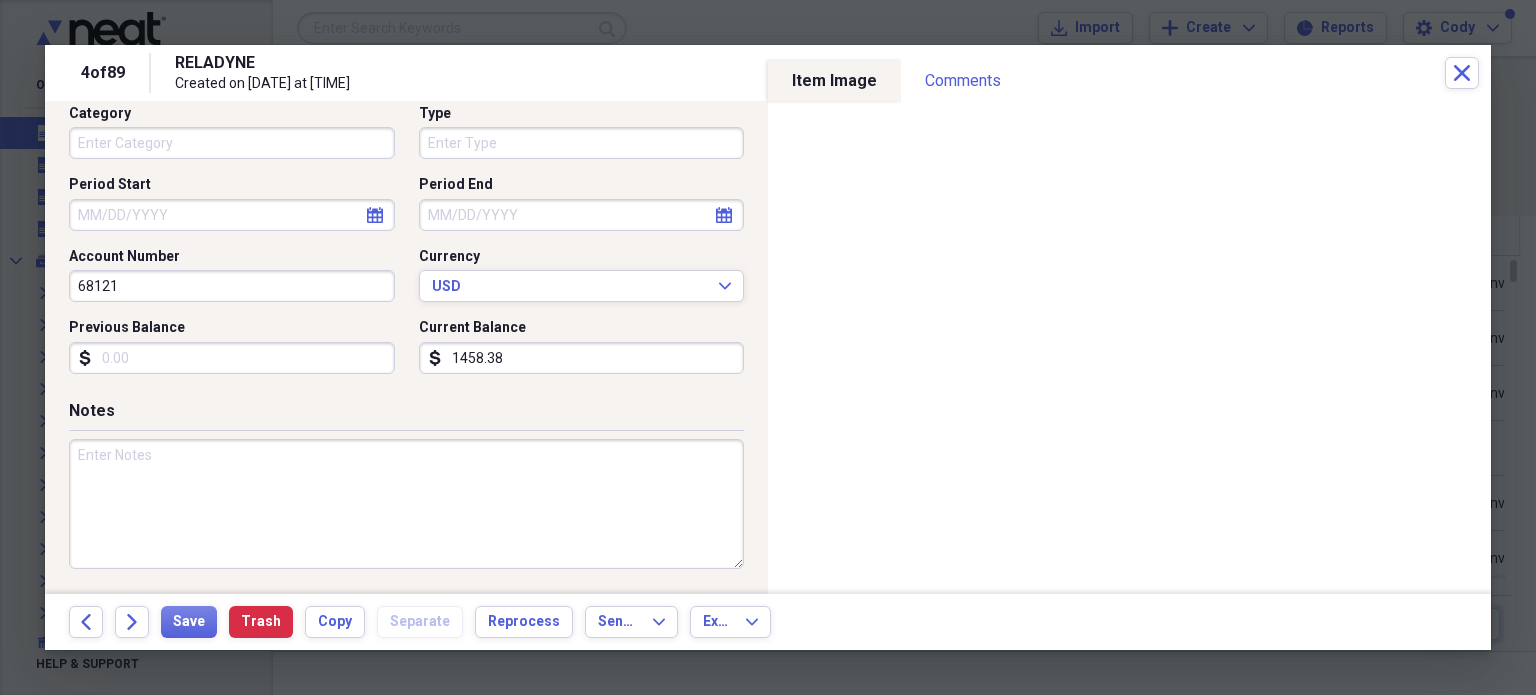 click at bounding box center (406, 504) 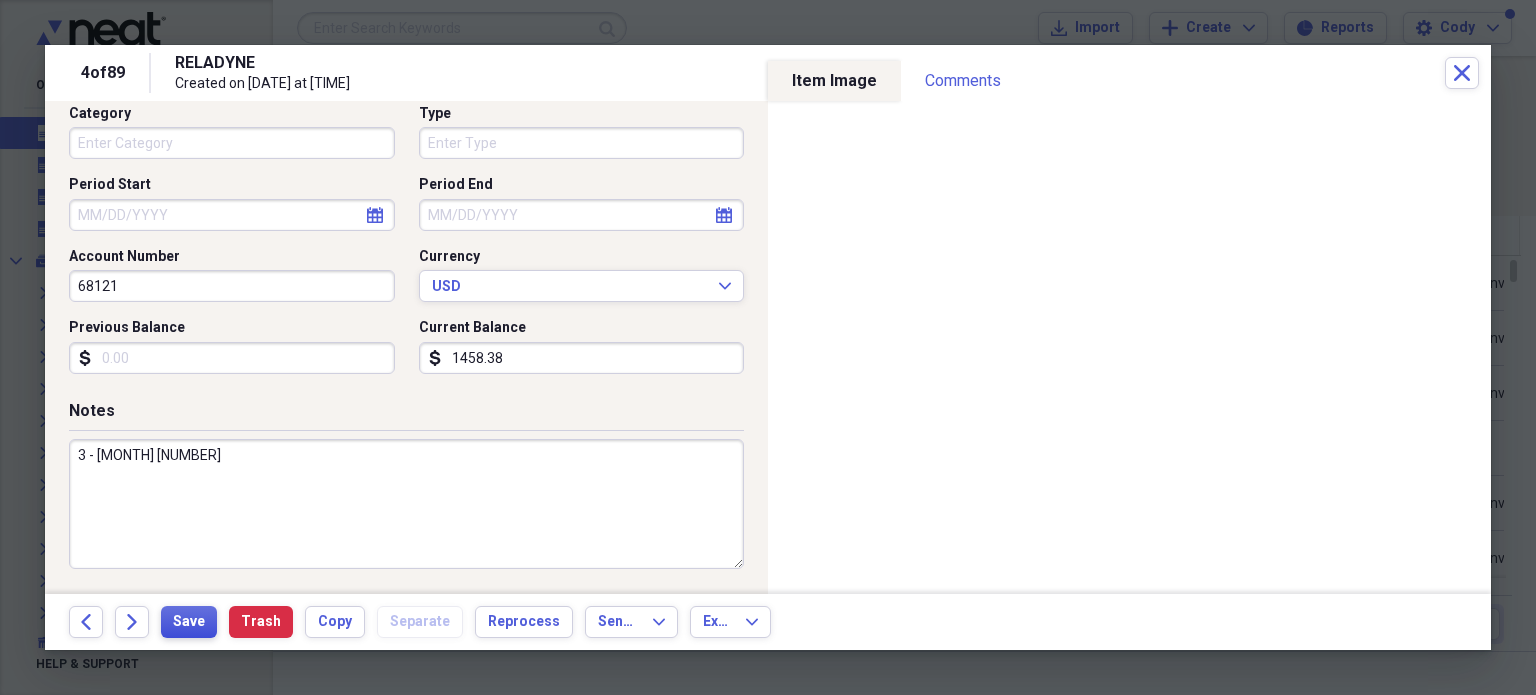 type on "3 - [MONTH] [NUMBER]" 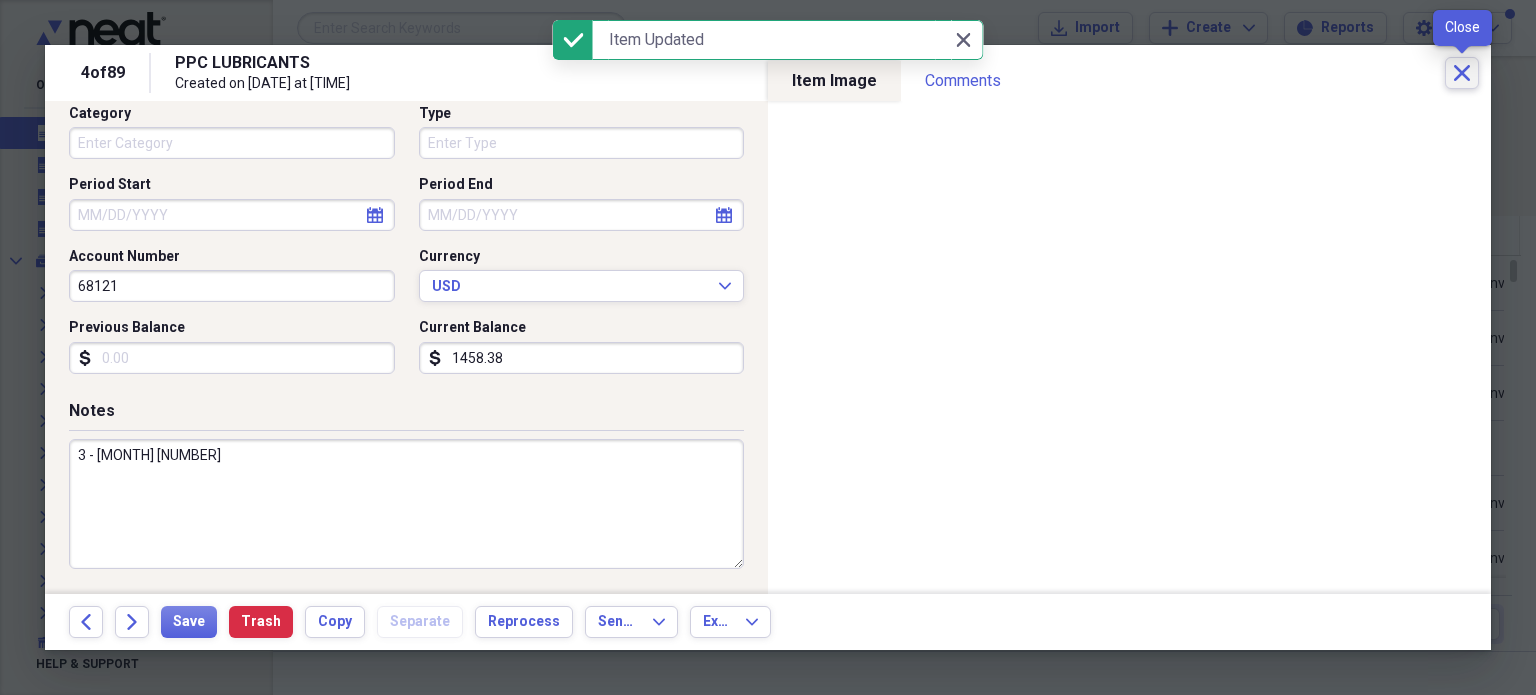 click on "Close" 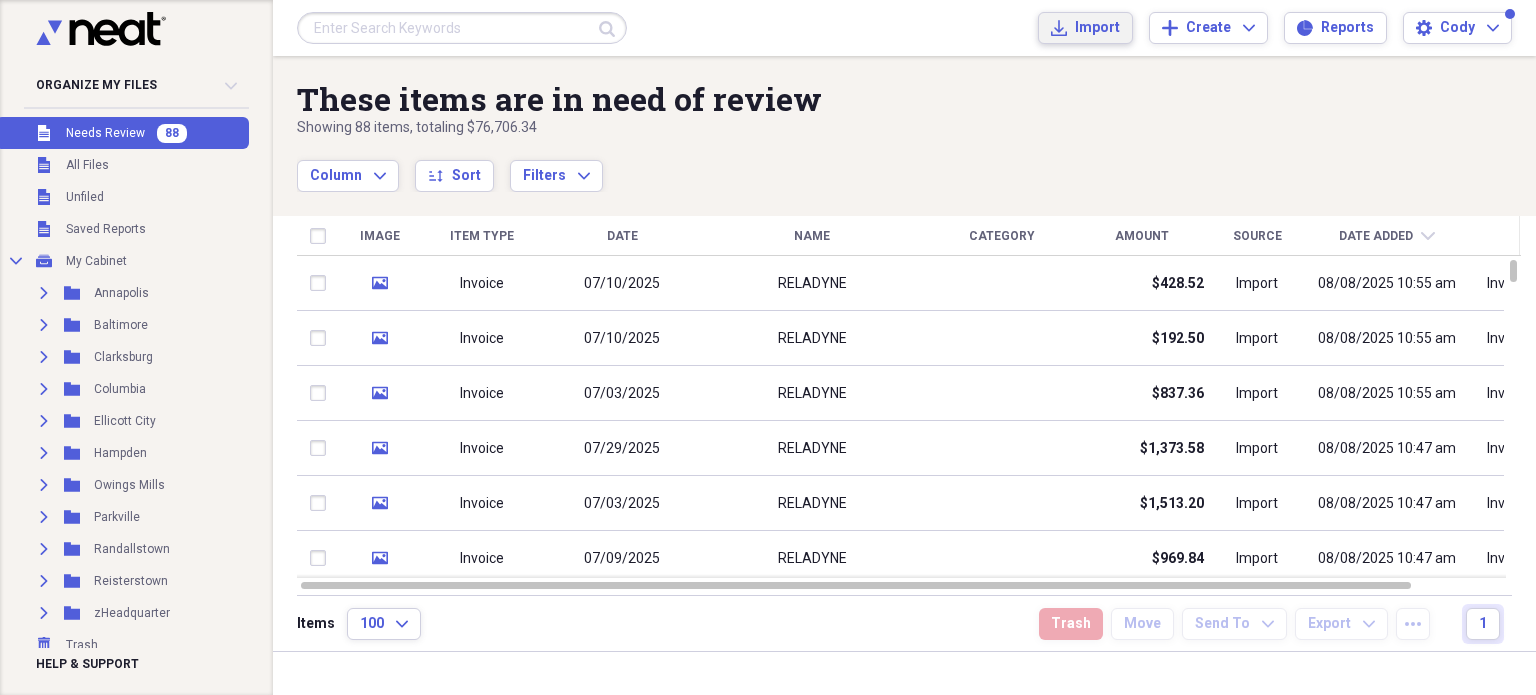 click on "Import Import" at bounding box center [1085, 28] 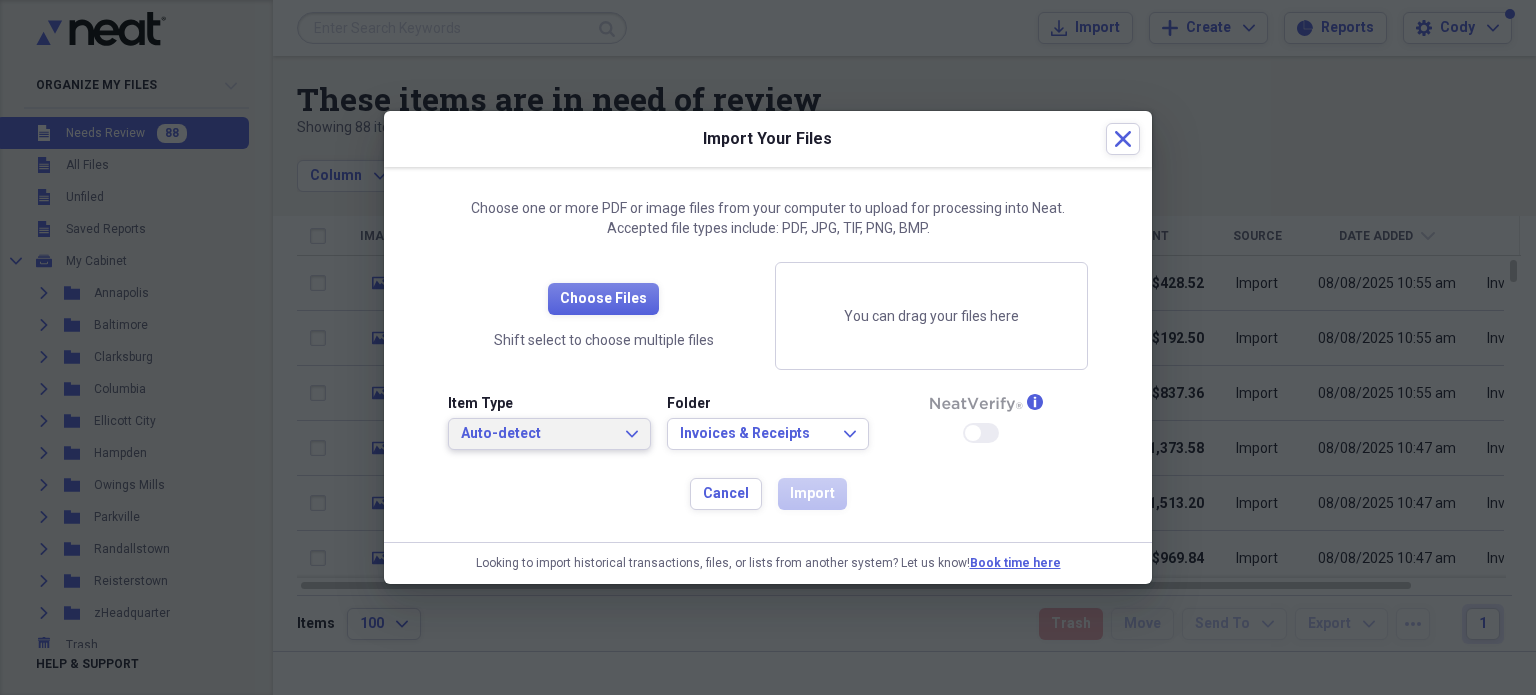 click on "Expand" 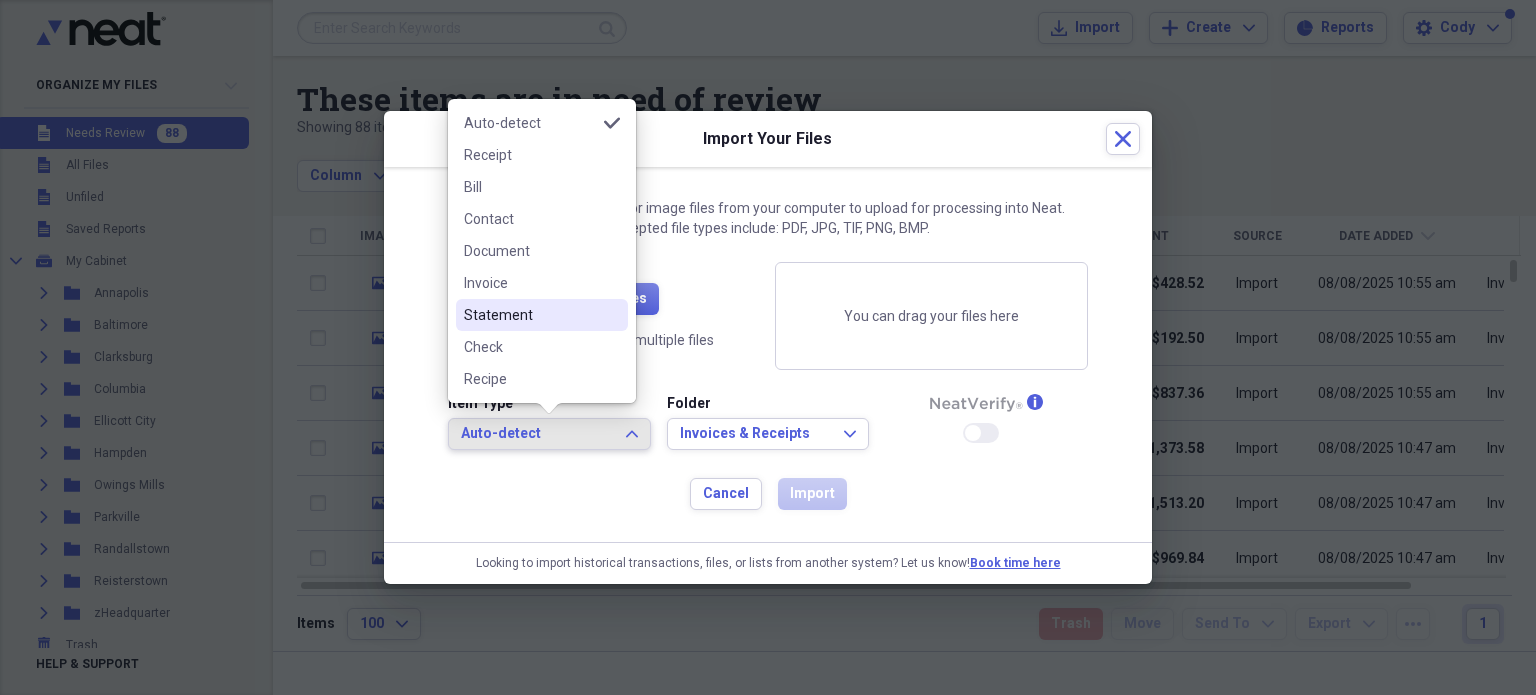 click on "Statement" at bounding box center (530, 315) 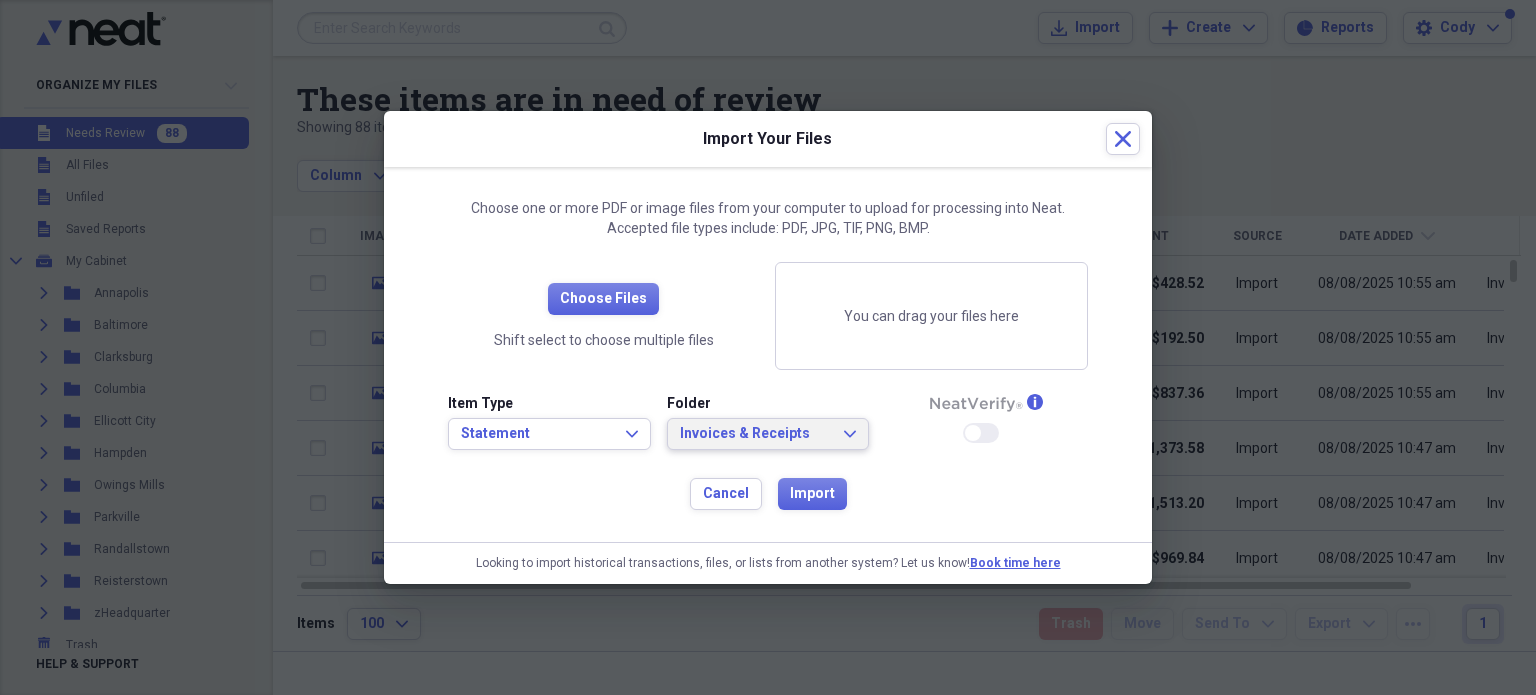click on "Invoices & Receipts Expand" at bounding box center [768, 434] 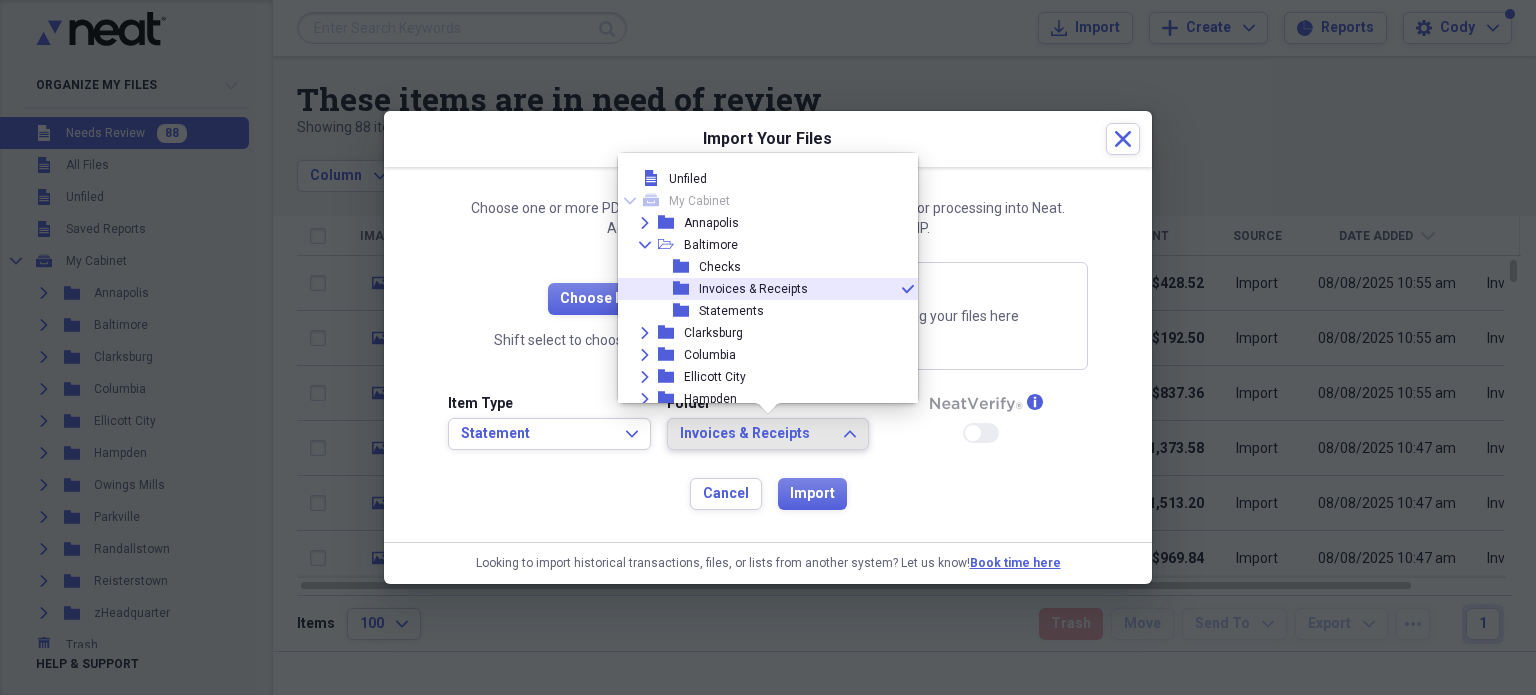 scroll, scrollTop: 11, scrollLeft: 0, axis: vertical 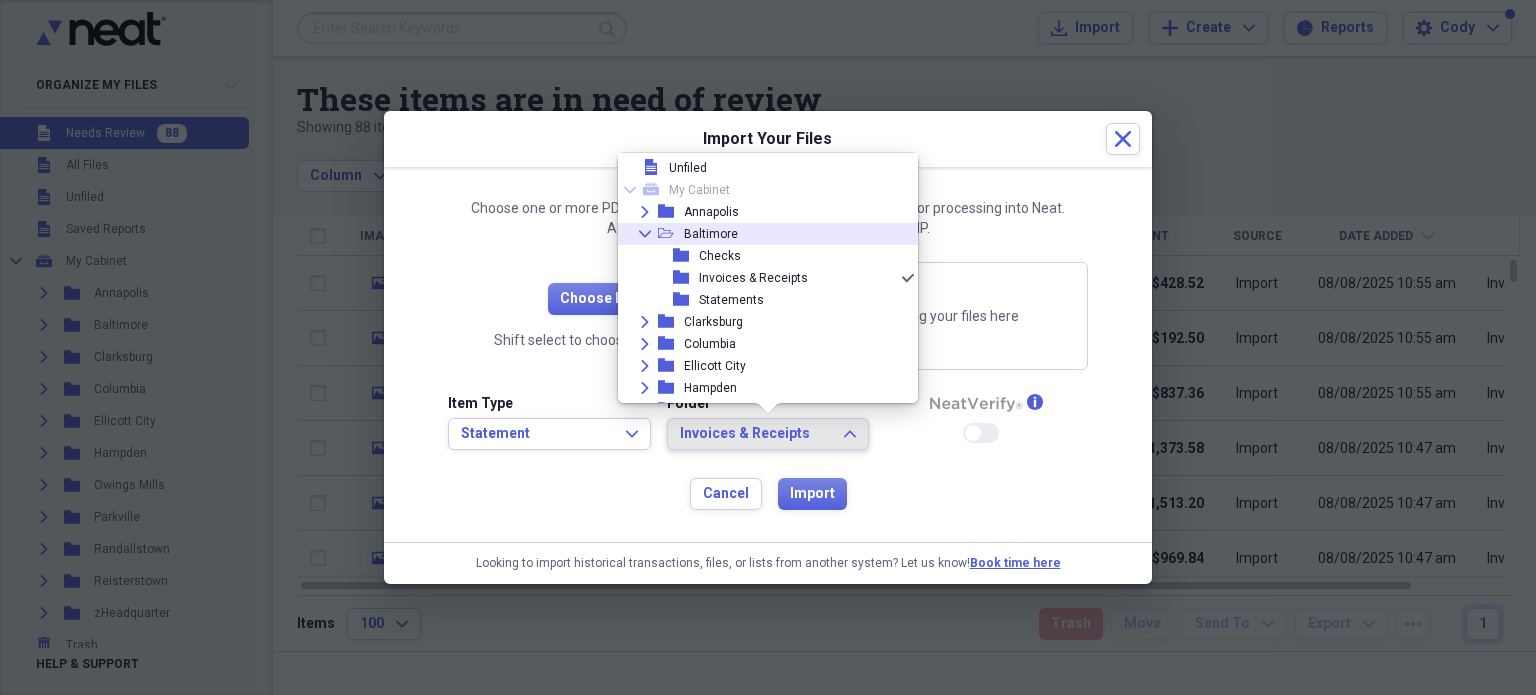click on "Collapse" 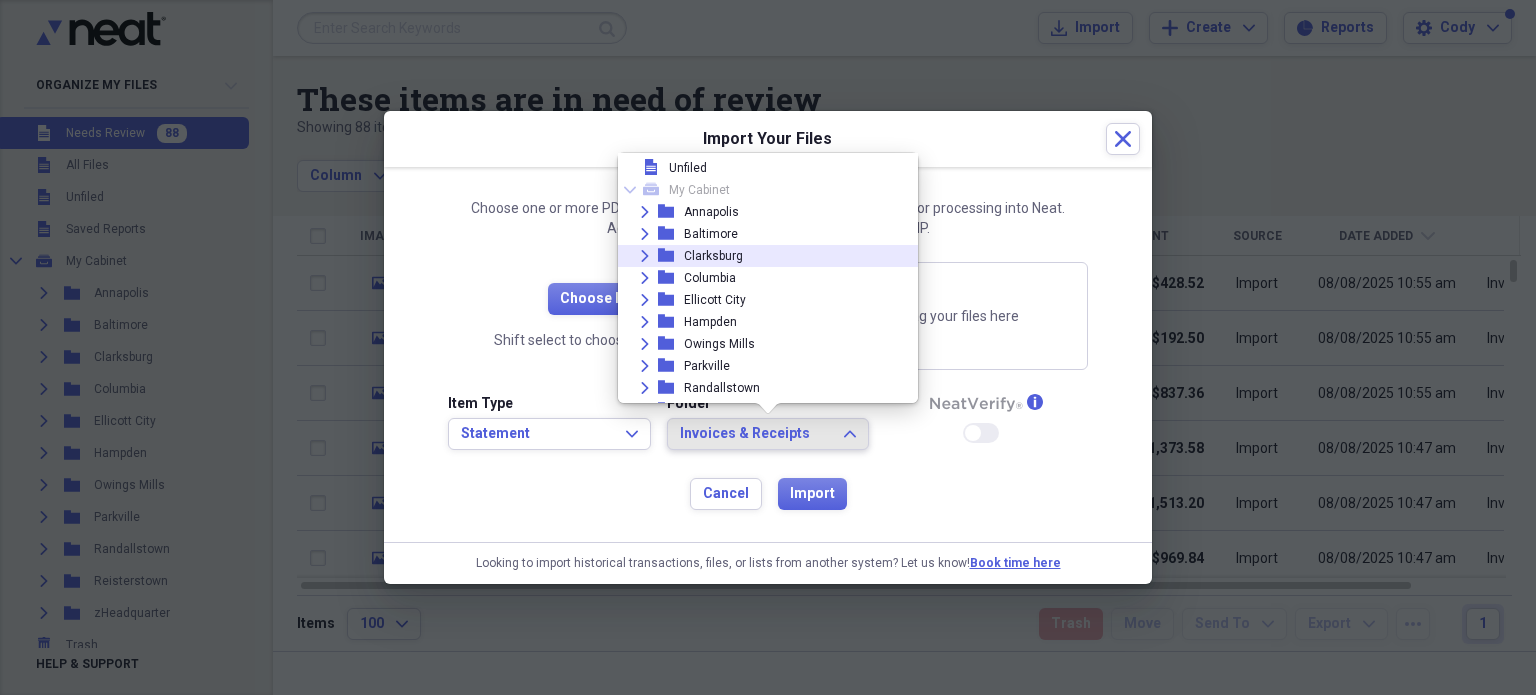 click 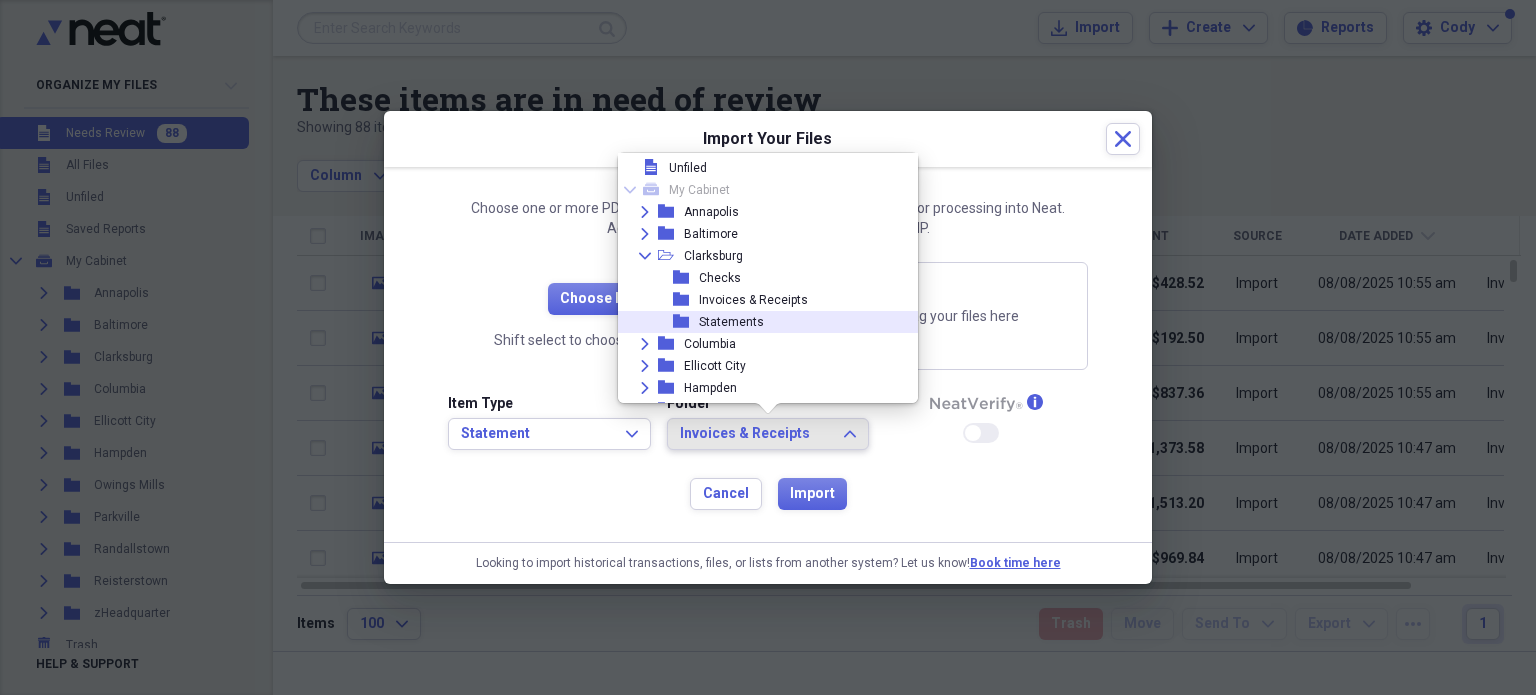 click on "Statements" at bounding box center (731, 322) 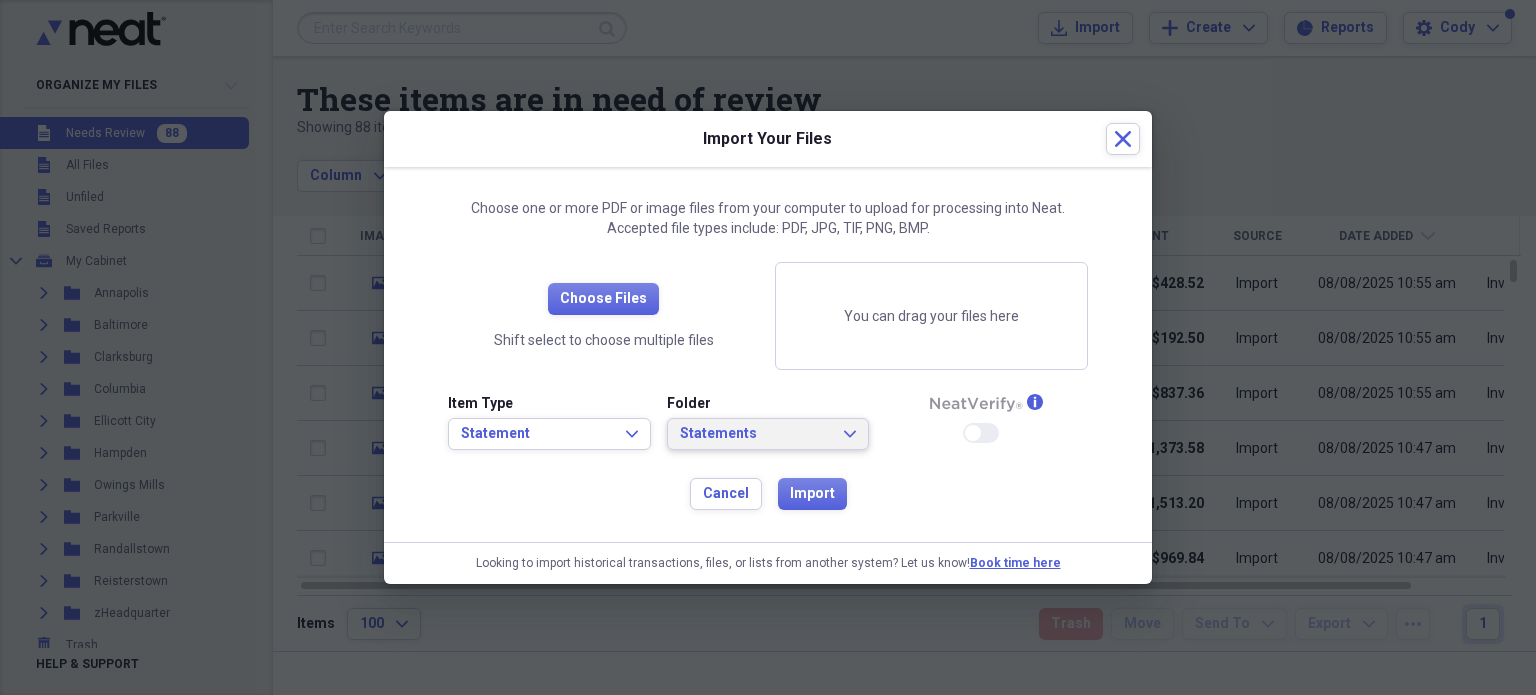 click on "Expand" 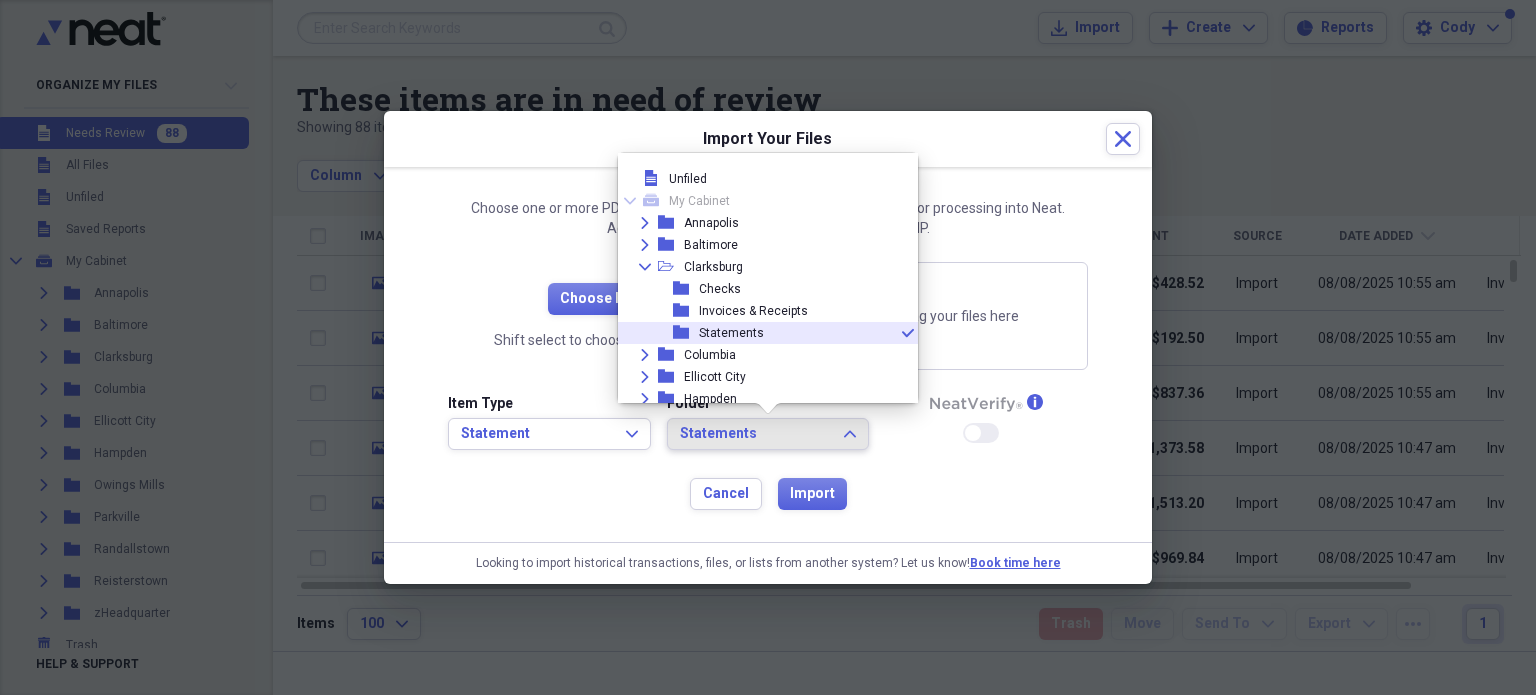scroll, scrollTop: 55, scrollLeft: 0, axis: vertical 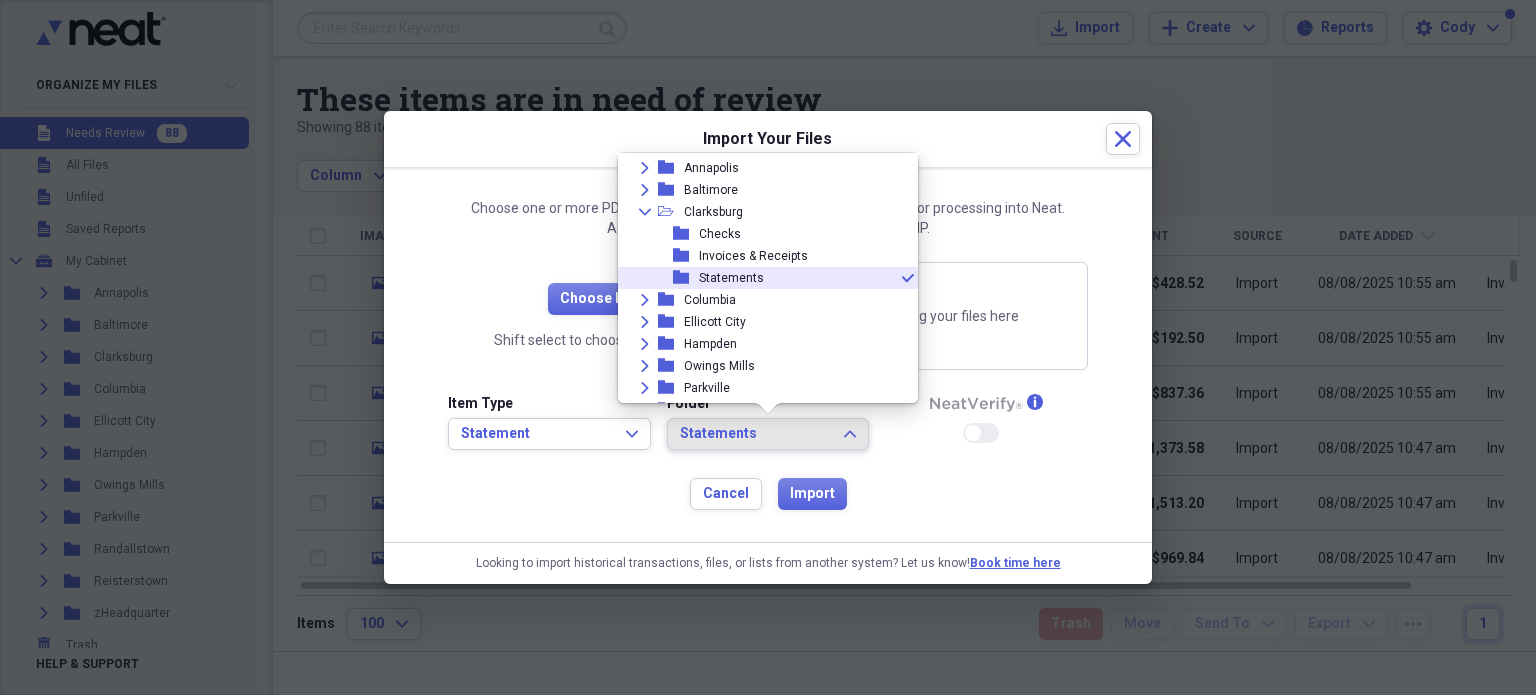 click 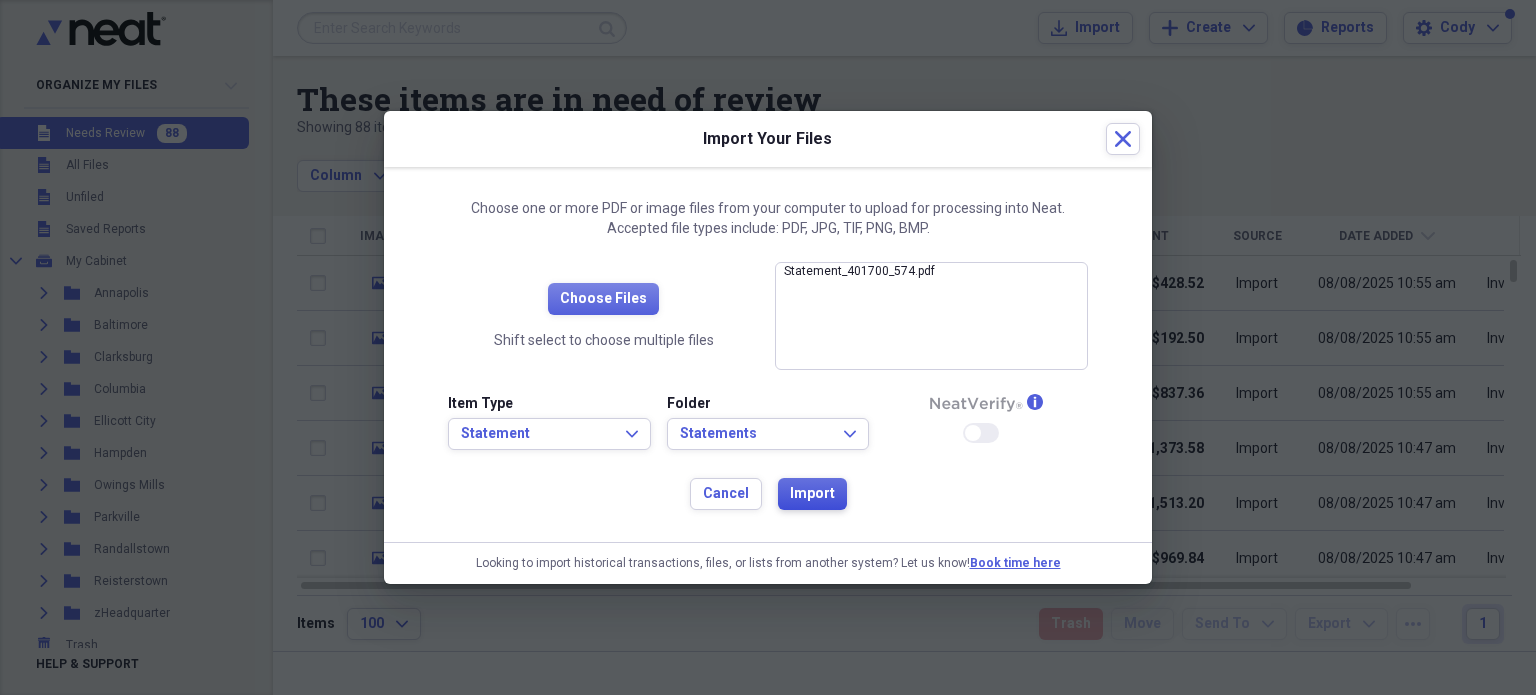 click on "Import" at bounding box center (812, 494) 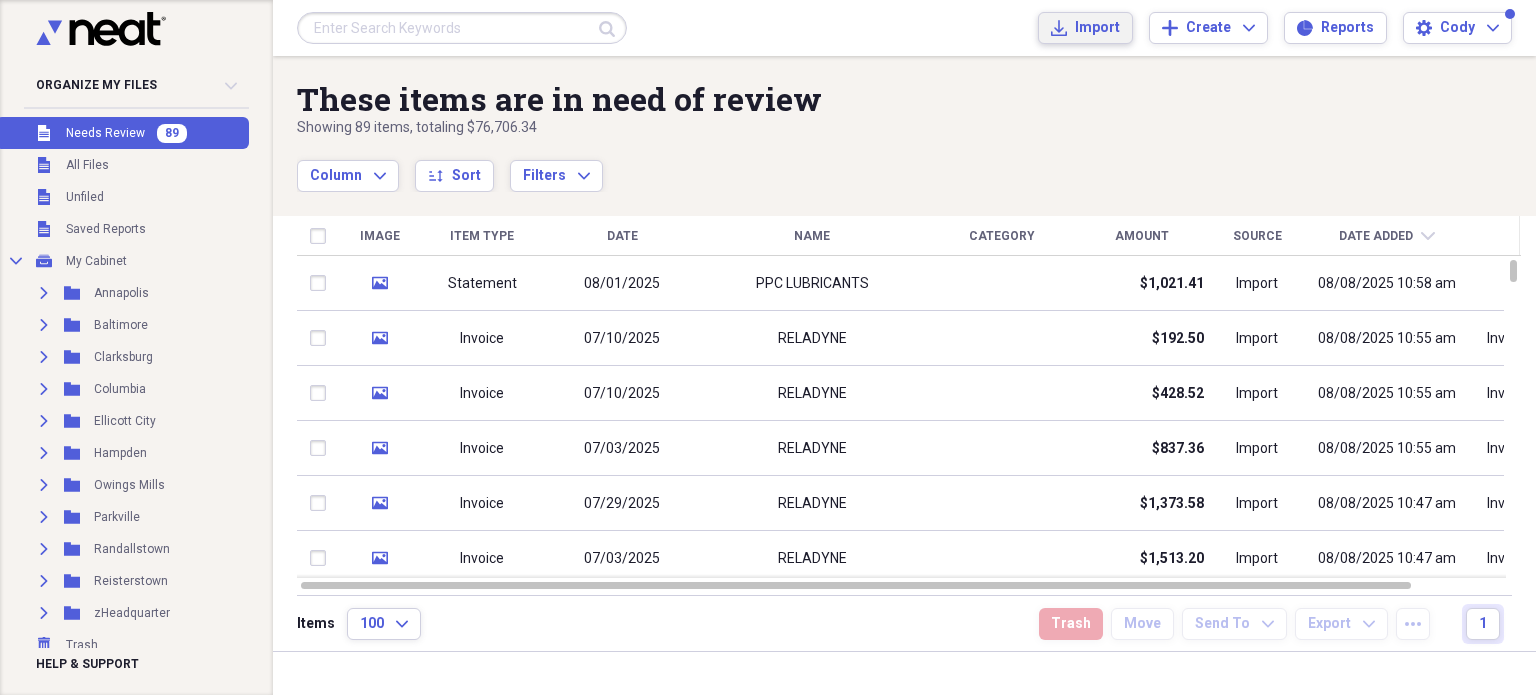 click on "Import" at bounding box center [1097, 28] 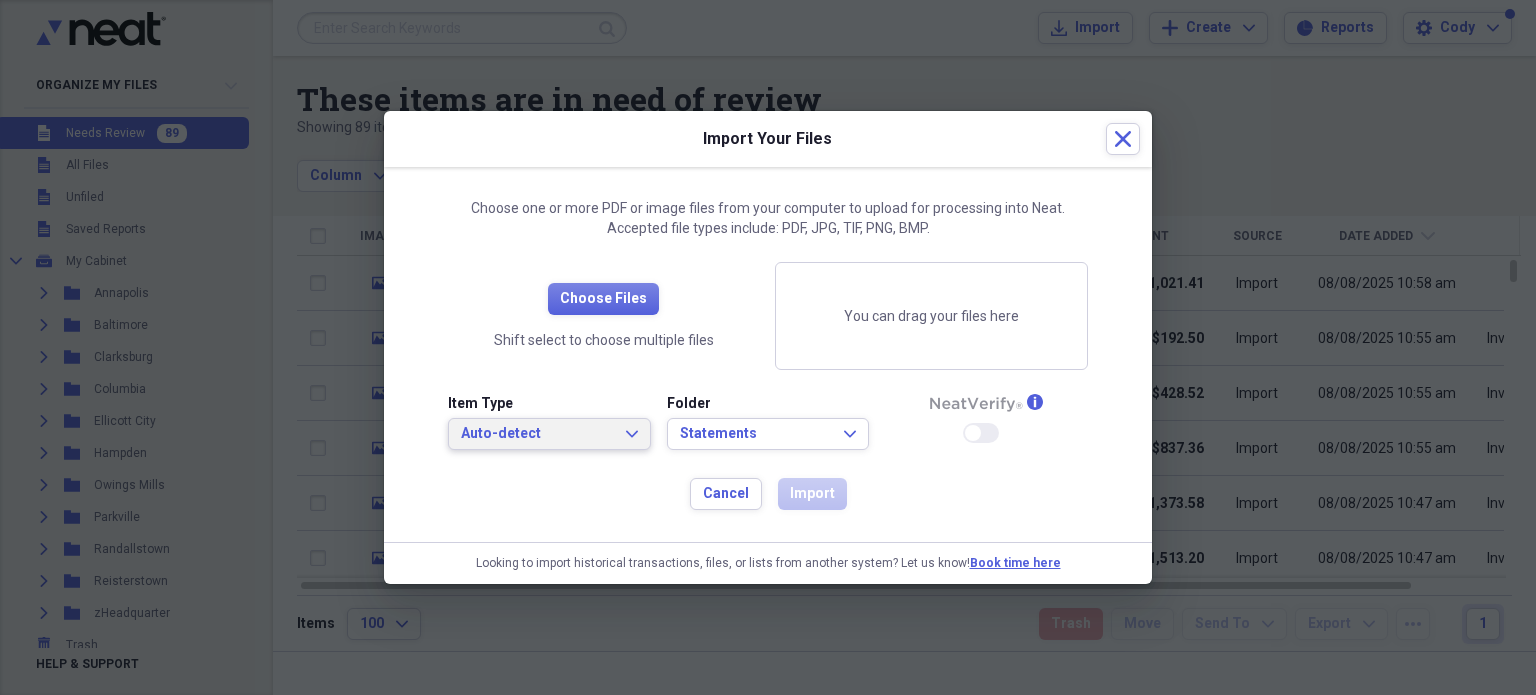 click on "Expand" 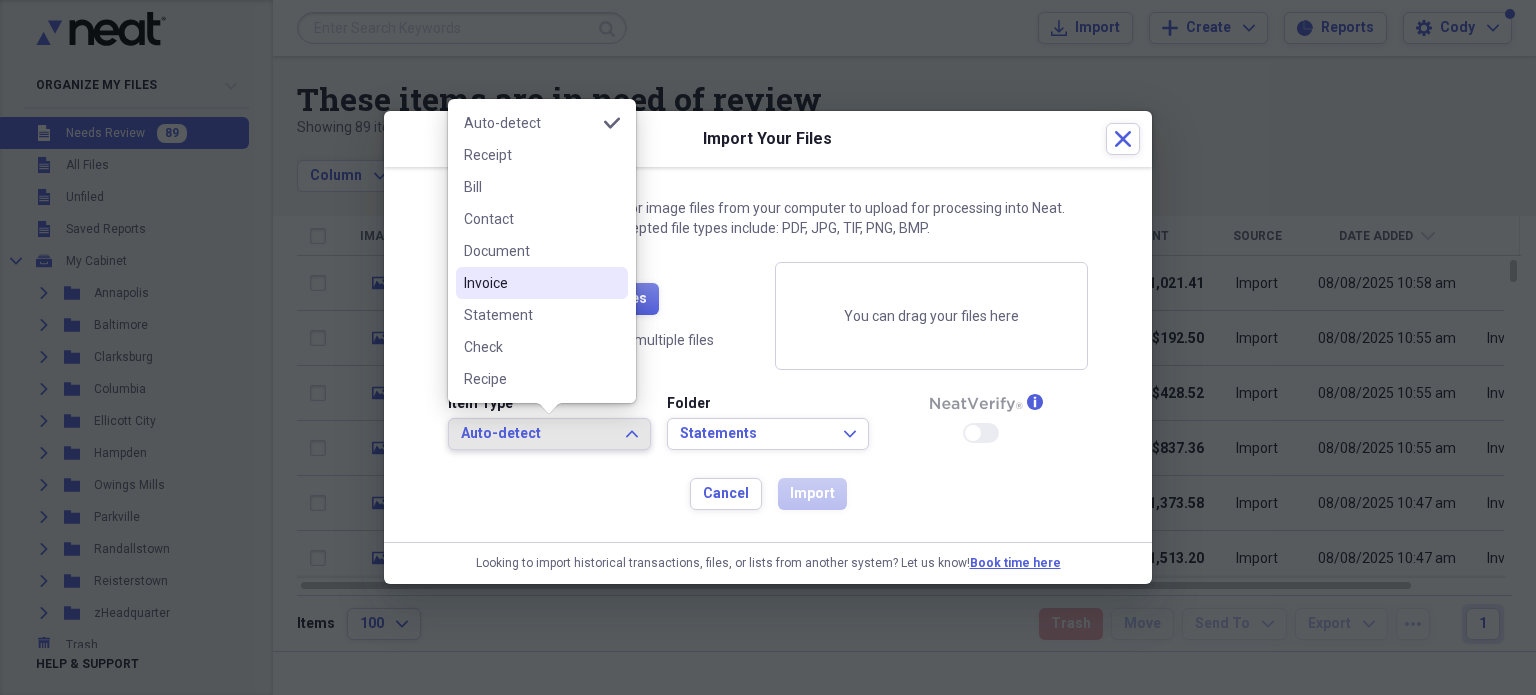 click on "Invoice" at bounding box center (530, 283) 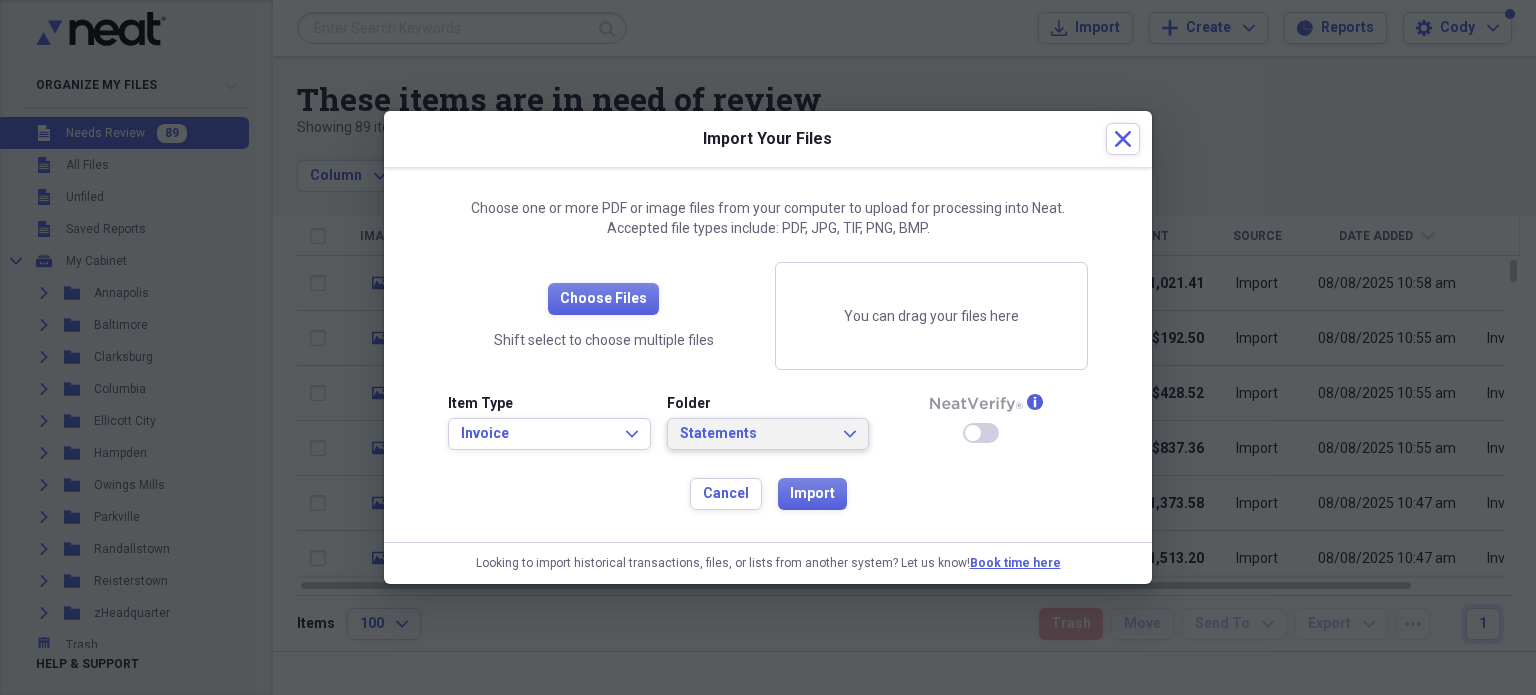click on "Expand" 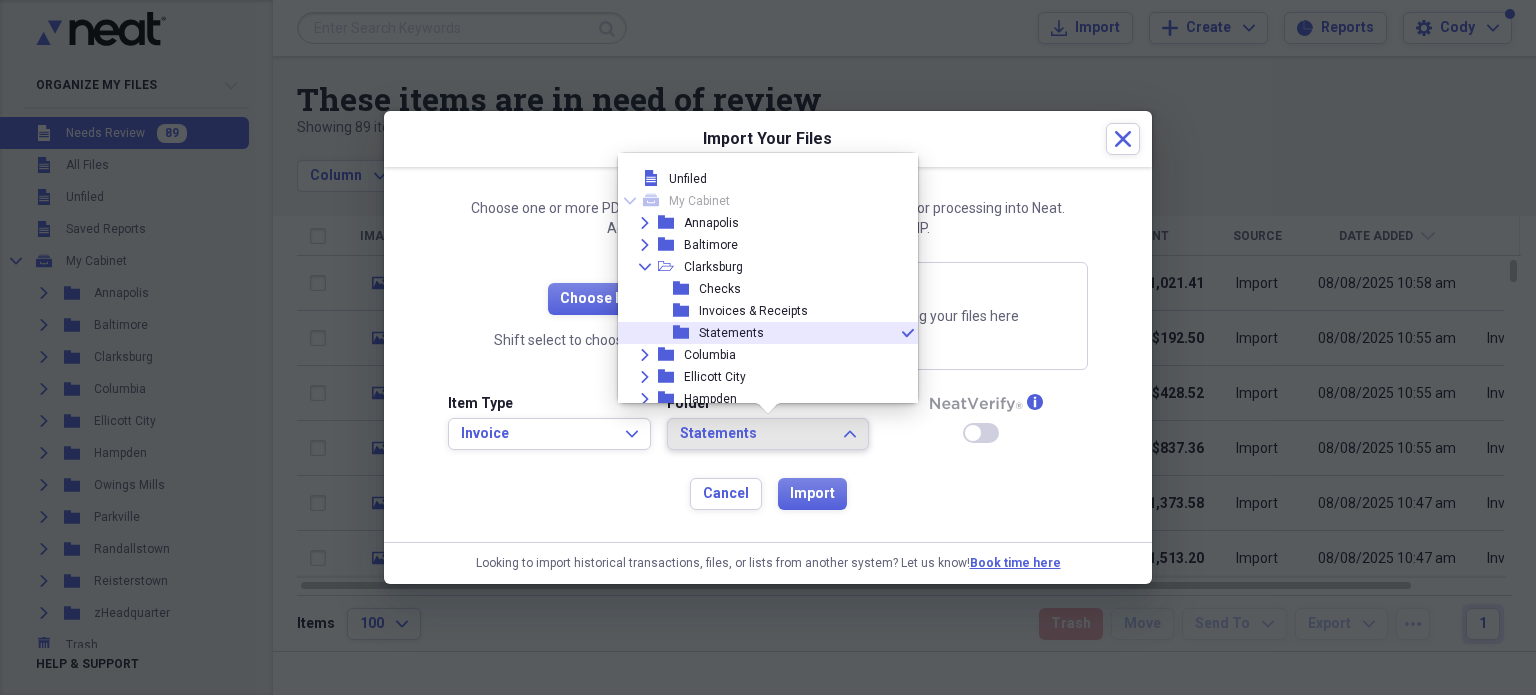 scroll, scrollTop: 55, scrollLeft: 0, axis: vertical 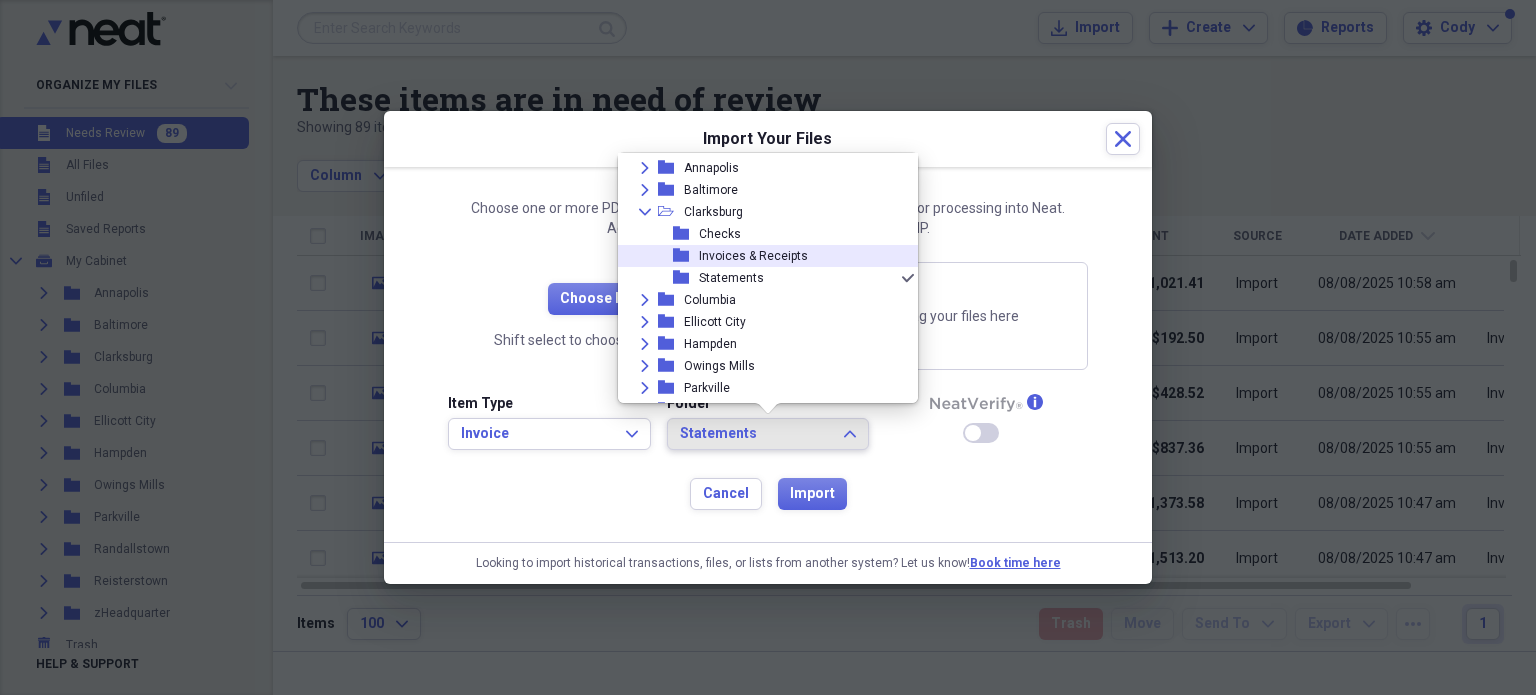 click on "Invoices & Receipts" at bounding box center [753, 256] 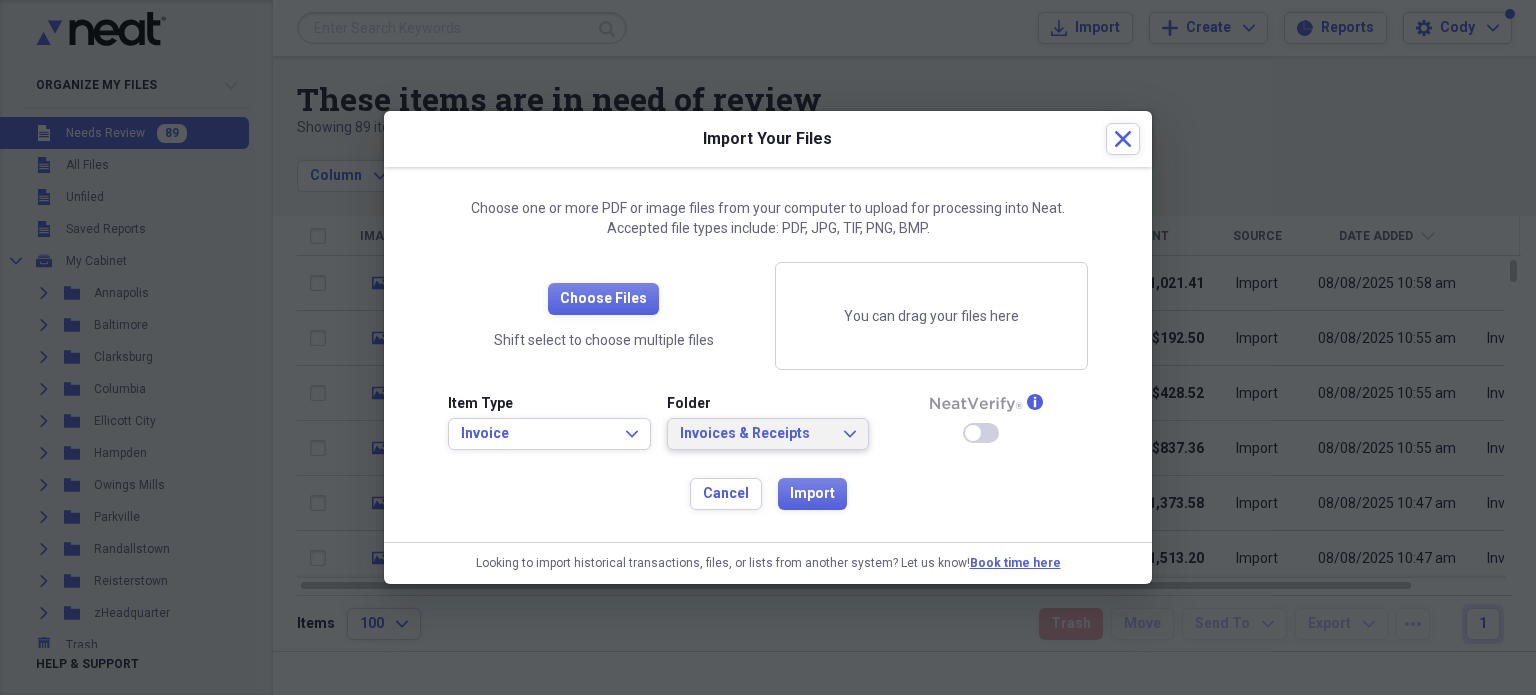 click on "Expand" 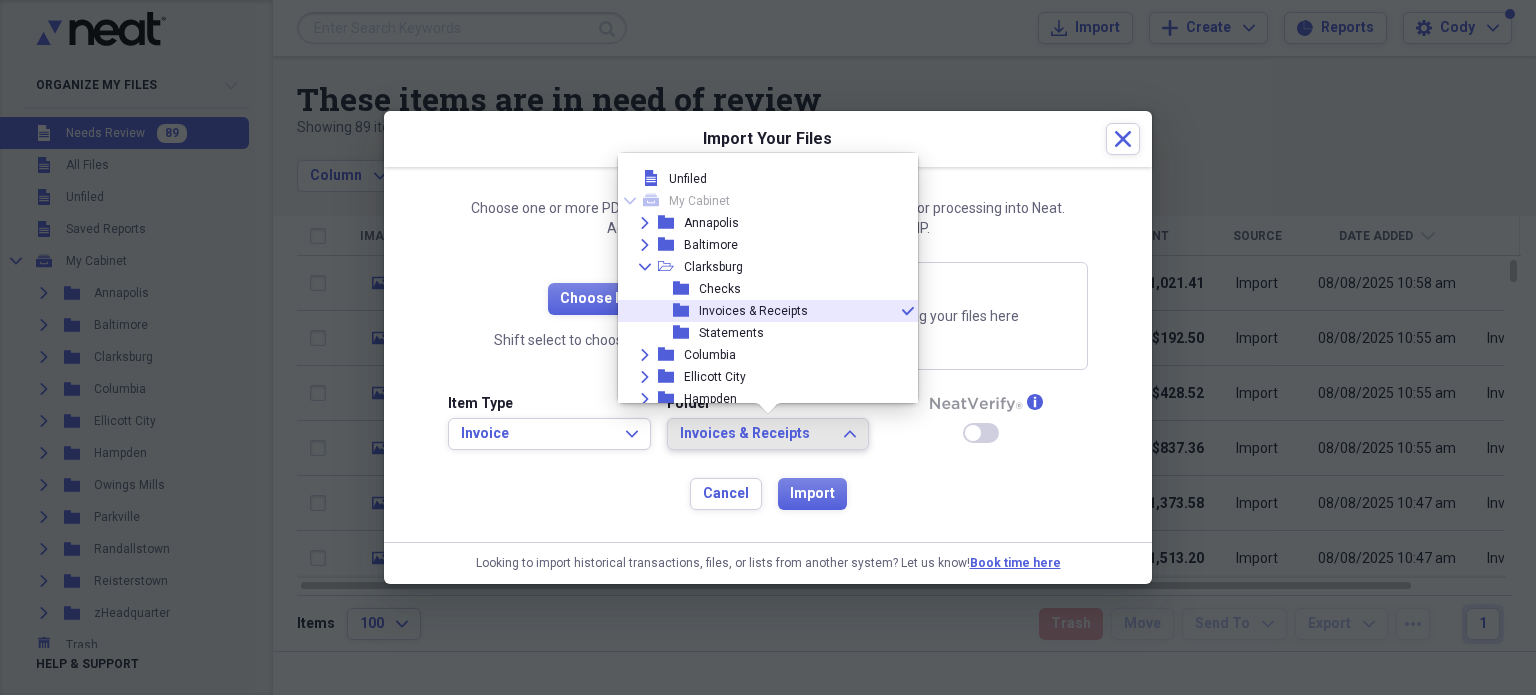 scroll, scrollTop: 32, scrollLeft: 0, axis: vertical 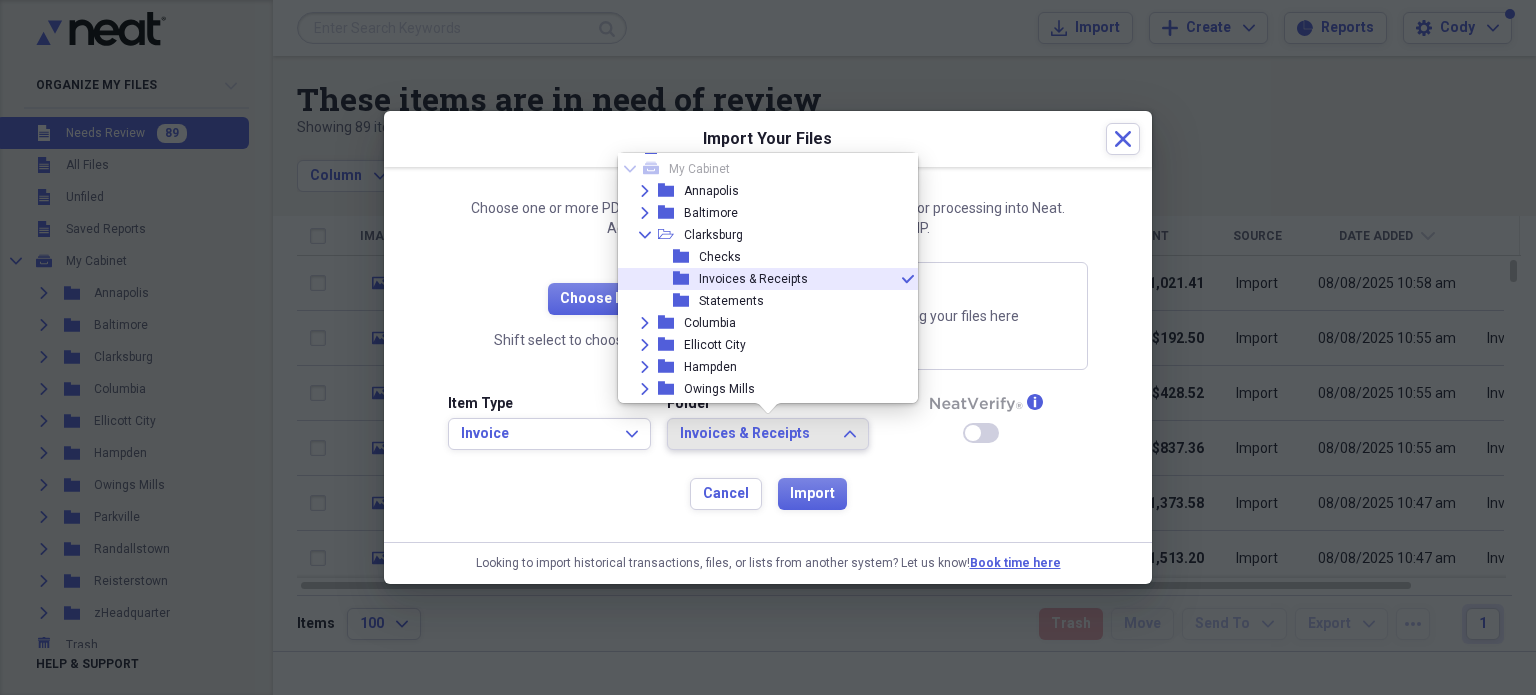 click 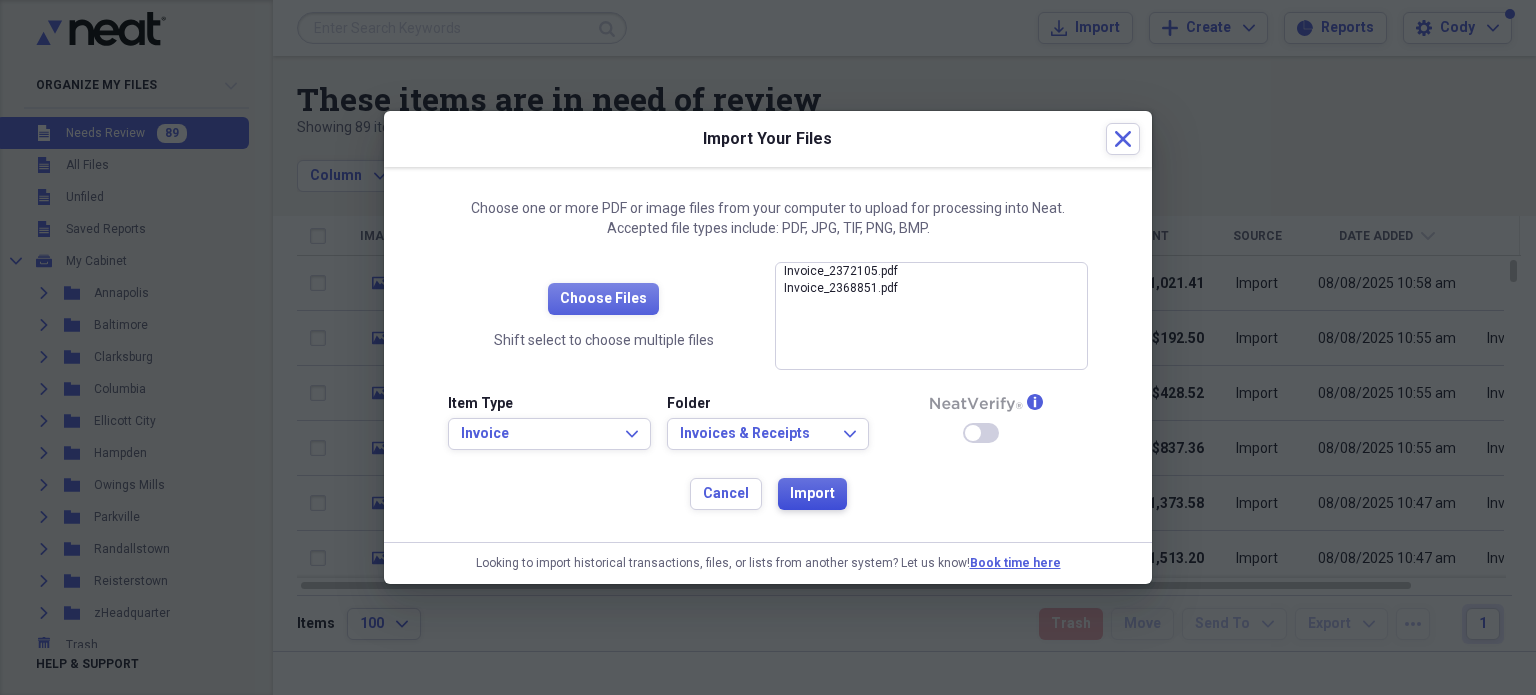 click on "Import" at bounding box center (812, 494) 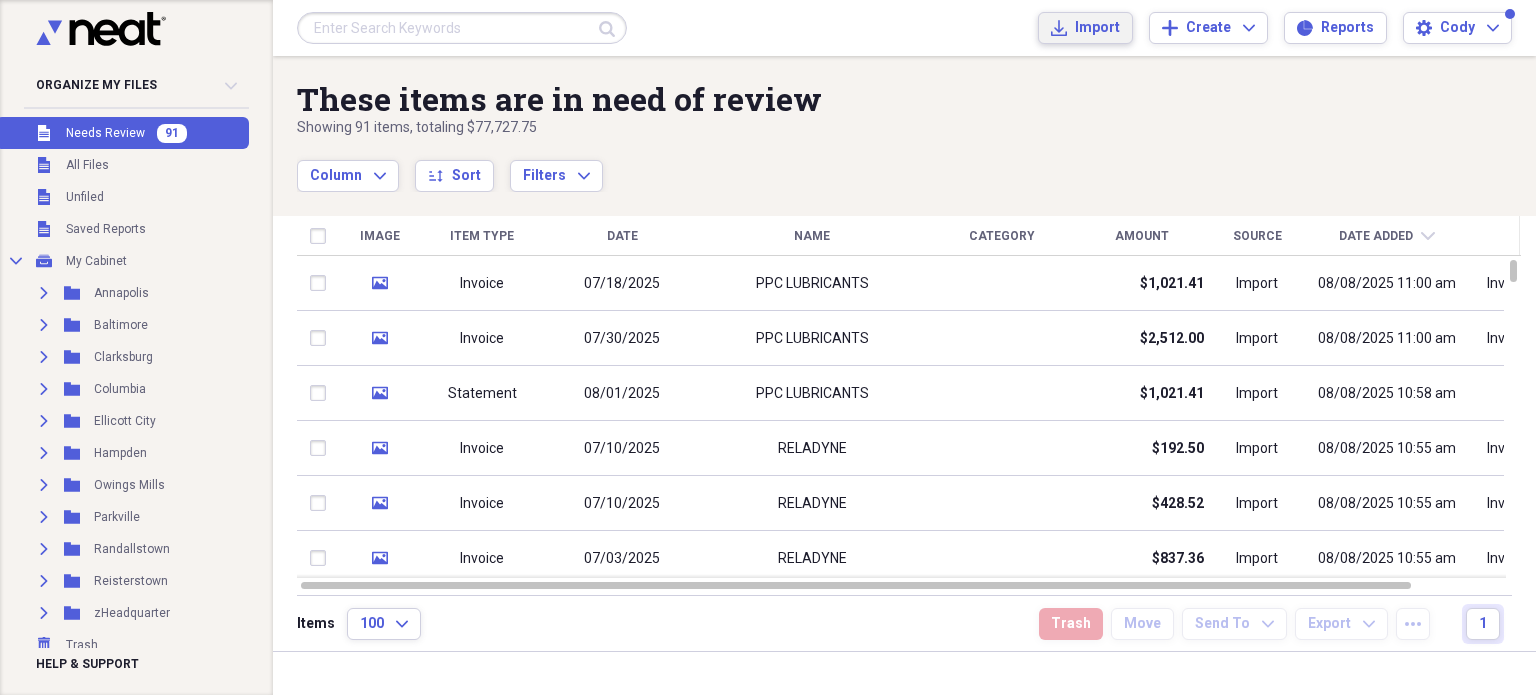 click on "Import" at bounding box center [1097, 28] 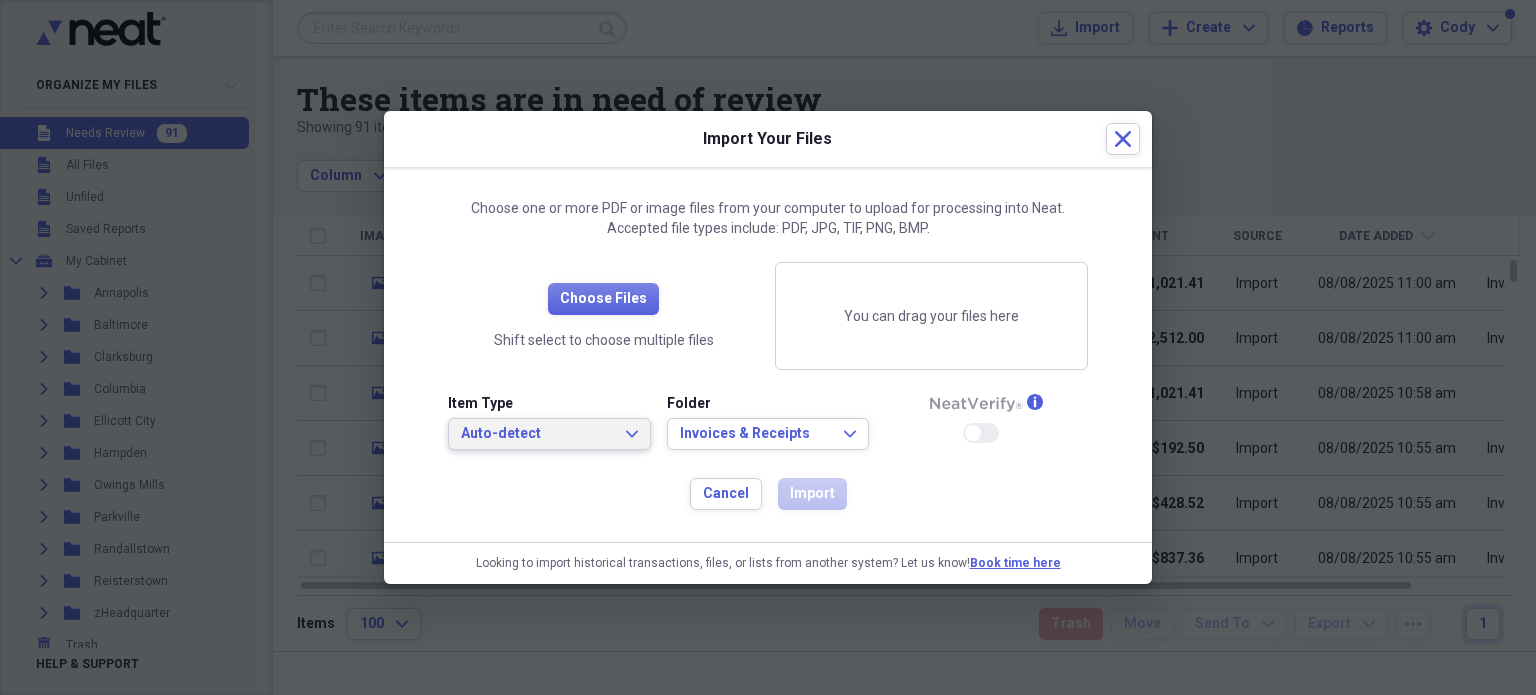click on "Auto-detect Expand" at bounding box center (549, 434) 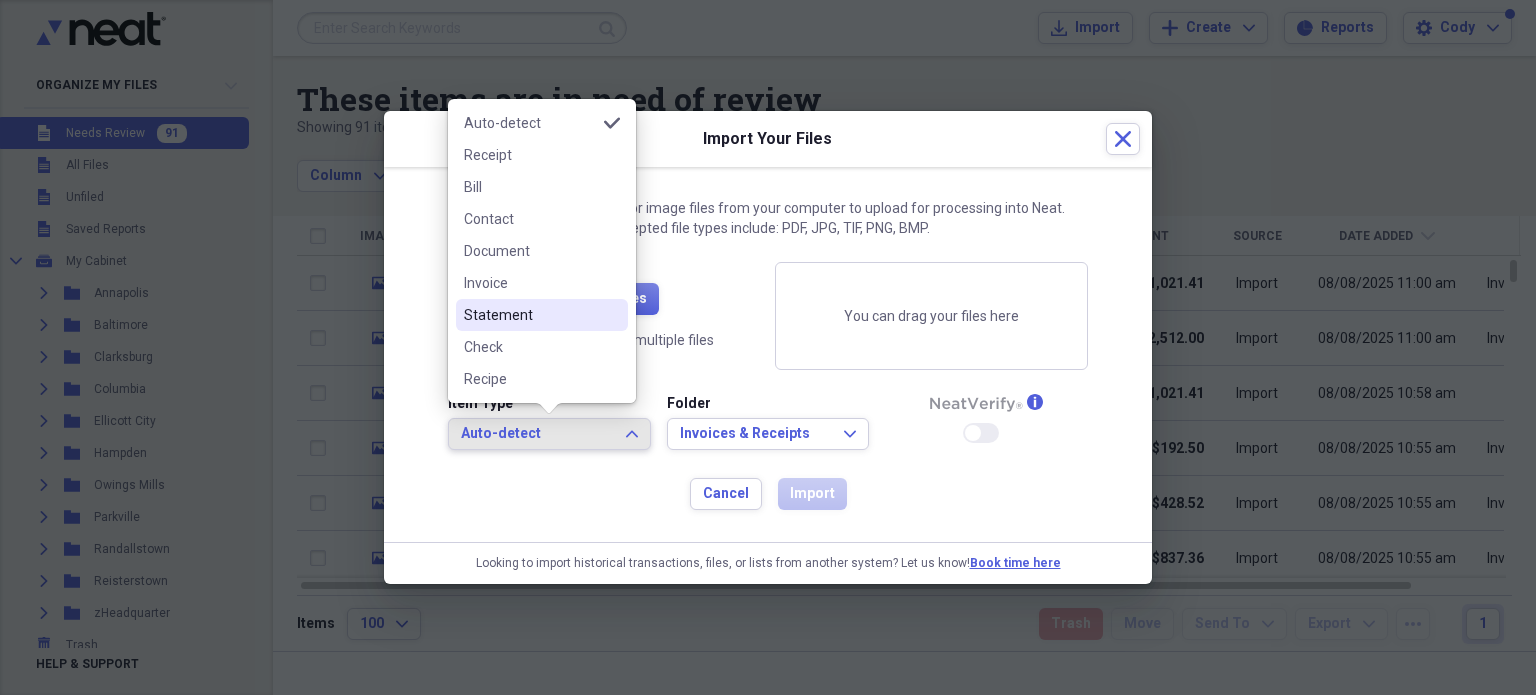 click on "Statement" at bounding box center [530, 315] 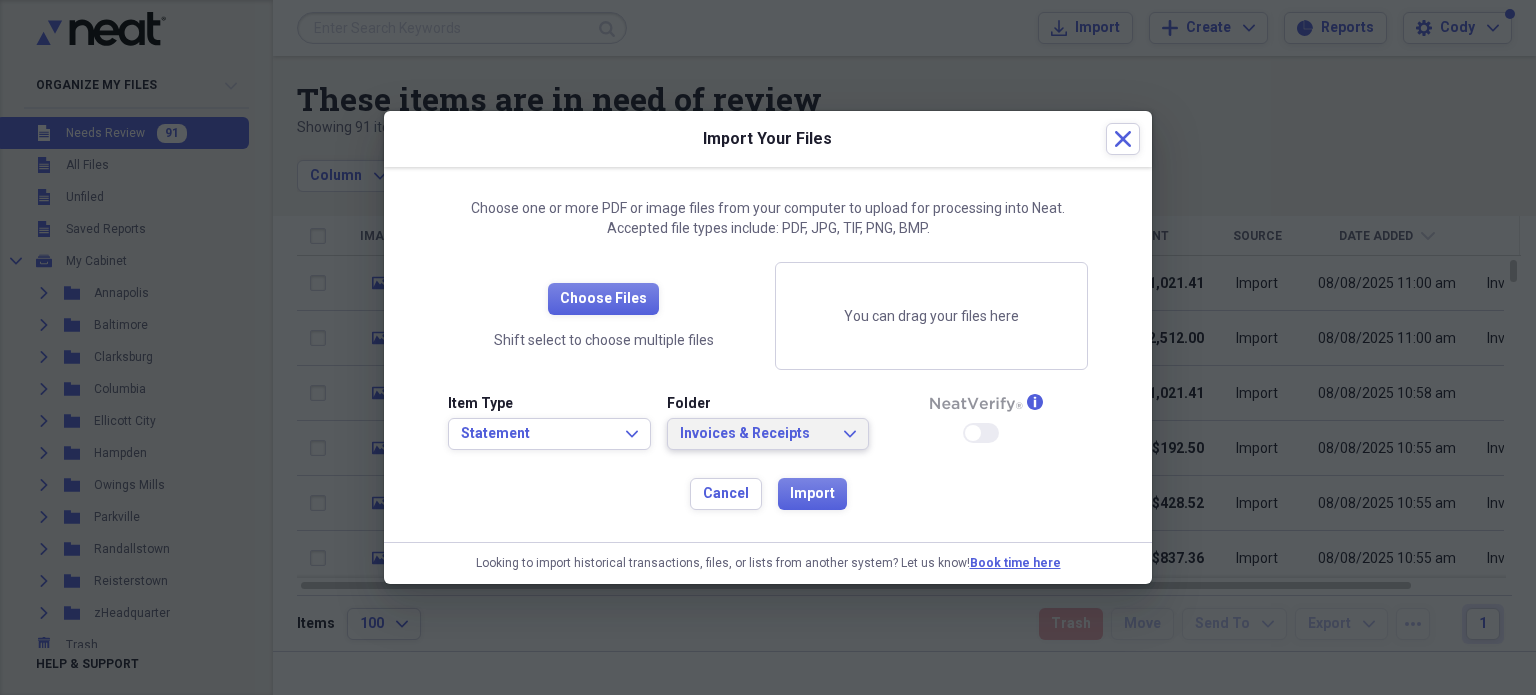 click on "Expand" 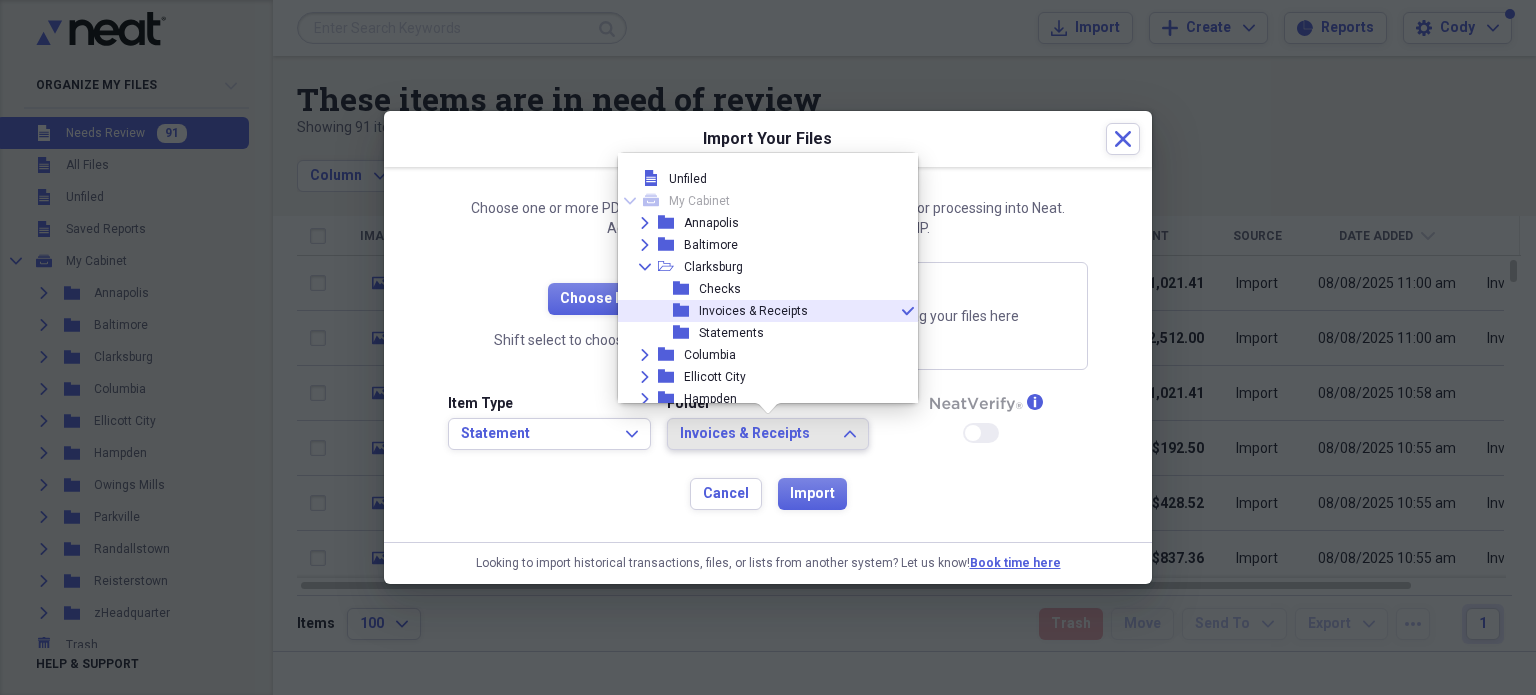 scroll, scrollTop: 32, scrollLeft: 0, axis: vertical 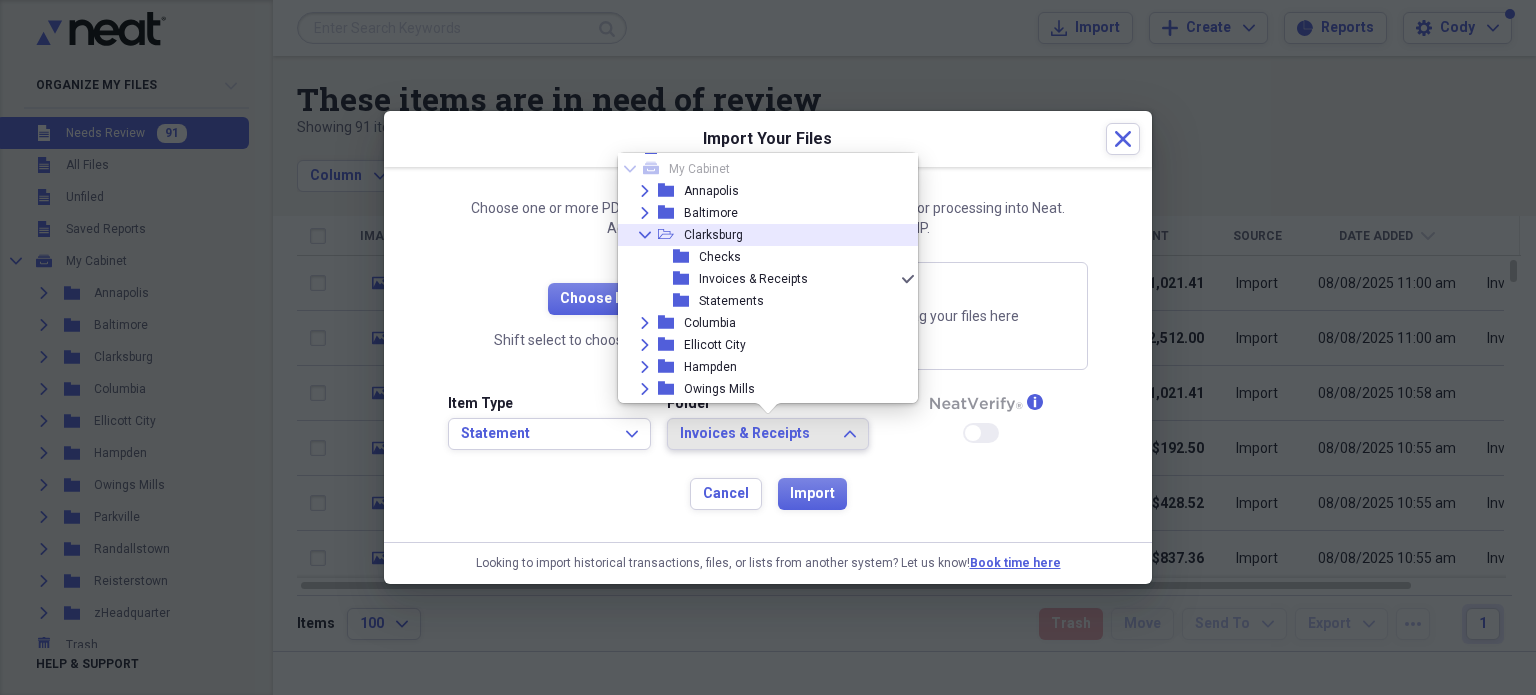 click on "Collapse" at bounding box center [645, 235] 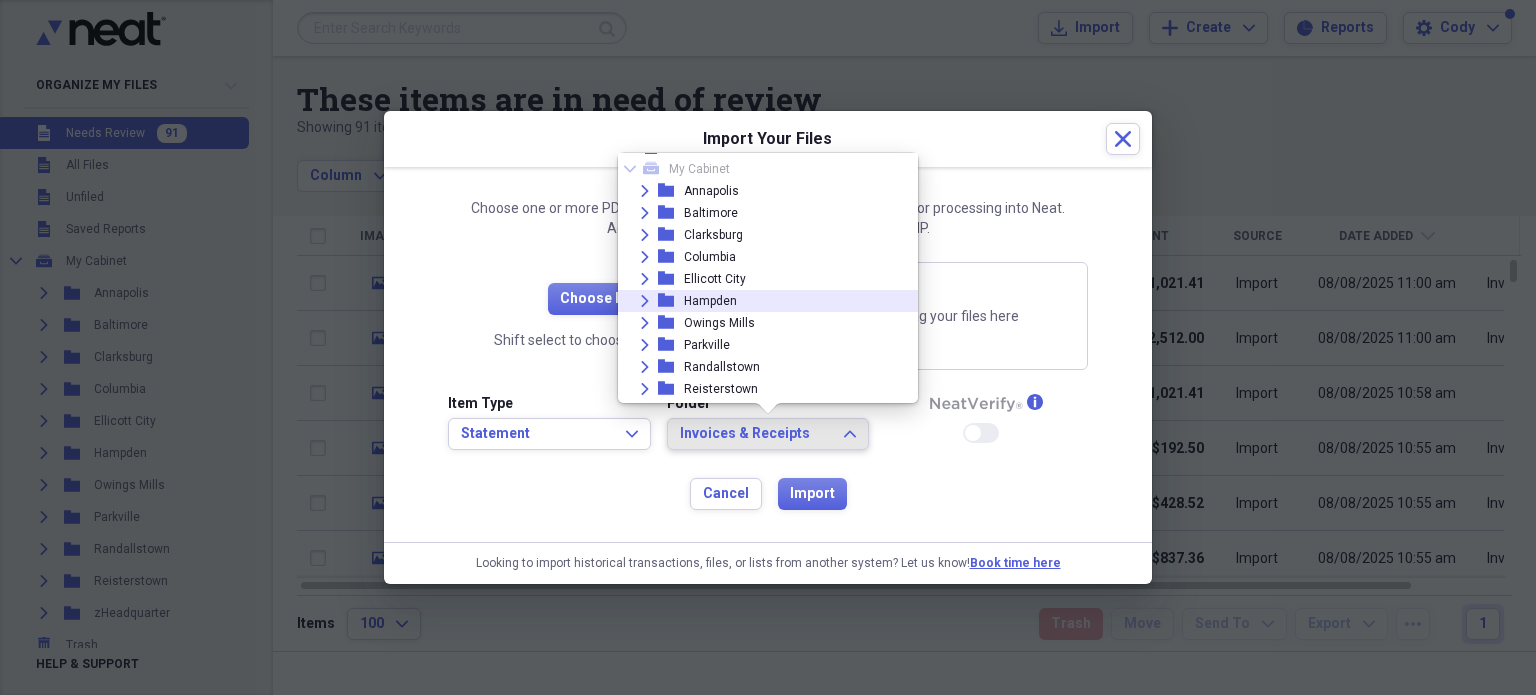 click 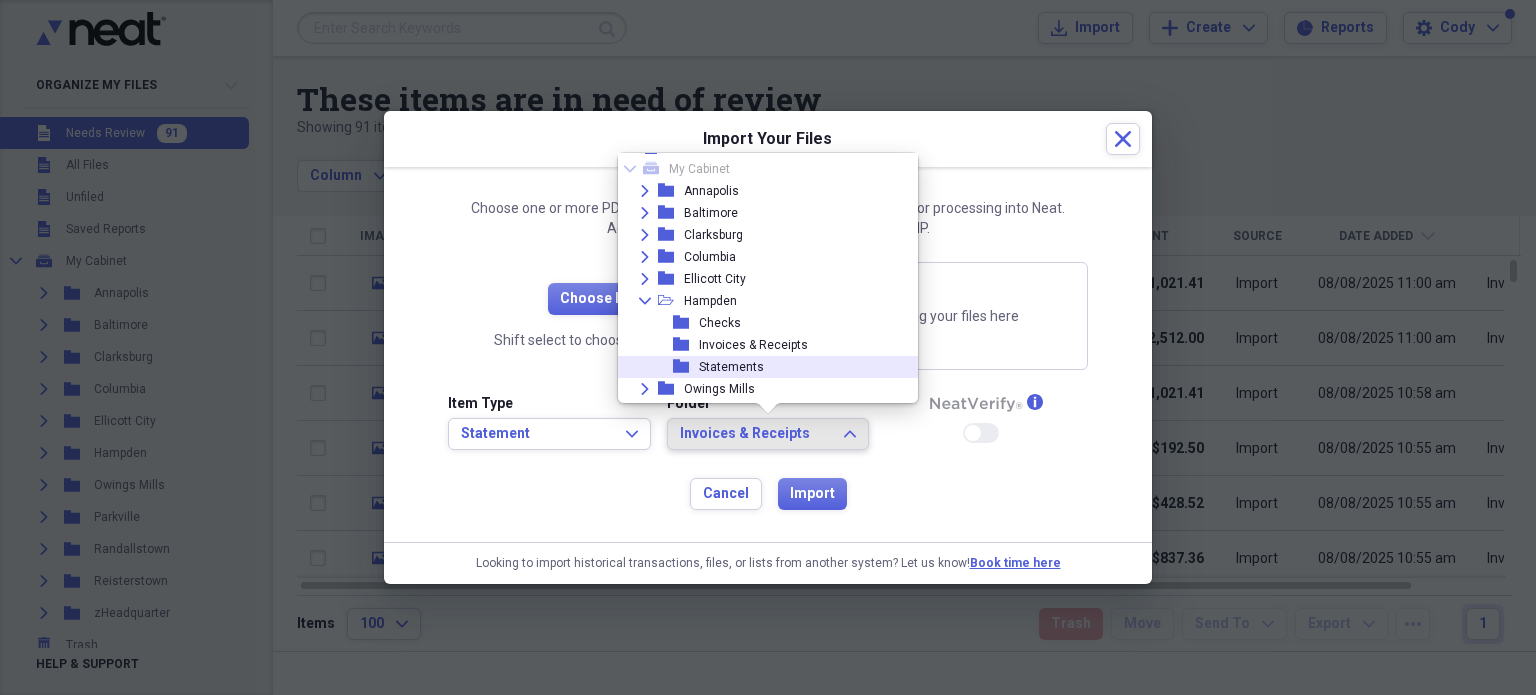 click on "Statements" at bounding box center [731, 367] 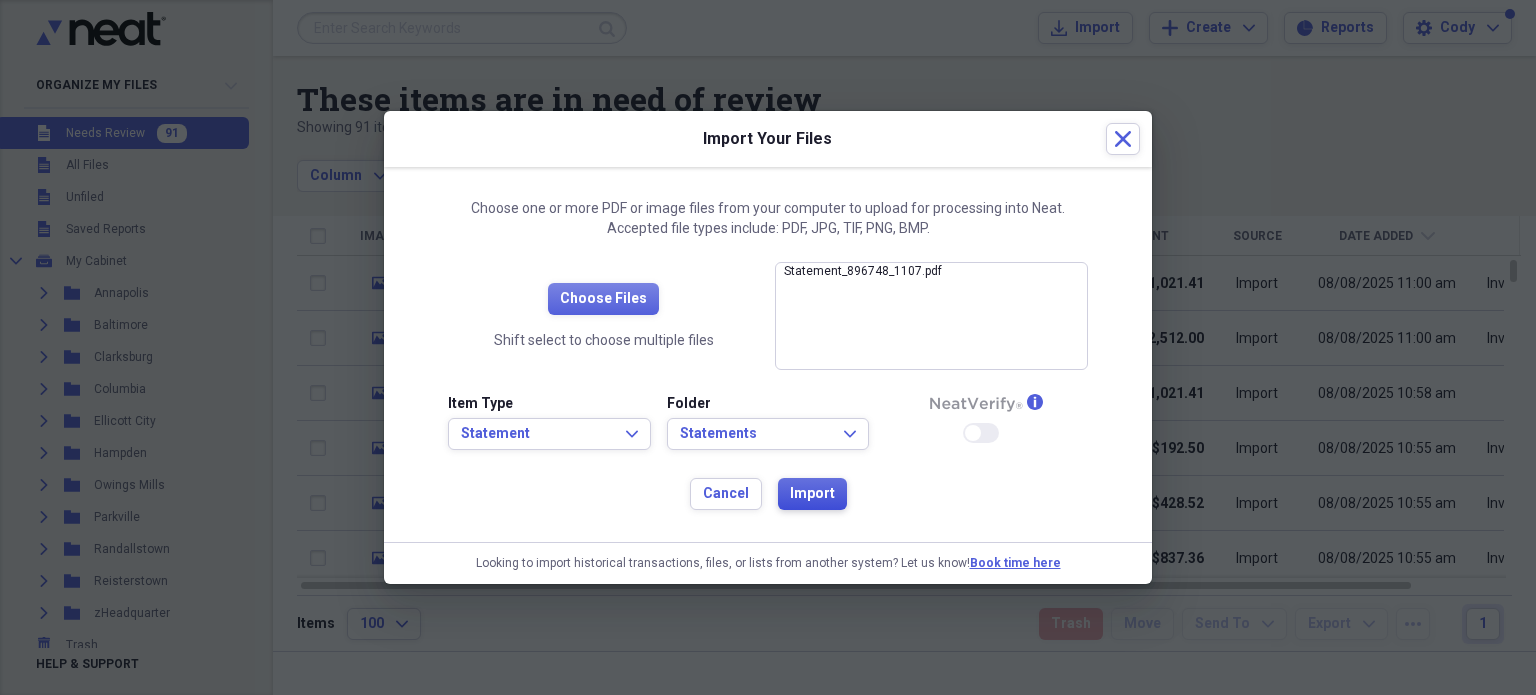 click on "Import" at bounding box center (812, 494) 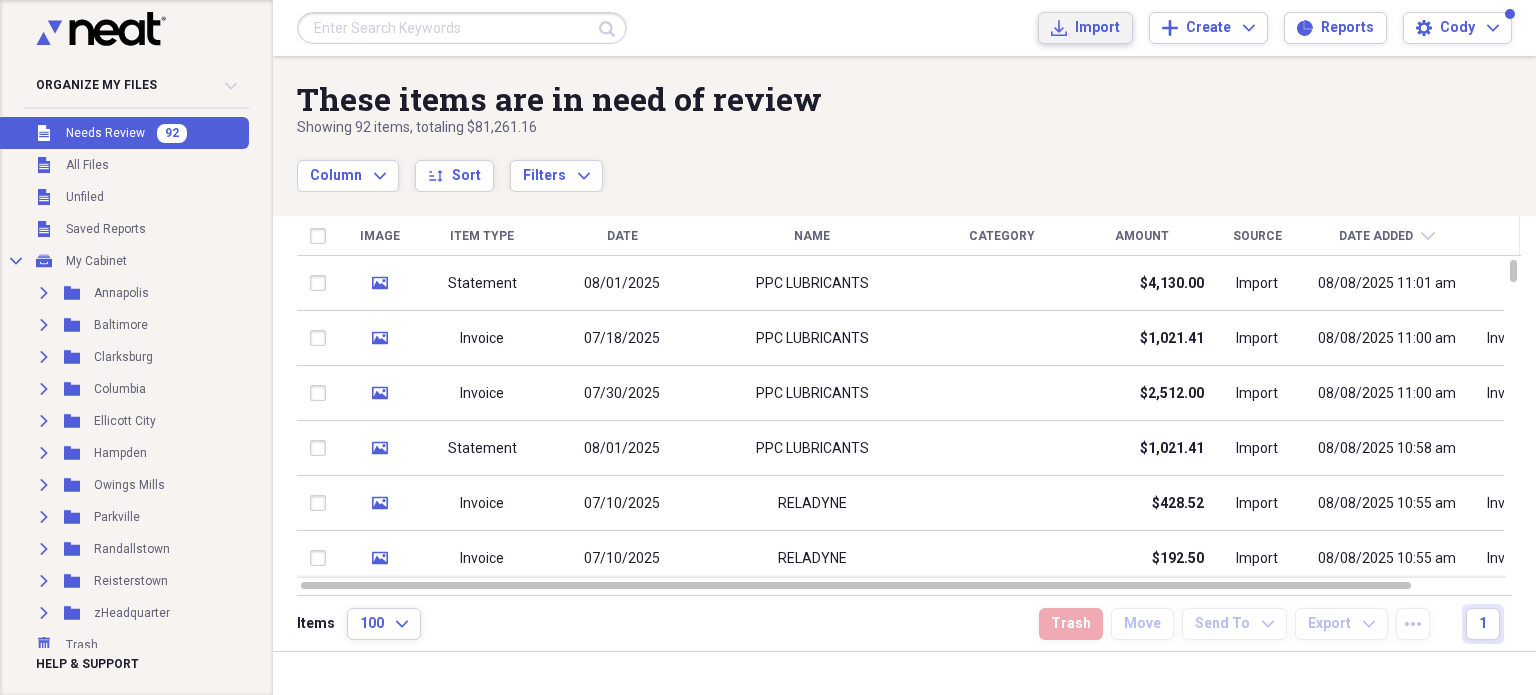 click on "Import Import" at bounding box center [1085, 28] 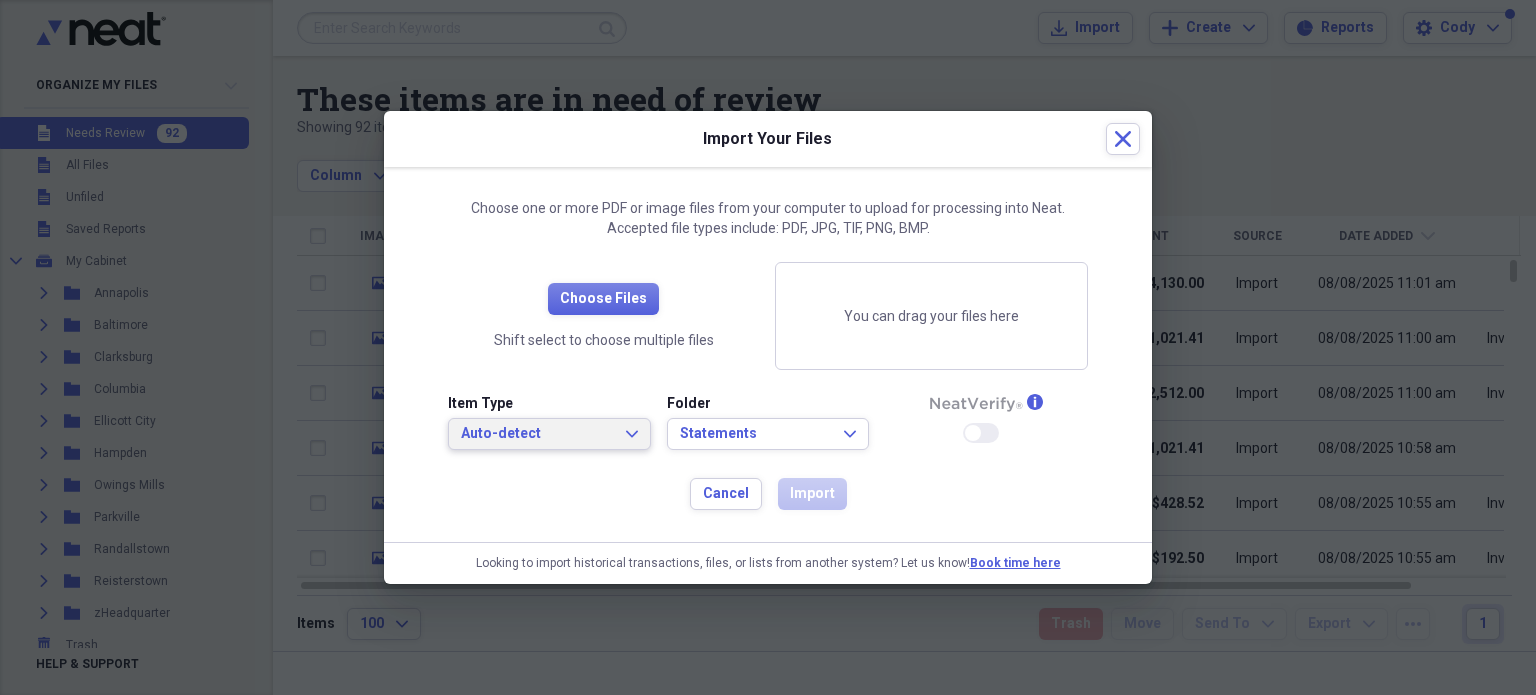 click on "Auto-detect Expand" at bounding box center [549, 434] 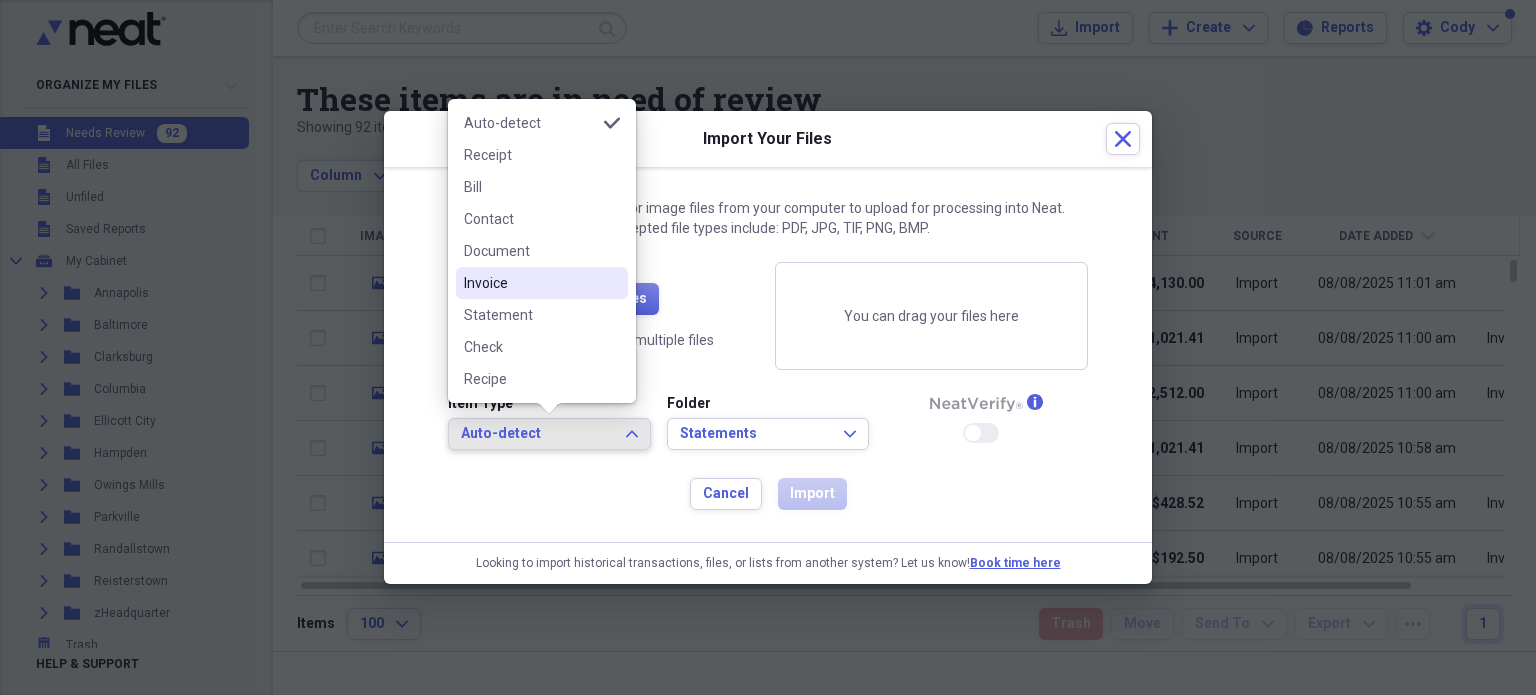 click on "Invoice" at bounding box center (530, 283) 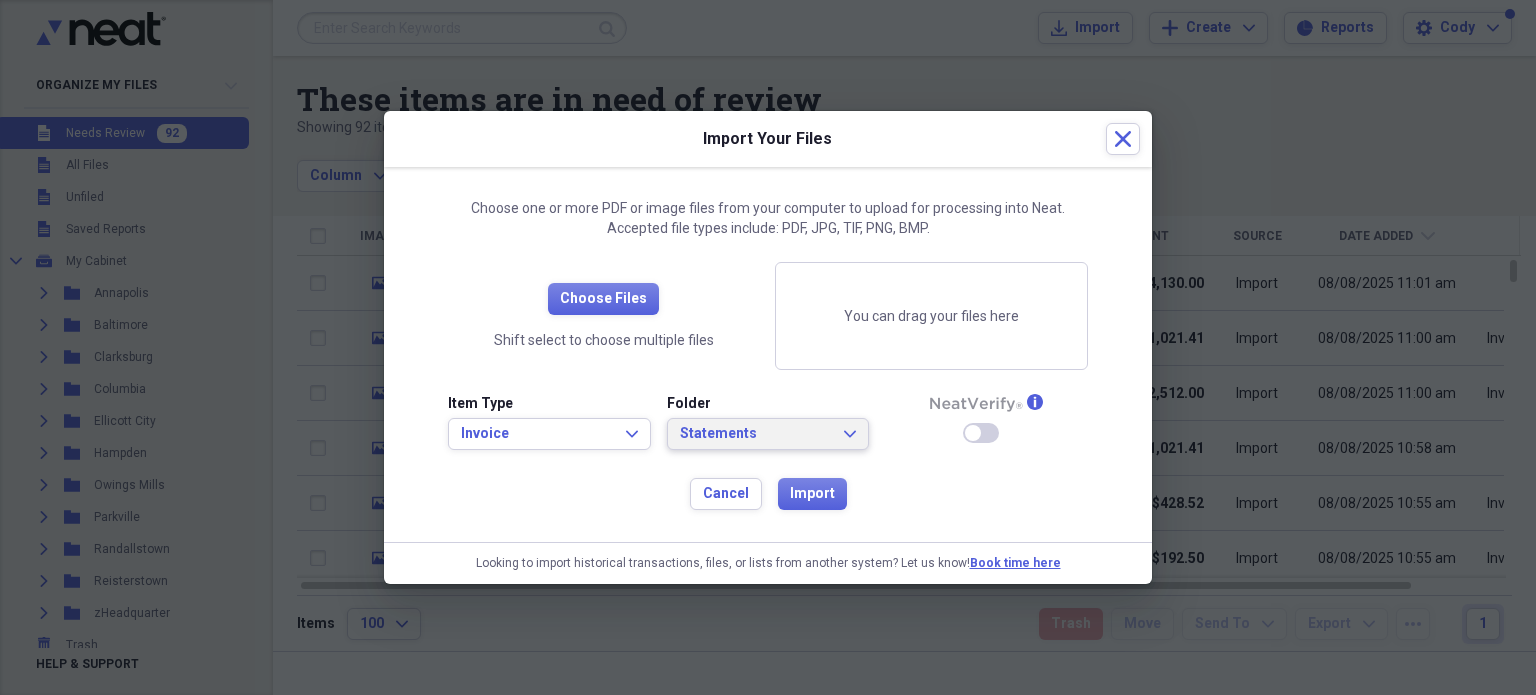 click on "Statements Expand" at bounding box center (768, 434) 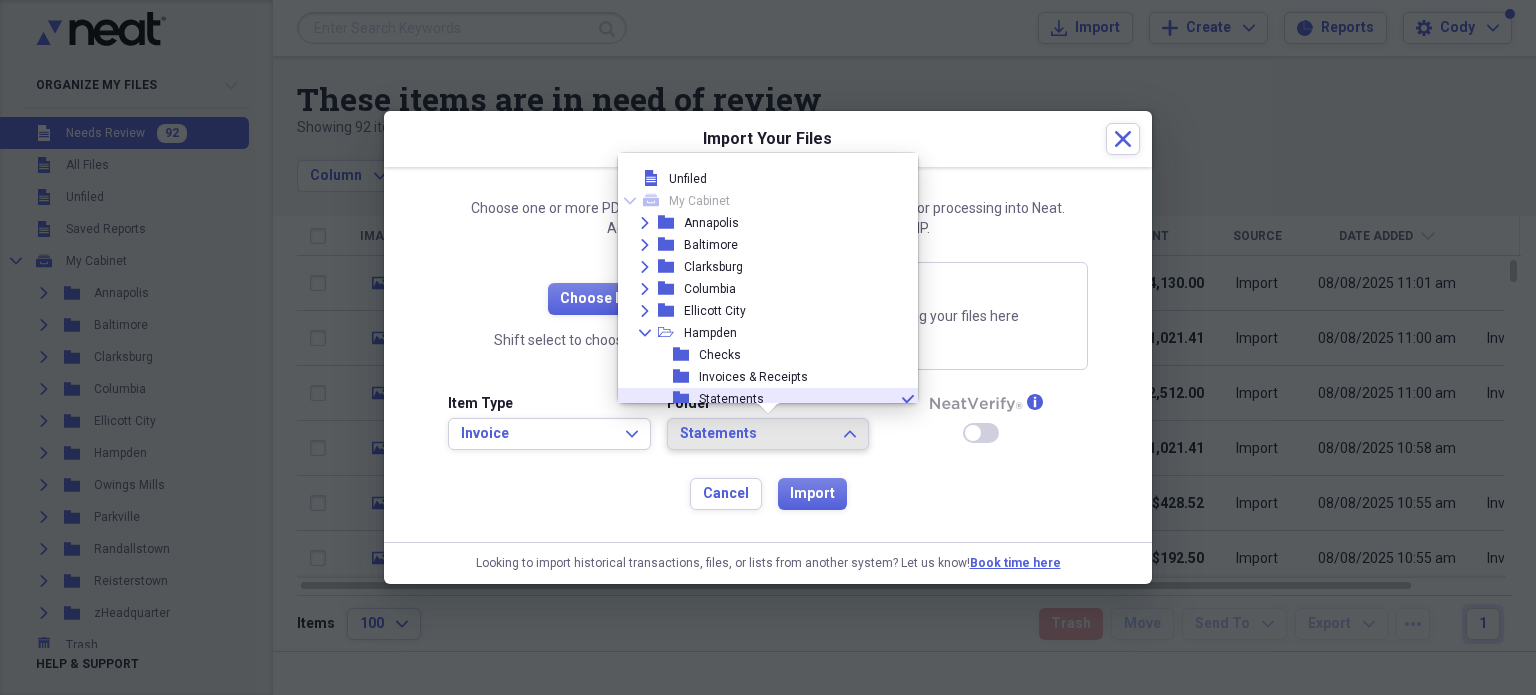 scroll, scrollTop: 116, scrollLeft: 0, axis: vertical 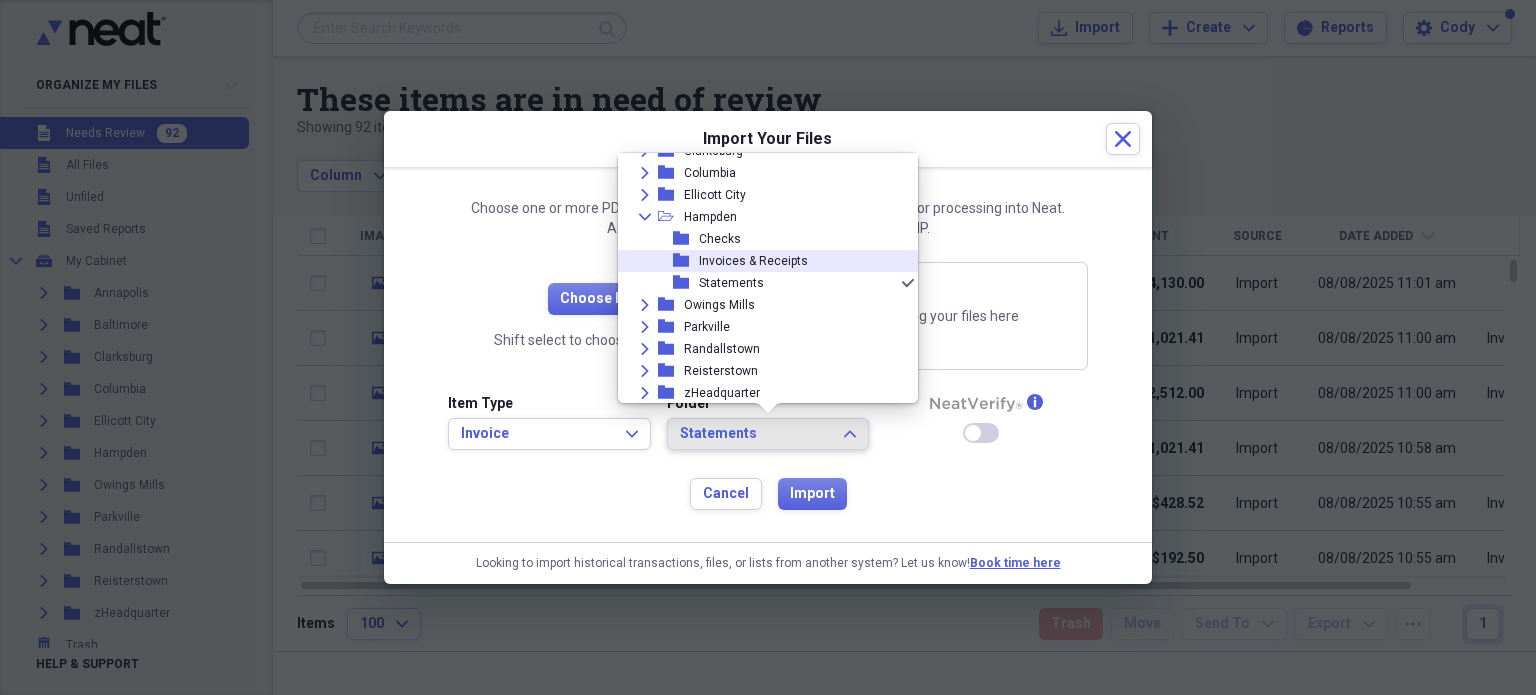 click on "Invoices & Receipts" at bounding box center (753, 261) 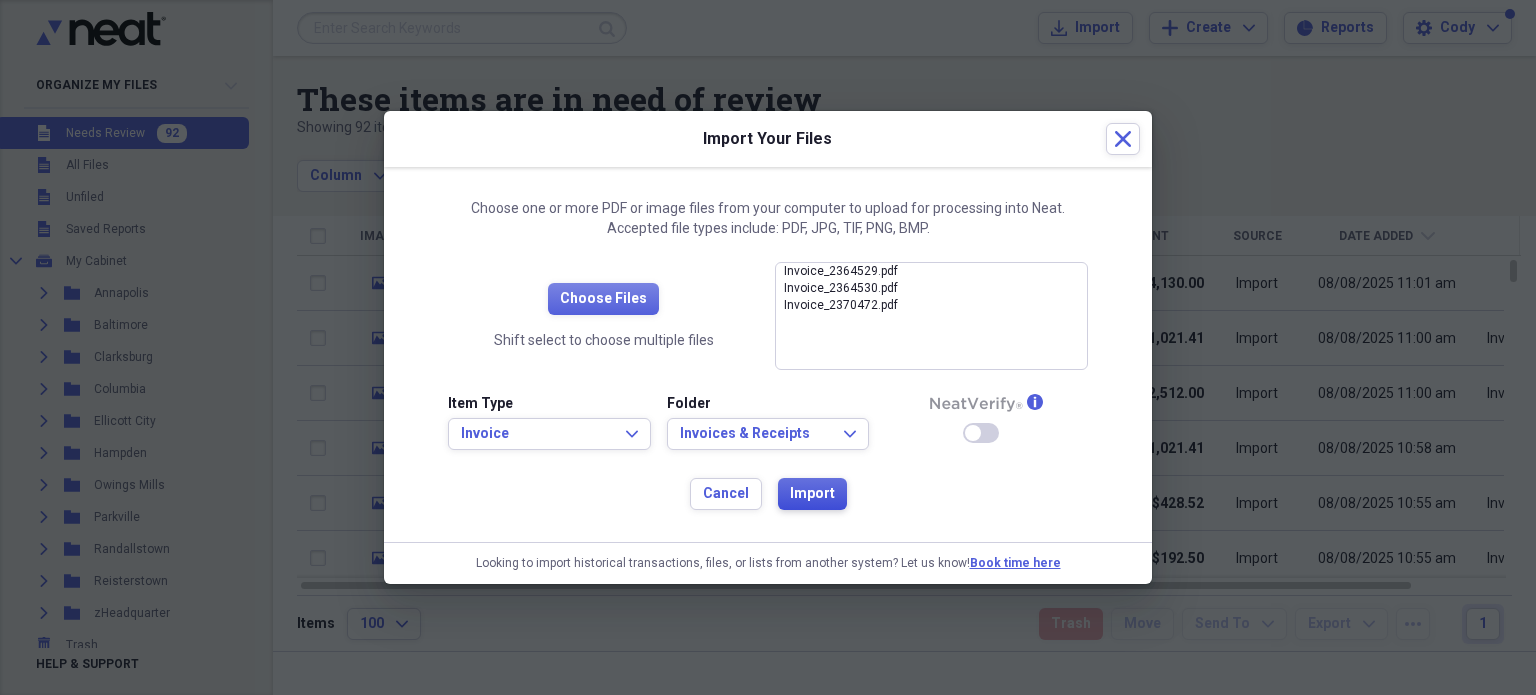 click on "Import" at bounding box center [812, 494] 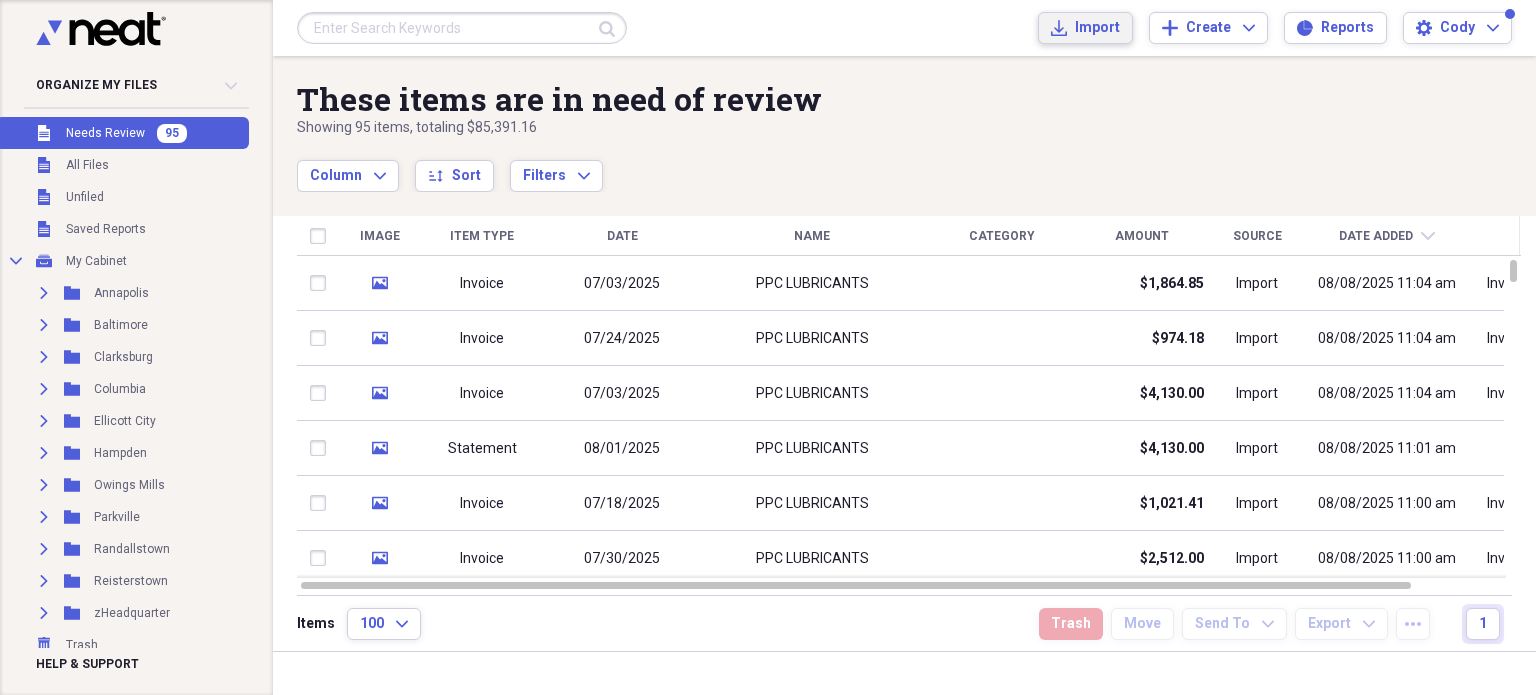 click on "Import" at bounding box center [1097, 28] 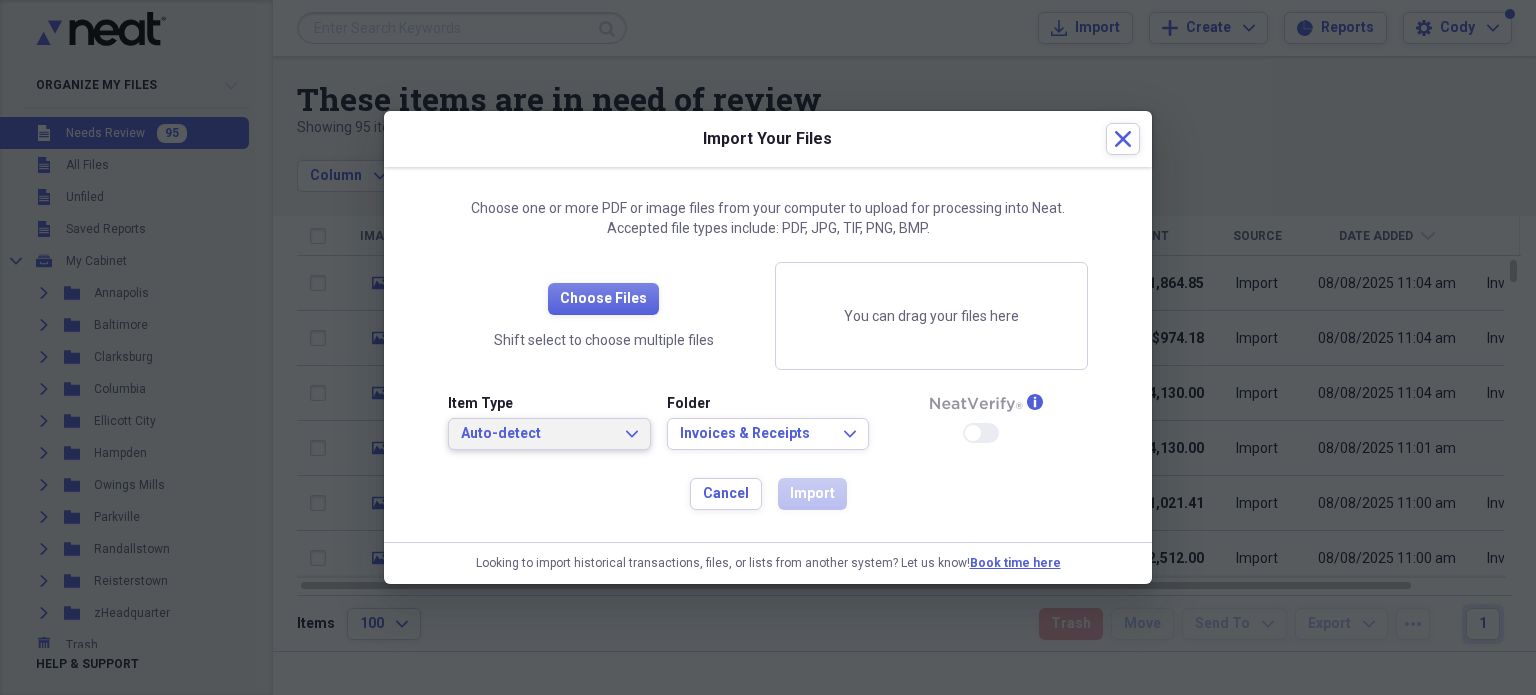 click on "Auto-detect Expand" at bounding box center [549, 434] 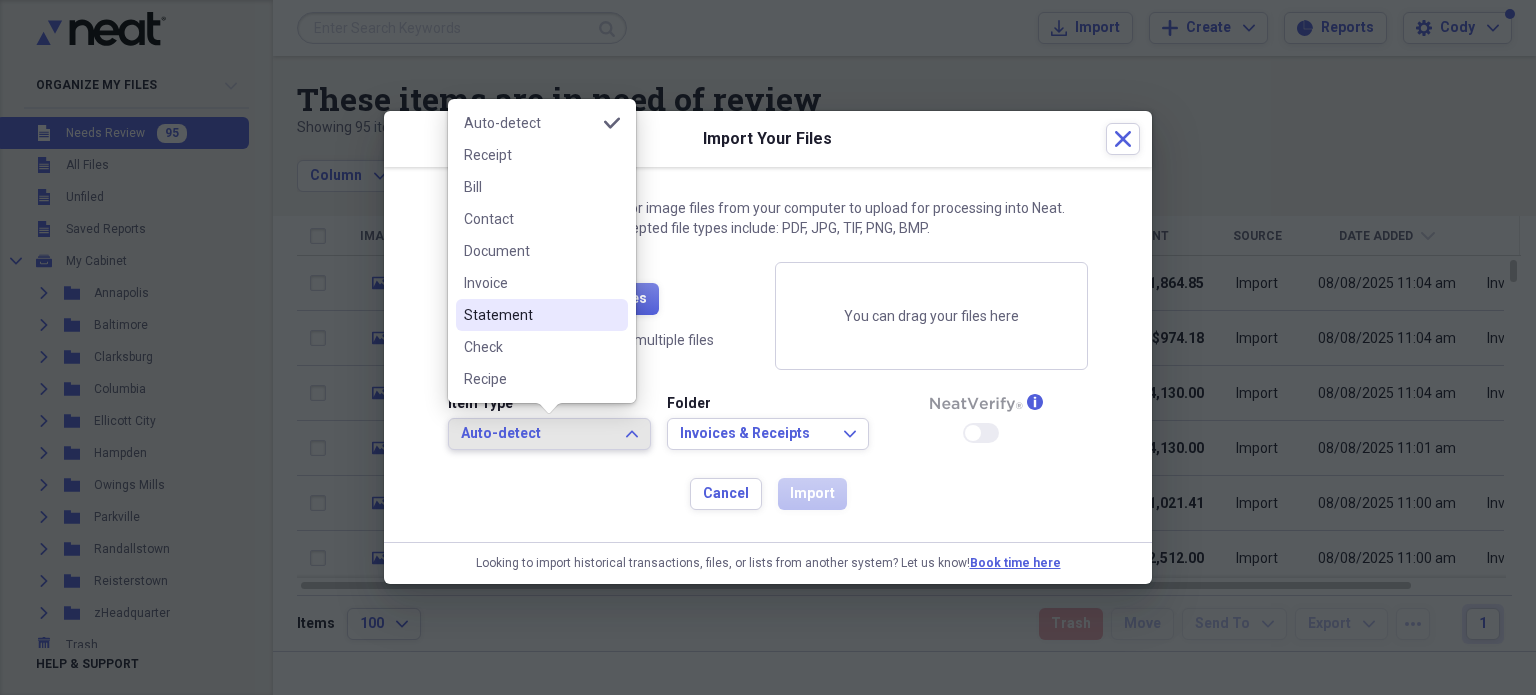 click on "Statement" at bounding box center (530, 315) 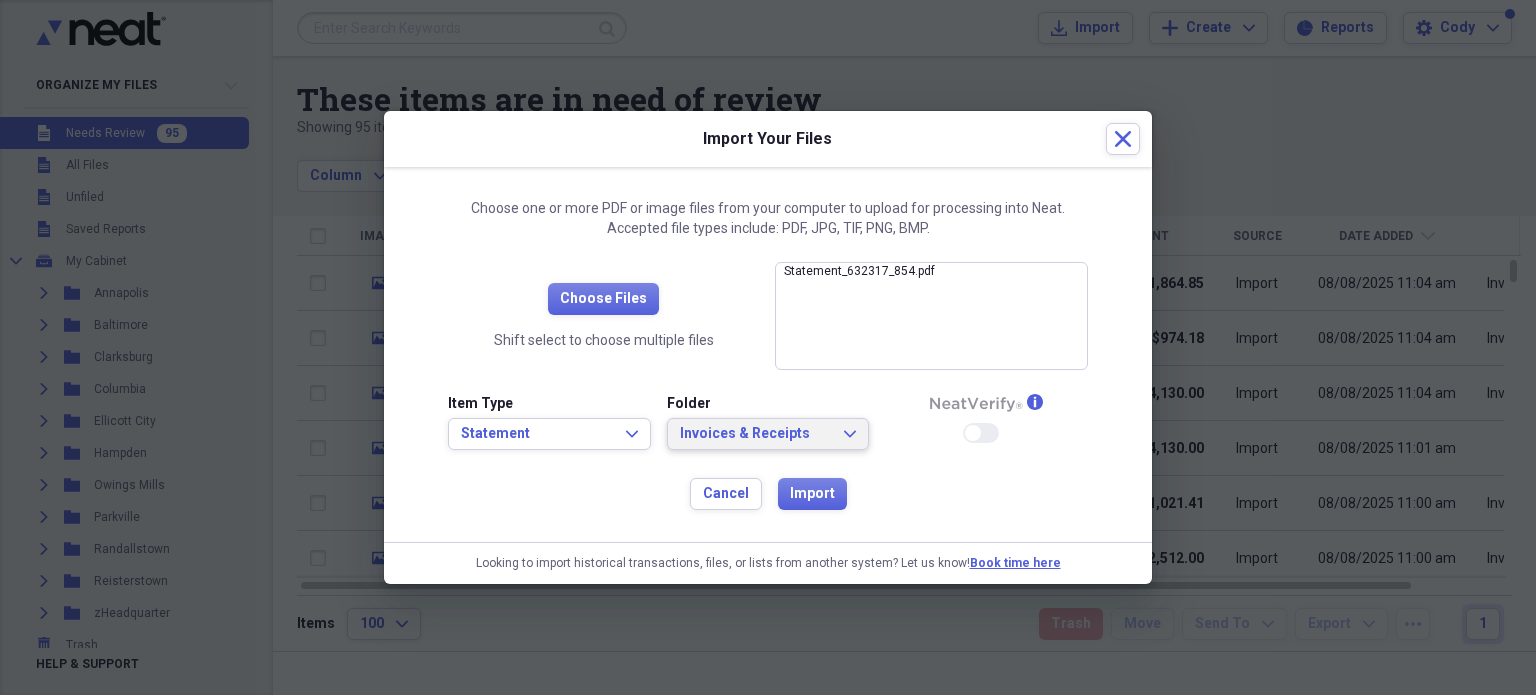 click on "Expand" 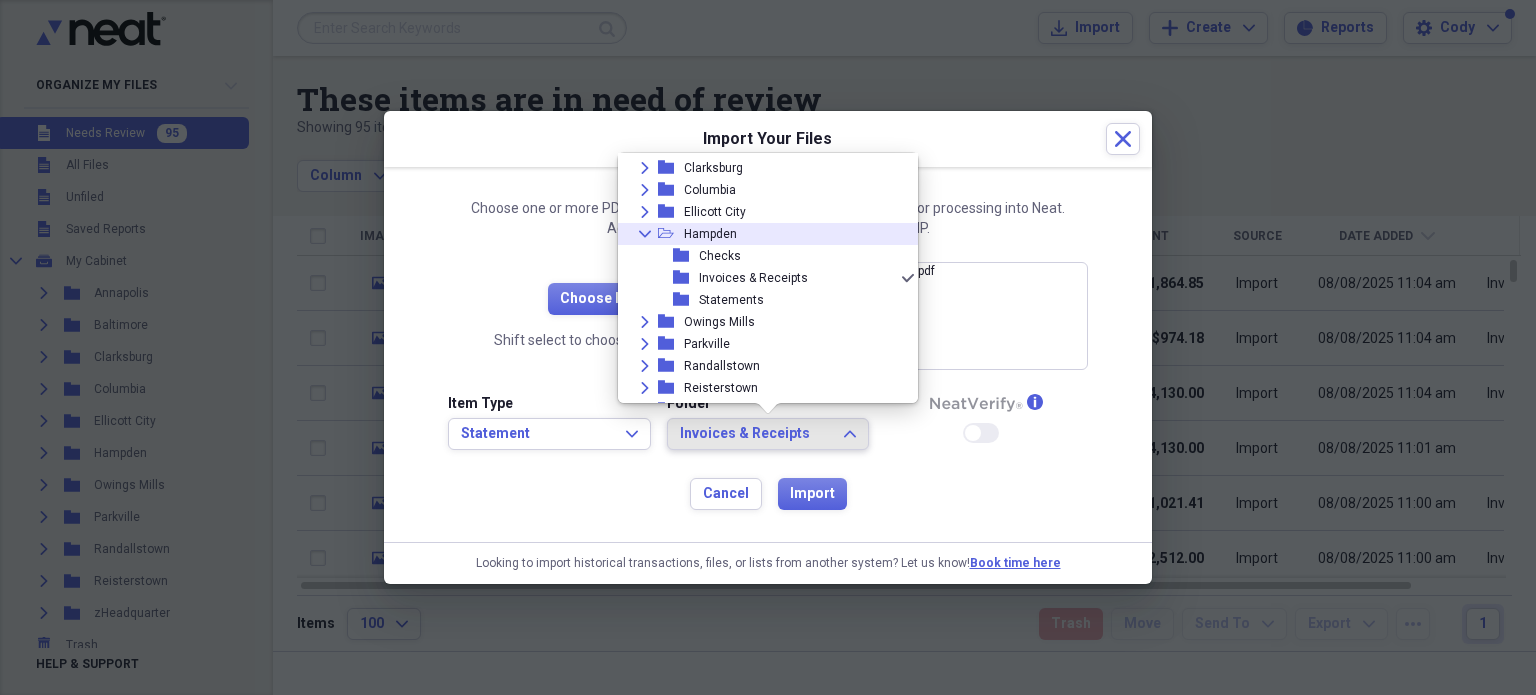 click on "Collapse" 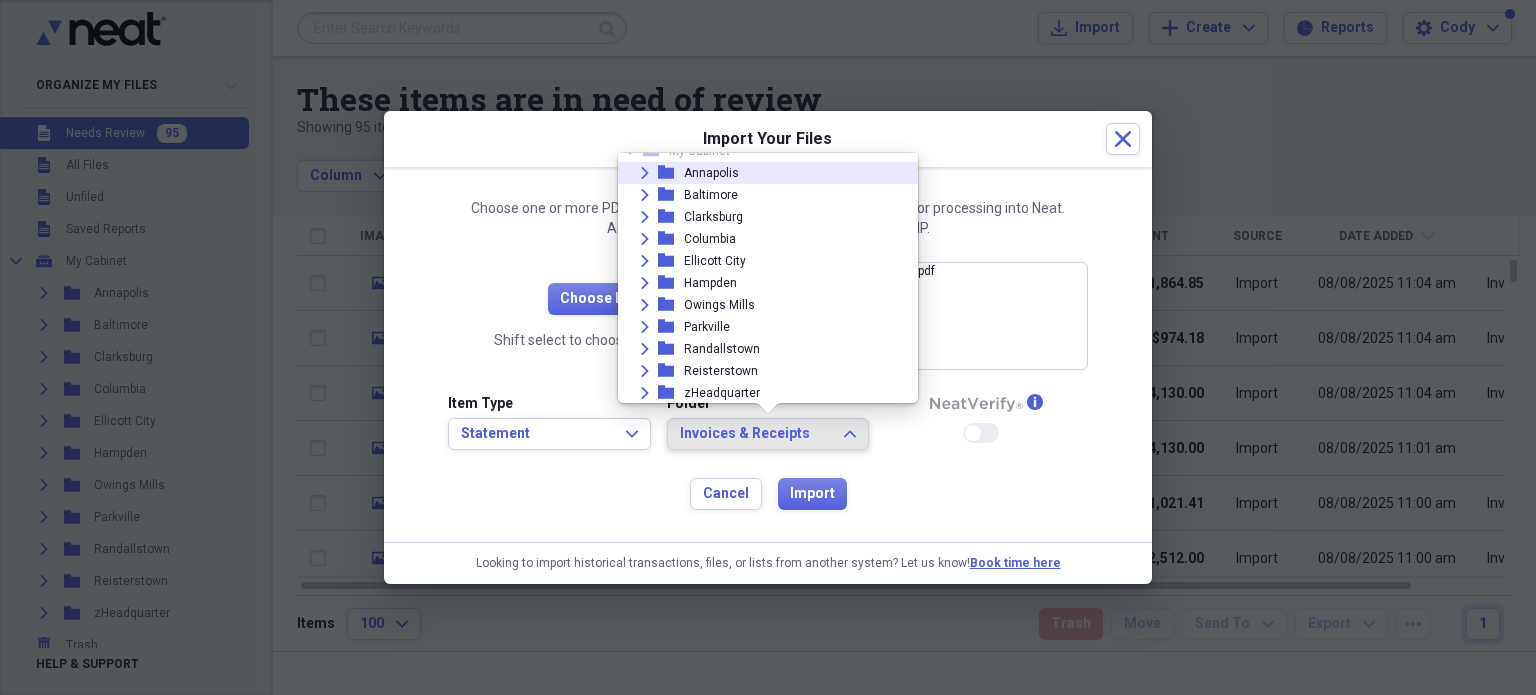 click 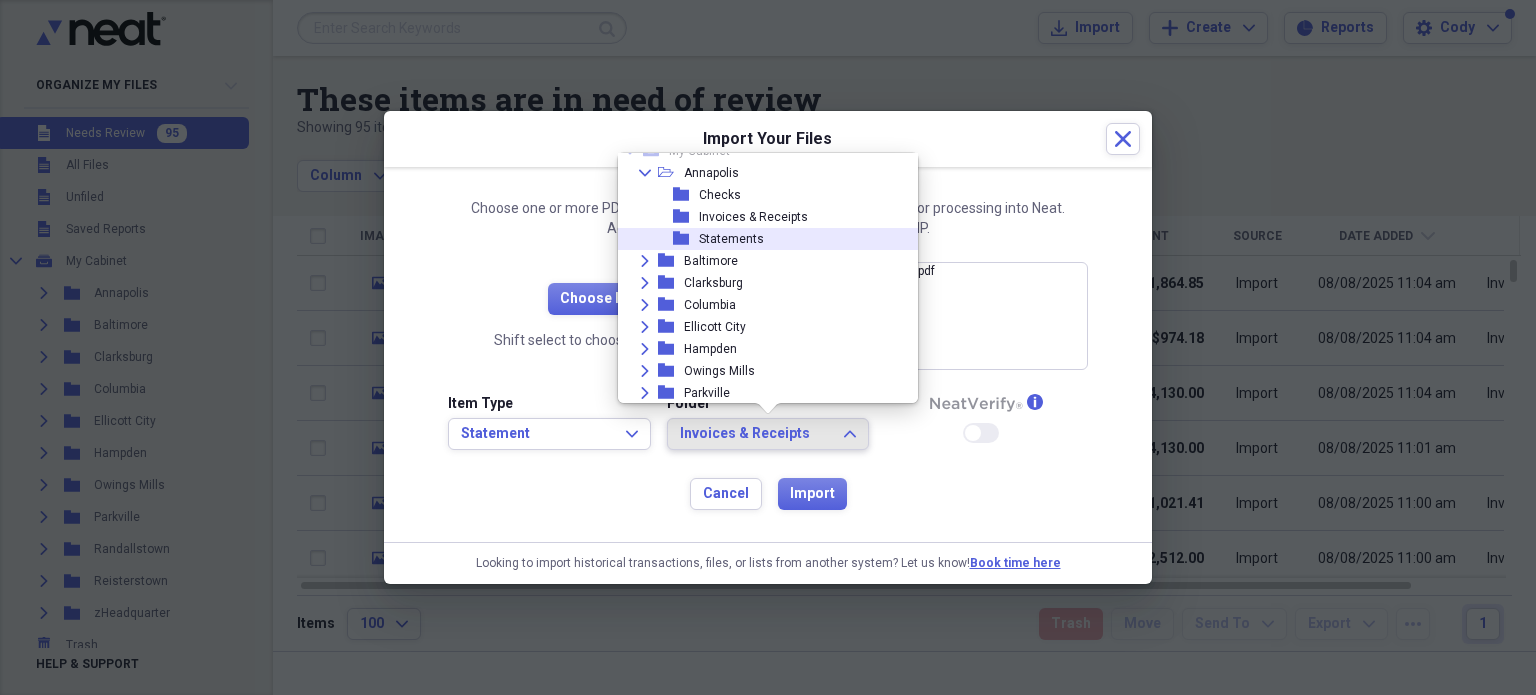 click on "Statements" at bounding box center (731, 239) 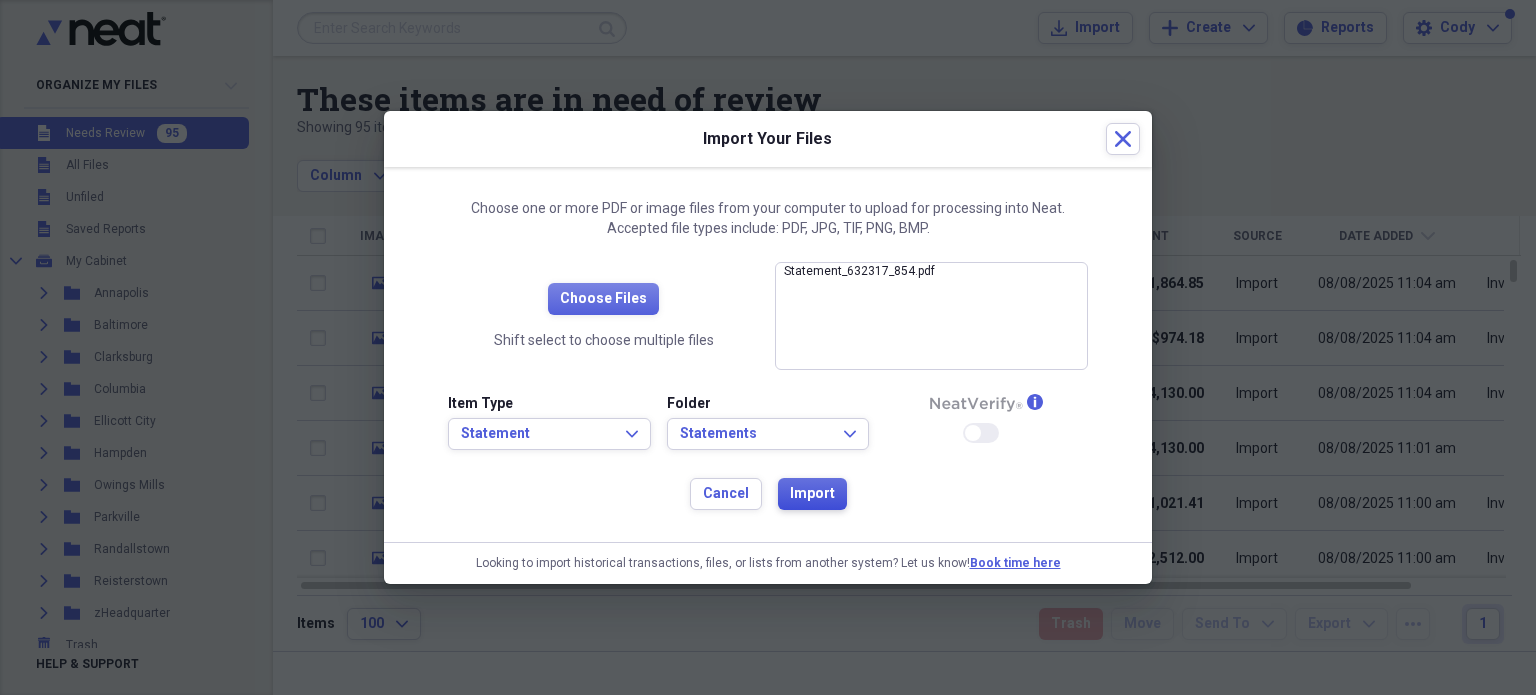 click on "Import" at bounding box center (812, 494) 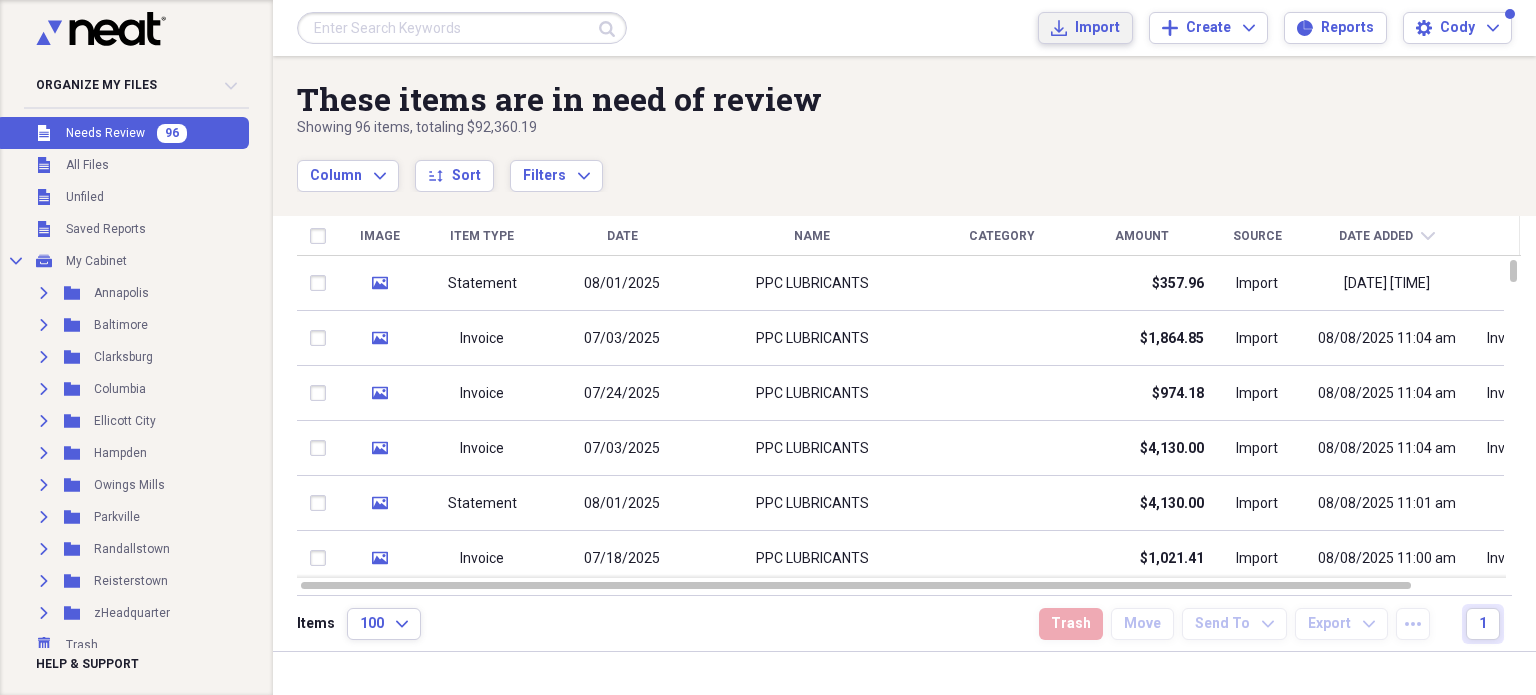 click on "Import" at bounding box center [1097, 28] 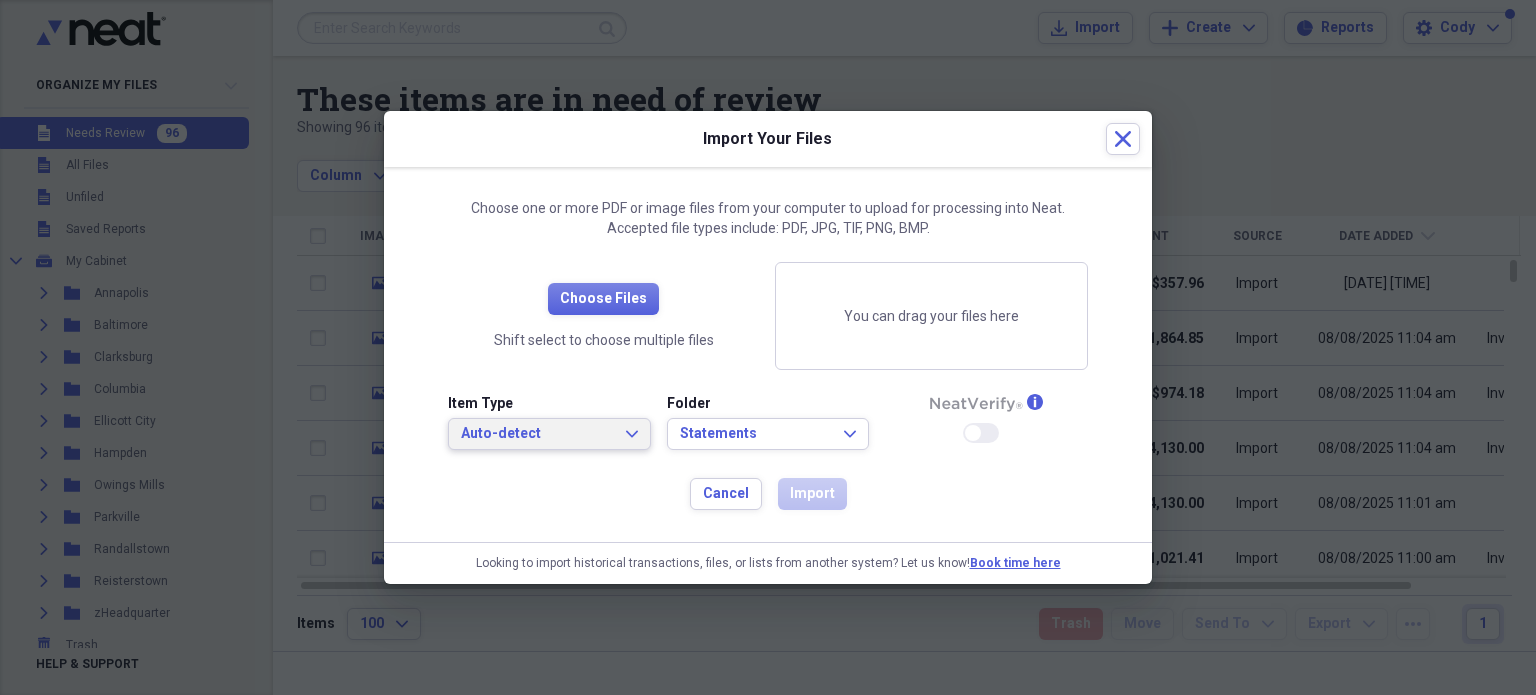 click on "Expand" 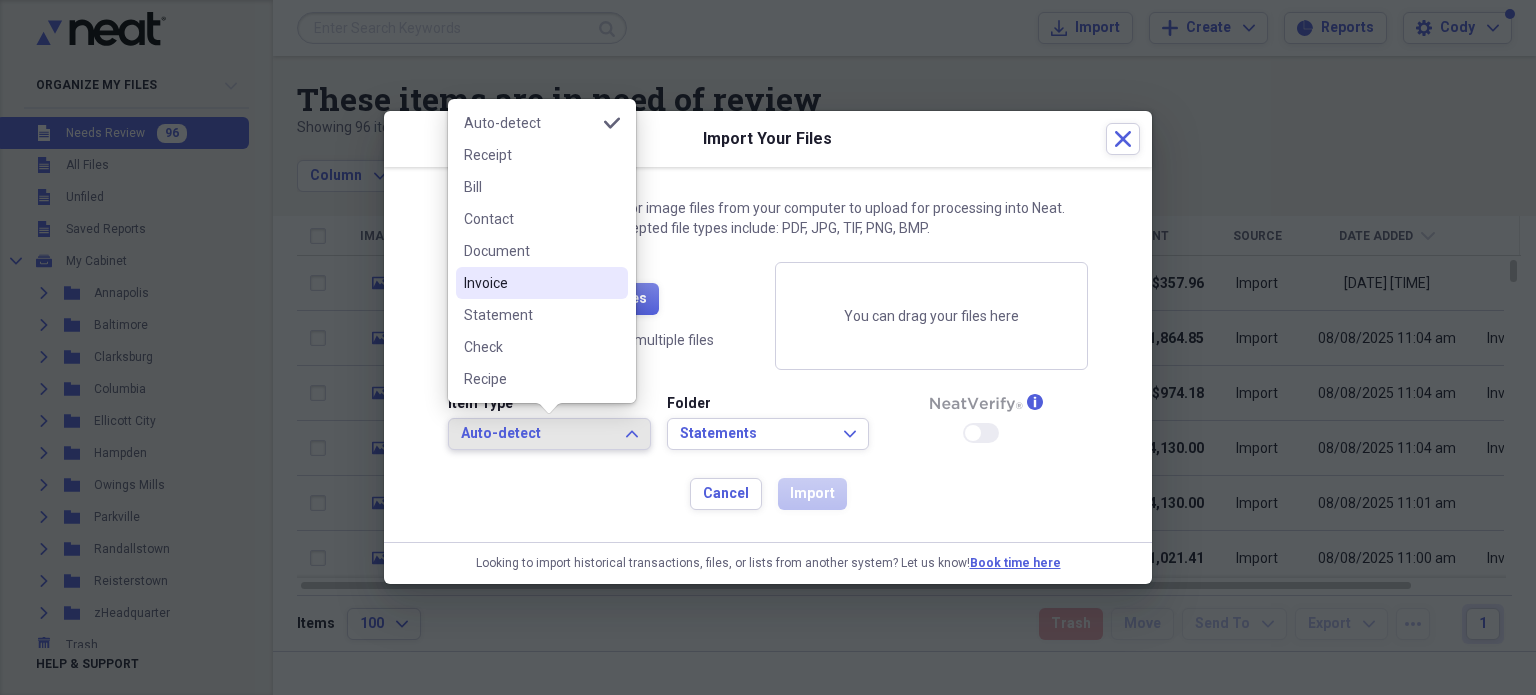click on "Invoice" at bounding box center (530, 283) 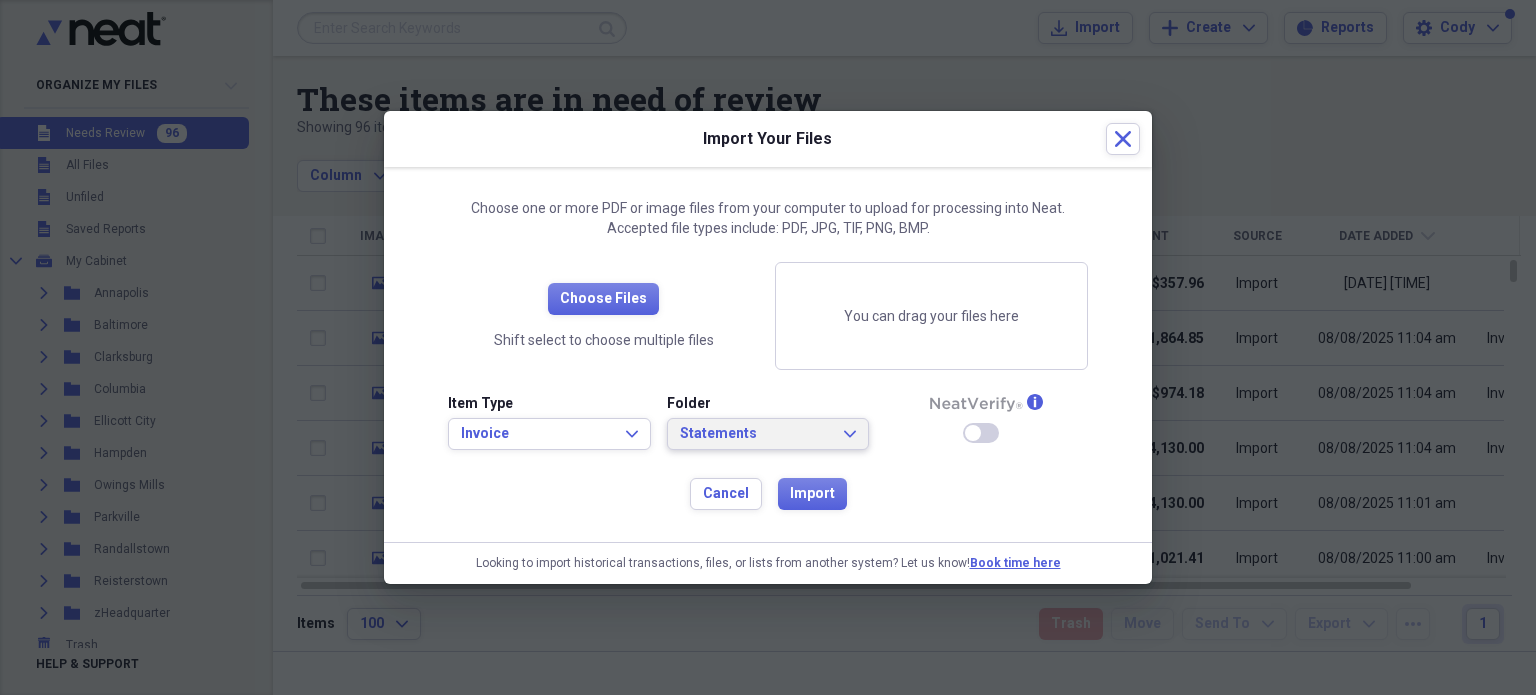 click on "Expand" 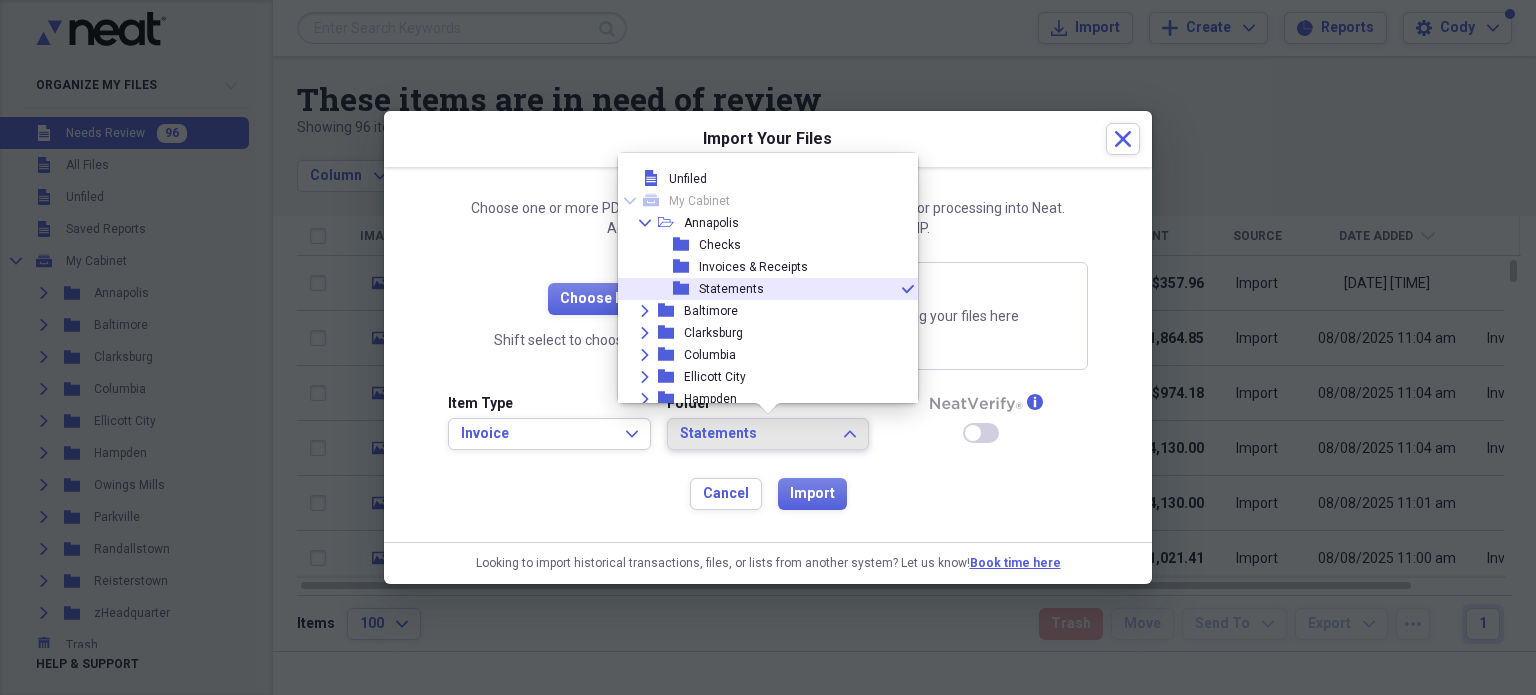 scroll, scrollTop: 11, scrollLeft: 0, axis: vertical 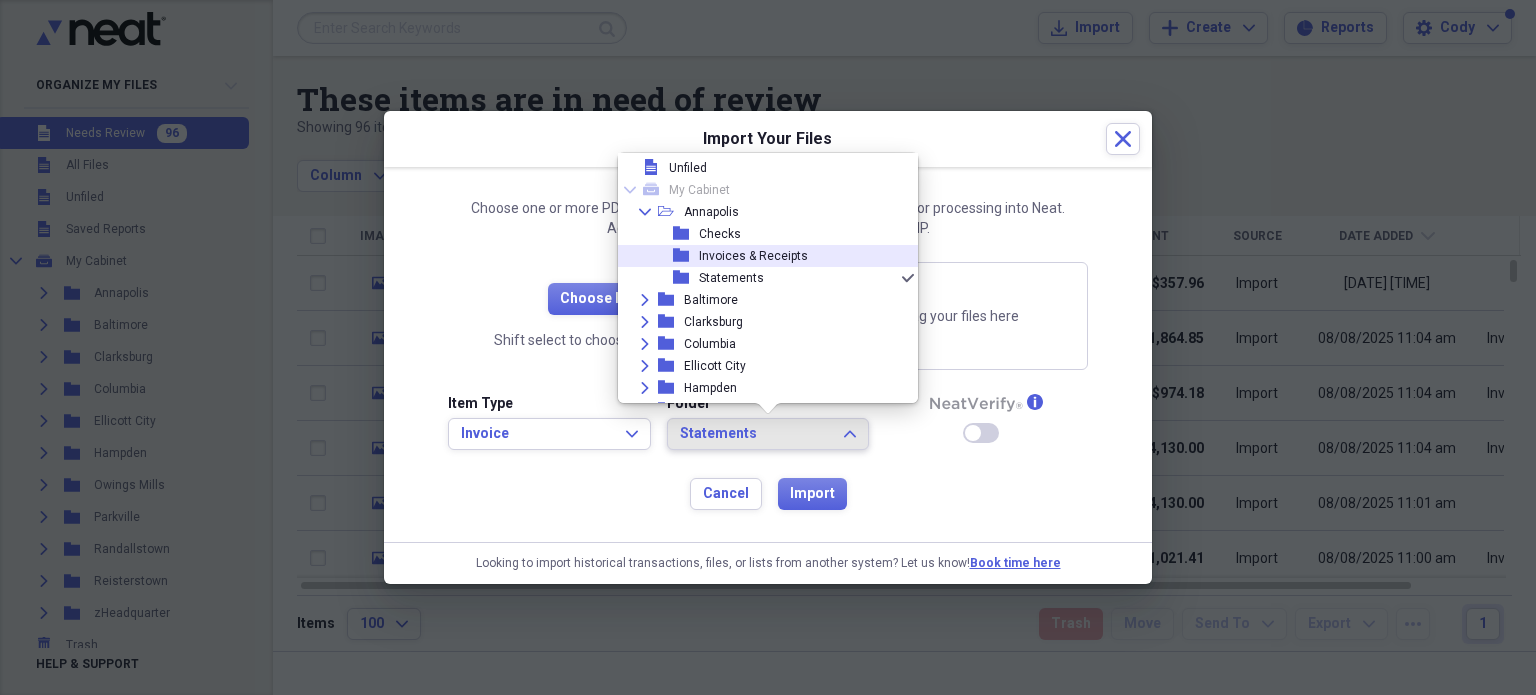 click on "Invoices & Receipts" at bounding box center [753, 256] 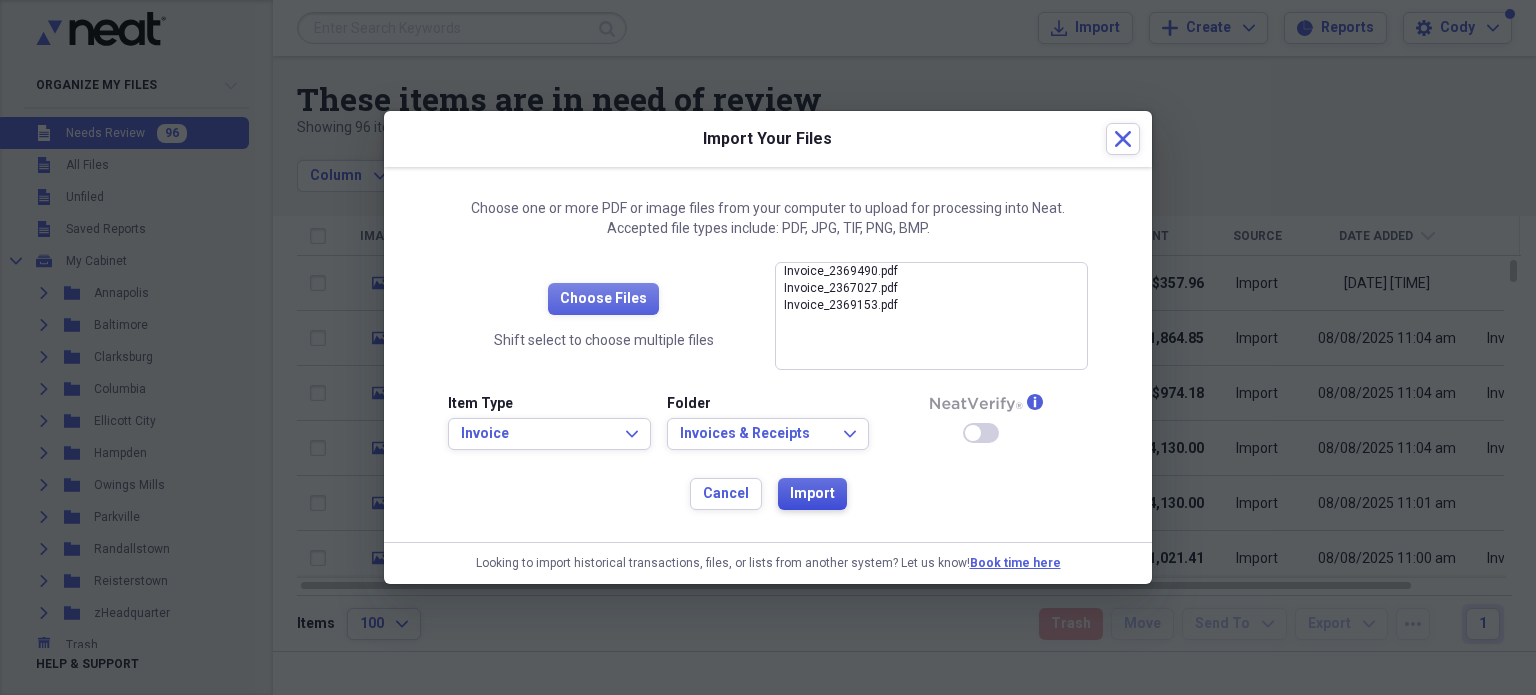 click on "Import" at bounding box center (812, 494) 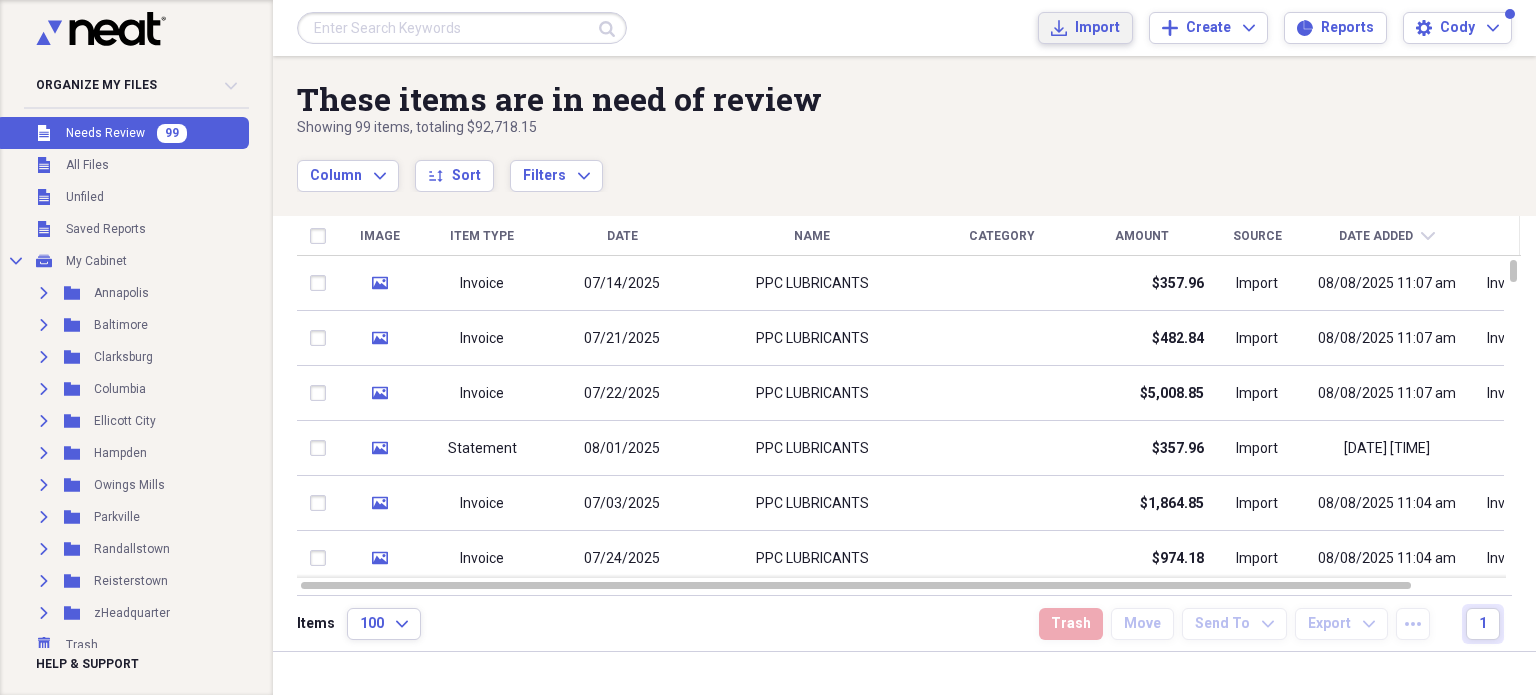 click on "Import" 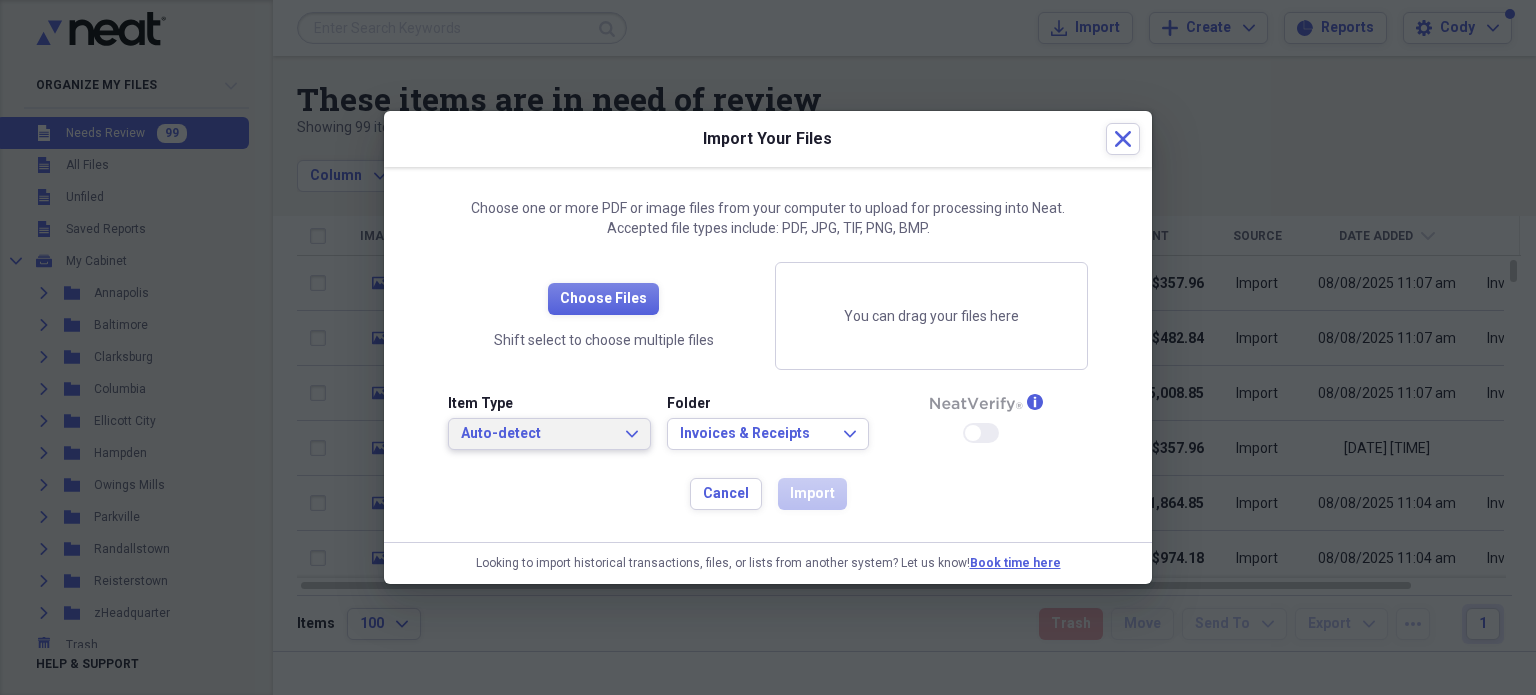 click on "Expand" 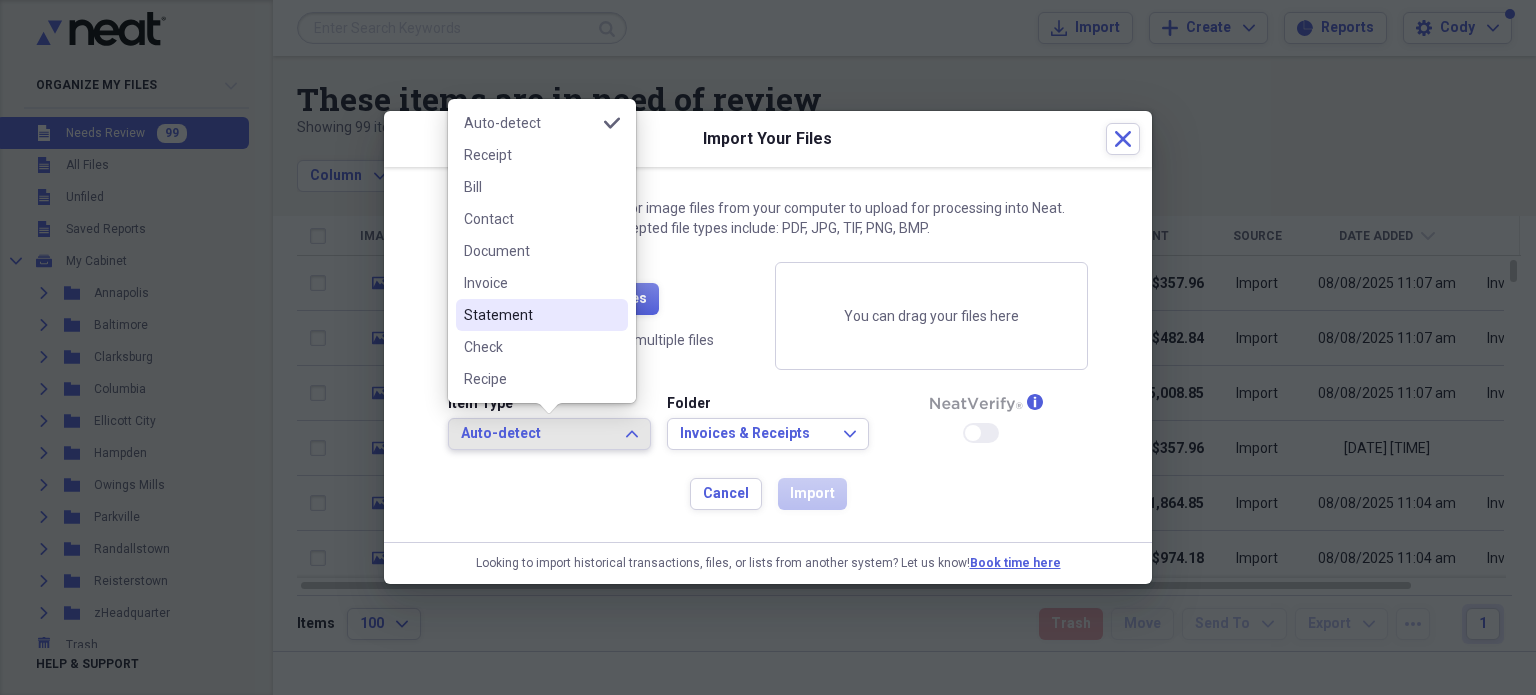 click on "Statement" at bounding box center (530, 315) 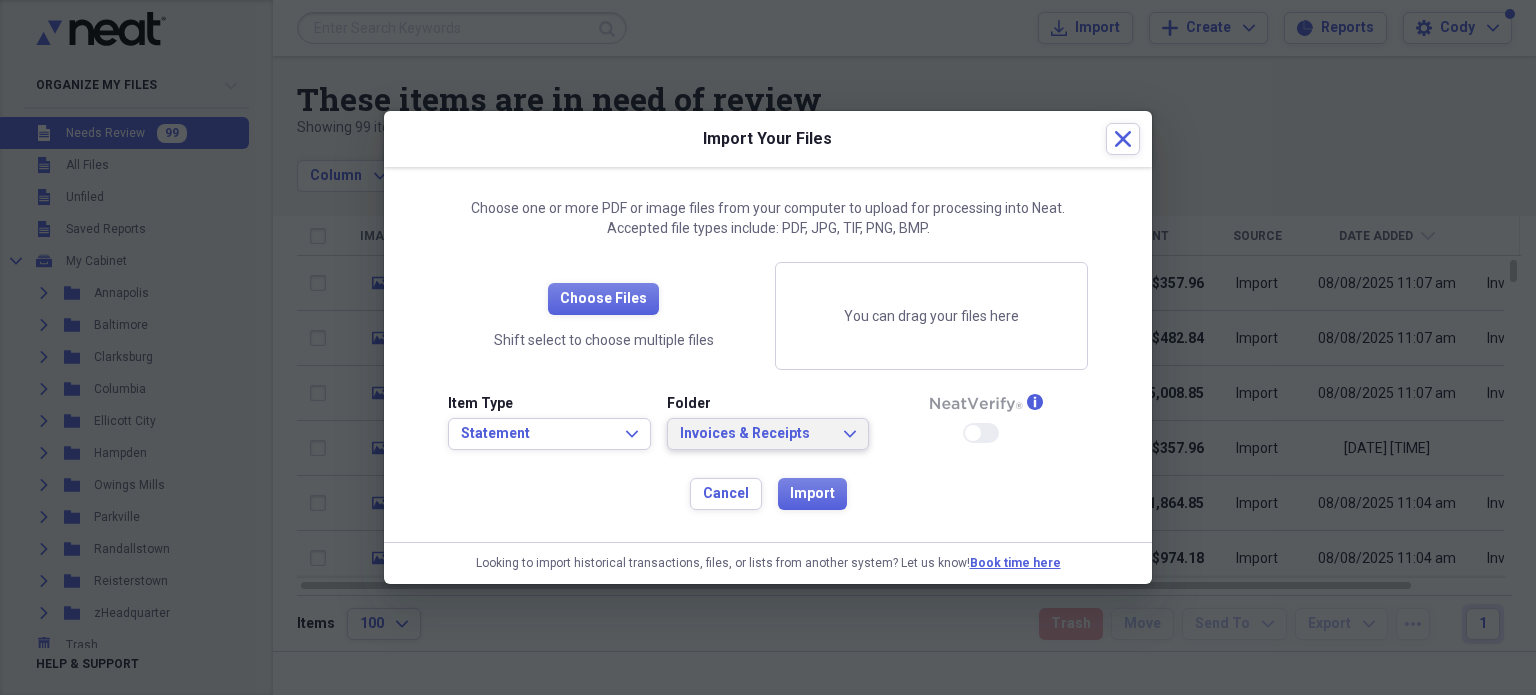 click on "Expand" 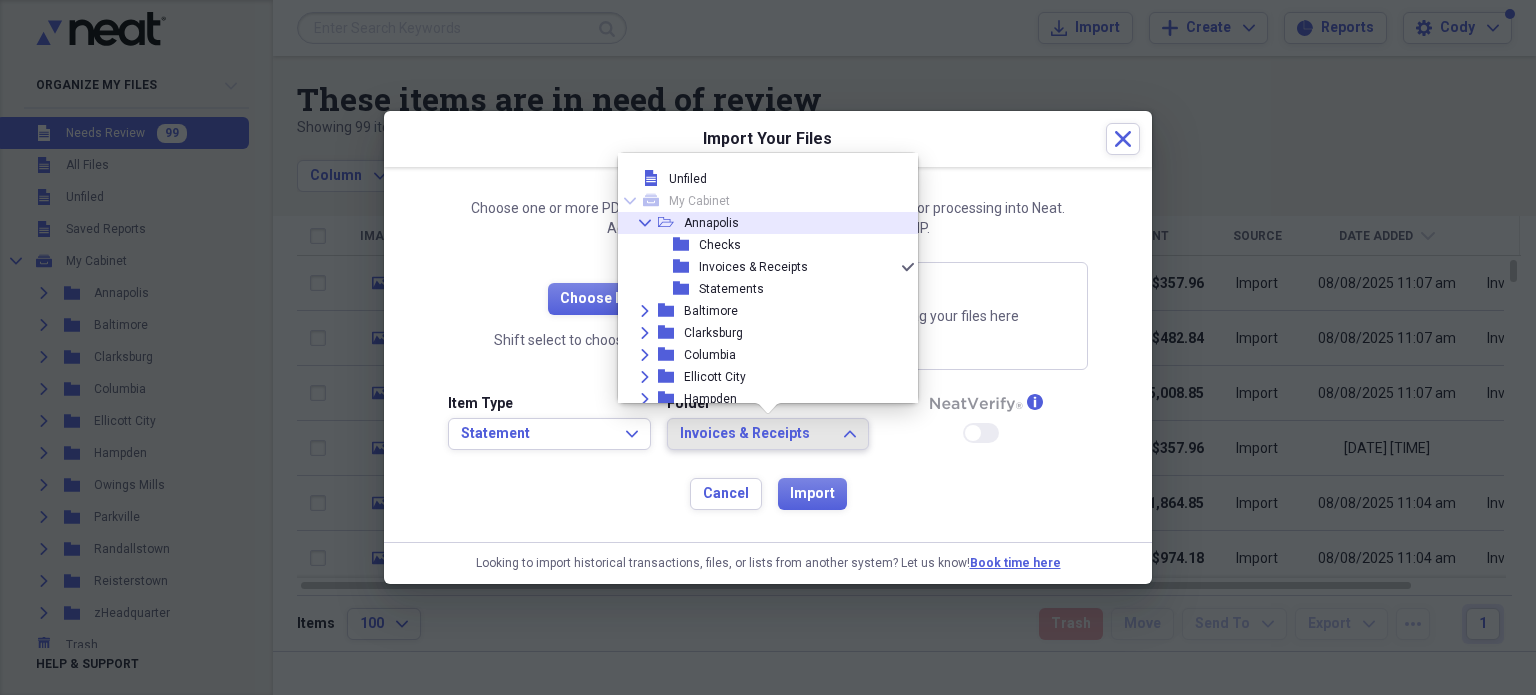click on "Collapse" 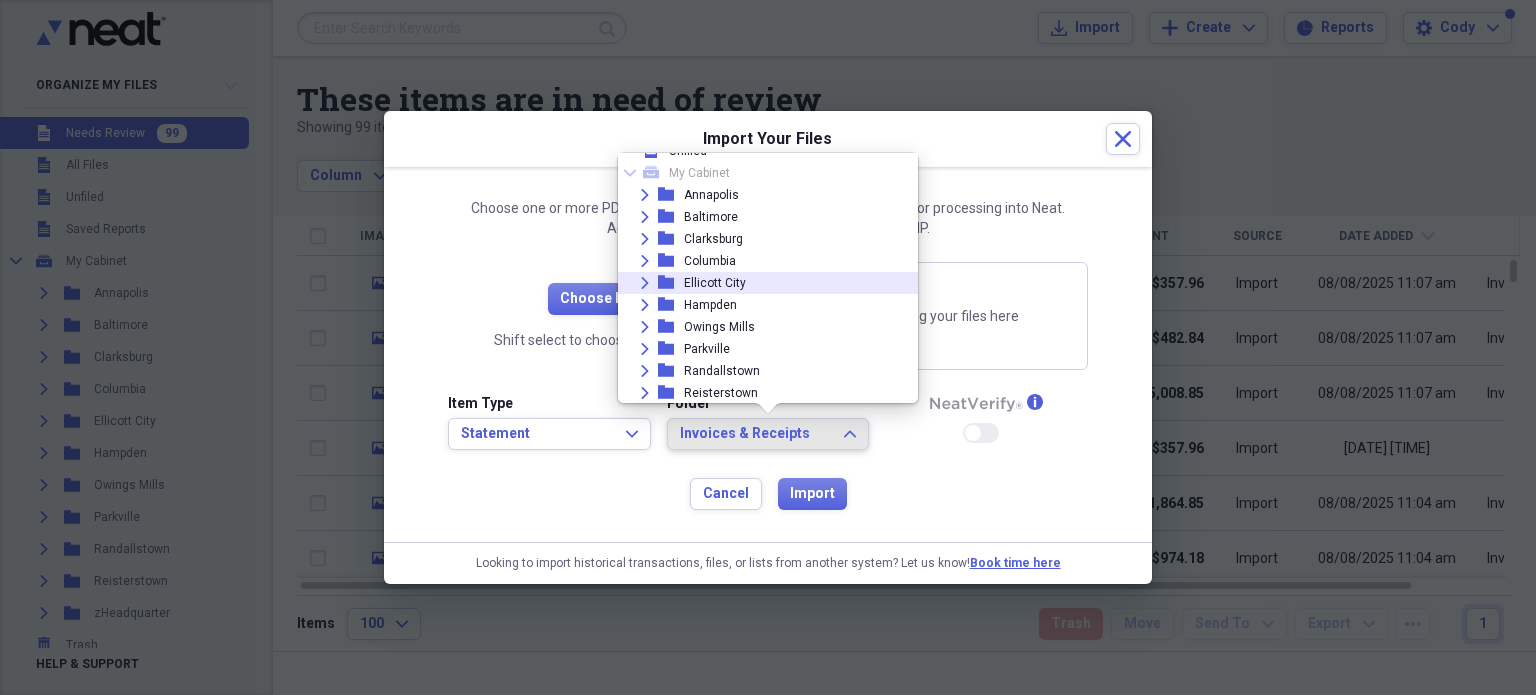 scroll, scrollTop: 50, scrollLeft: 0, axis: vertical 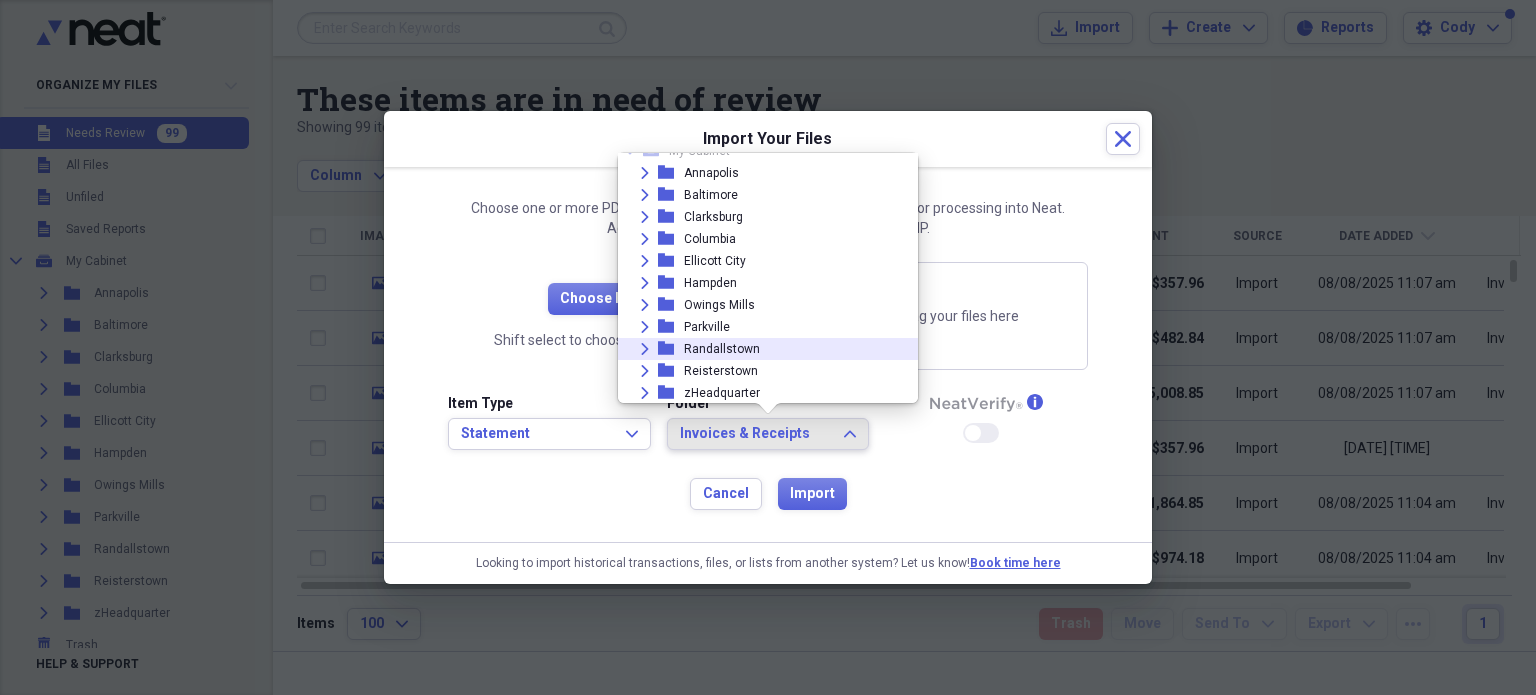 click on "Expand" 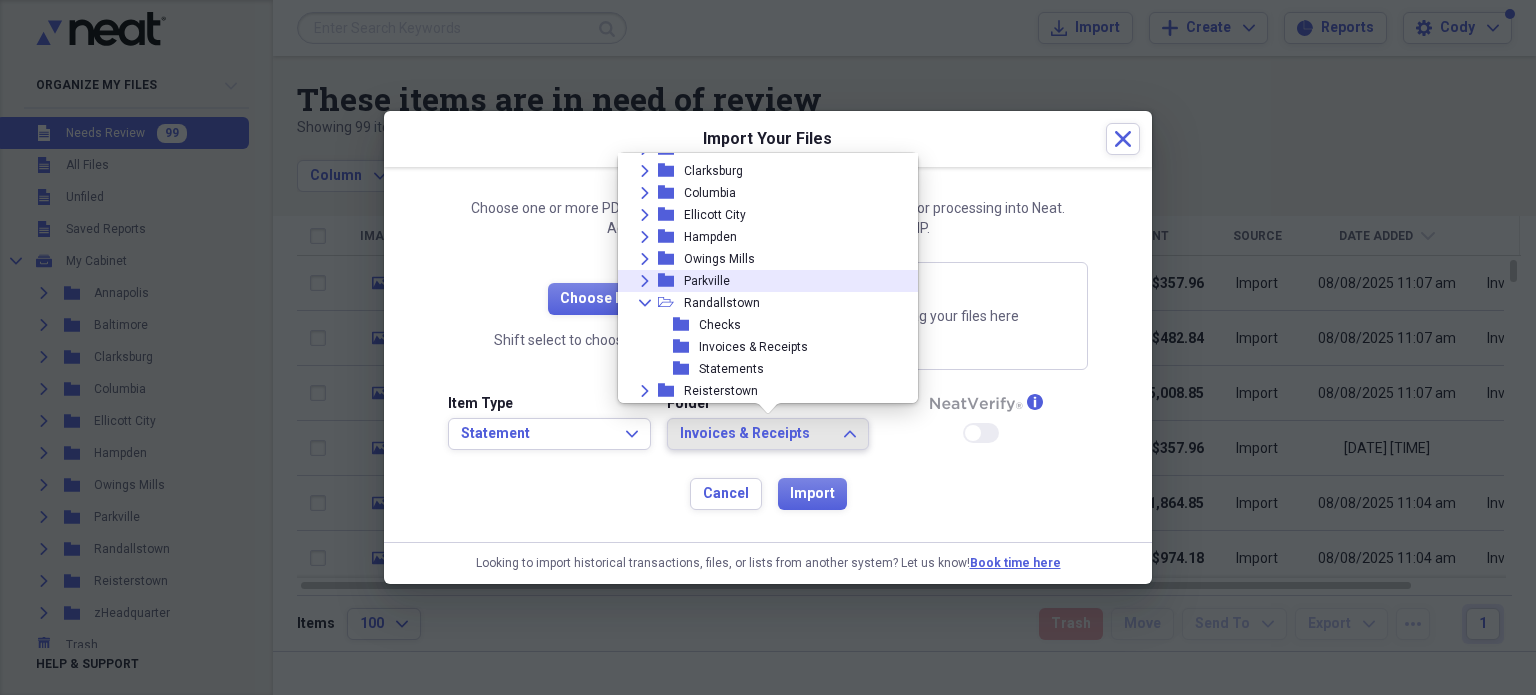 scroll, scrollTop: 116, scrollLeft: 0, axis: vertical 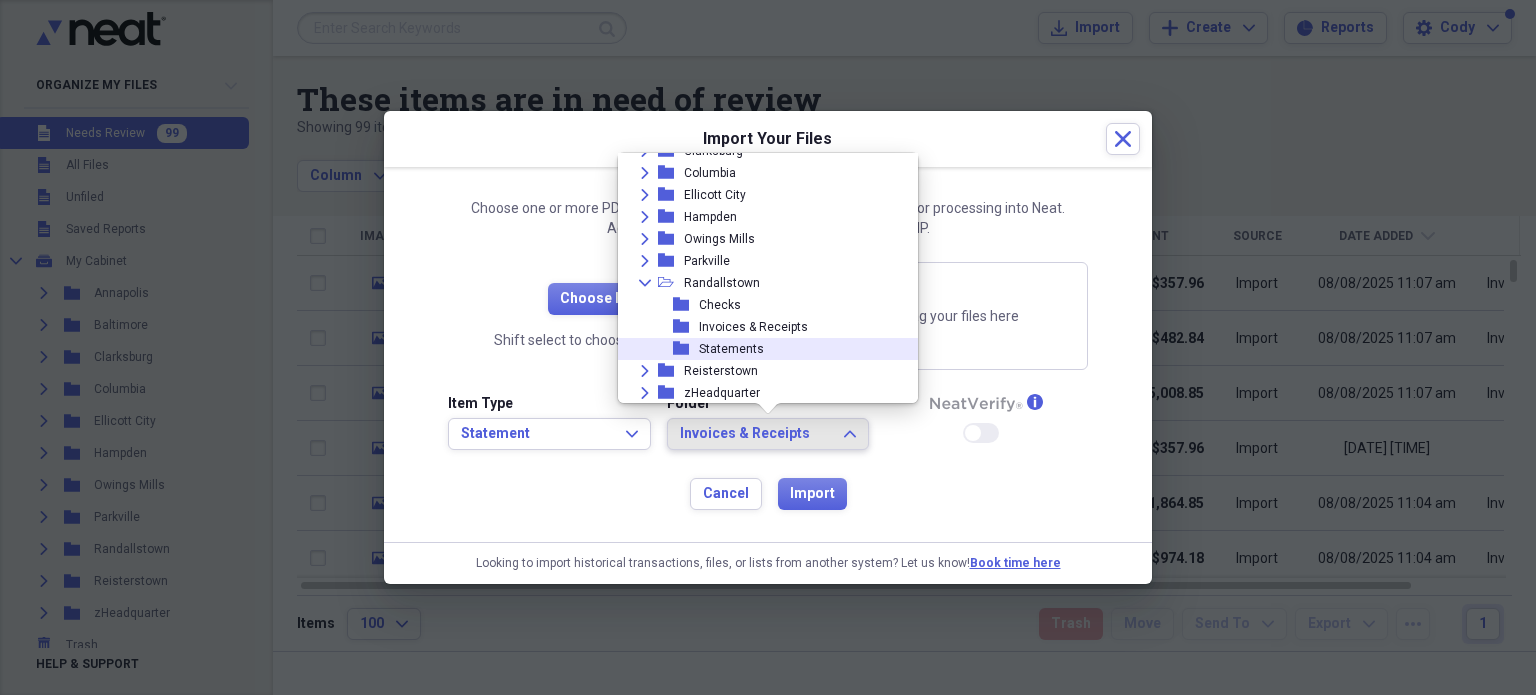 click on "Statements" at bounding box center [731, 349] 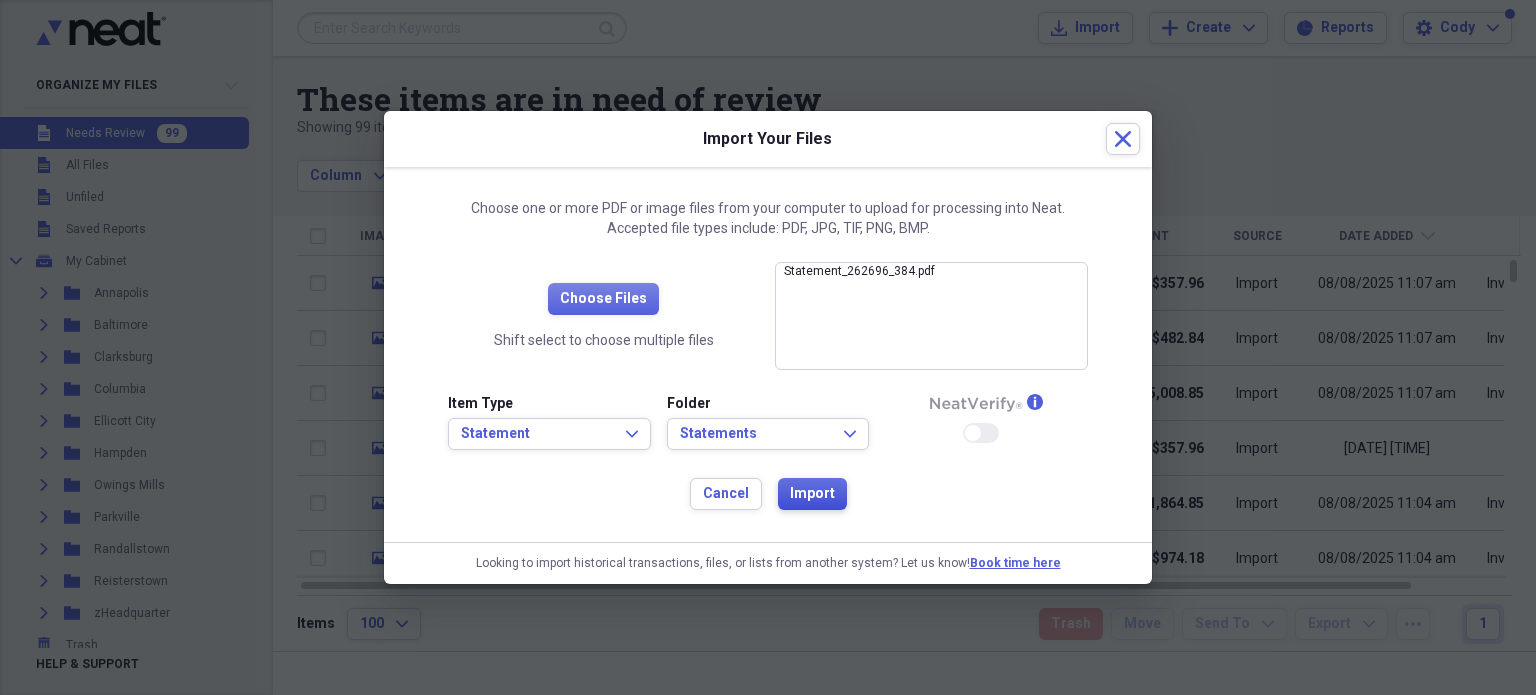 click on "Import" at bounding box center [812, 494] 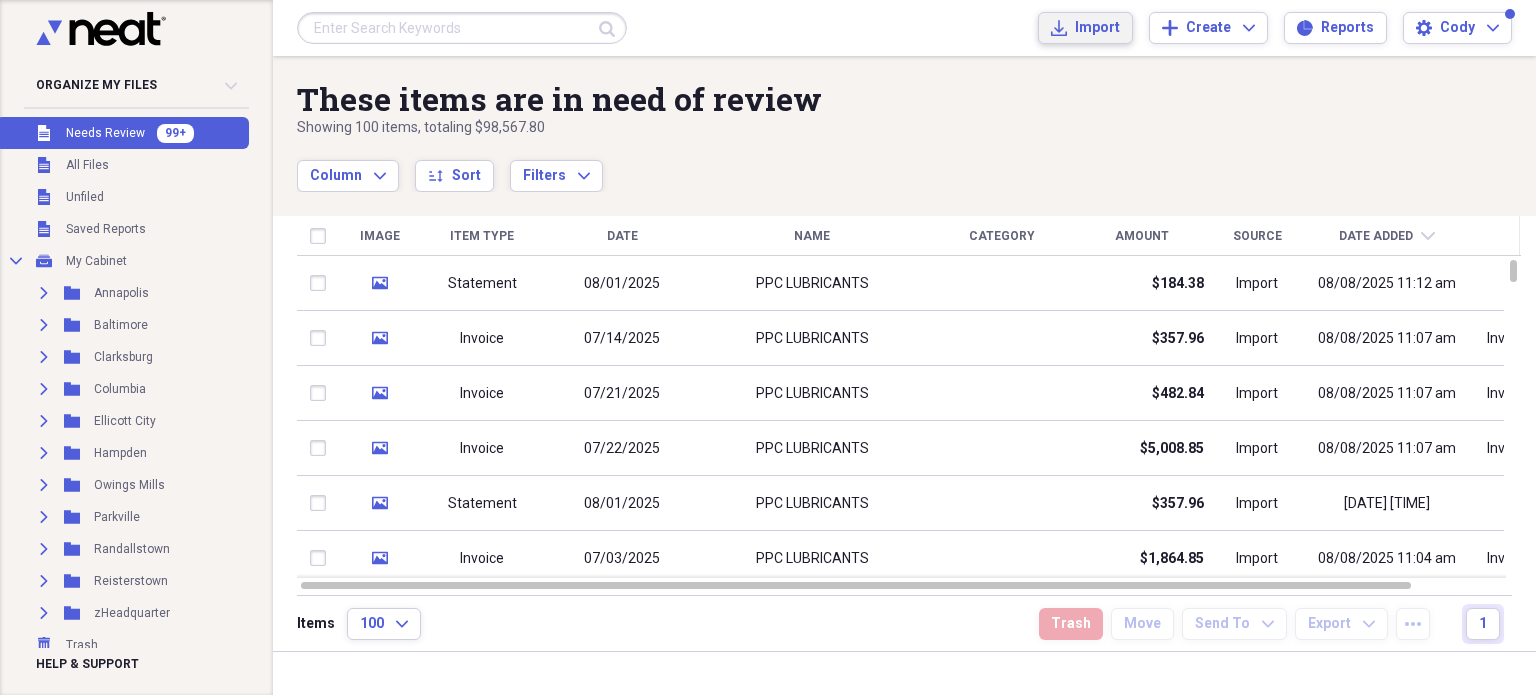 click on "Import" at bounding box center [1097, 28] 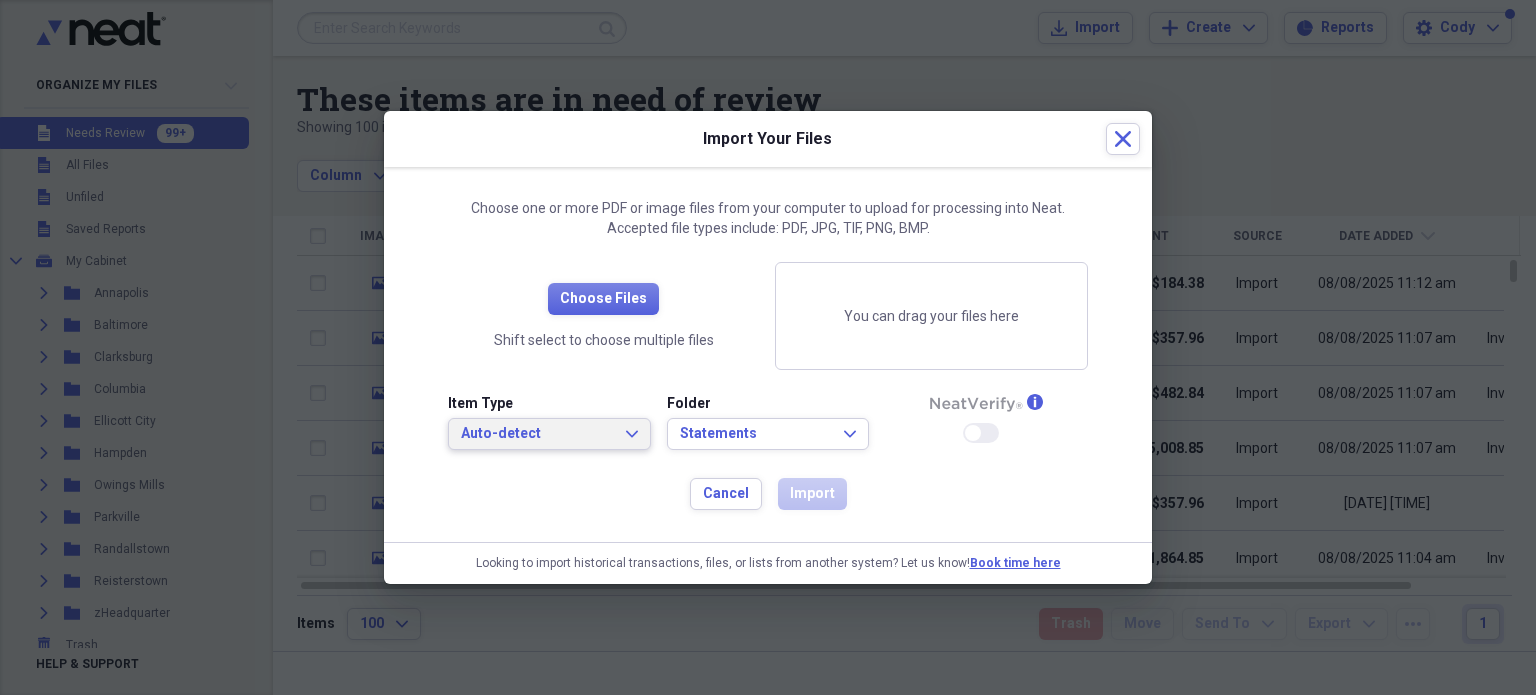 click on "Auto-detect Expand" at bounding box center [549, 434] 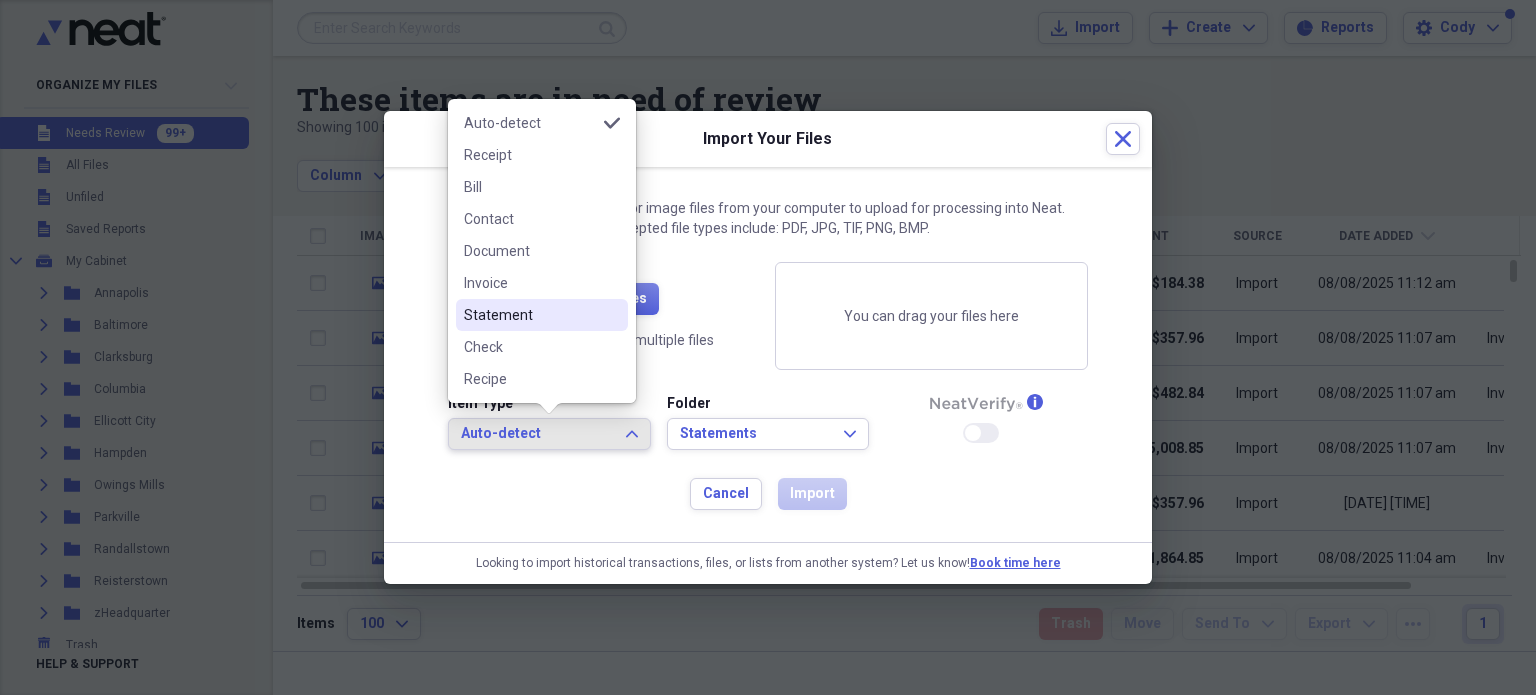 click on "Statement" at bounding box center [530, 315] 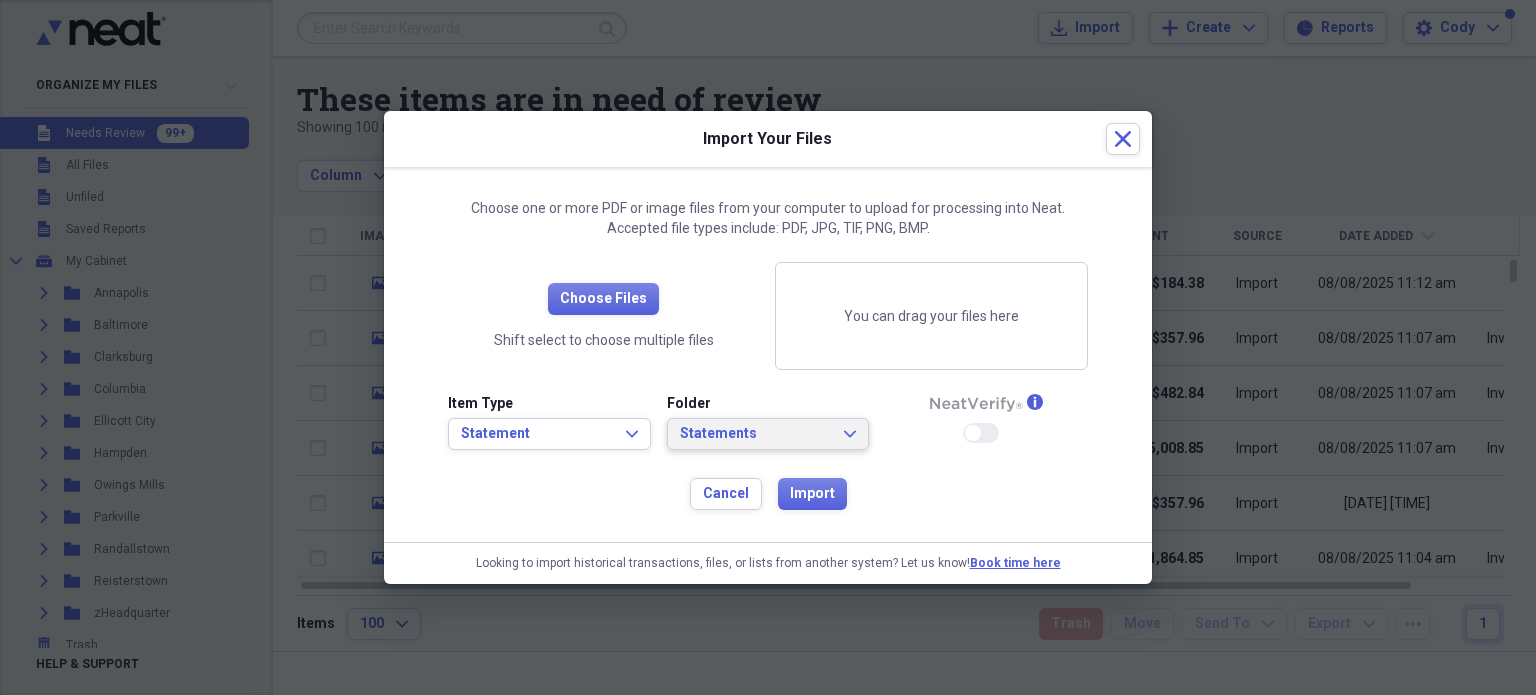 click on "Statements Expand" at bounding box center [768, 434] 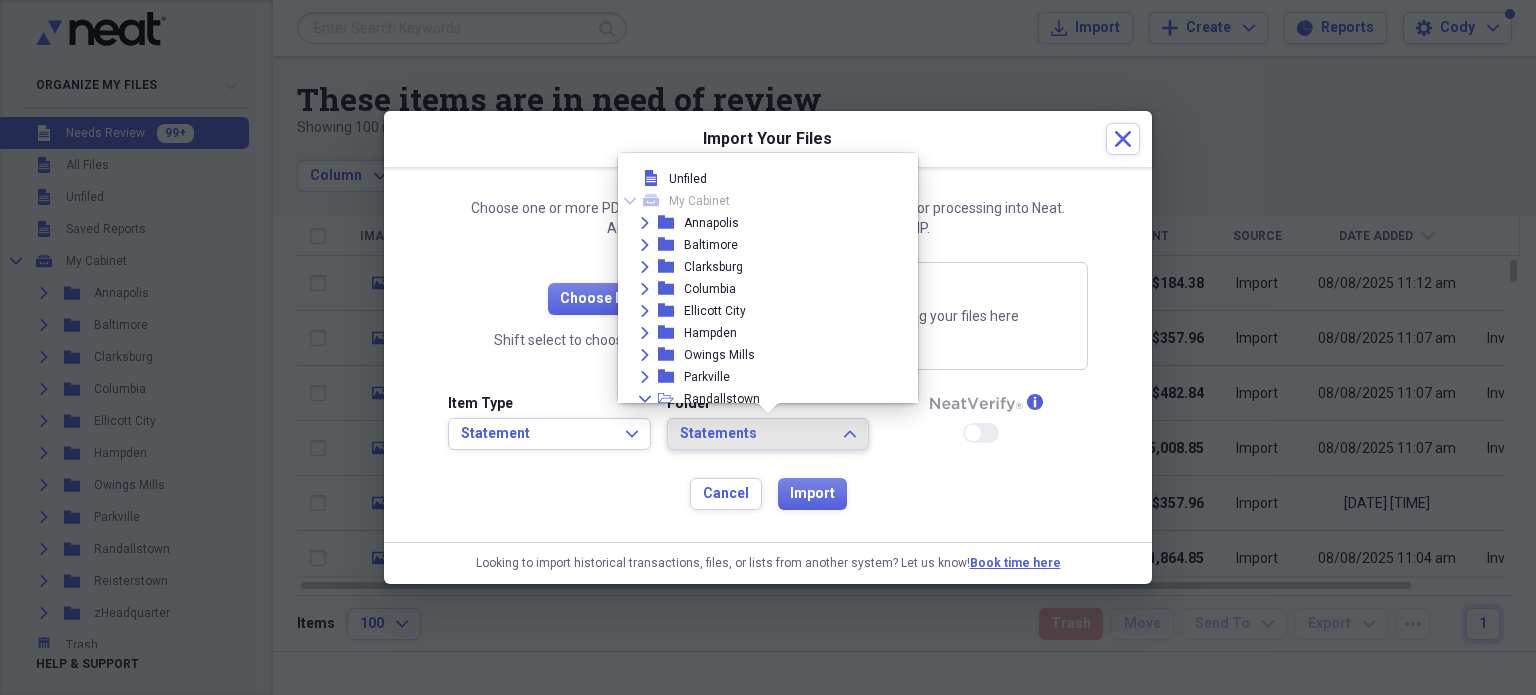 scroll, scrollTop: 116, scrollLeft: 0, axis: vertical 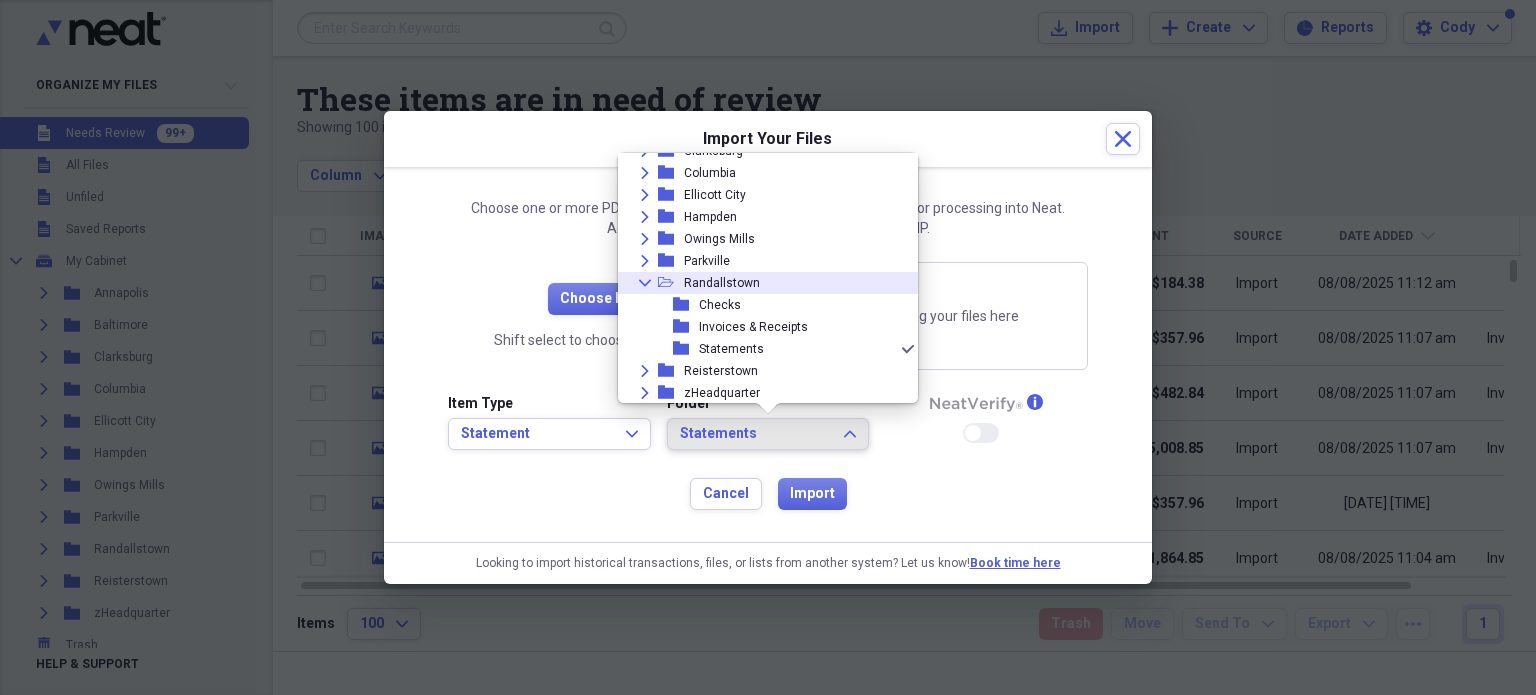 click on "Collapse" 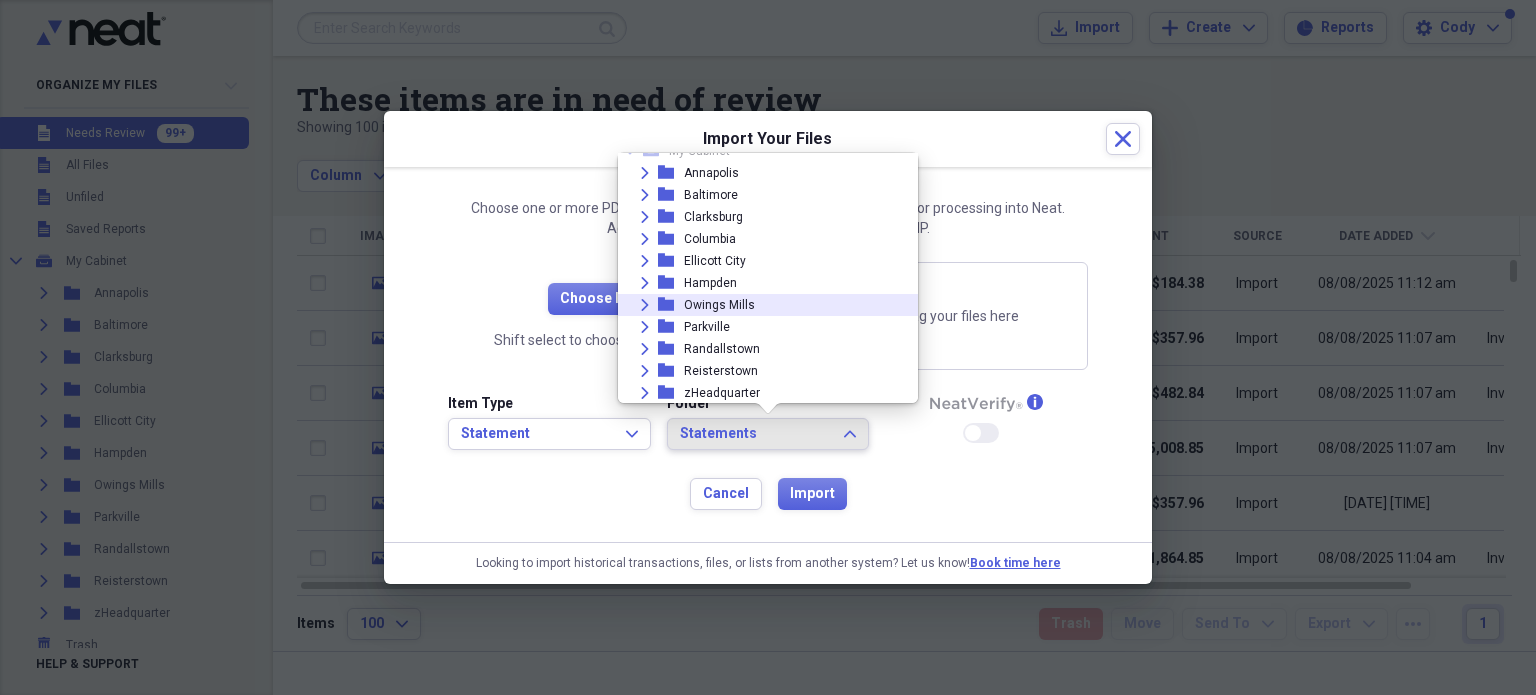 click on "Expand" 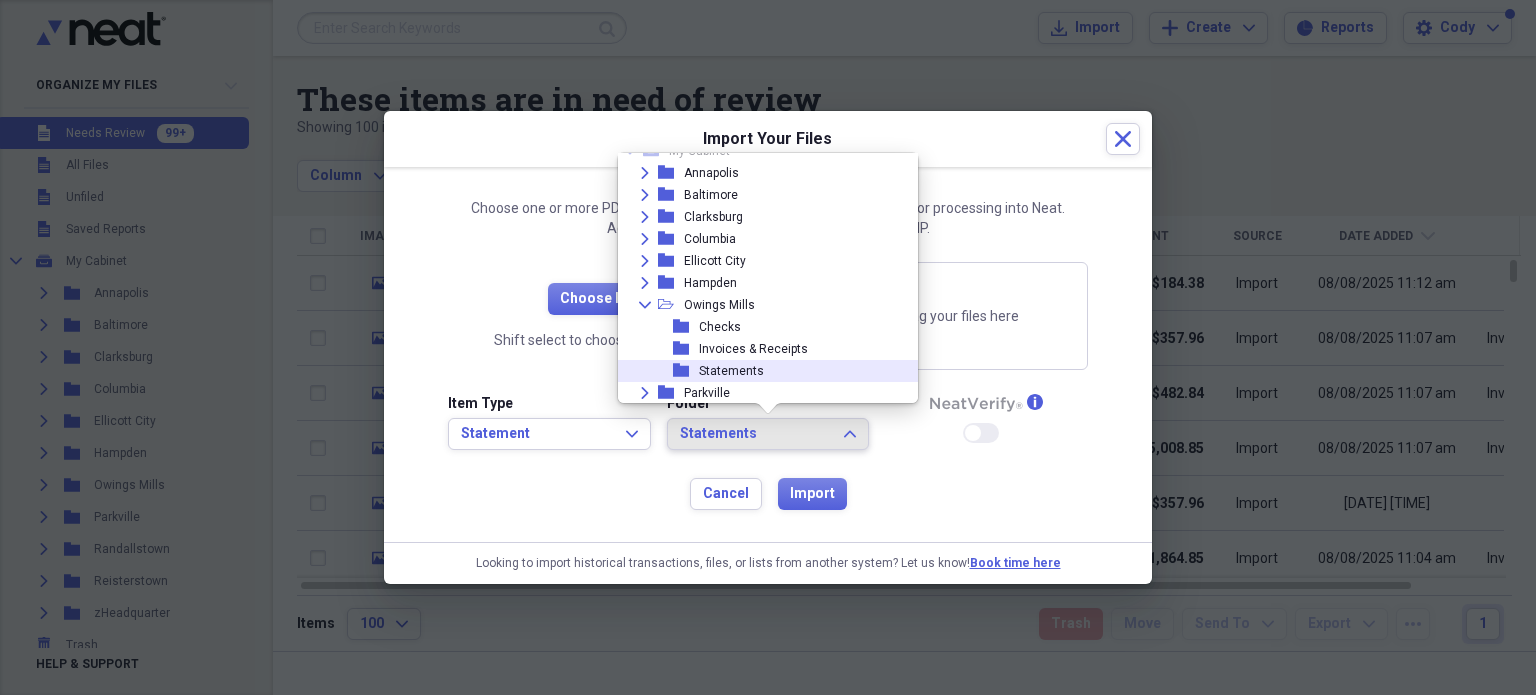 click on "Statements" at bounding box center (731, 371) 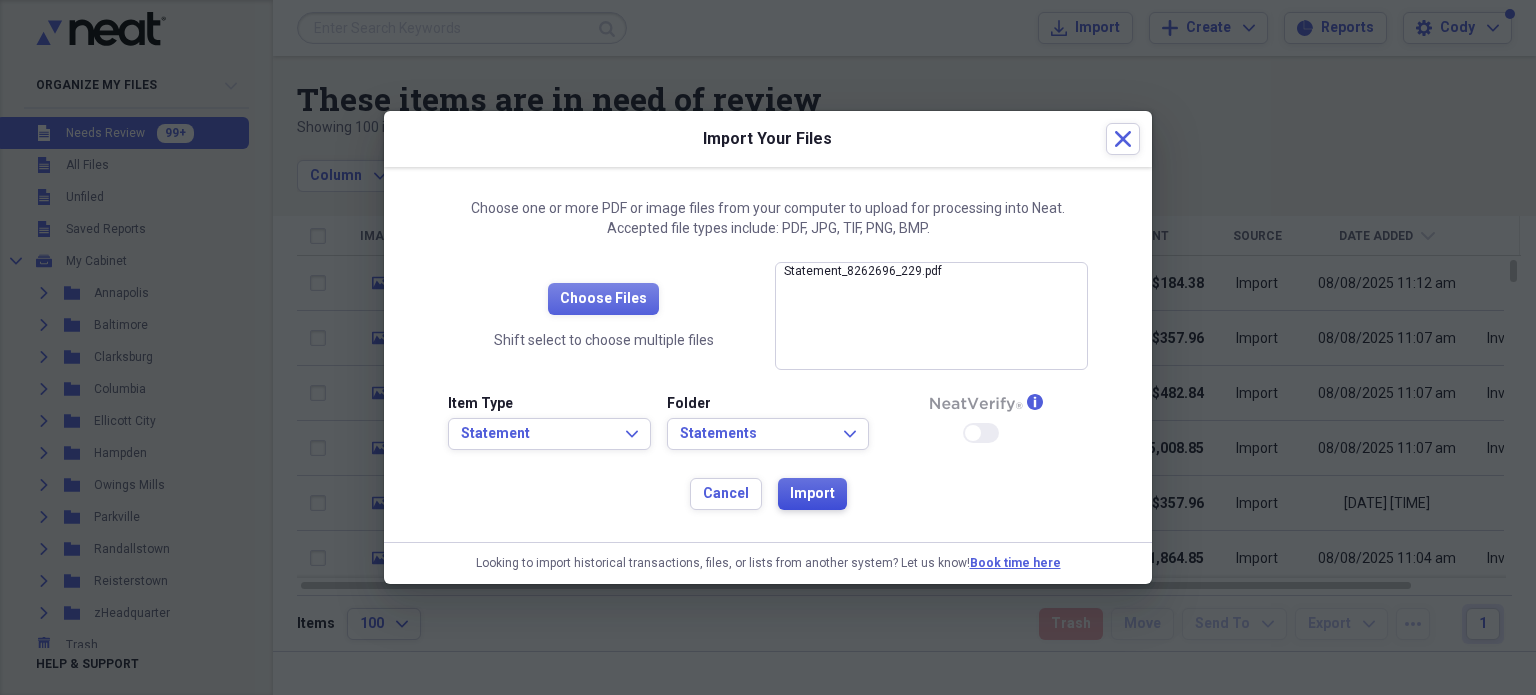 click on "Import" at bounding box center [812, 494] 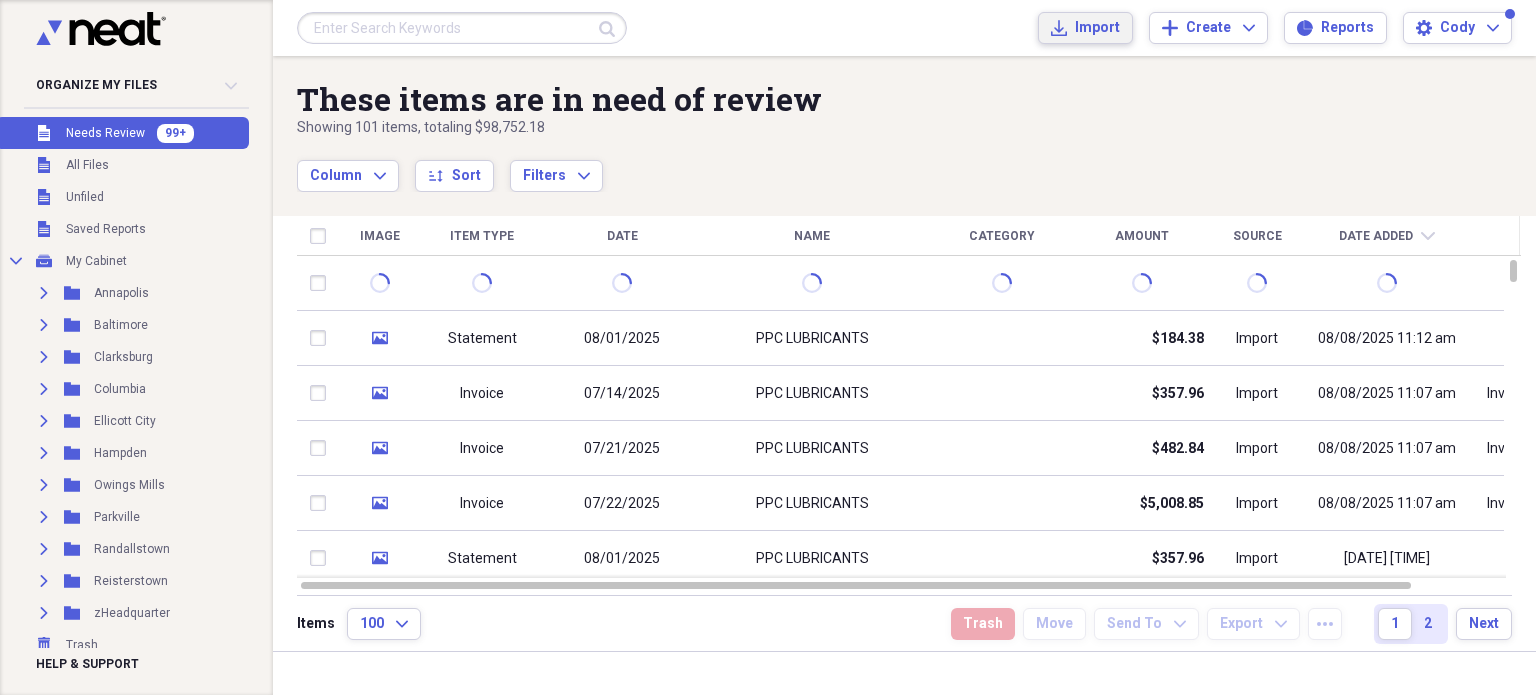 click on "Import" at bounding box center [1097, 28] 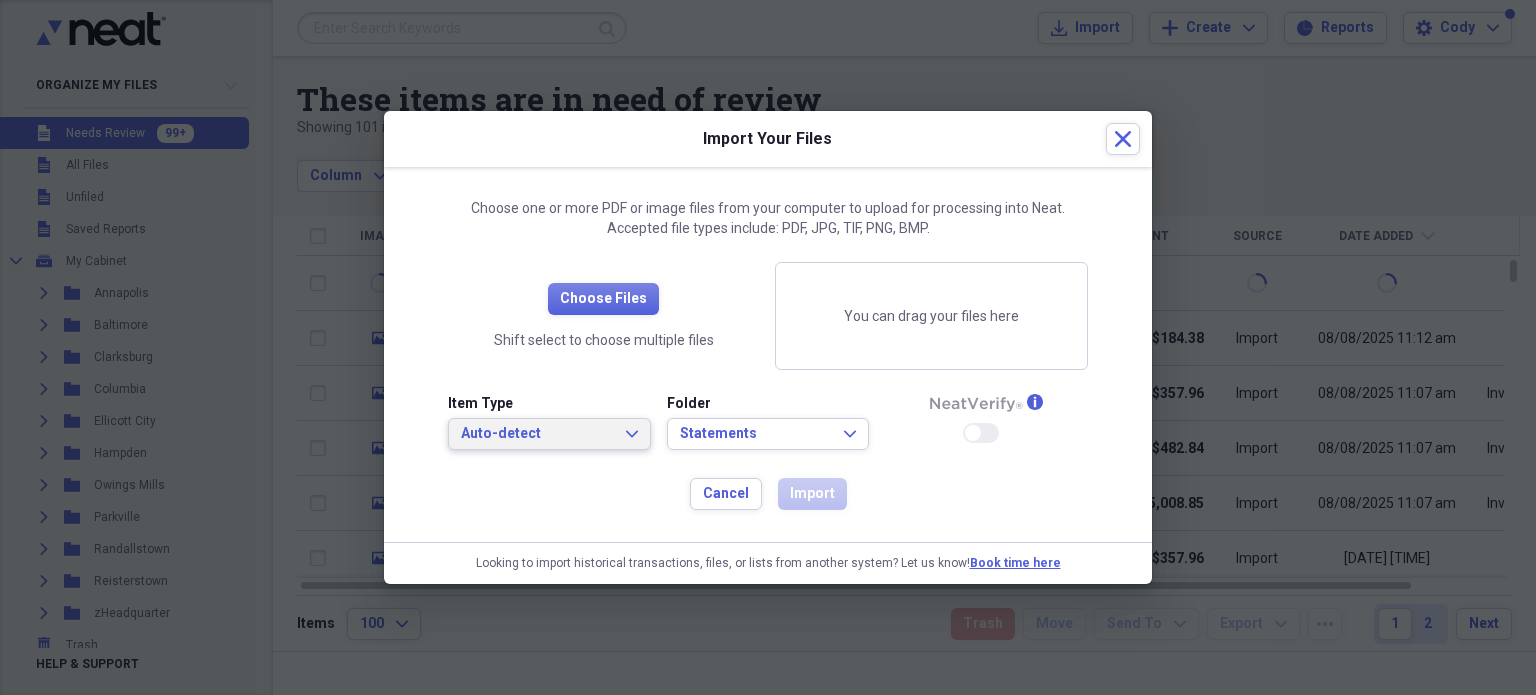 click on "Auto-detect Expand" at bounding box center [549, 434] 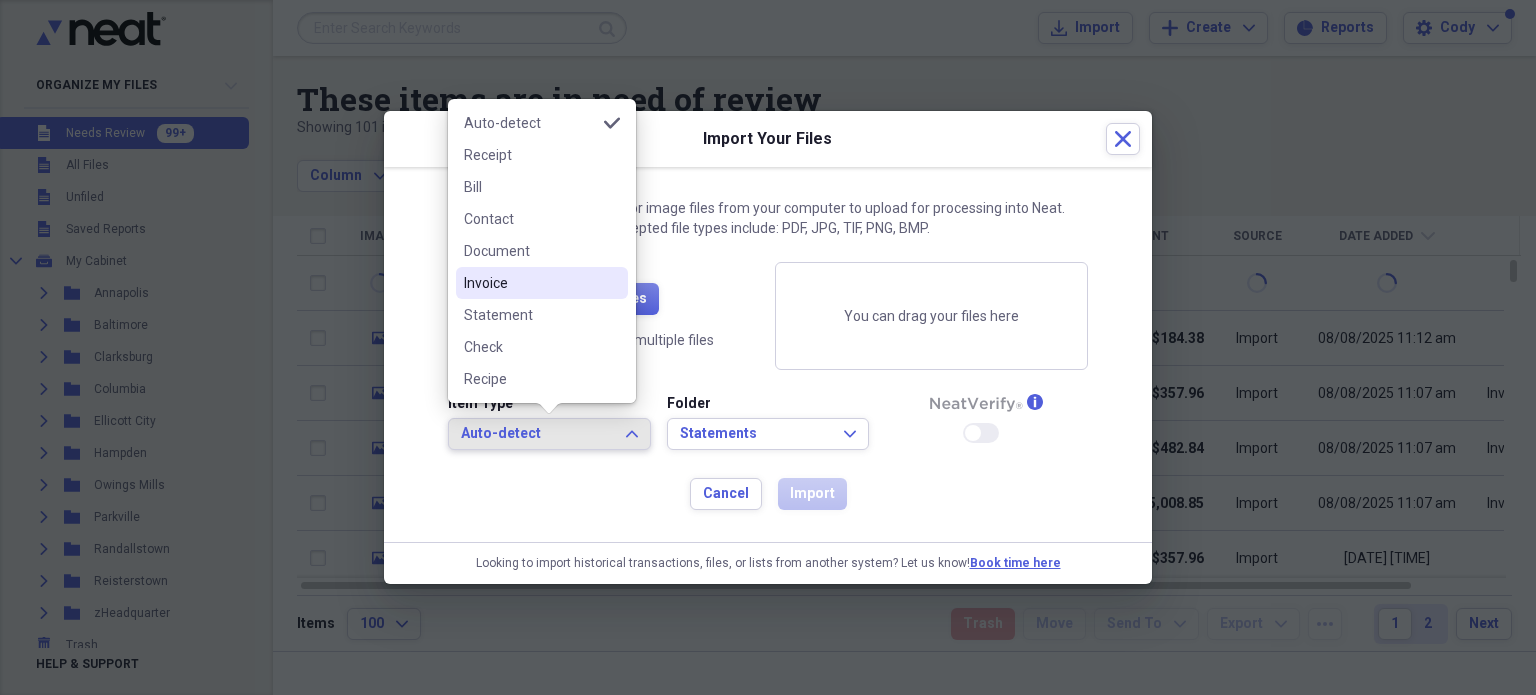 click on "Invoice" at bounding box center [530, 283] 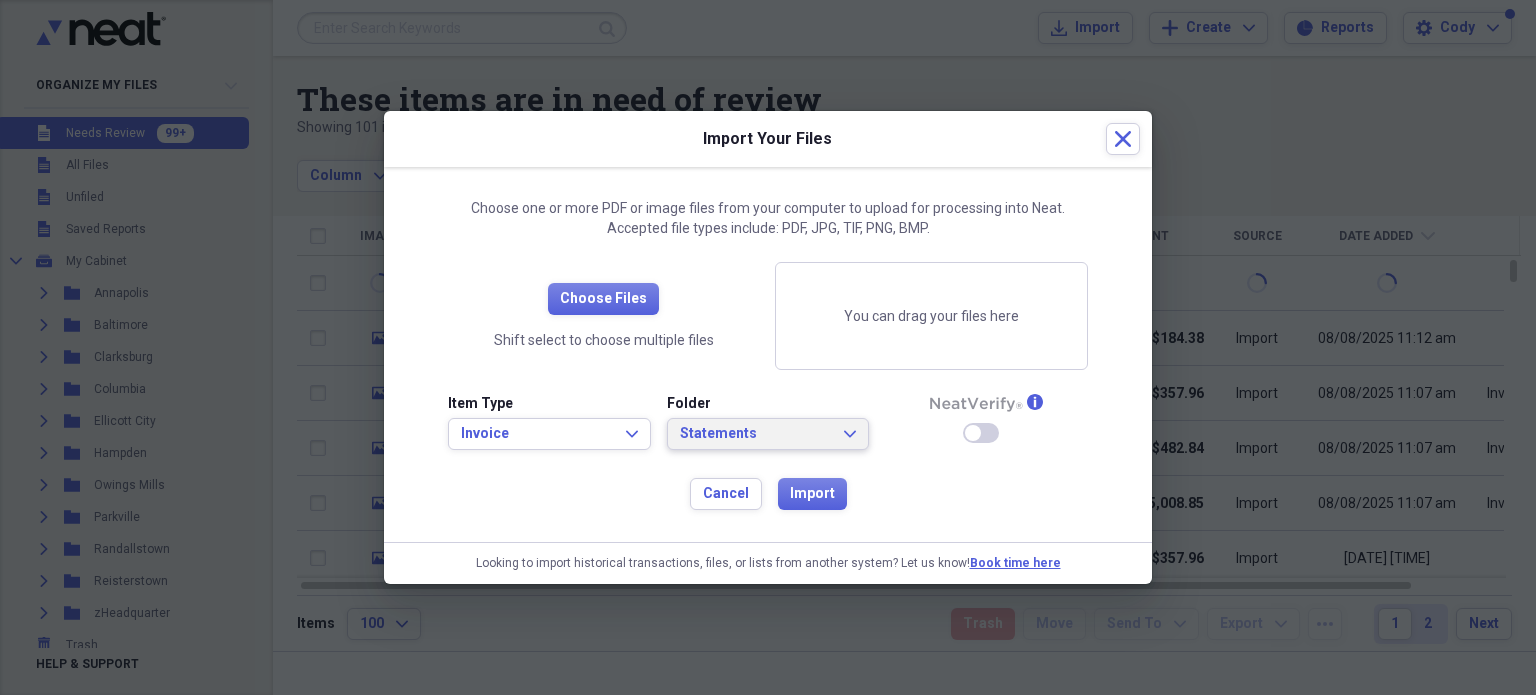 click on "Statements Expand" at bounding box center [768, 434] 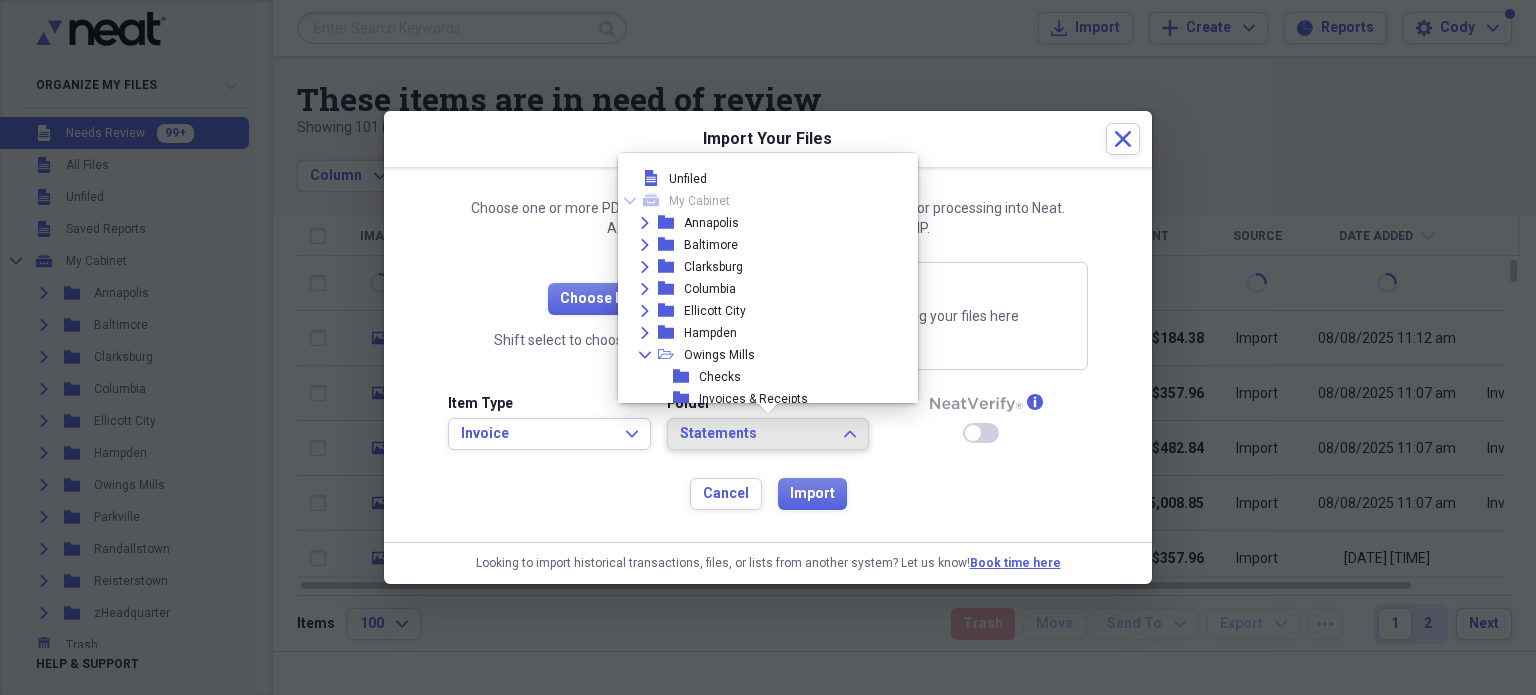 scroll, scrollTop: 116, scrollLeft: 0, axis: vertical 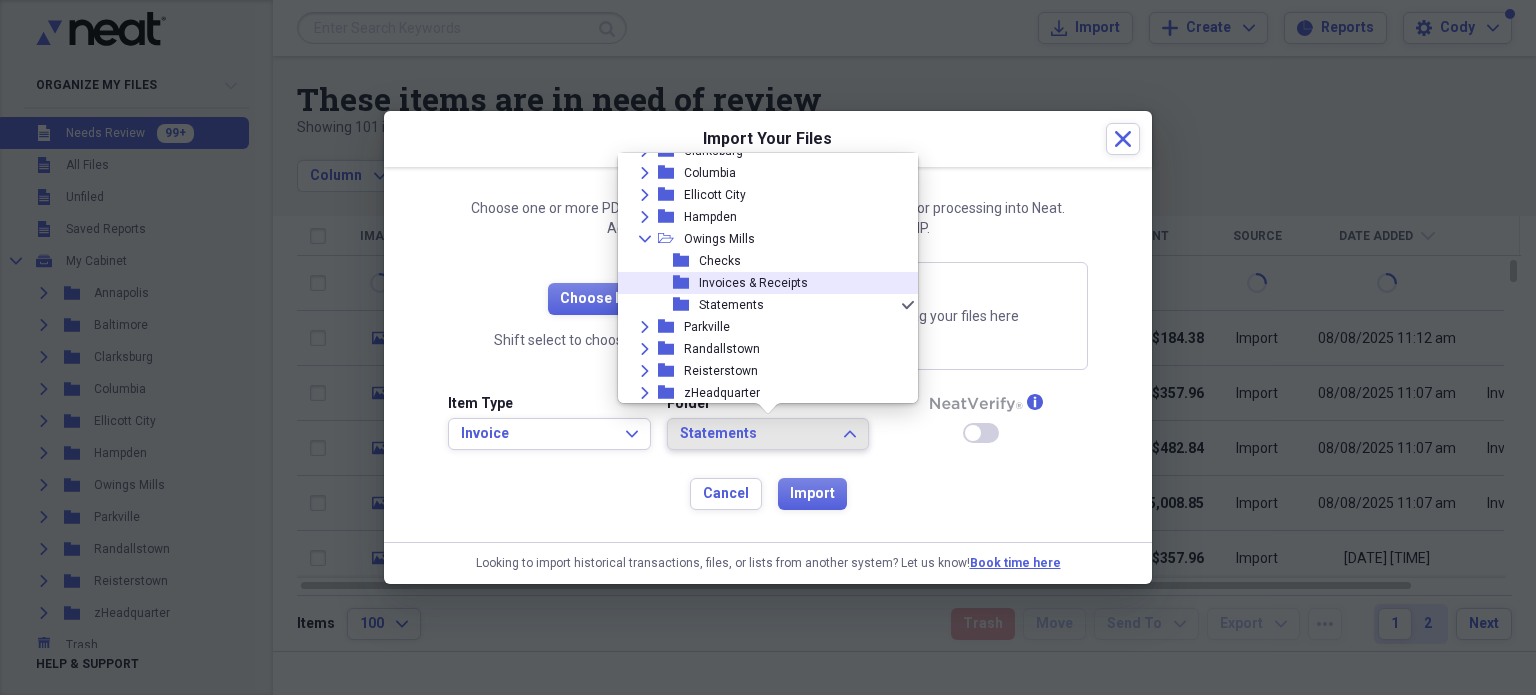 click on "Invoices & Receipts" at bounding box center (753, 283) 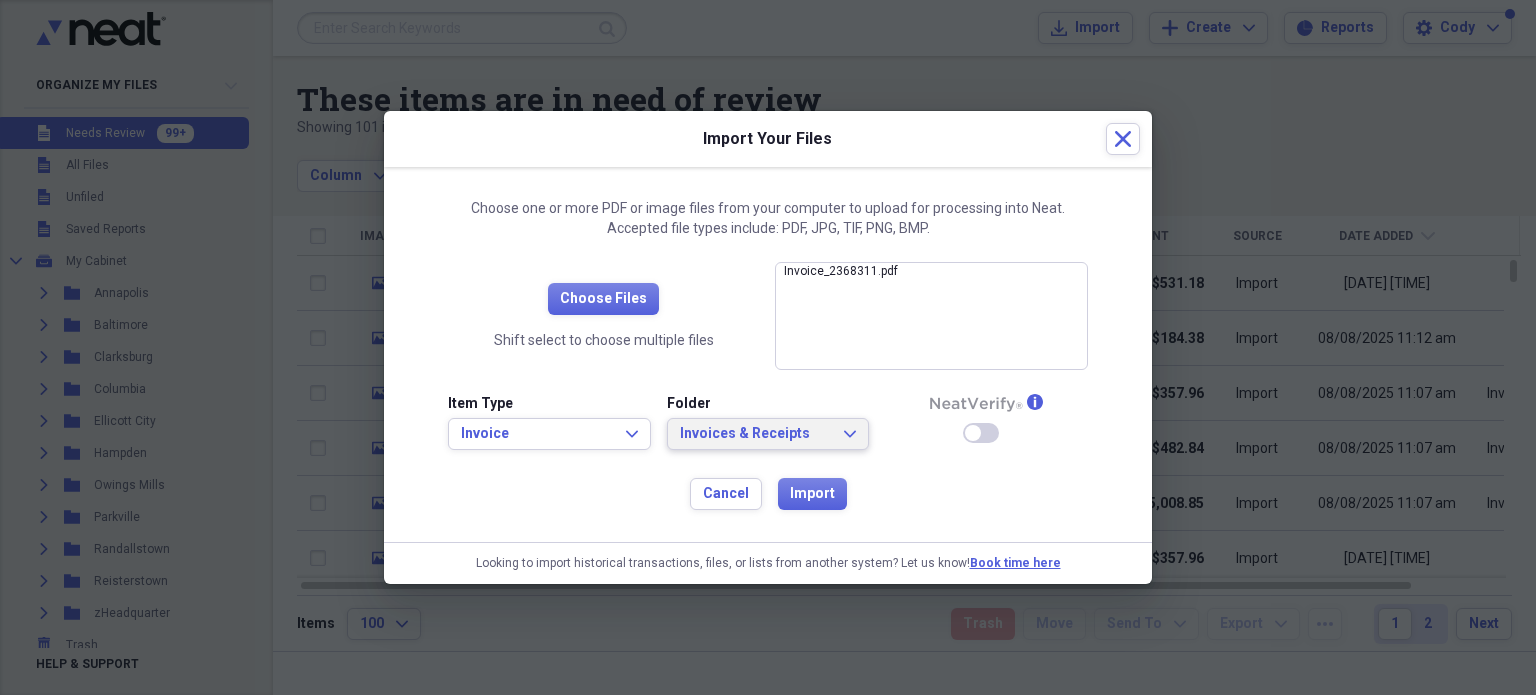 click on "Expand" 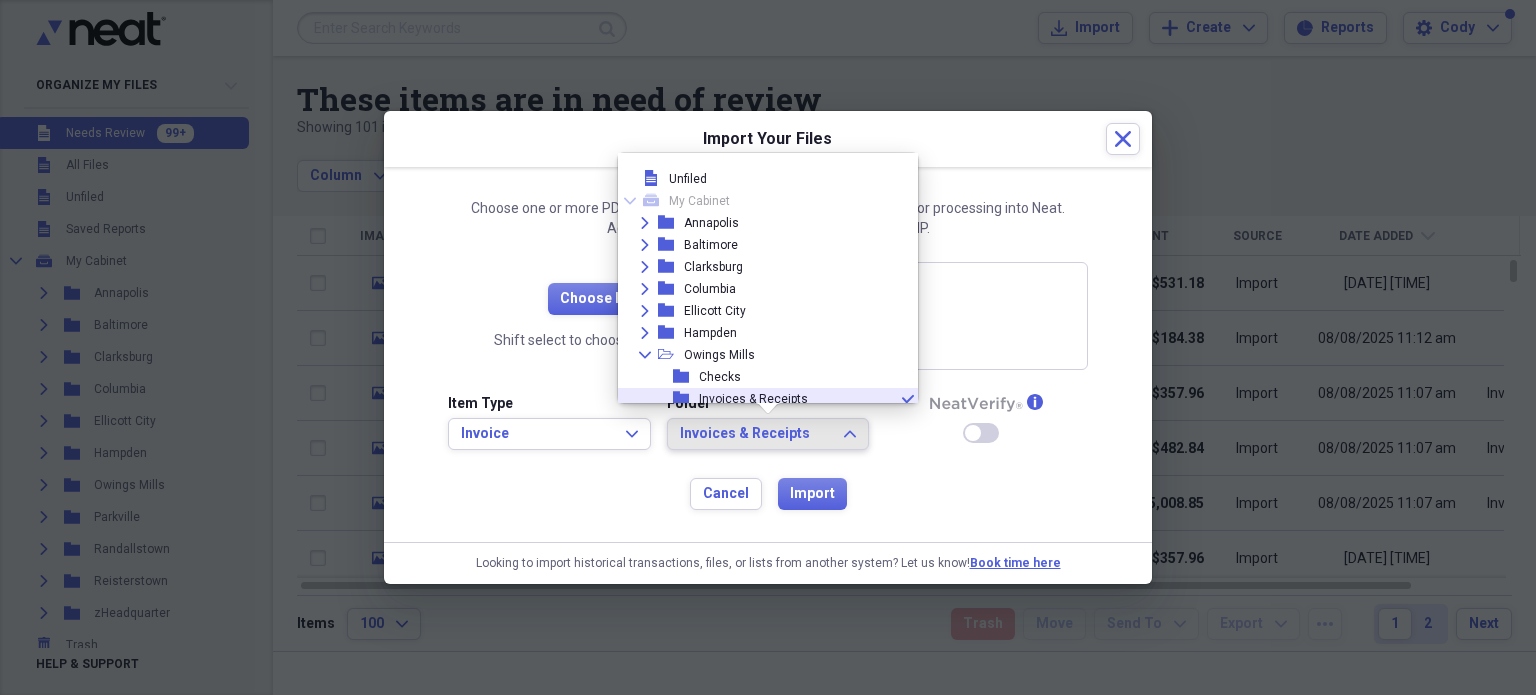 scroll, scrollTop: 116, scrollLeft: 0, axis: vertical 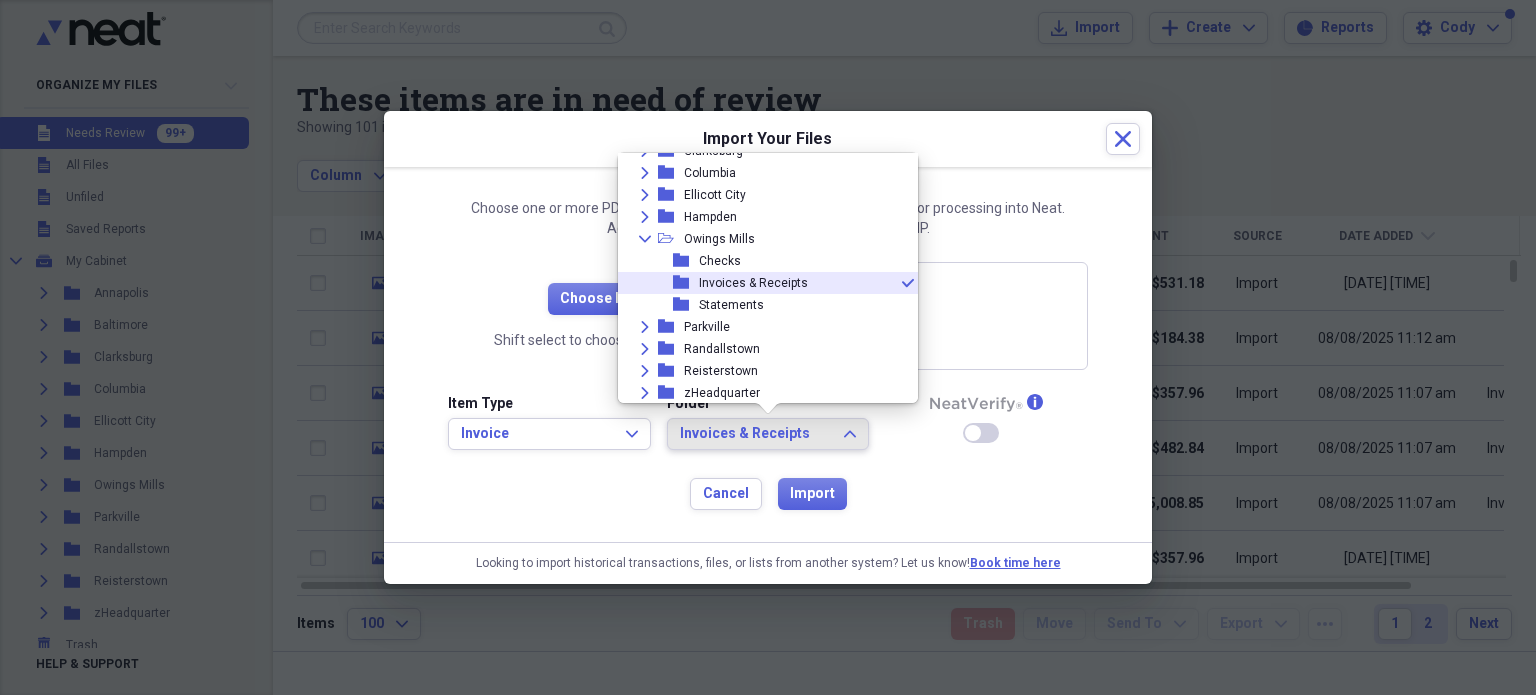 click 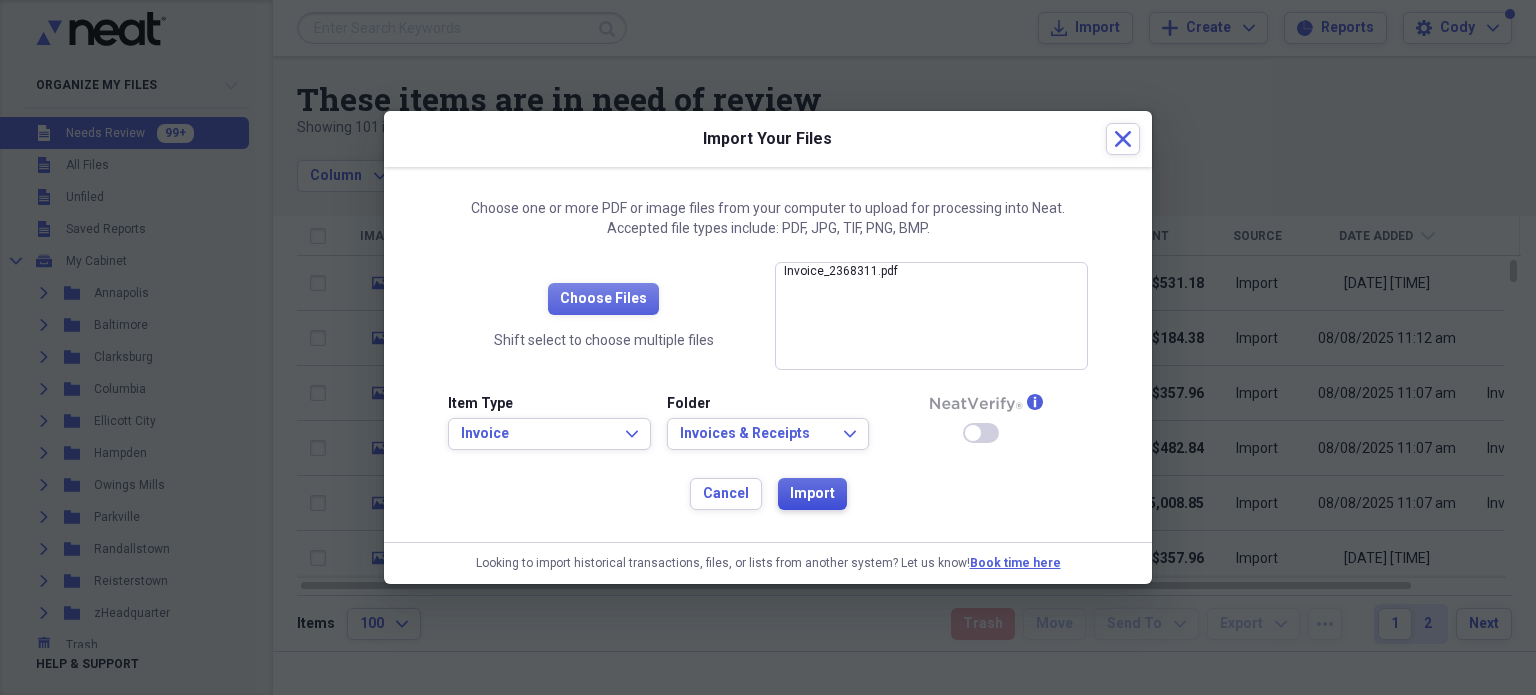 click on "Import" at bounding box center [812, 494] 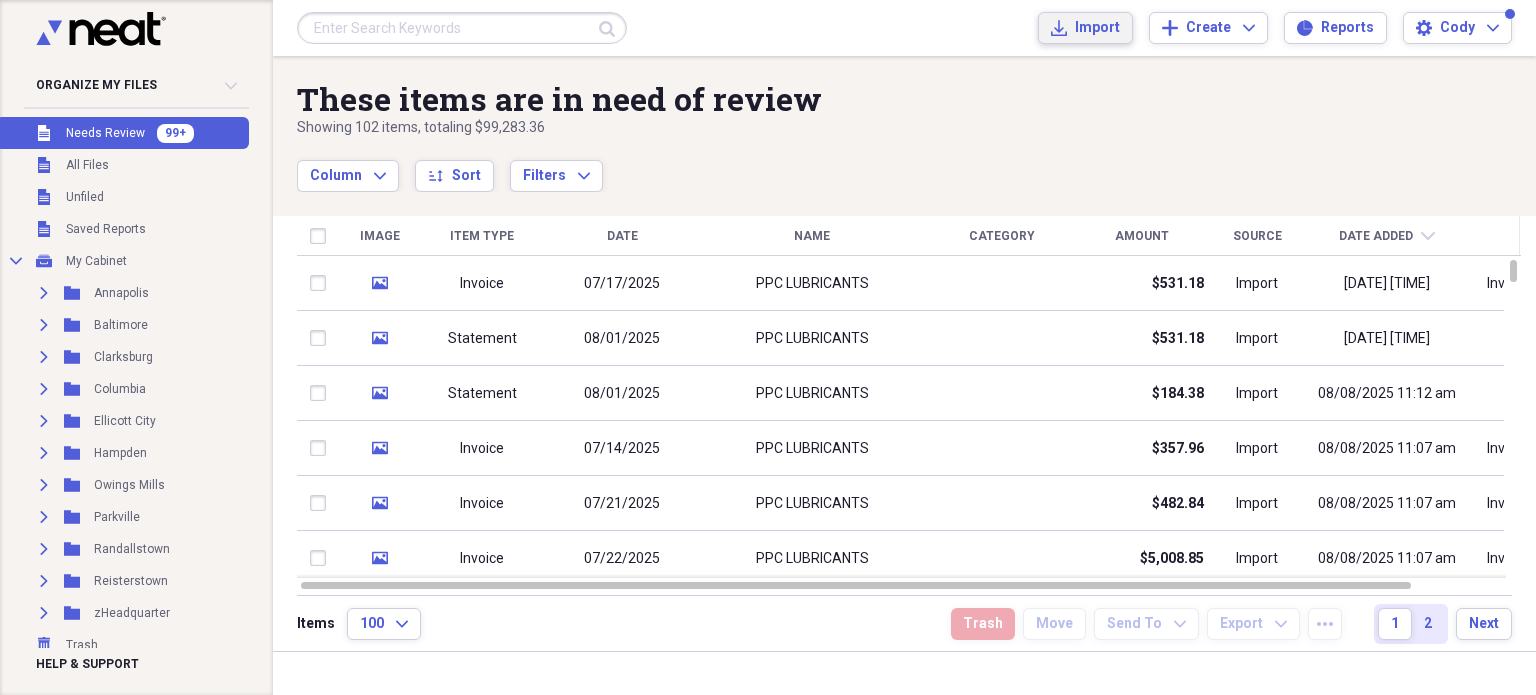 click on "Import" at bounding box center (1097, 28) 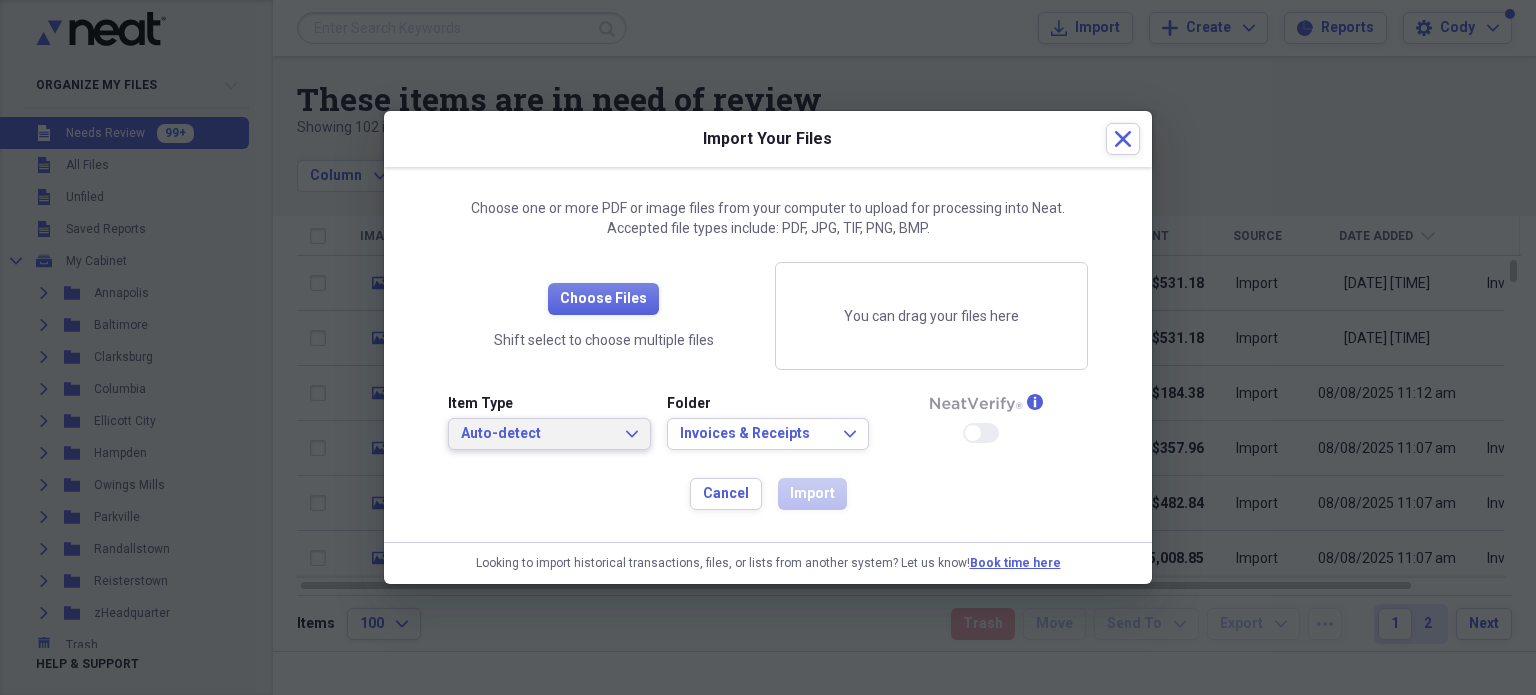 click on "Expand" 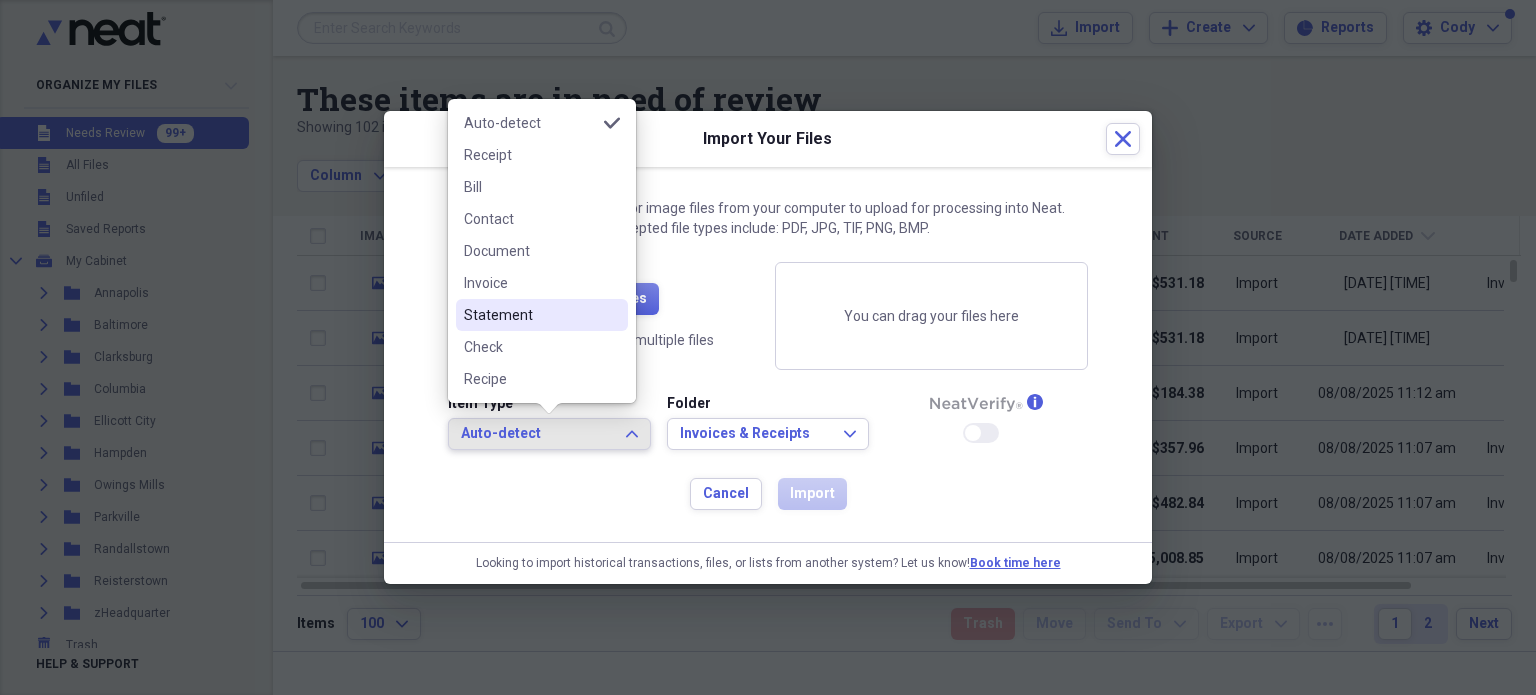 click on "Statement" at bounding box center (530, 315) 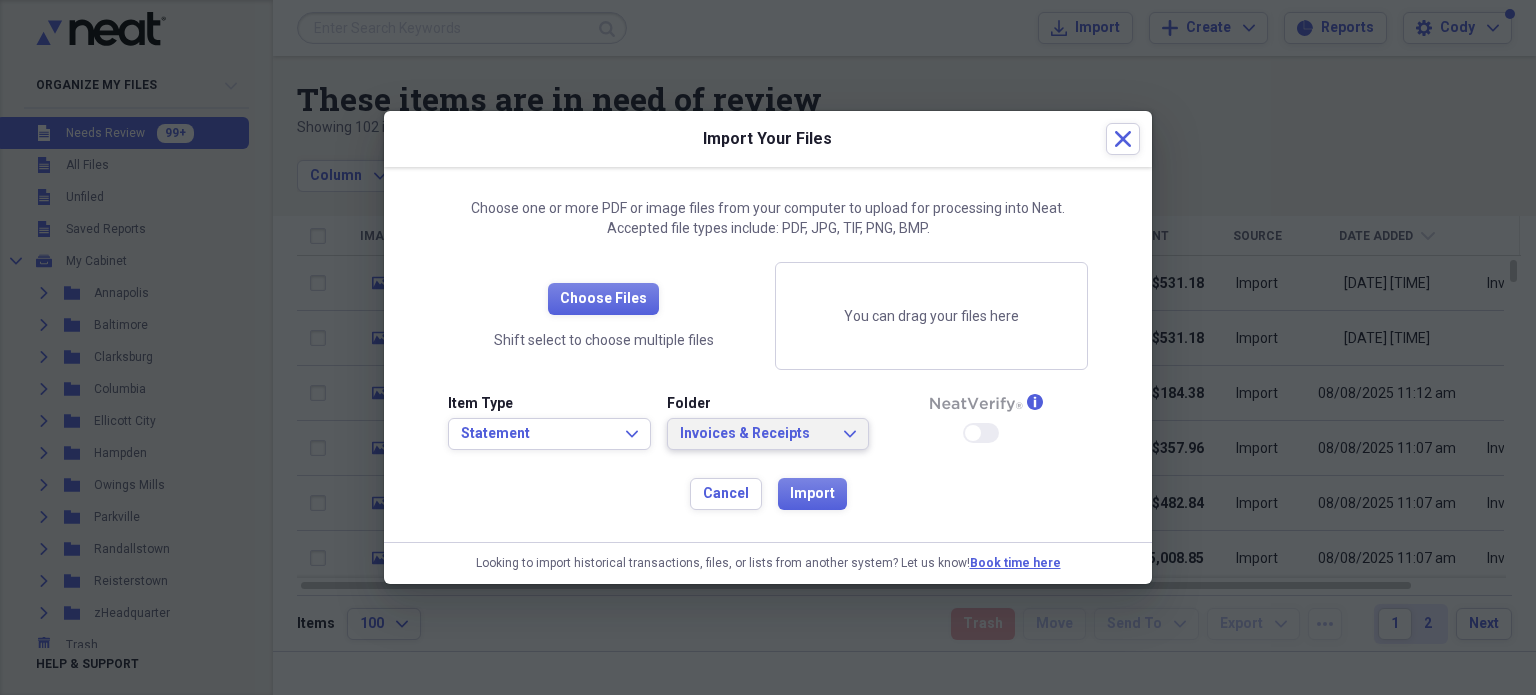 click on "Expand" 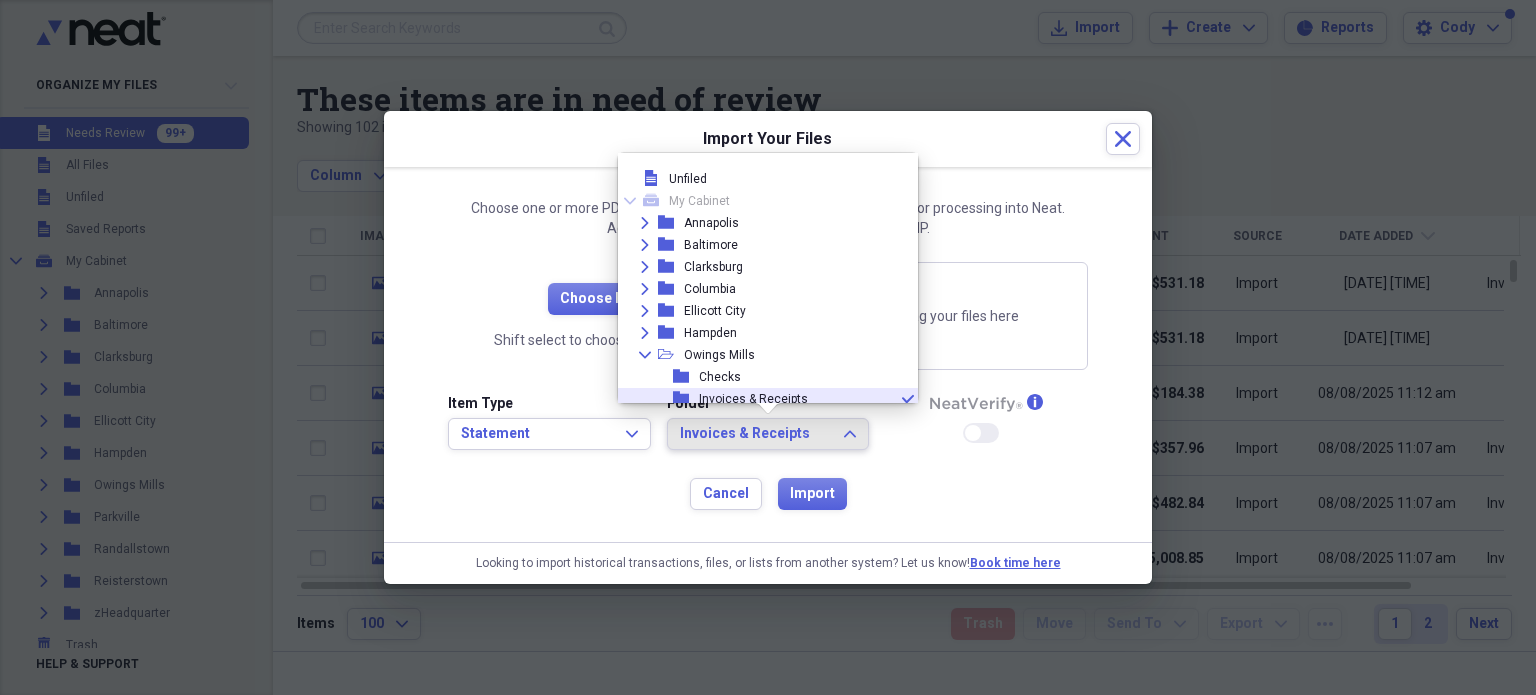 scroll, scrollTop: 116, scrollLeft: 0, axis: vertical 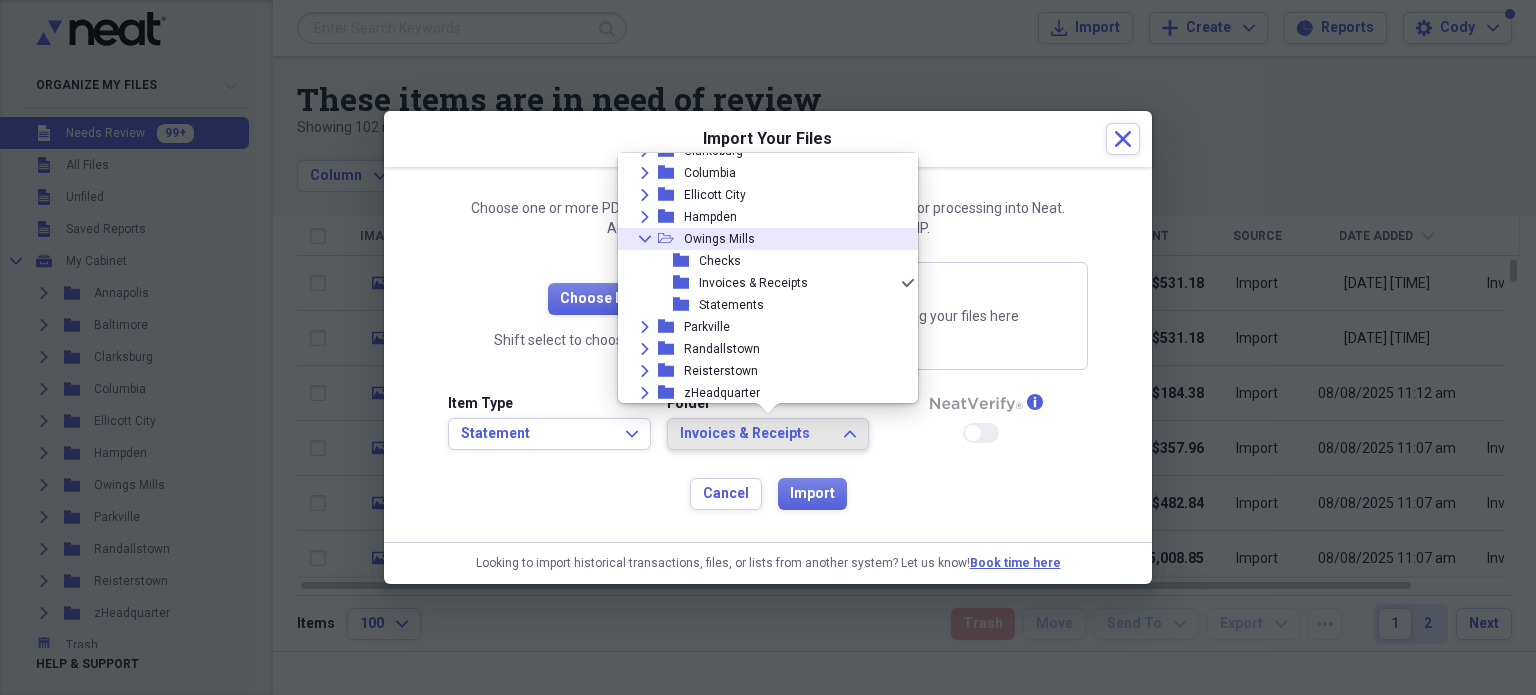 click on "Collapse" 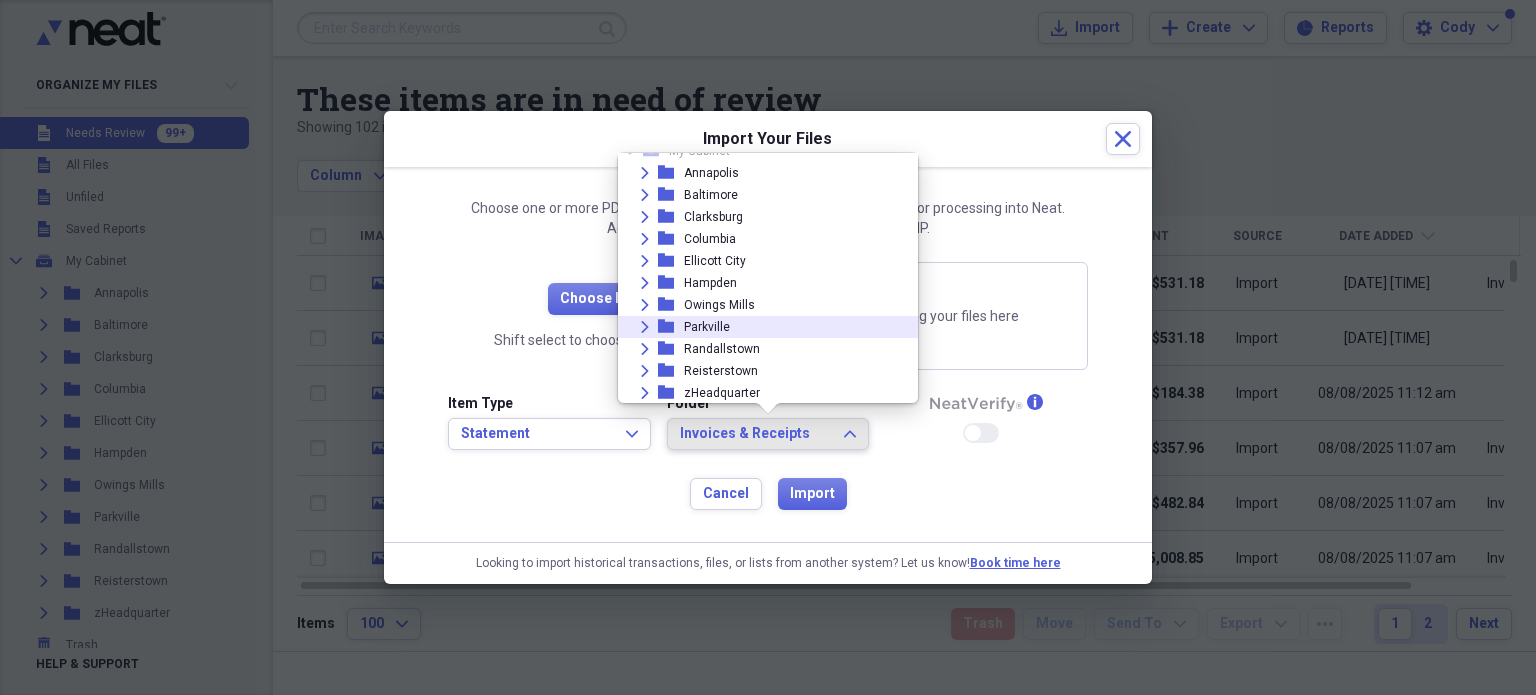 click on "Expand" 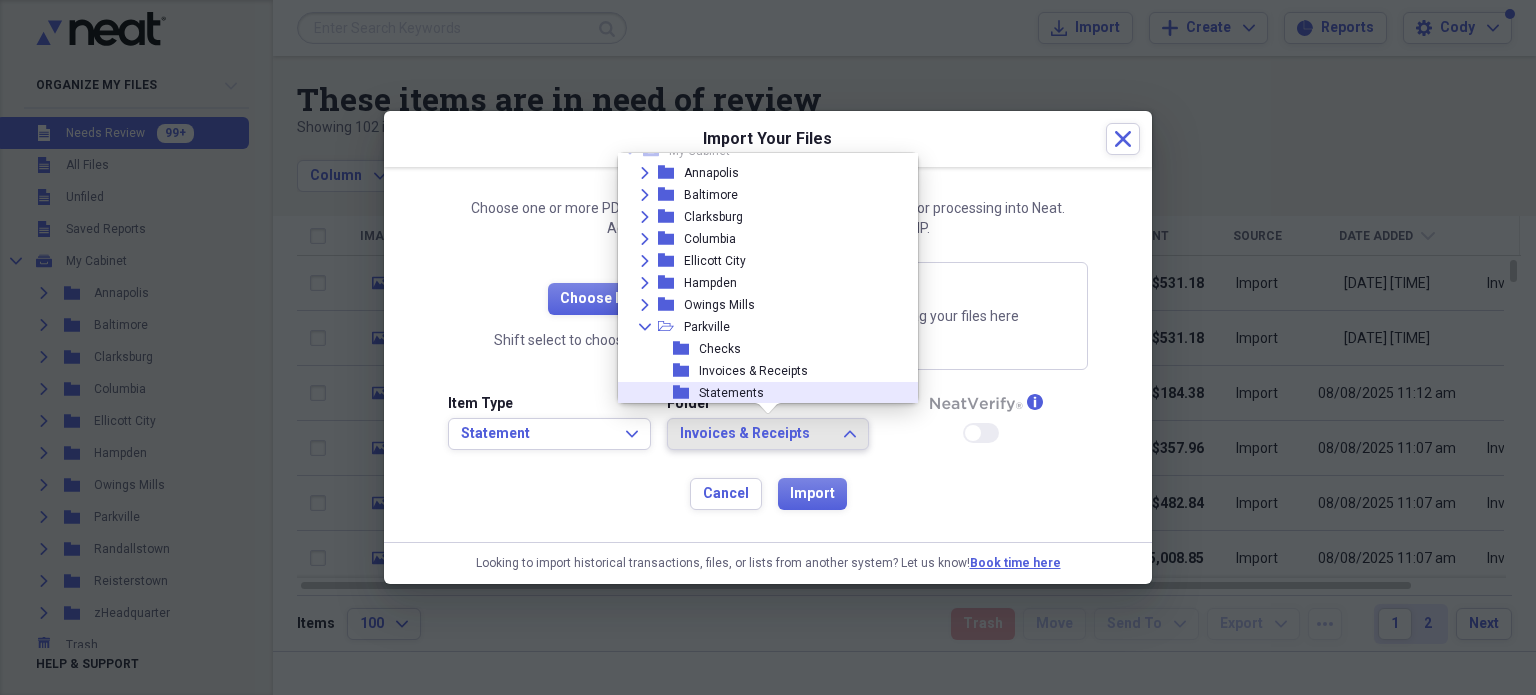 click on "Statements" at bounding box center [731, 393] 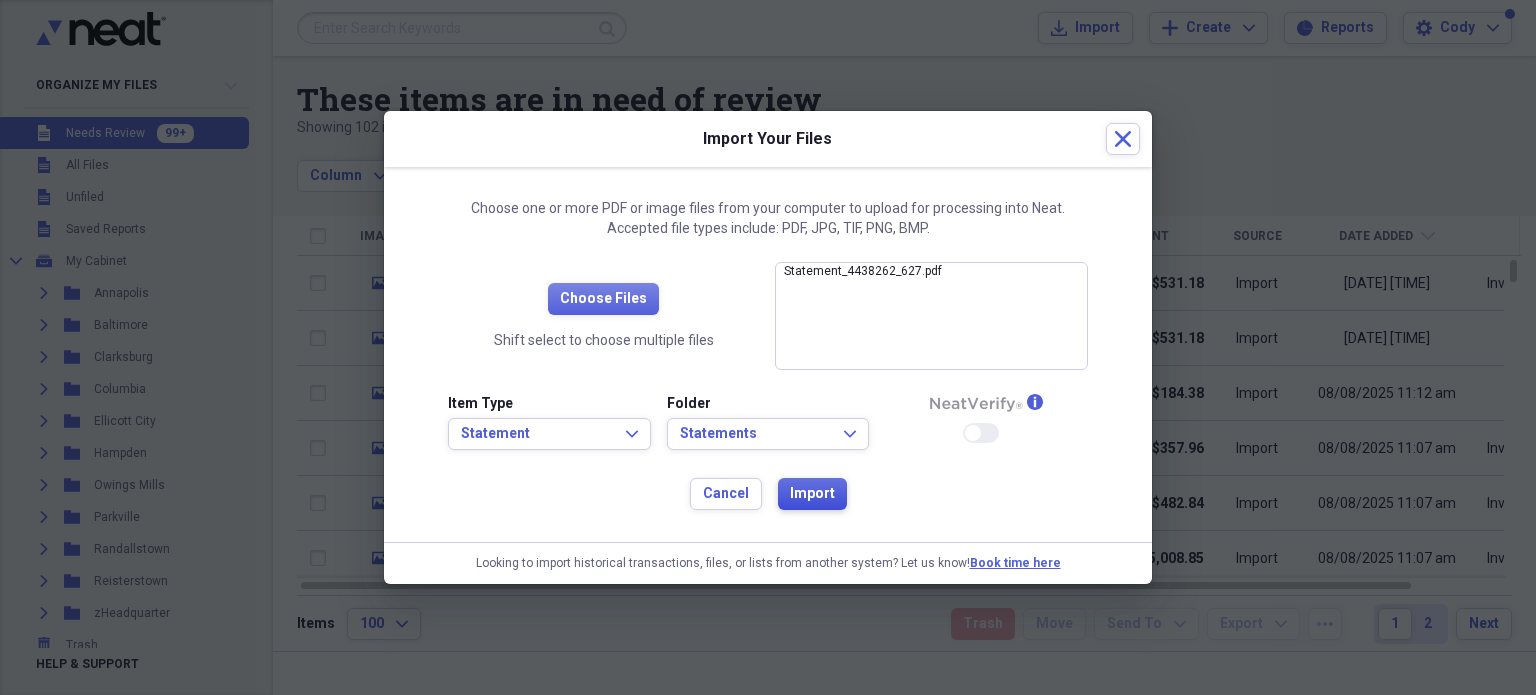 click on "Import" at bounding box center (812, 494) 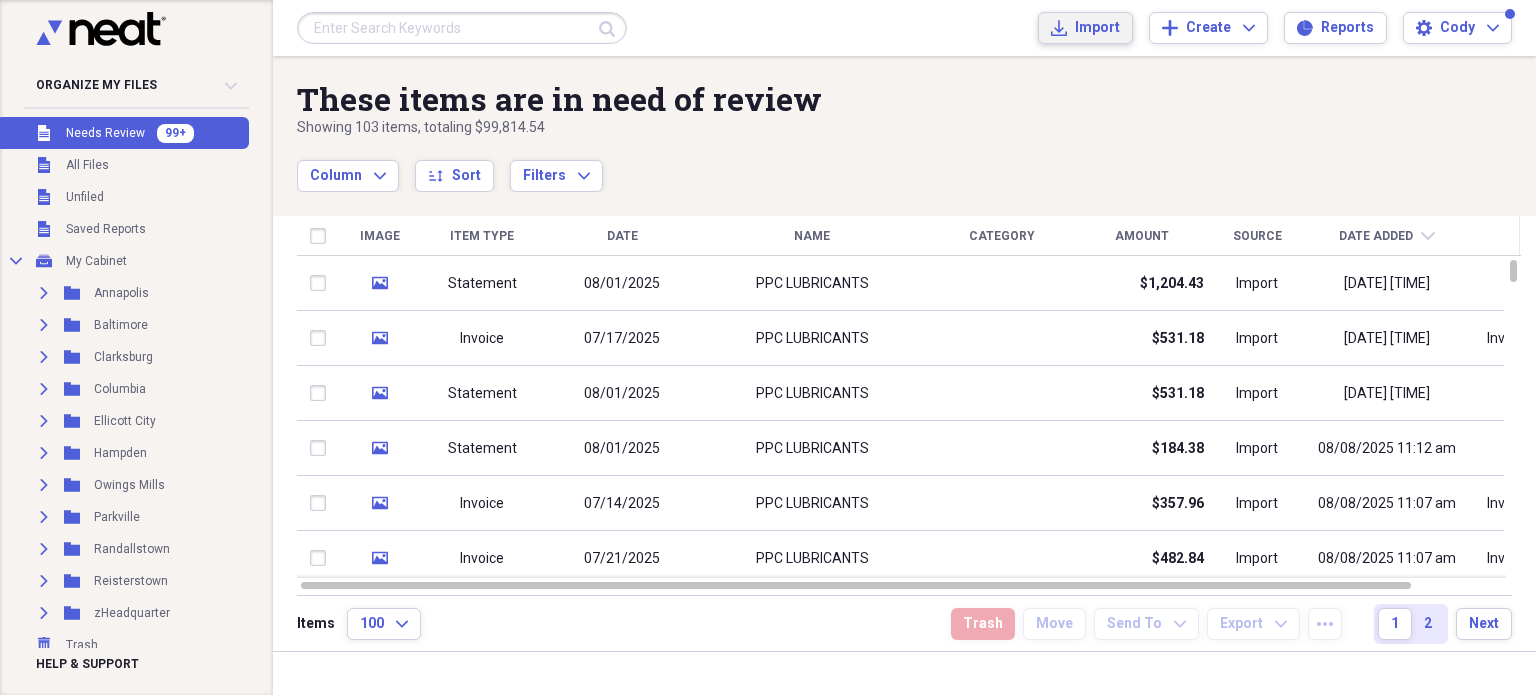 click on "Import" at bounding box center [1097, 28] 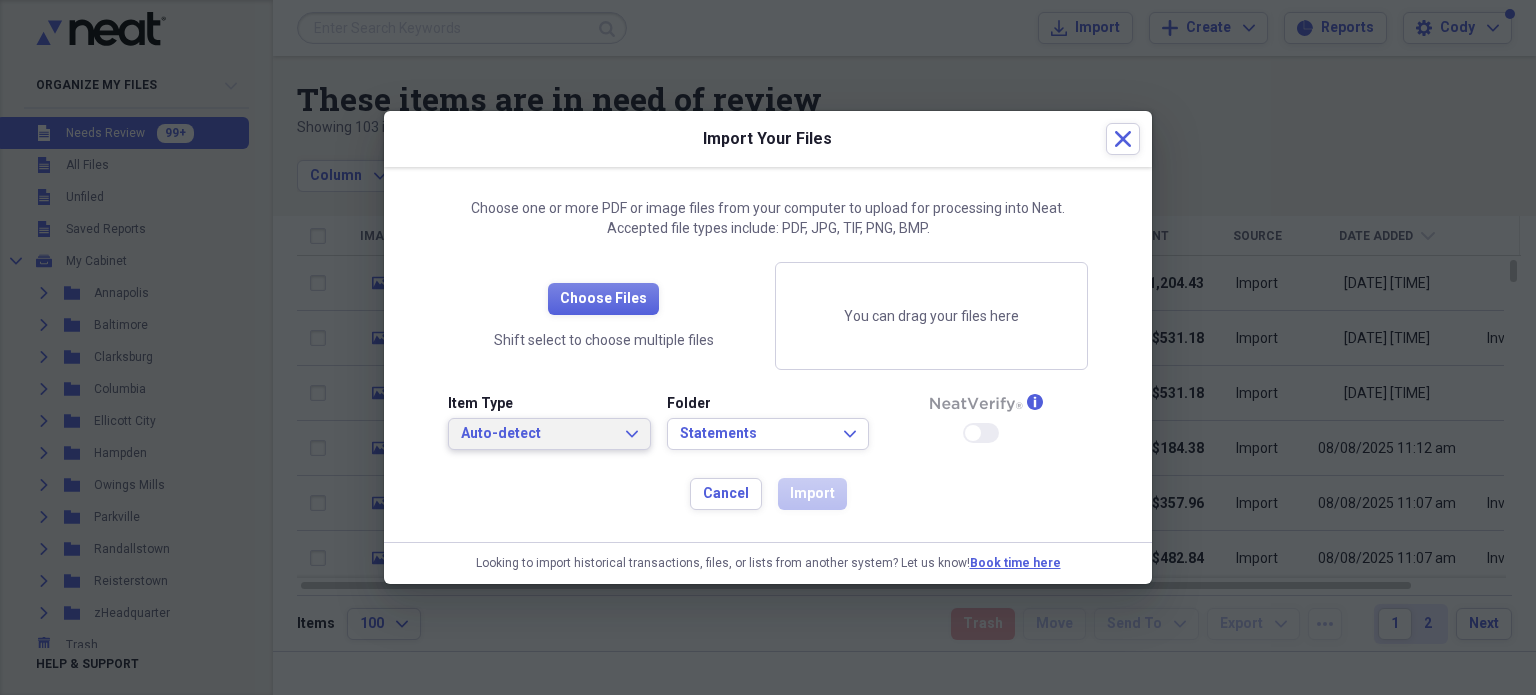 click on "Auto-detect Expand" at bounding box center [549, 434] 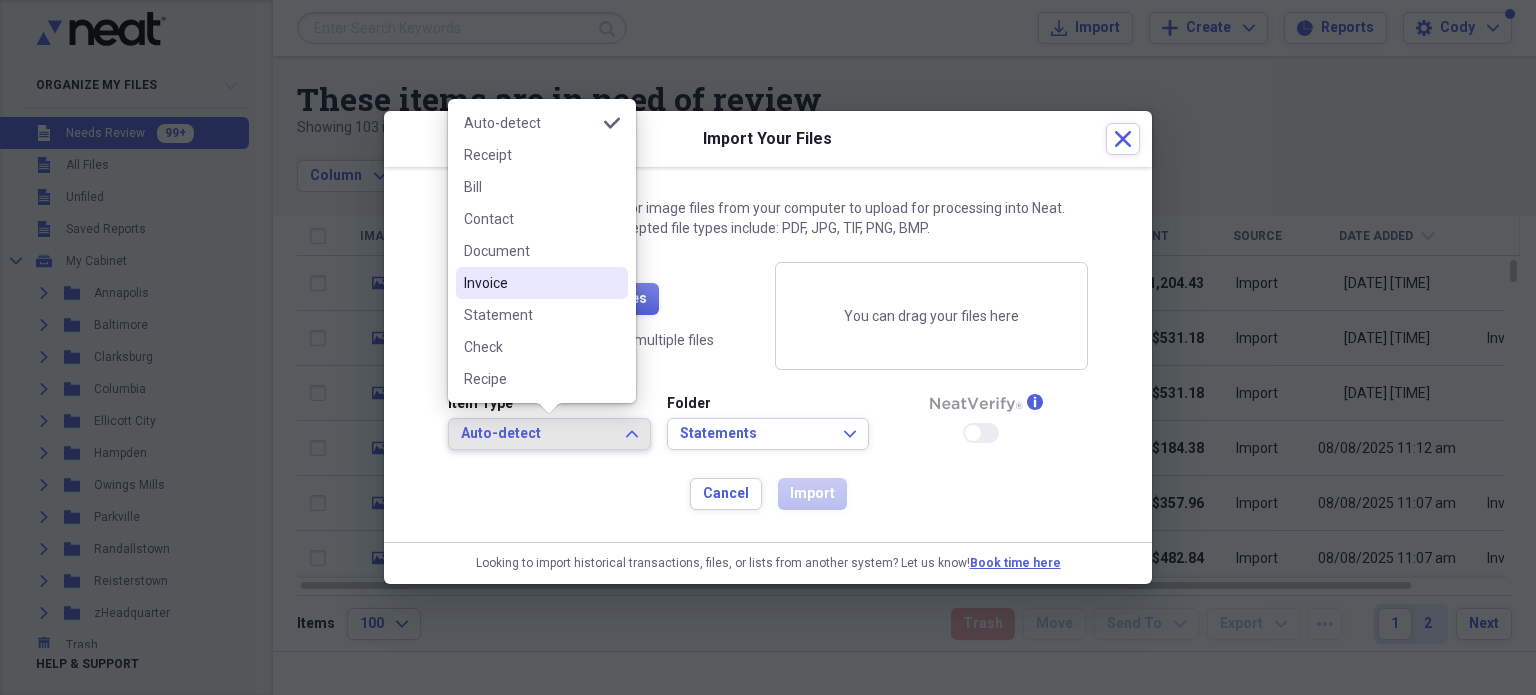 click on "Invoice" at bounding box center [530, 283] 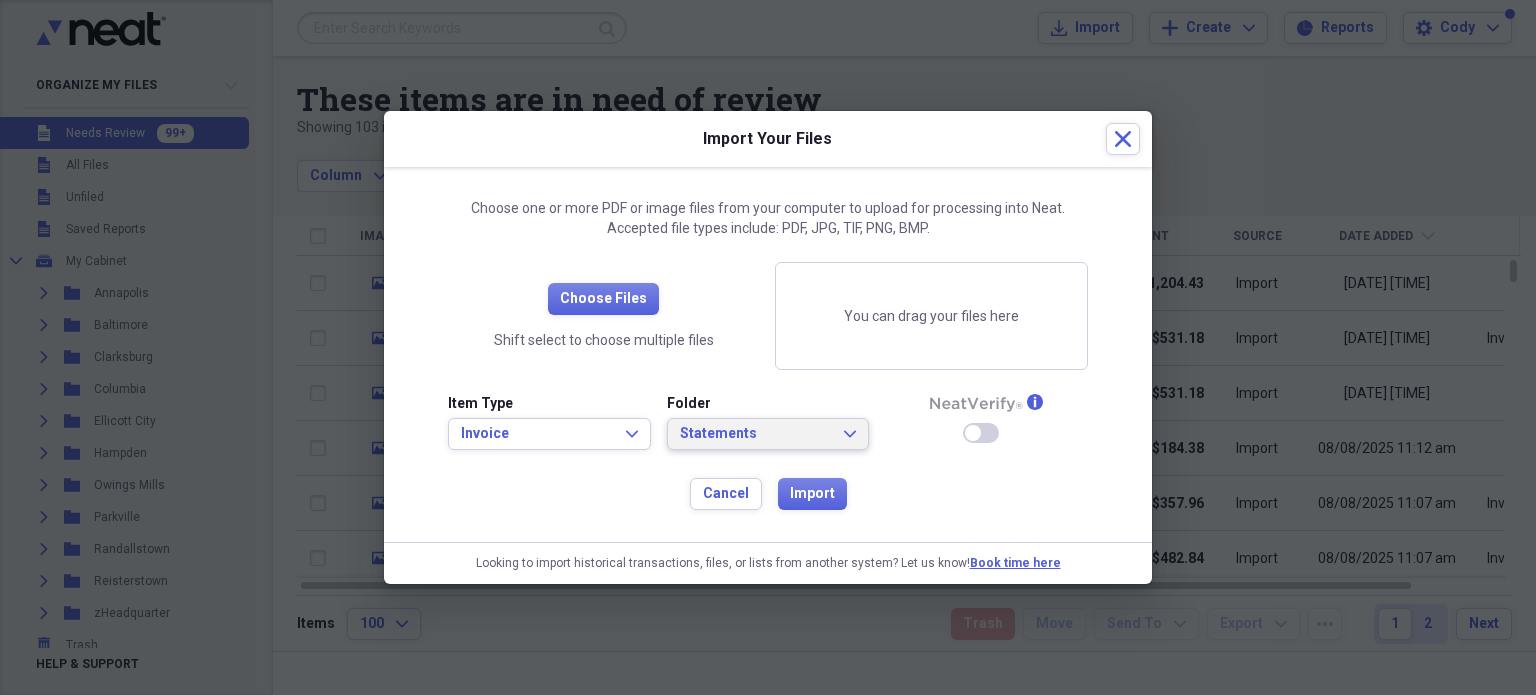 click on "Expand" 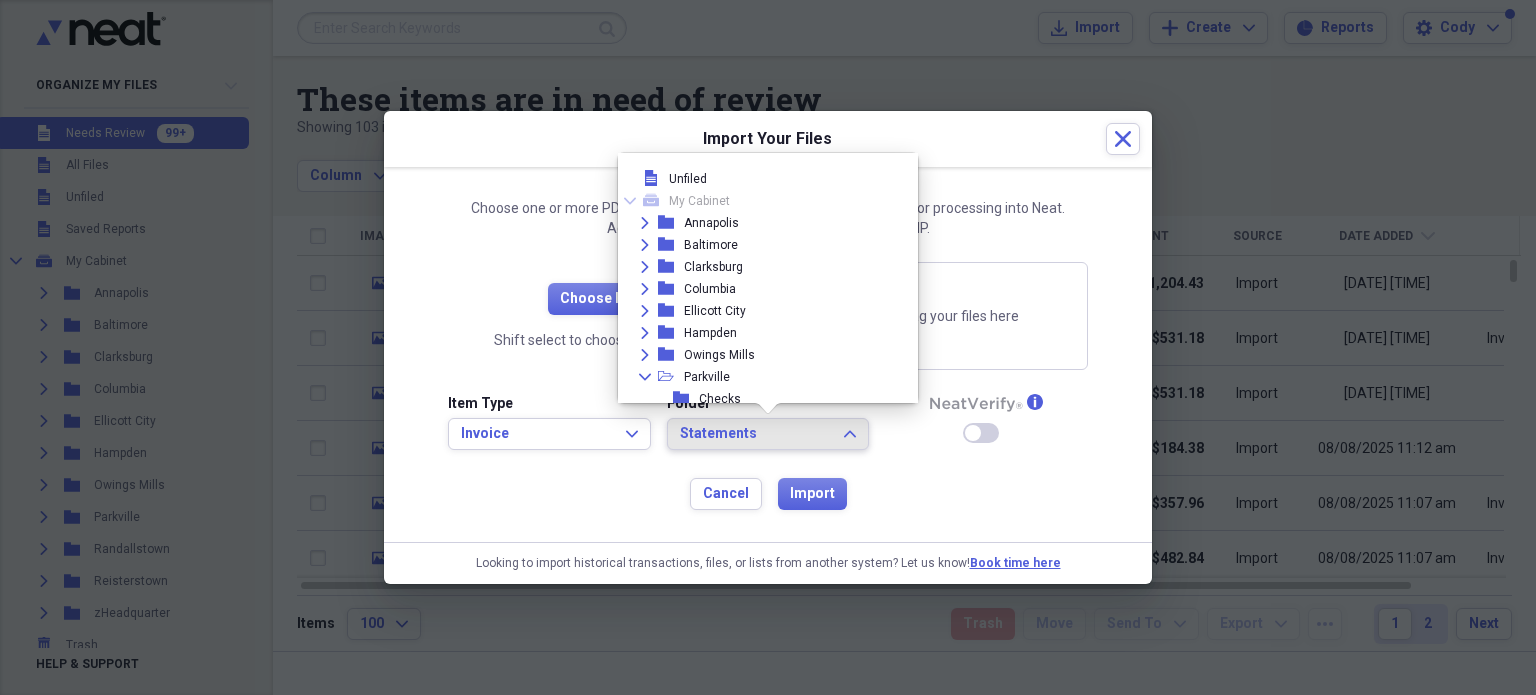 scroll, scrollTop: 116, scrollLeft: 0, axis: vertical 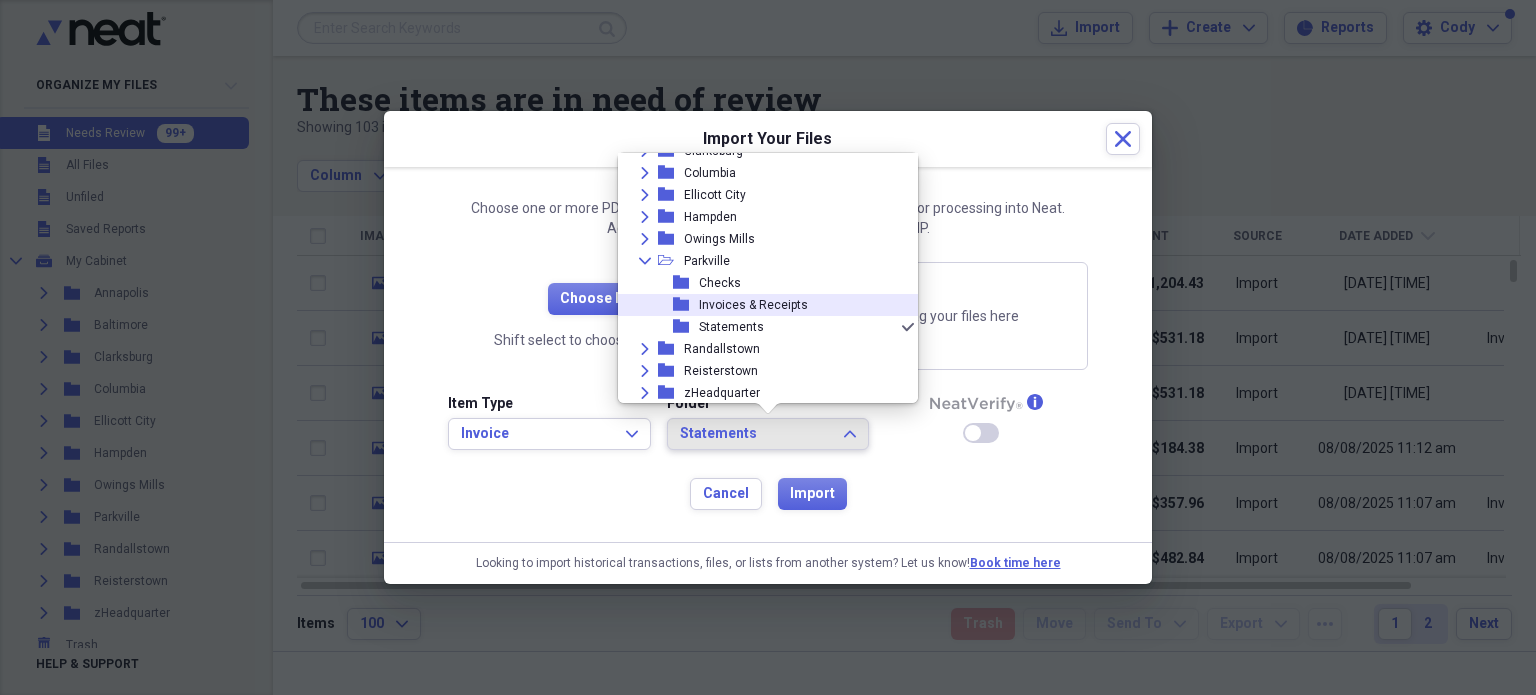 click on "Invoices & Receipts" at bounding box center (753, 305) 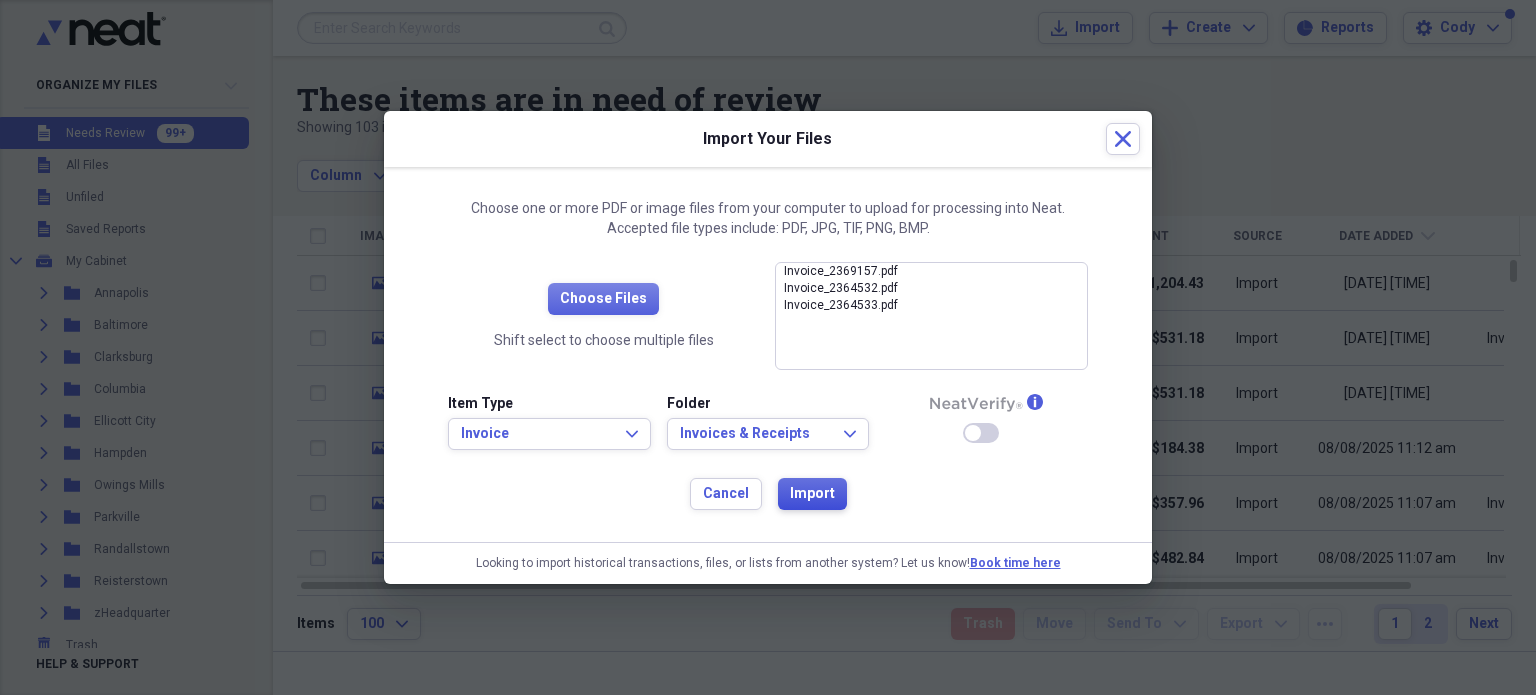 click on "Import" at bounding box center (812, 494) 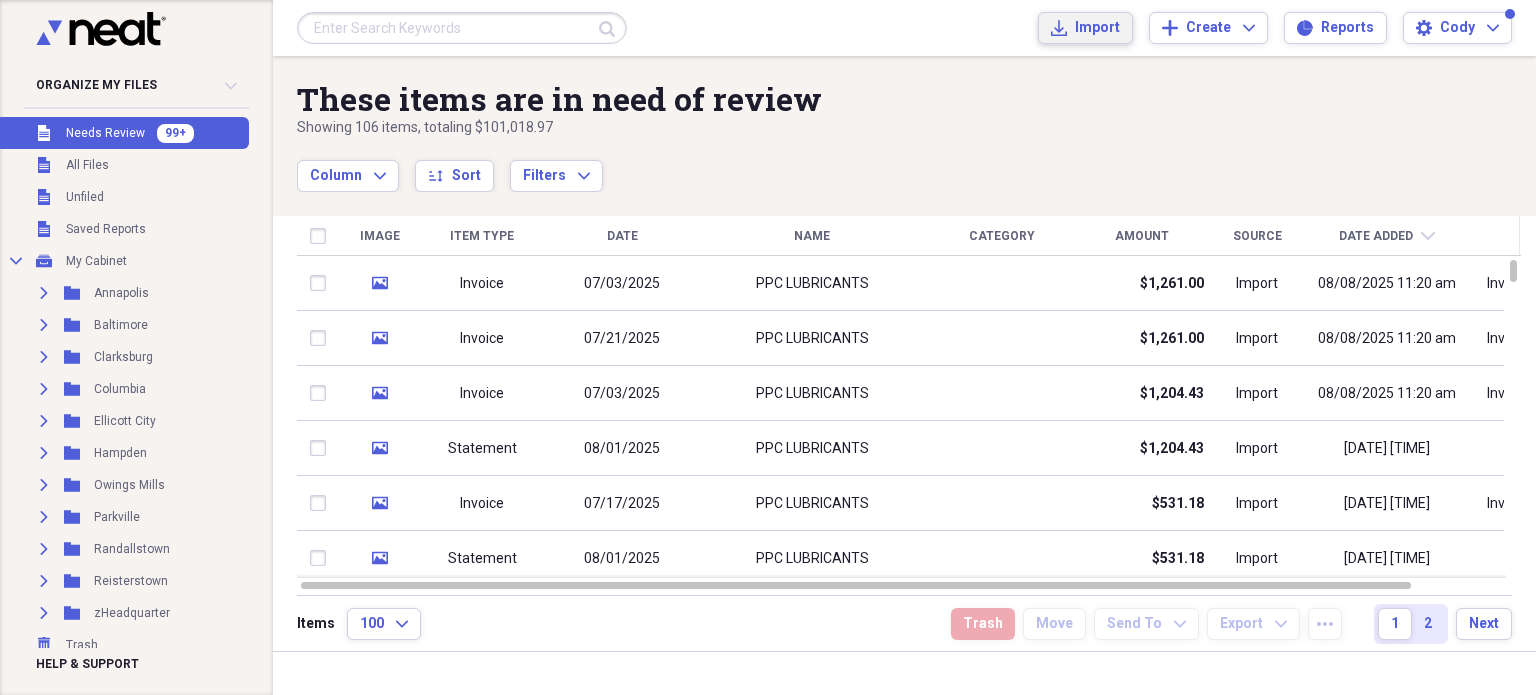 click on "Import" at bounding box center (1097, 28) 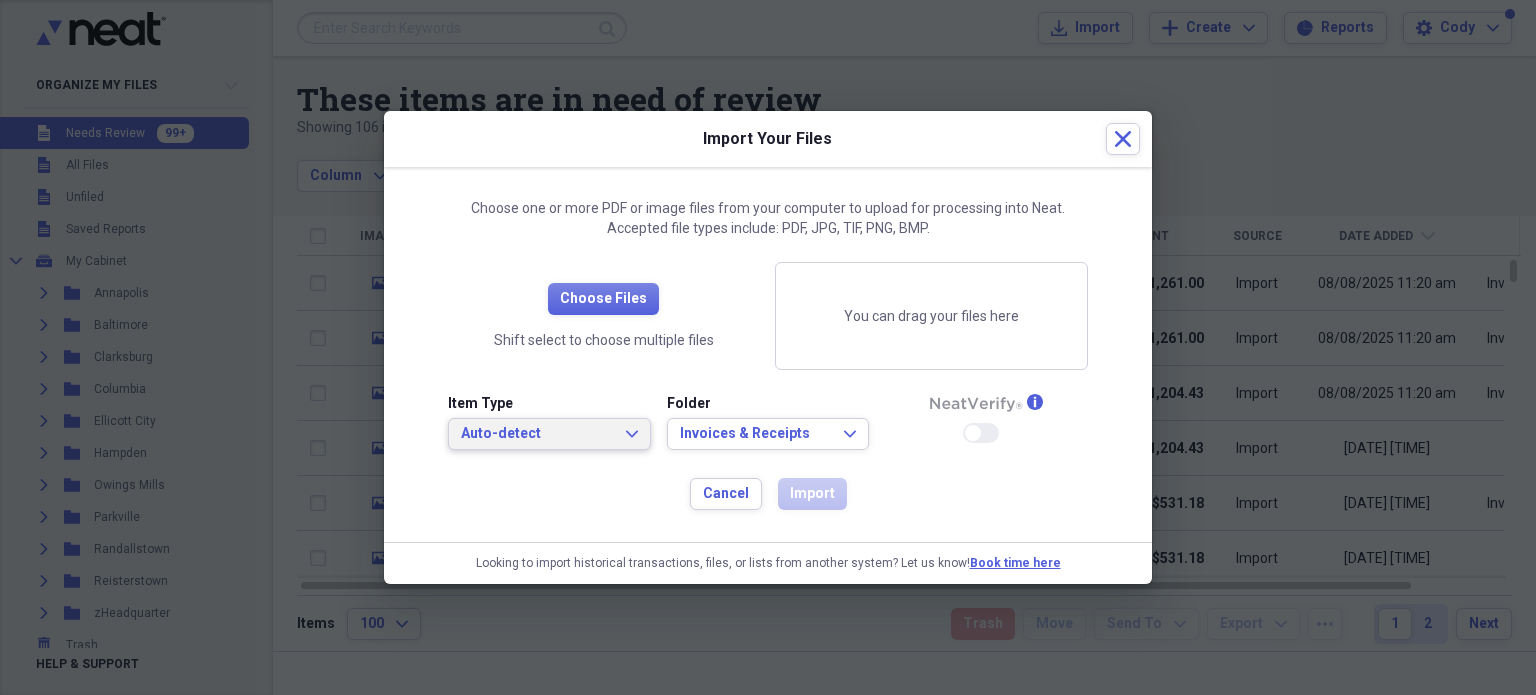 click on "Auto-detect Expand" at bounding box center [549, 434] 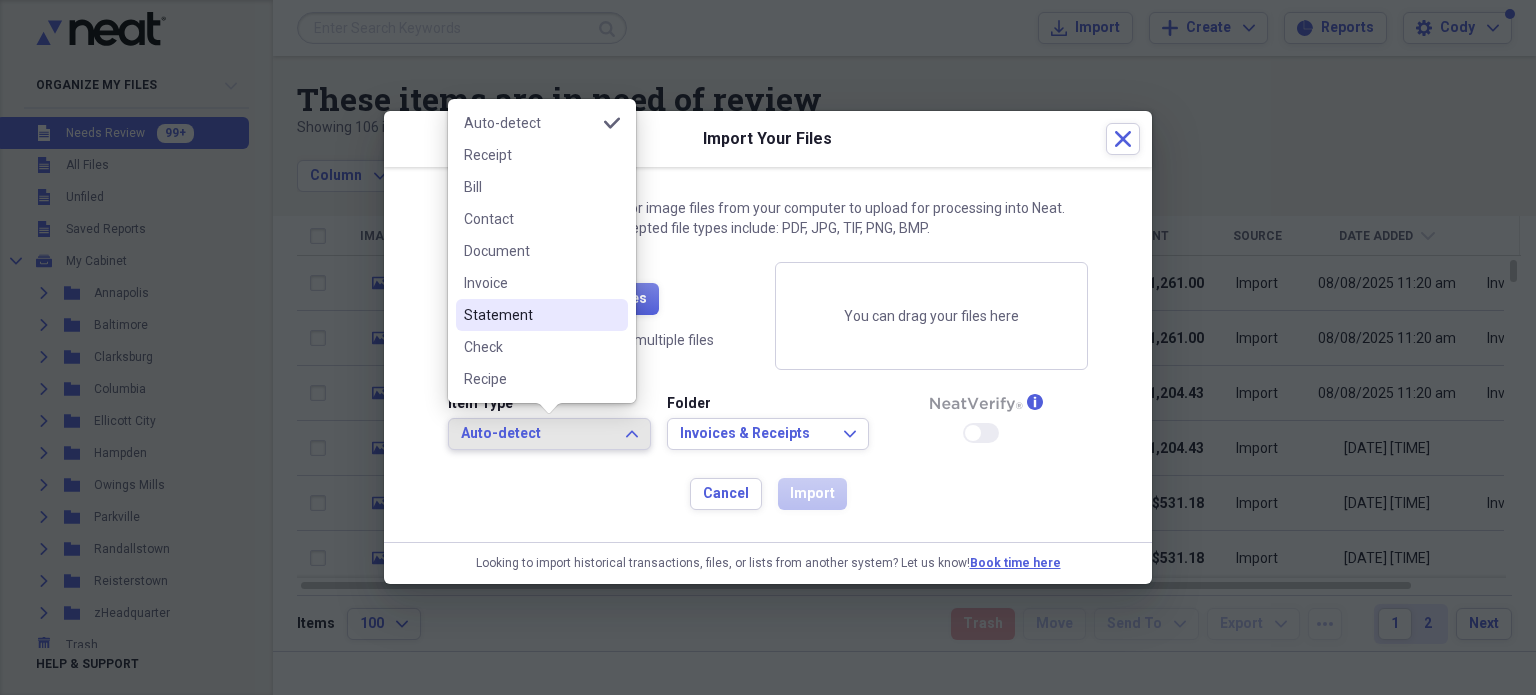 click on "Statement" at bounding box center (530, 315) 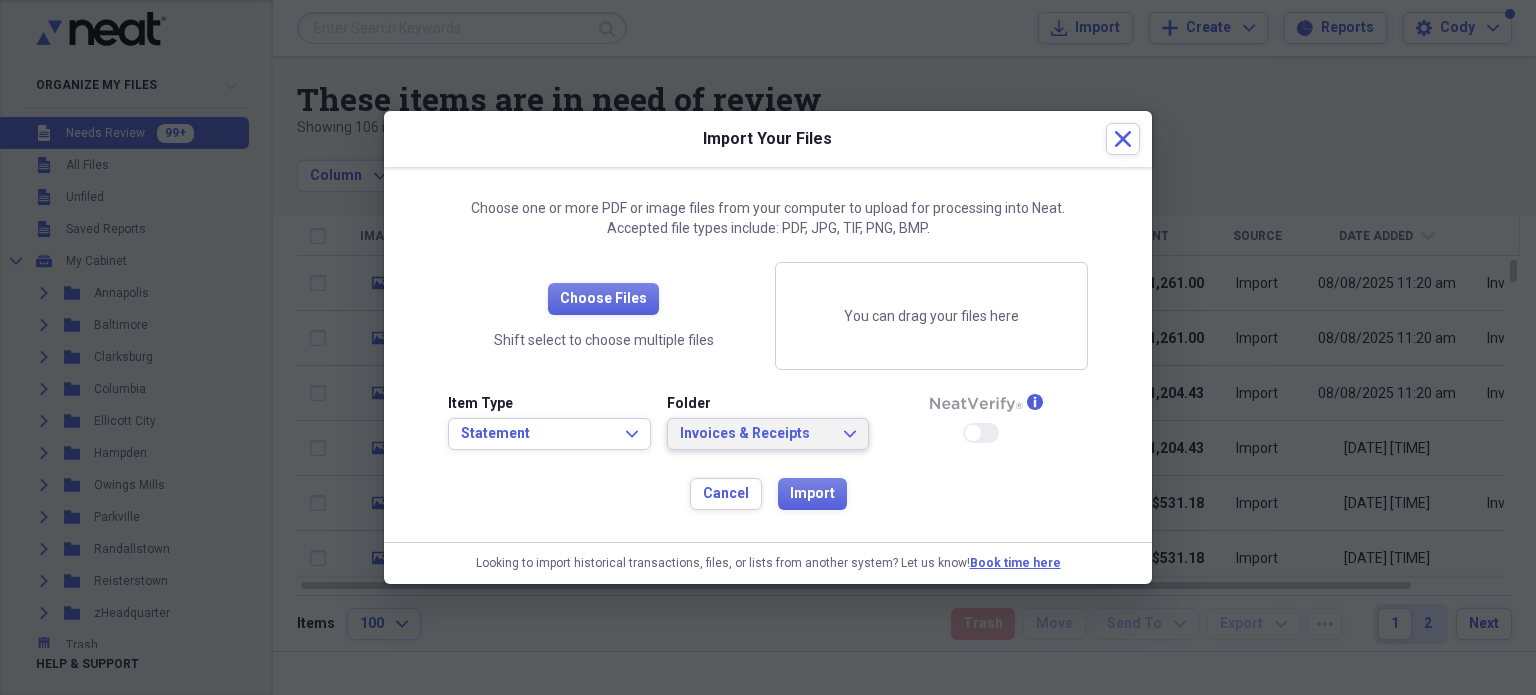 click on "Invoices & Receipts Expand" at bounding box center (768, 434) 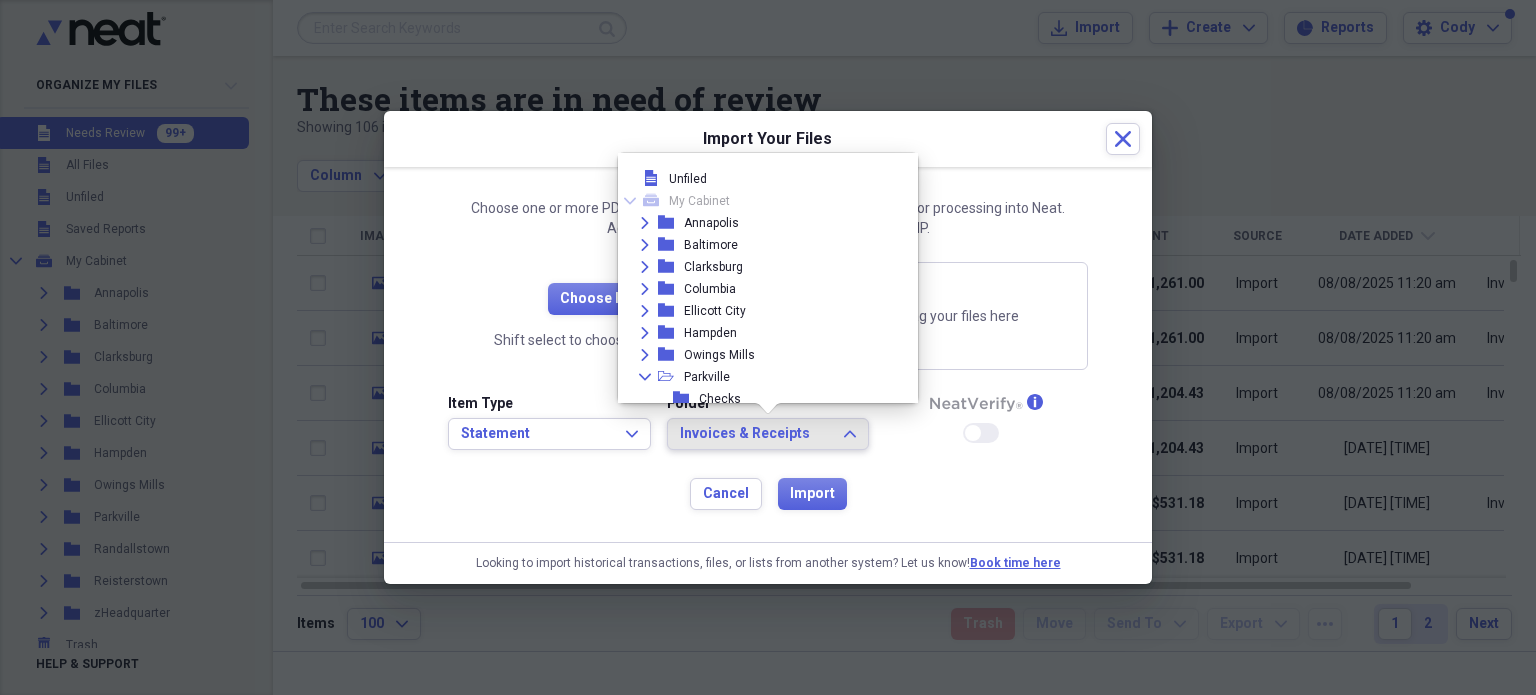 scroll, scrollTop: 116, scrollLeft: 0, axis: vertical 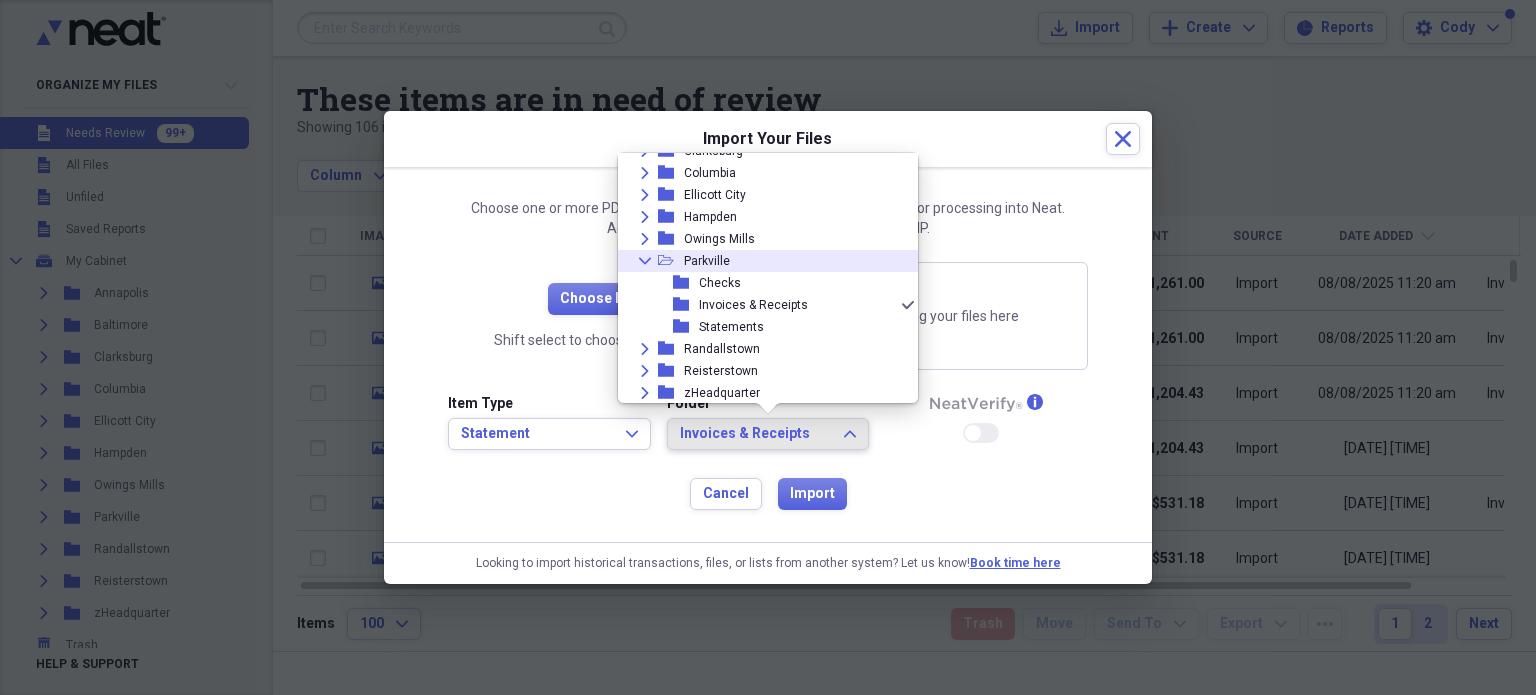 click on "Collapse" 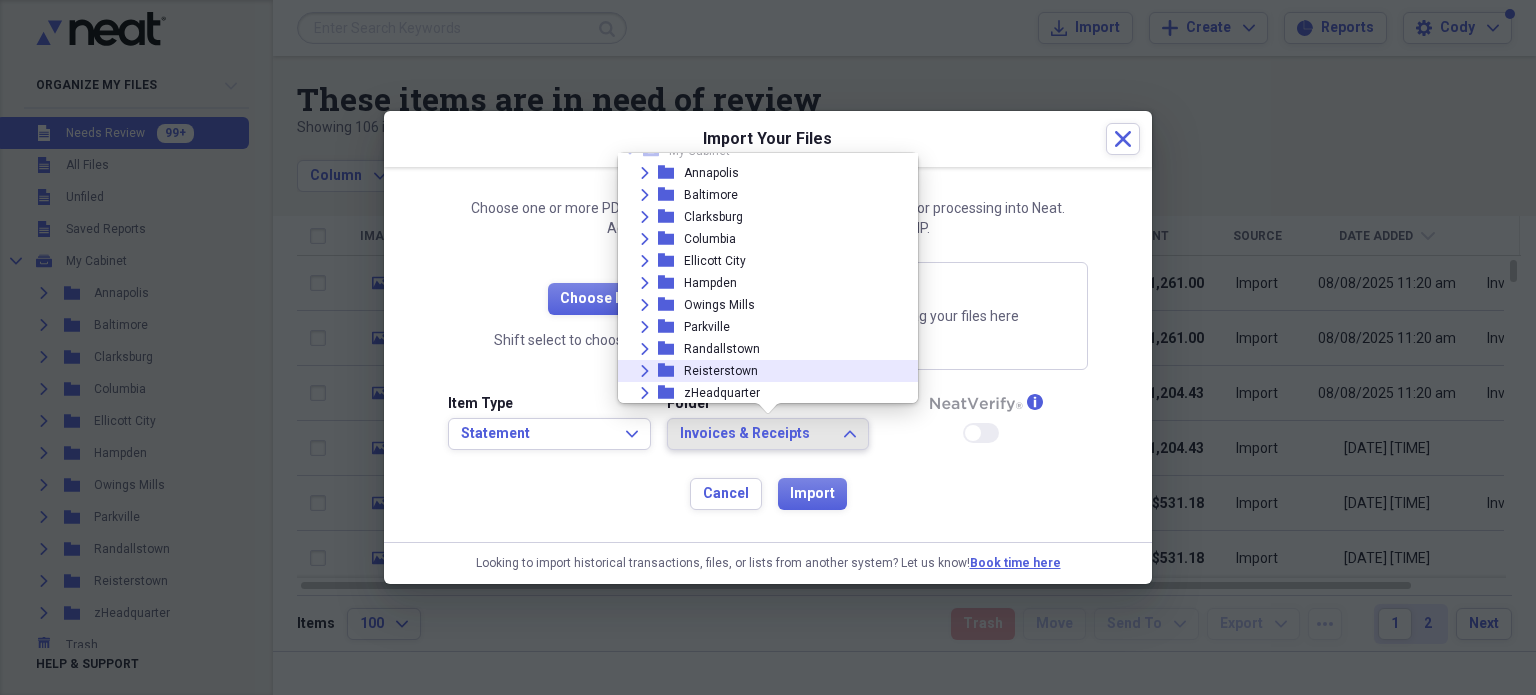 click on "Expand" 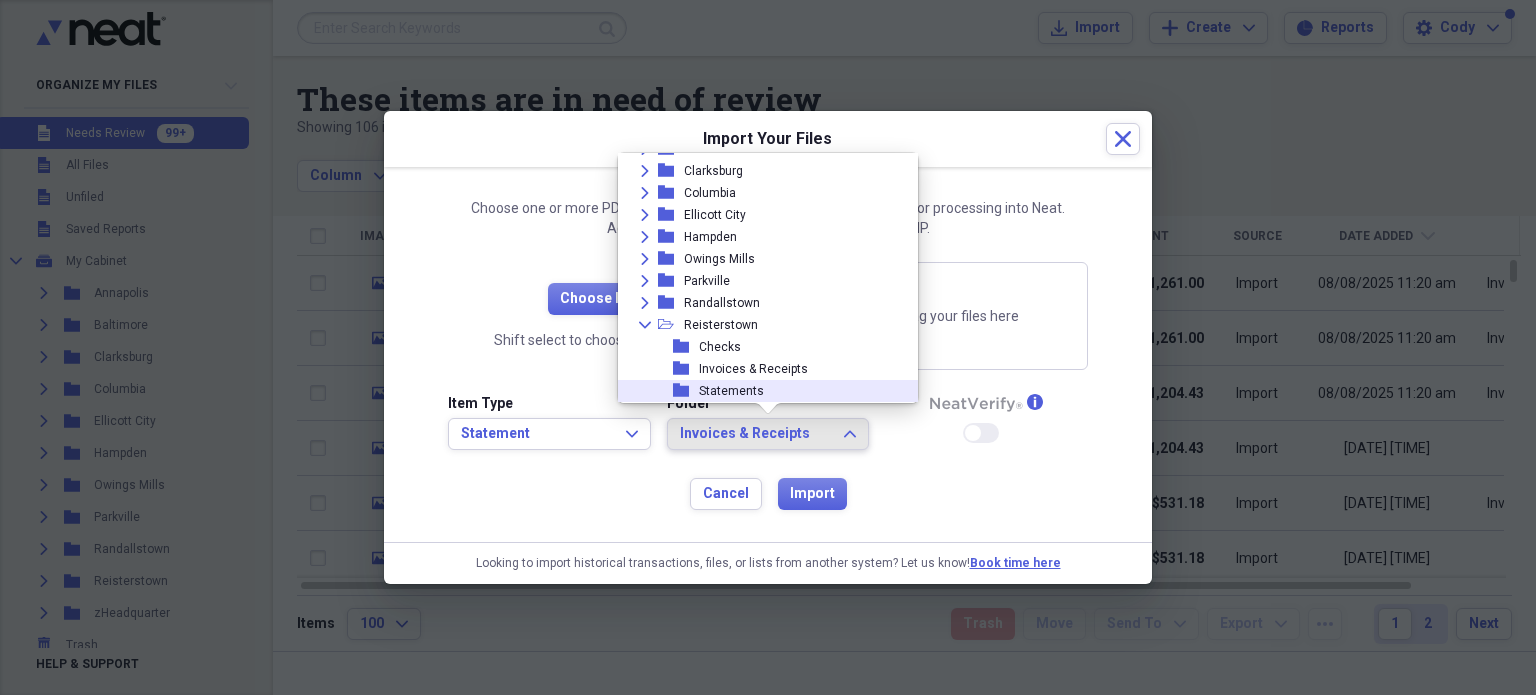 scroll, scrollTop: 116, scrollLeft: 0, axis: vertical 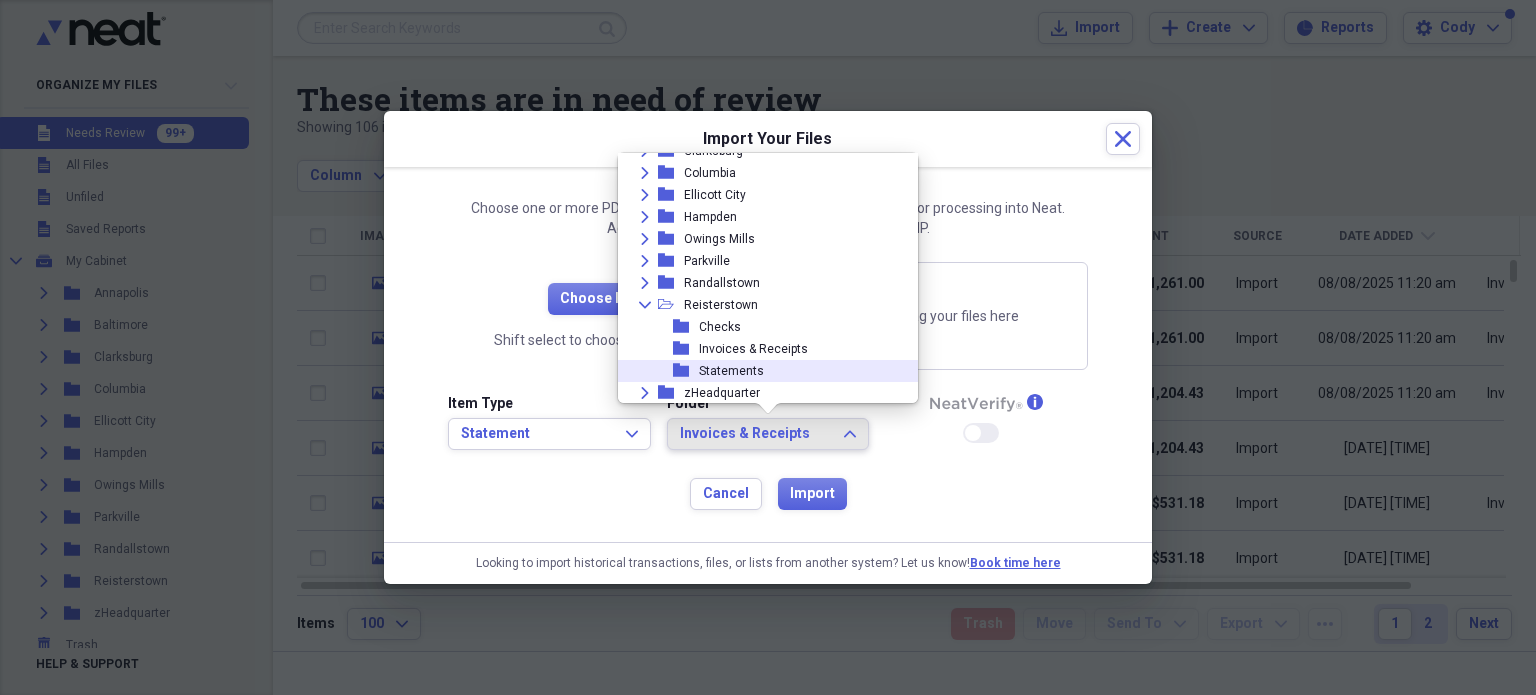 click on "Statements" at bounding box center [731, 371] 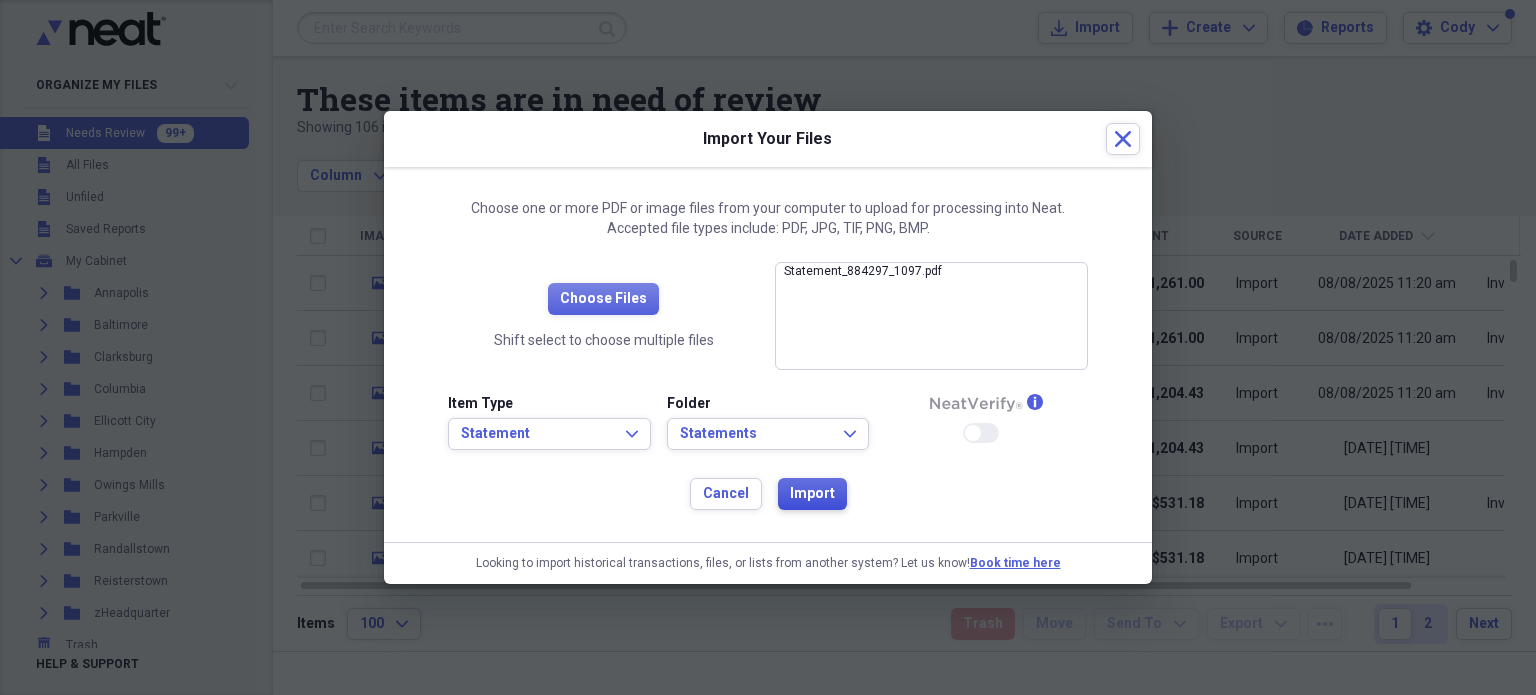 click on "Import" at bounding box center (812, 494) 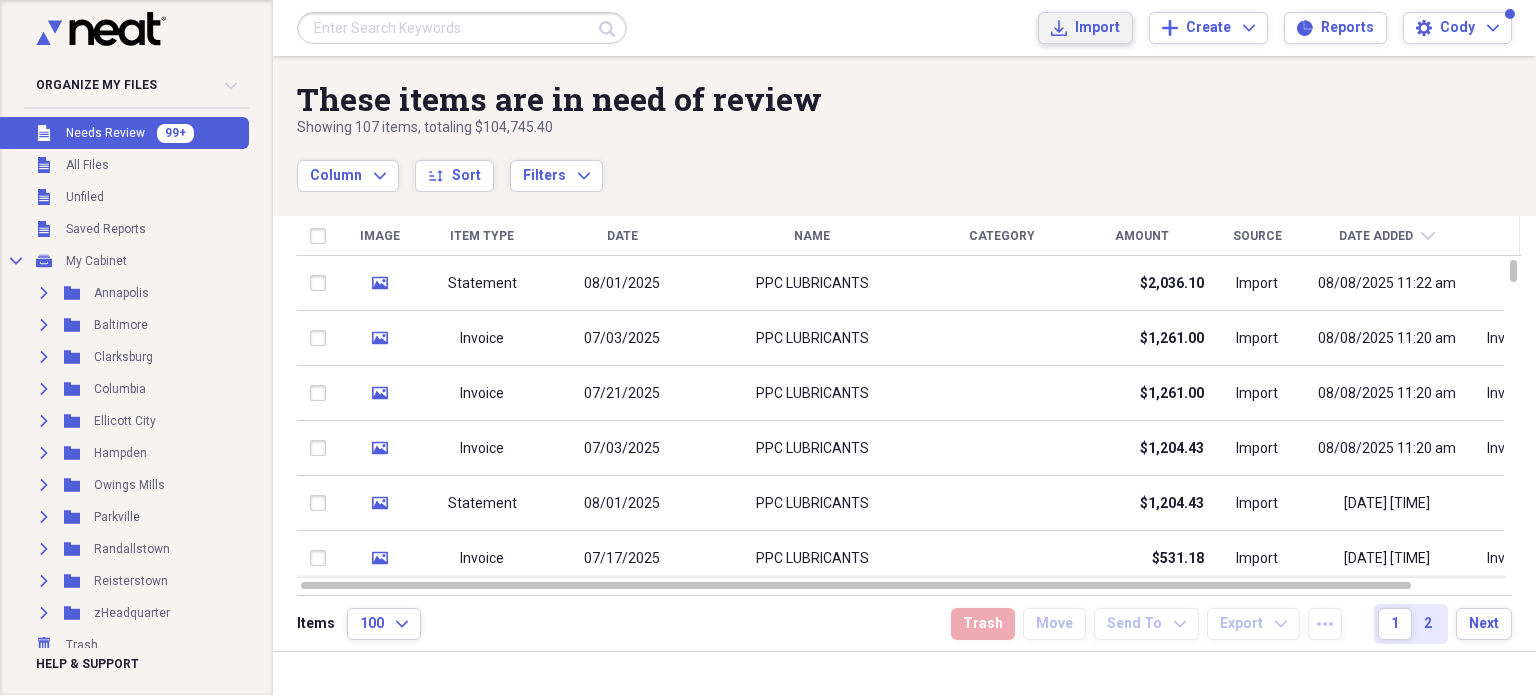 click on "Import" at bounding box center [1097, 28] 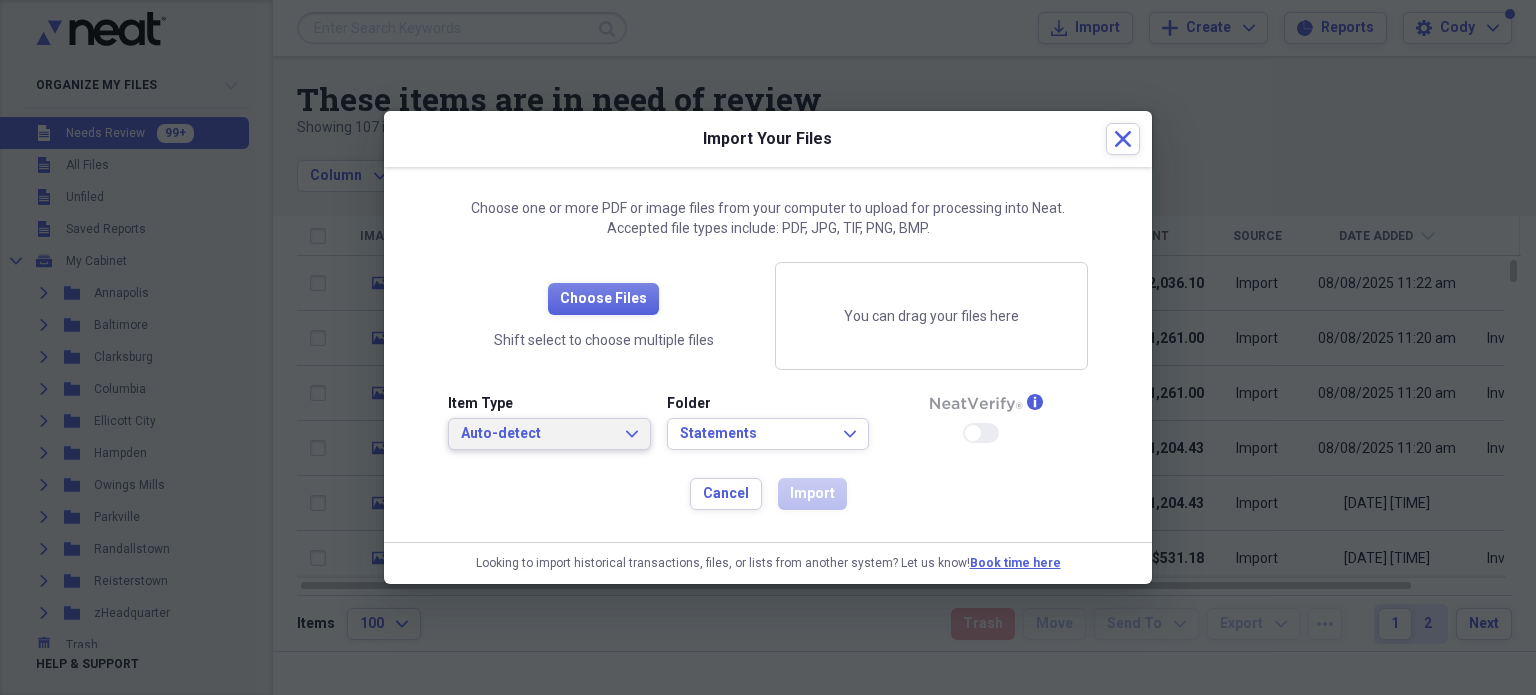 click on "Auto-detect Expand" at bounding box center (549, 434) 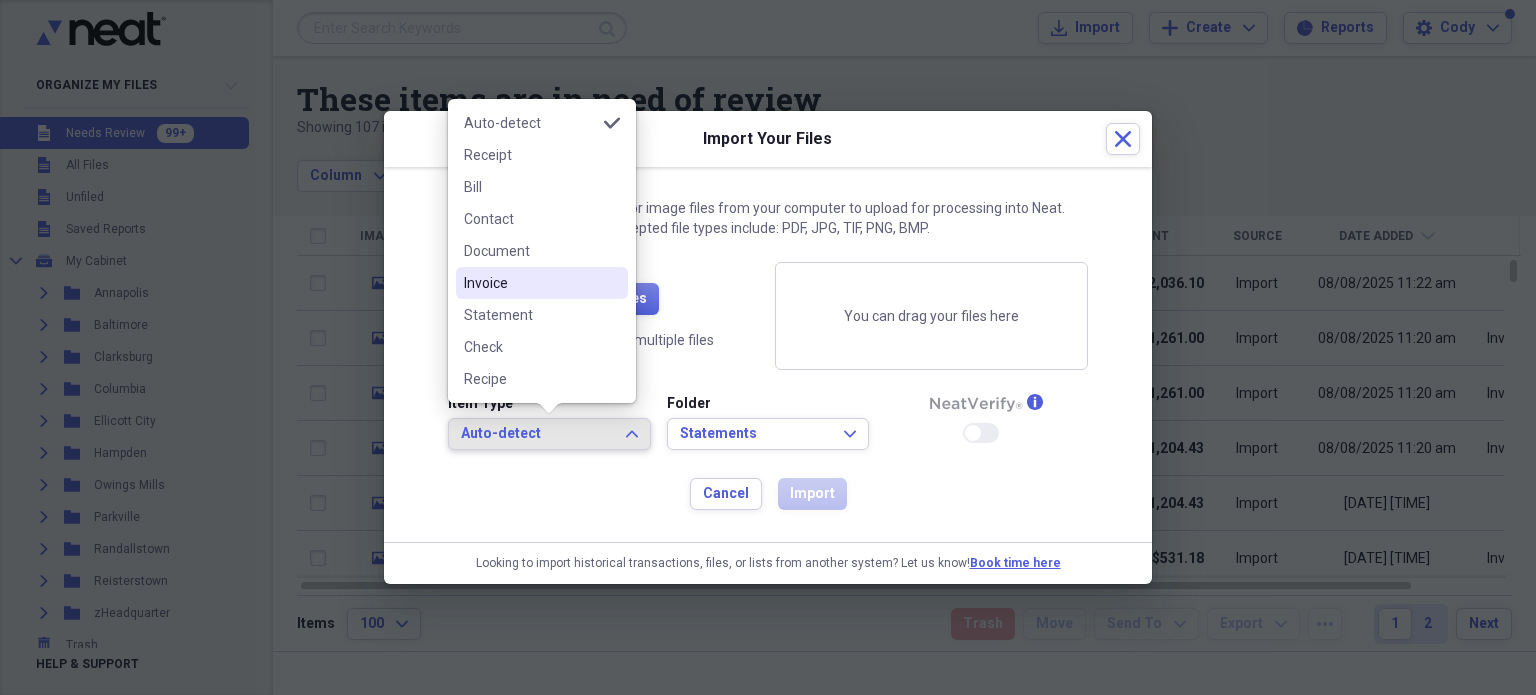click on "Invoice" at bounding box center [530, 283] 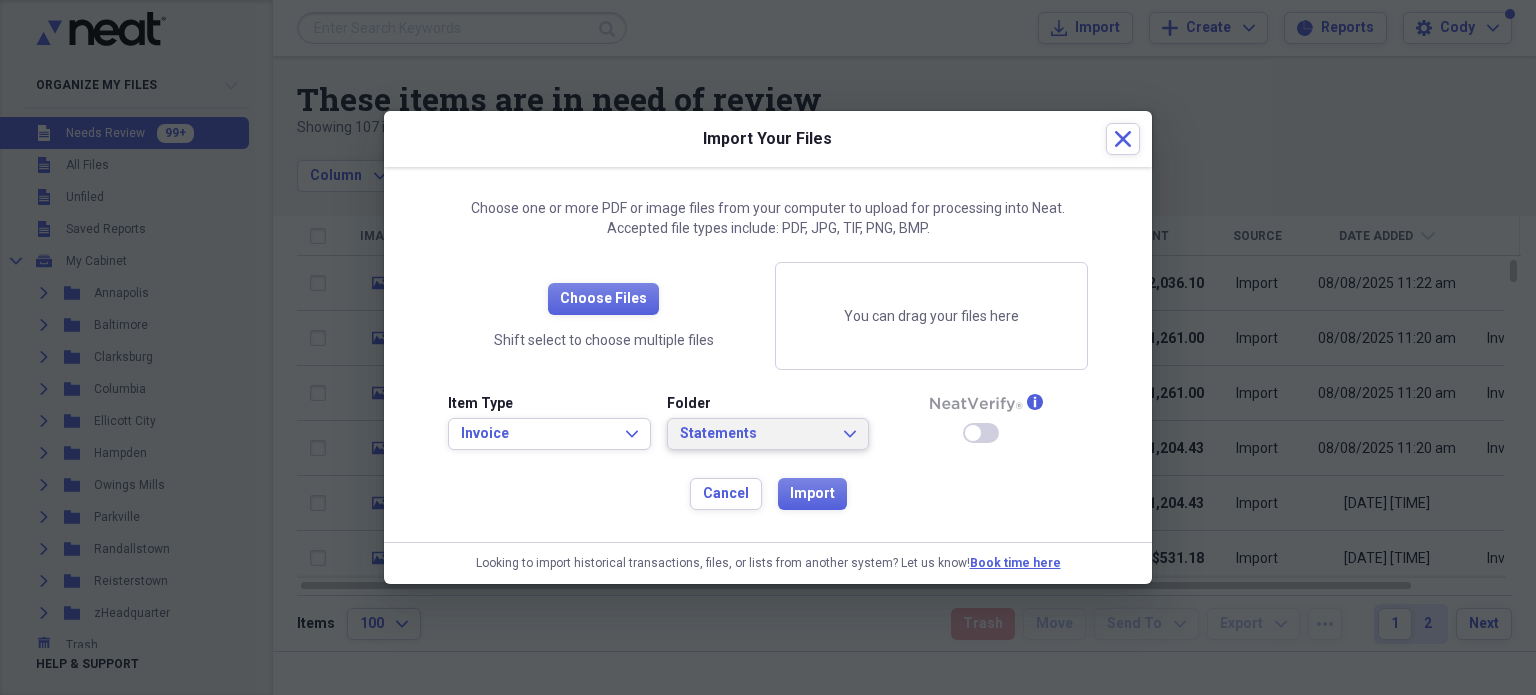 click on "Statements Expand" at bounding box center [768, 434] 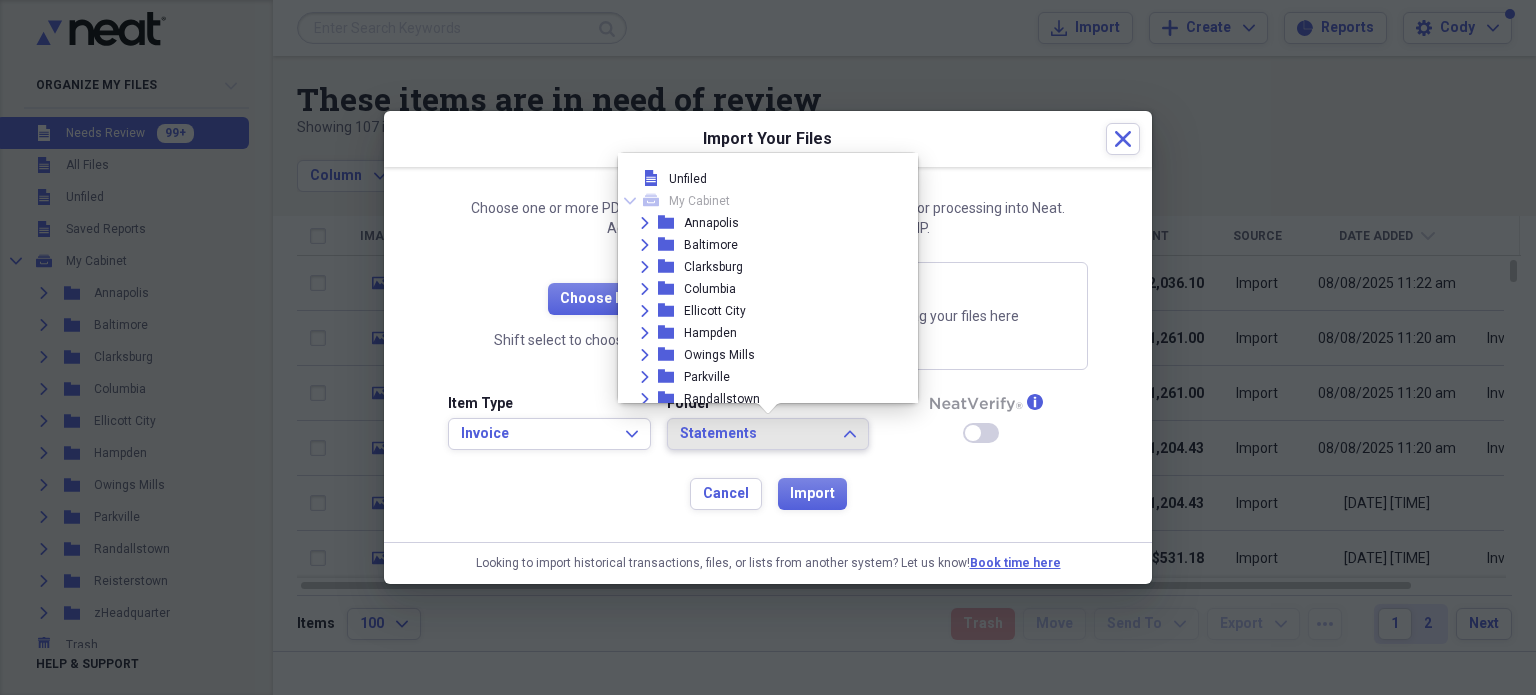 scroll, scrollTop: 116, scrollLeft: 0, axis: vertical 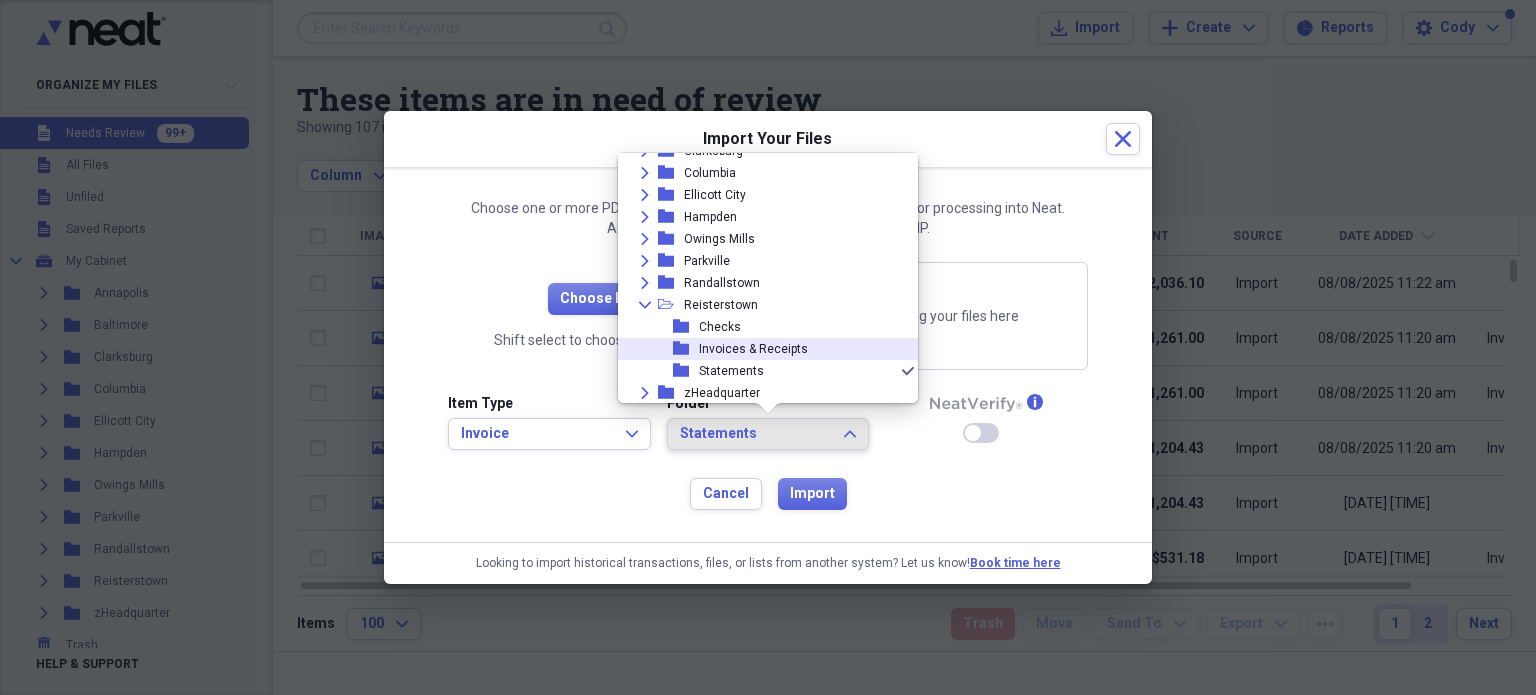 click on "Invoices & Receipts" at bounding box center [753, 349] 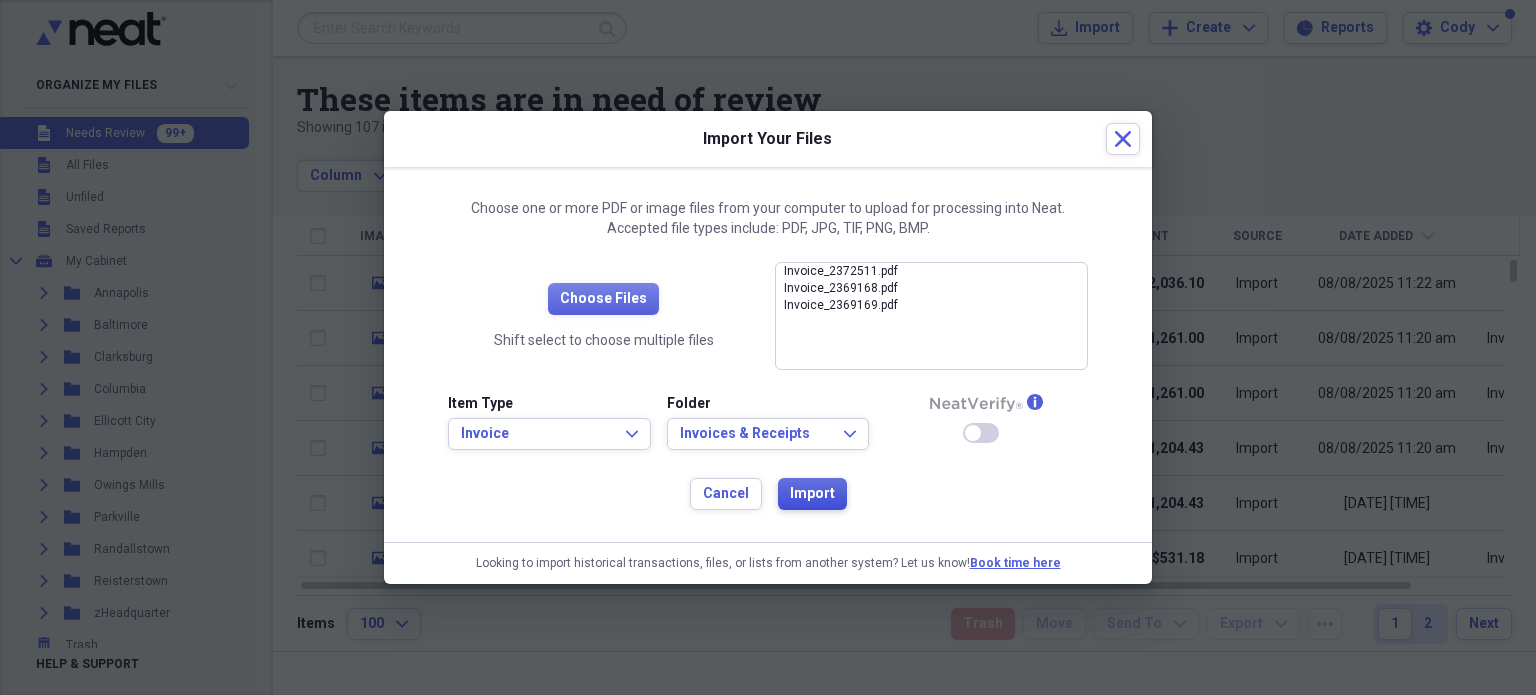 click on "Import" at bounding box center [812, 494] 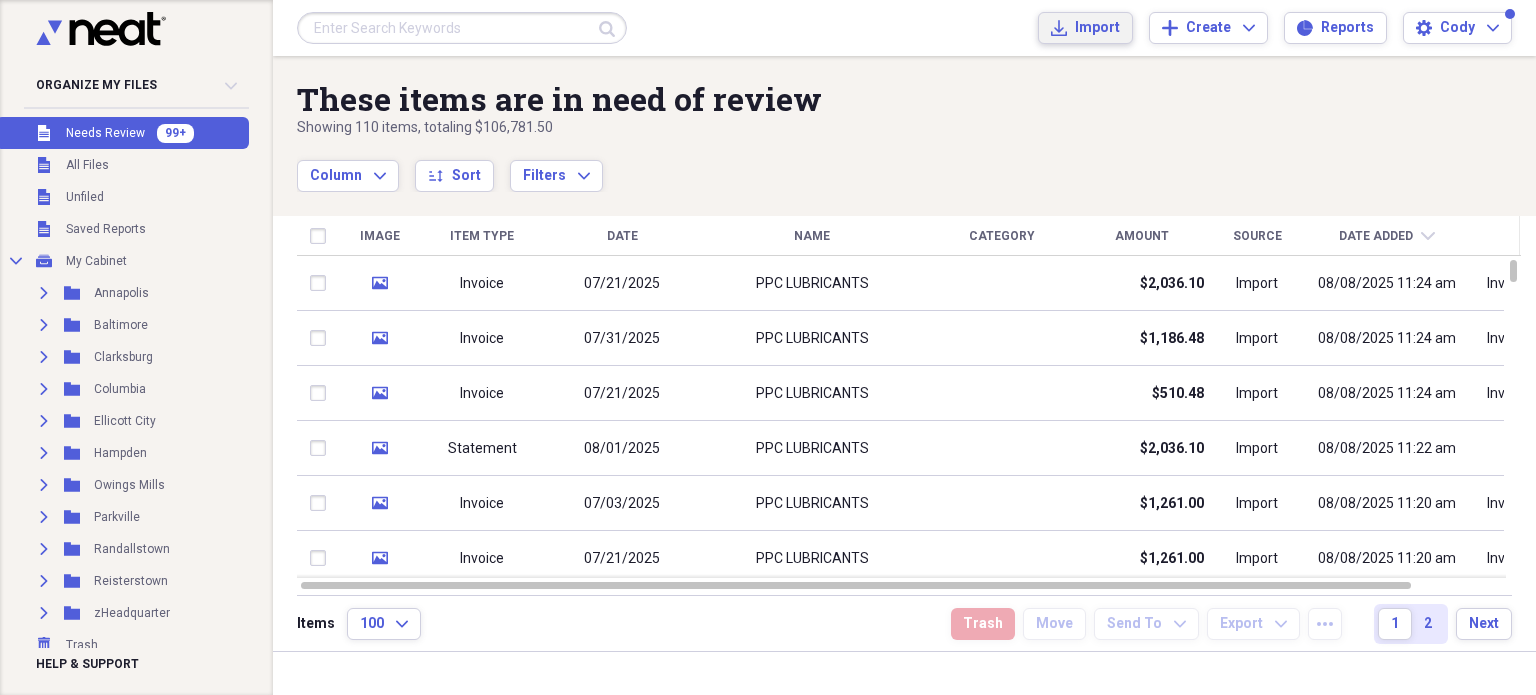 click on "Import" at bounding box center [1097, 28] 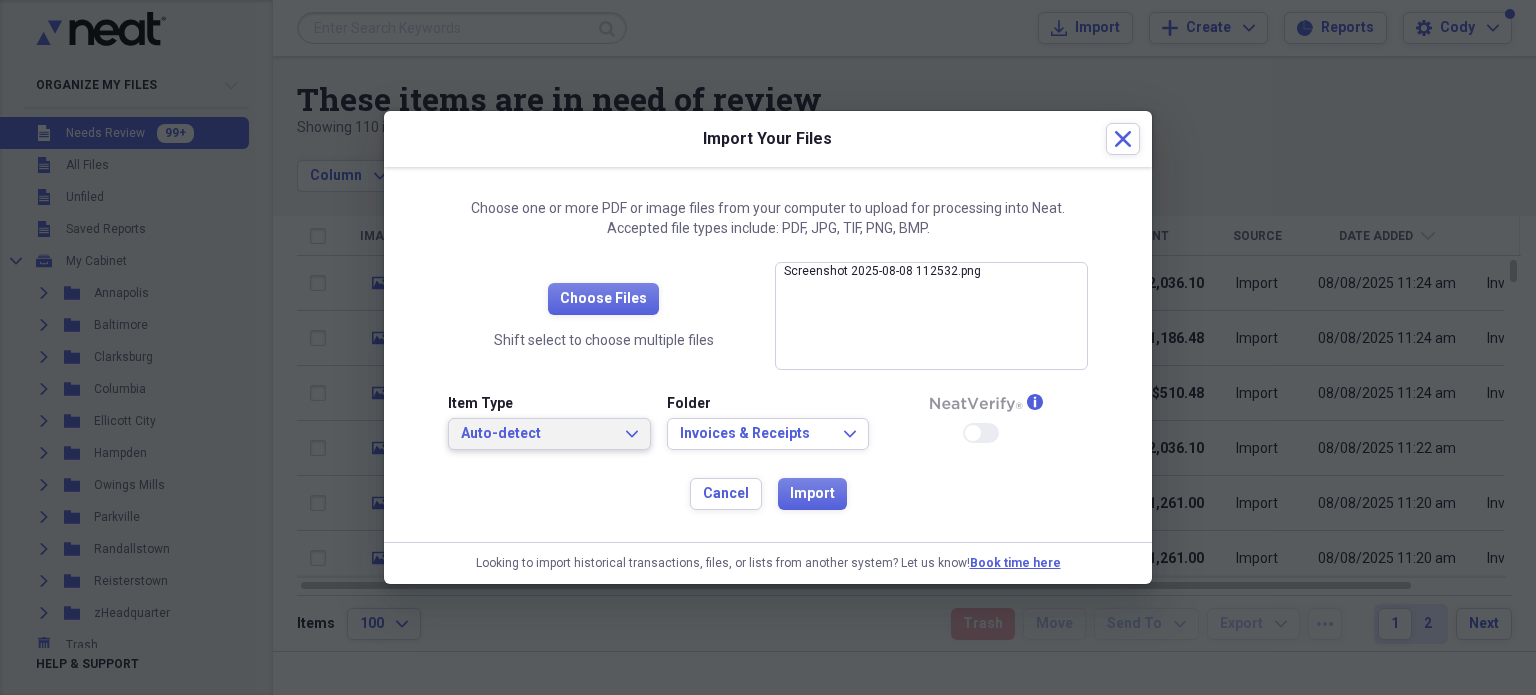 click on "Auto-detect Expand" at bounding box center [549, 434] 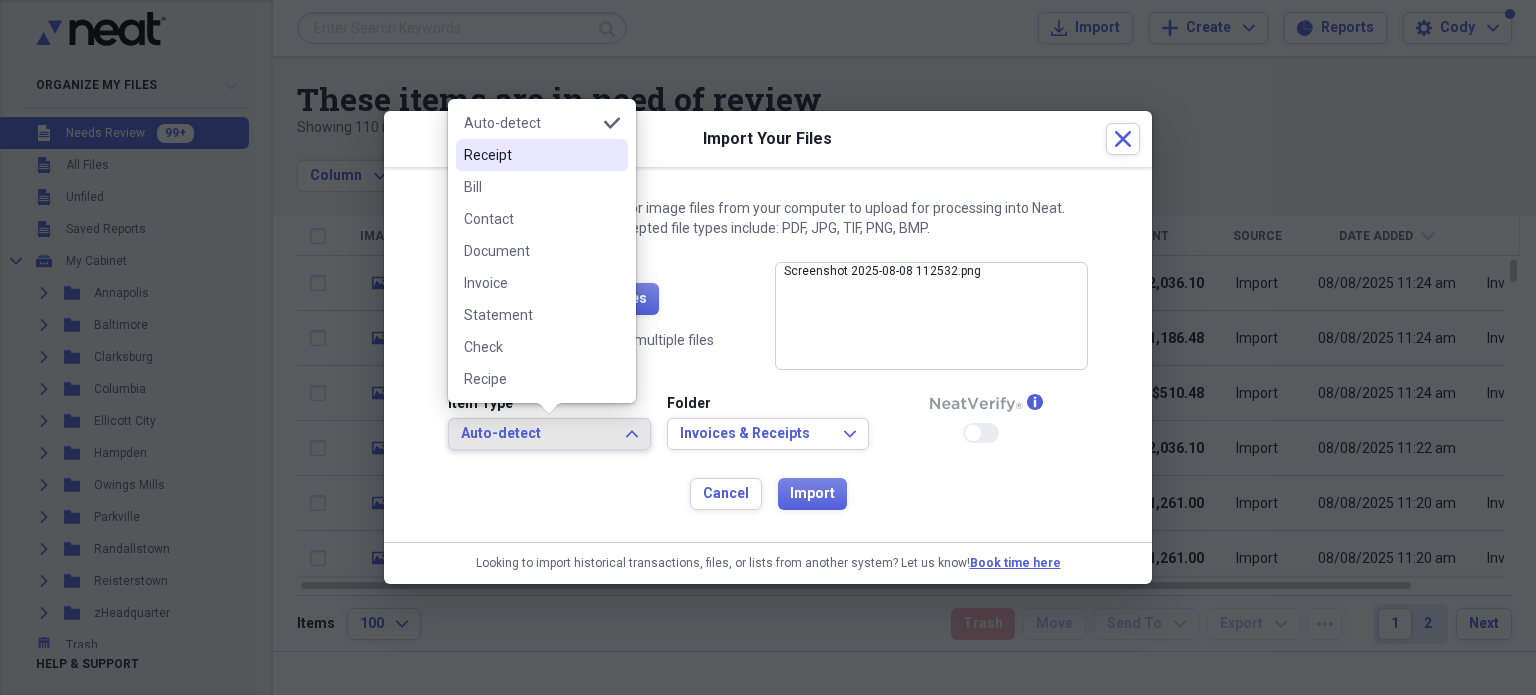click on "Receipt" at bounding box center [542, 155] 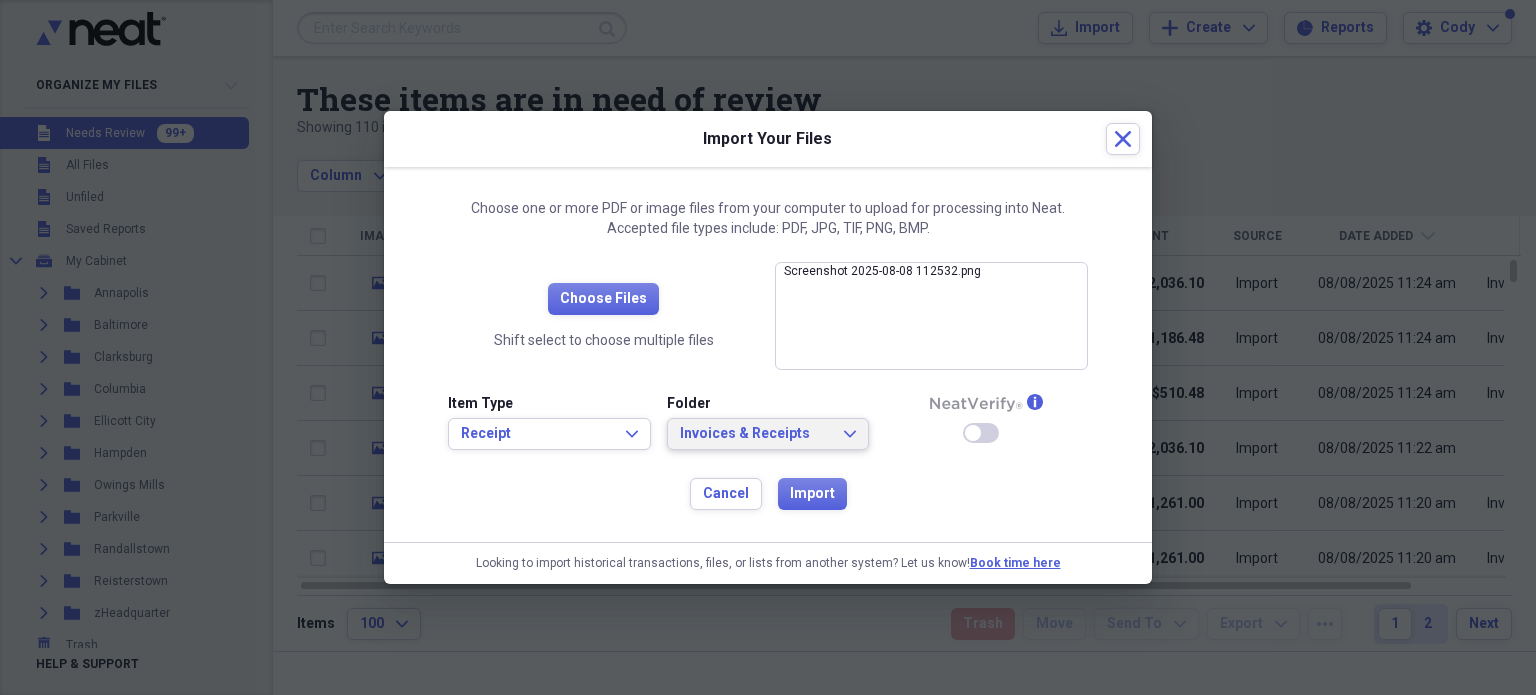 click on "Expand" 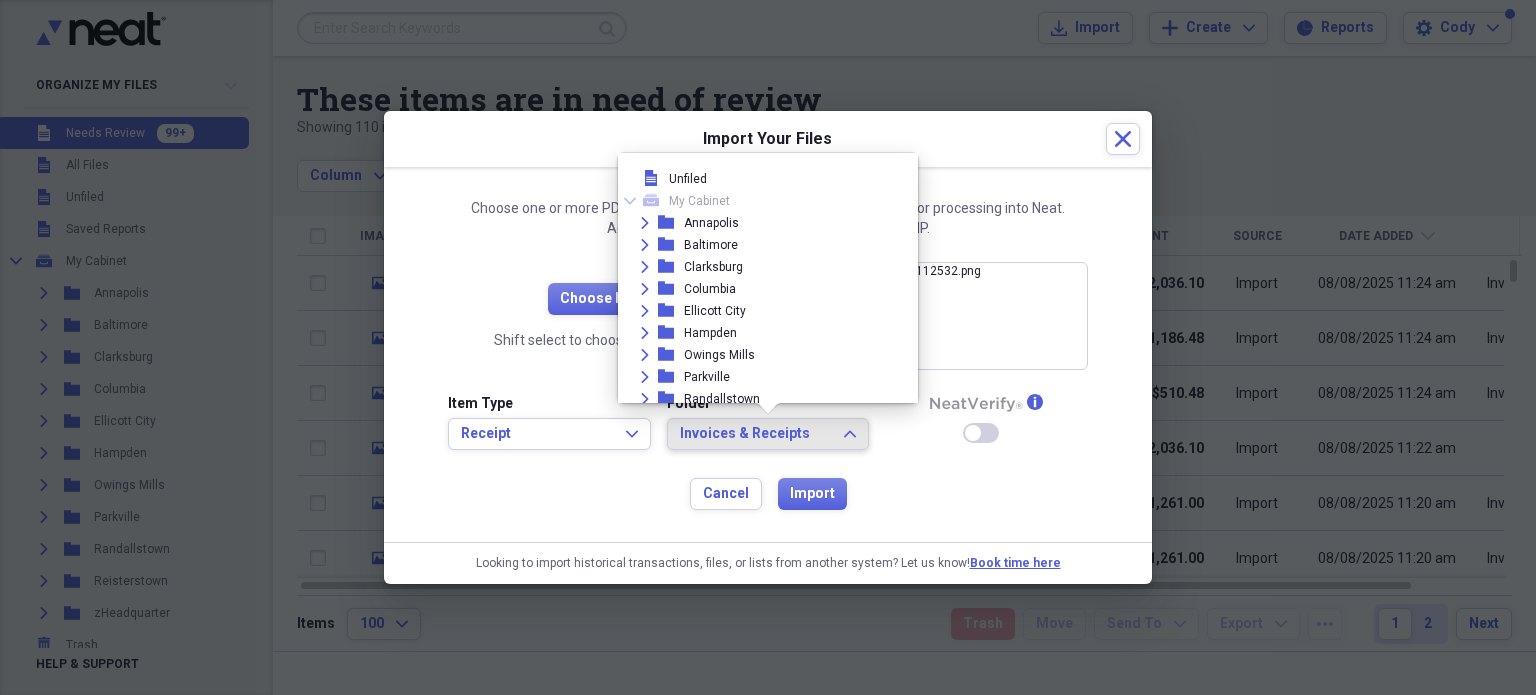 scroll, scrollTop: 116, scrollLeft: 0, axis: vertical 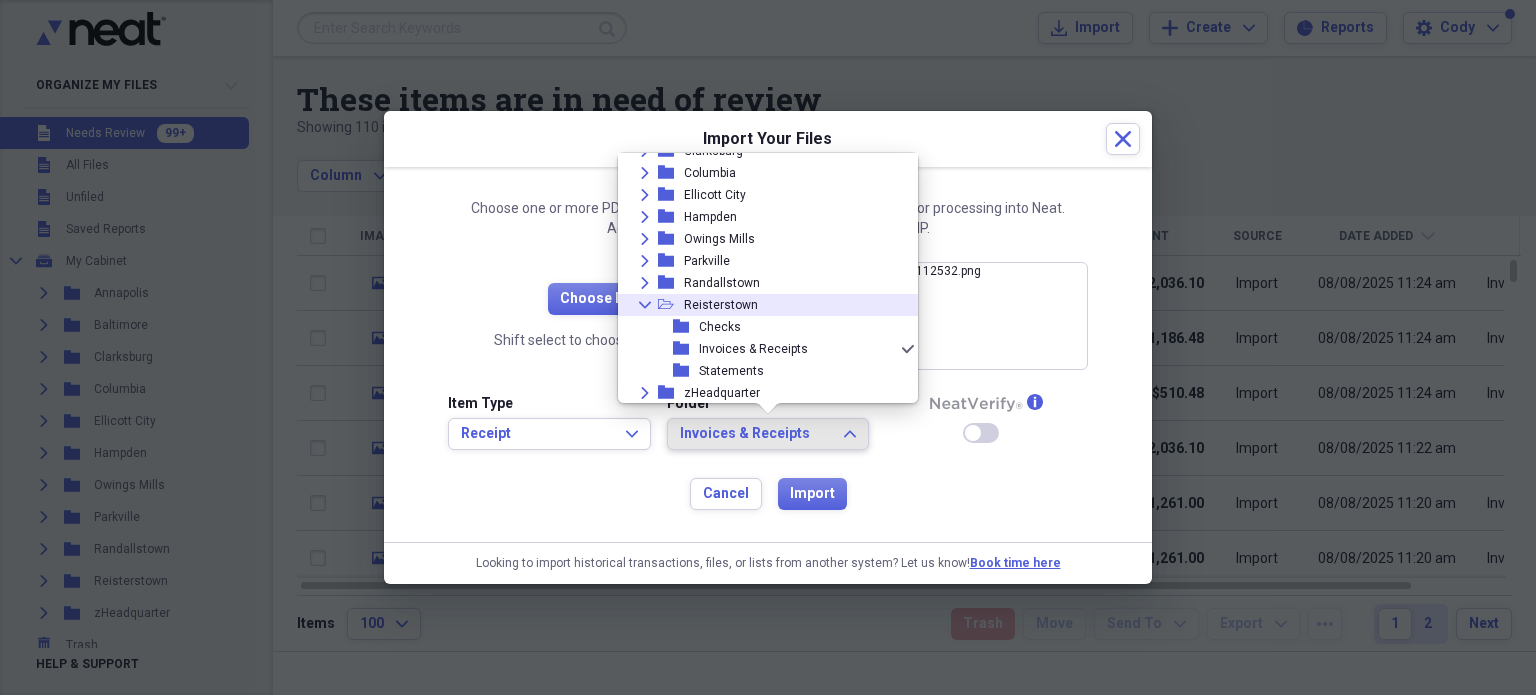 click 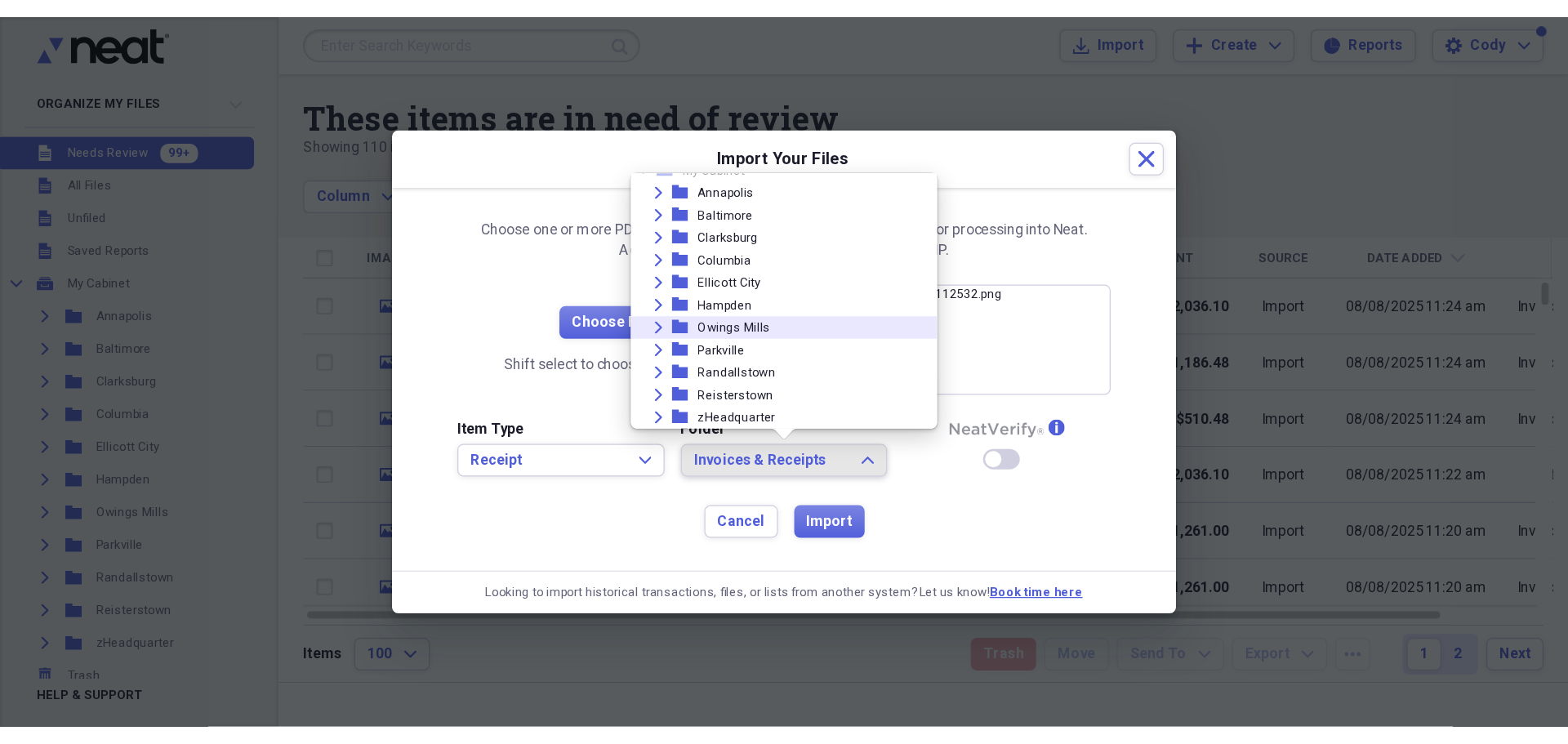scroll, scrollTop: 41, scrollLeft: 0, axis: vertical 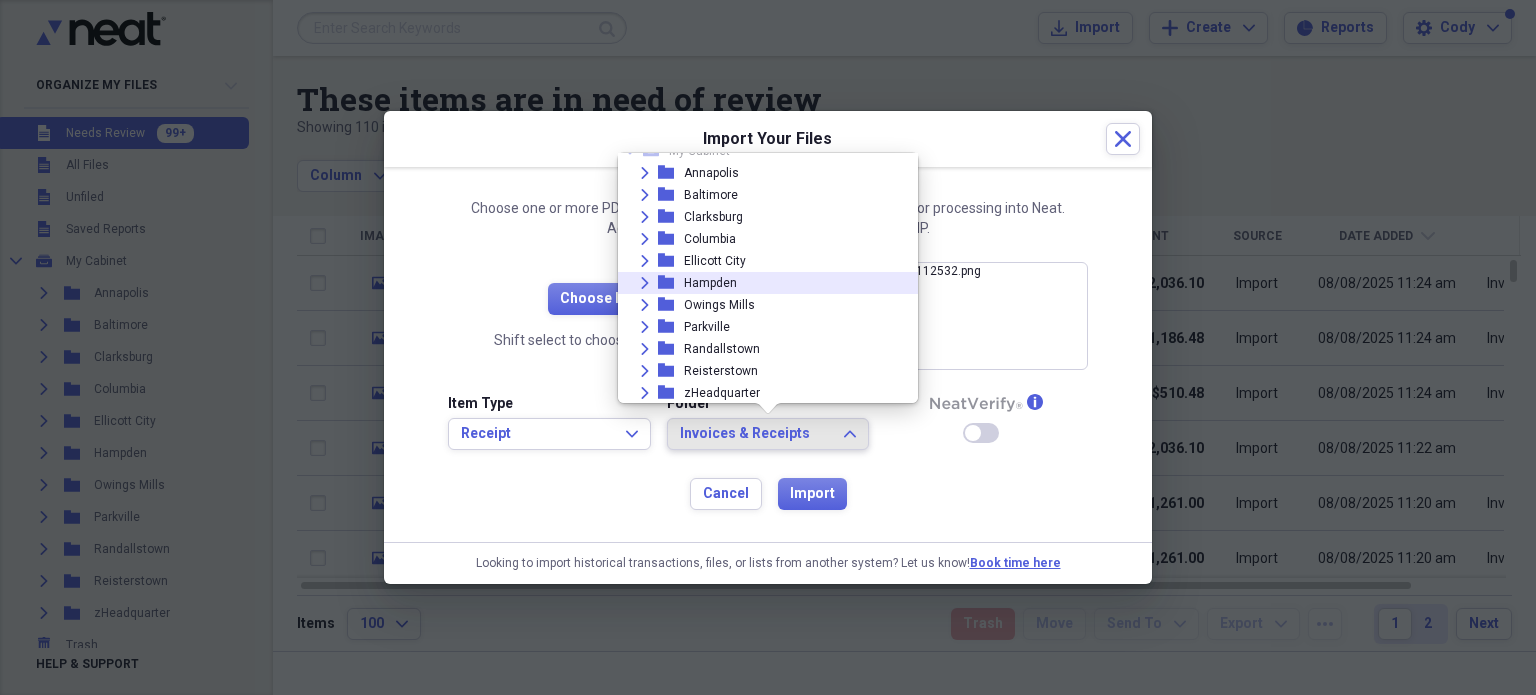 click on "Expand" 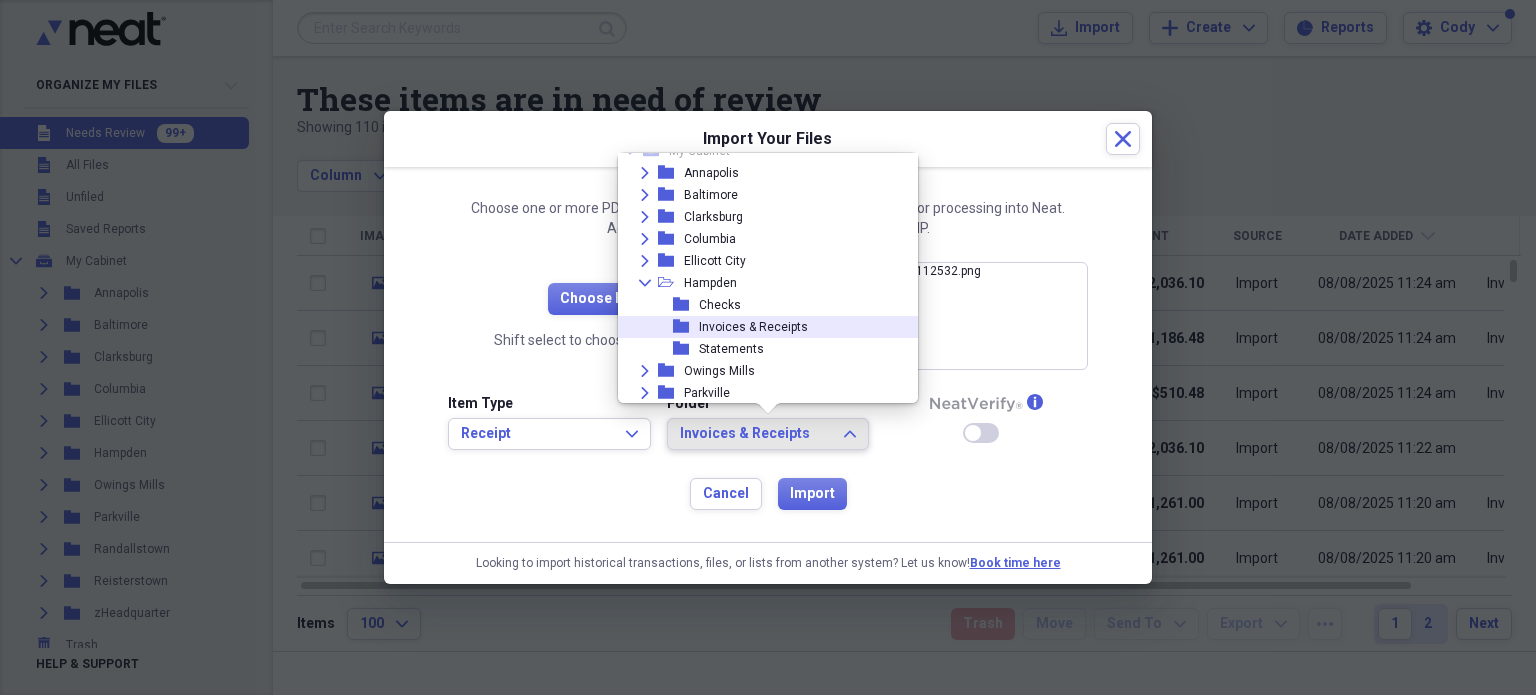 click on "Invoices & Receipts" at bounding box center (753, 327) 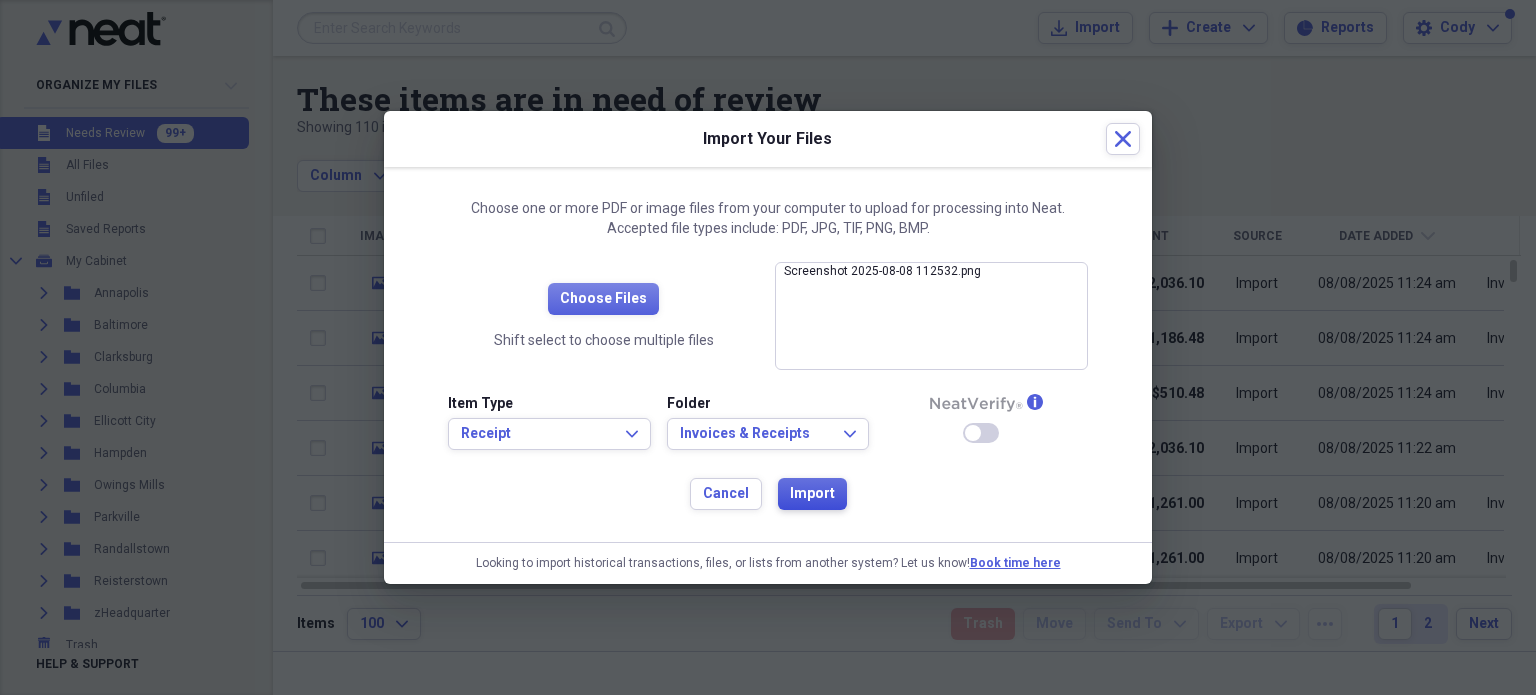 click on "Import" at bounding box center (812, 494) 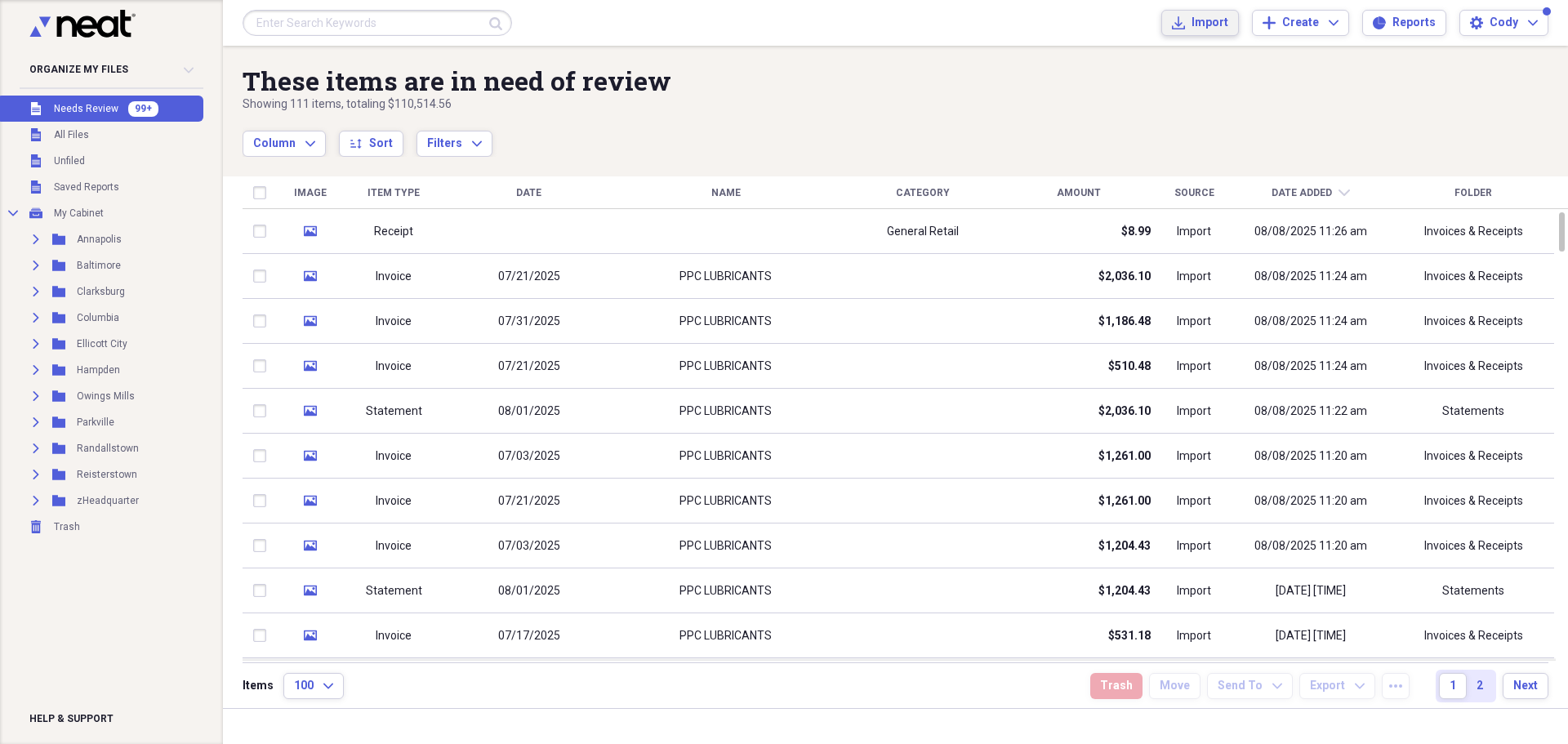 click on "Import" 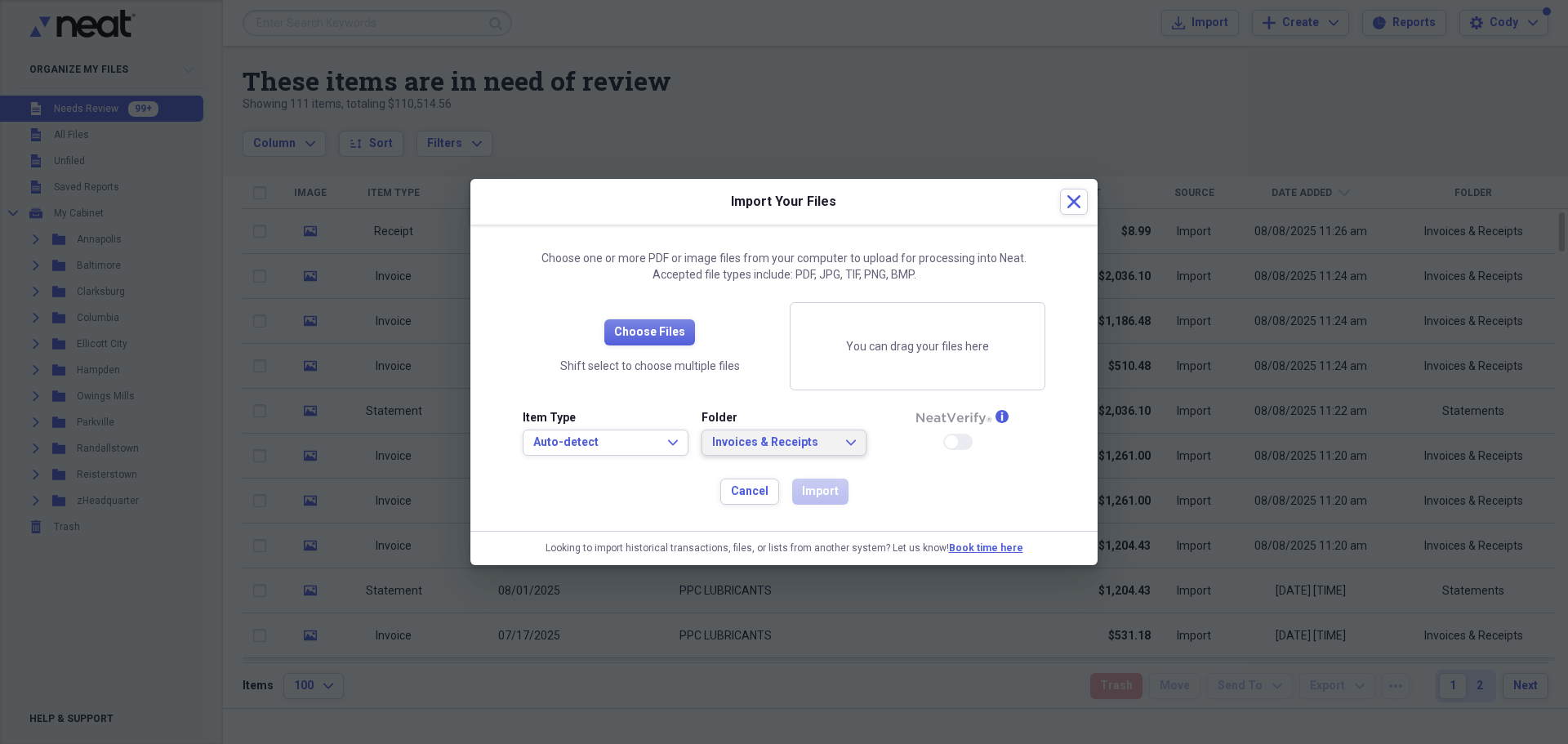 click on "Expand" 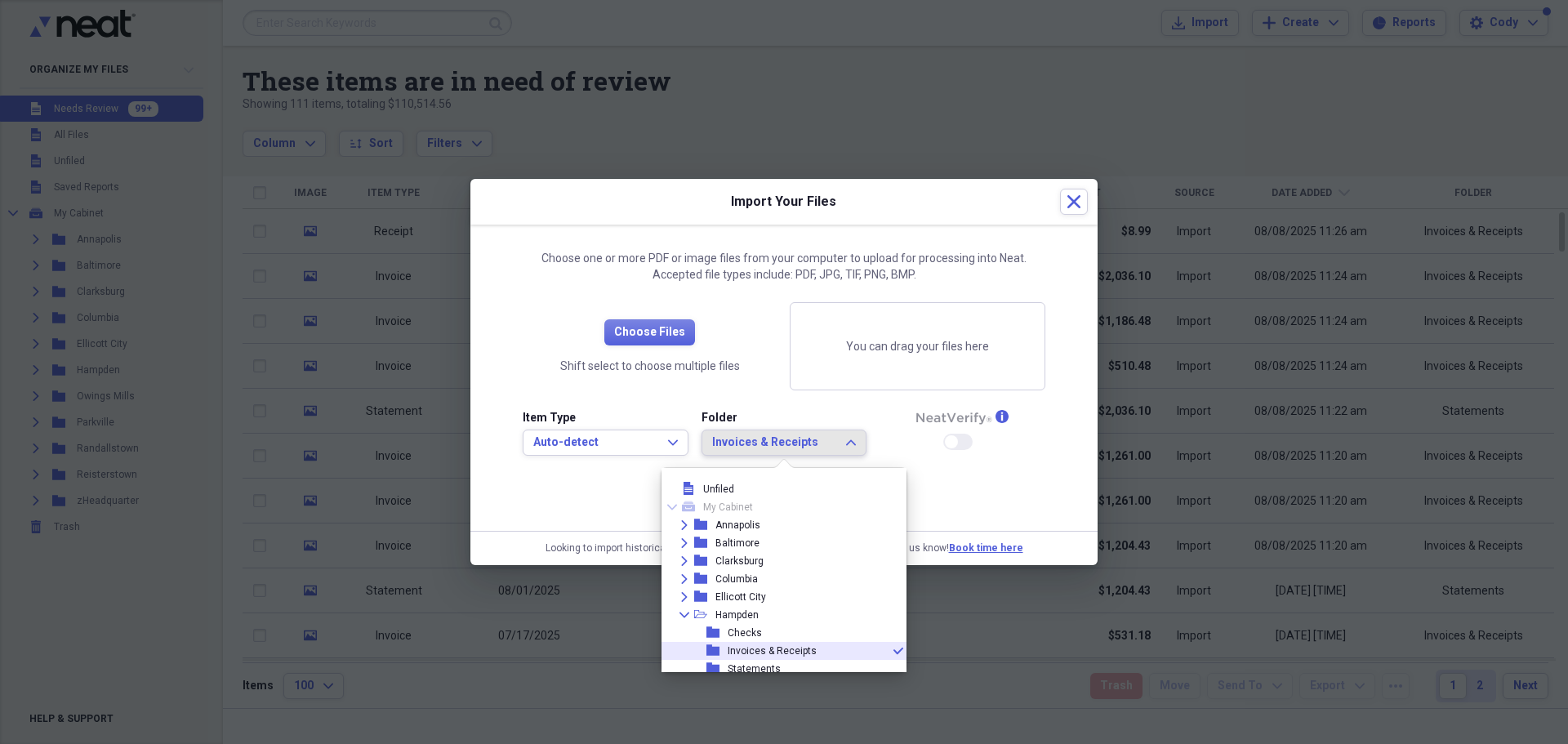 scroll, scrollTop: 81, scrollLeft: 0, axis: vertical 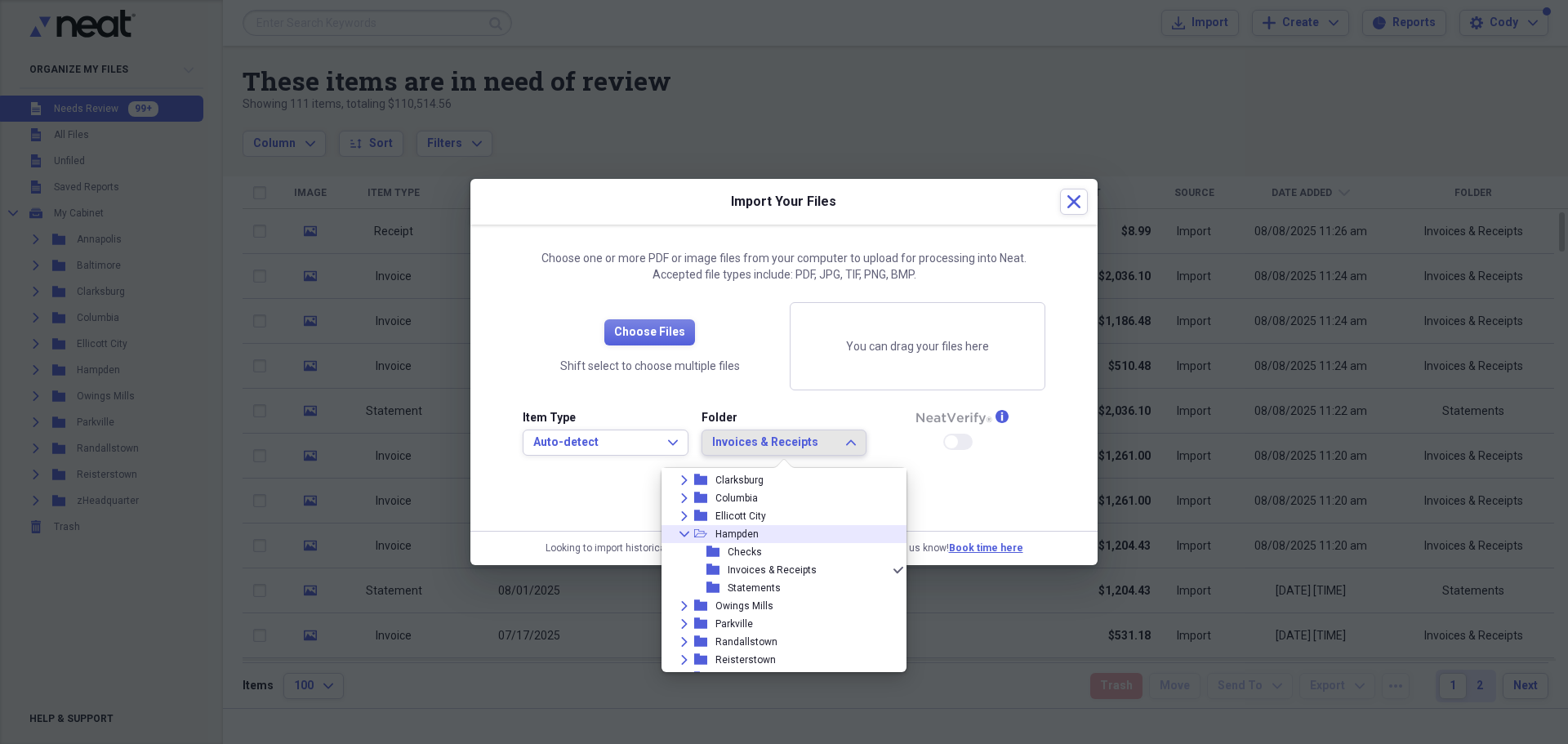 click on "Collapse" 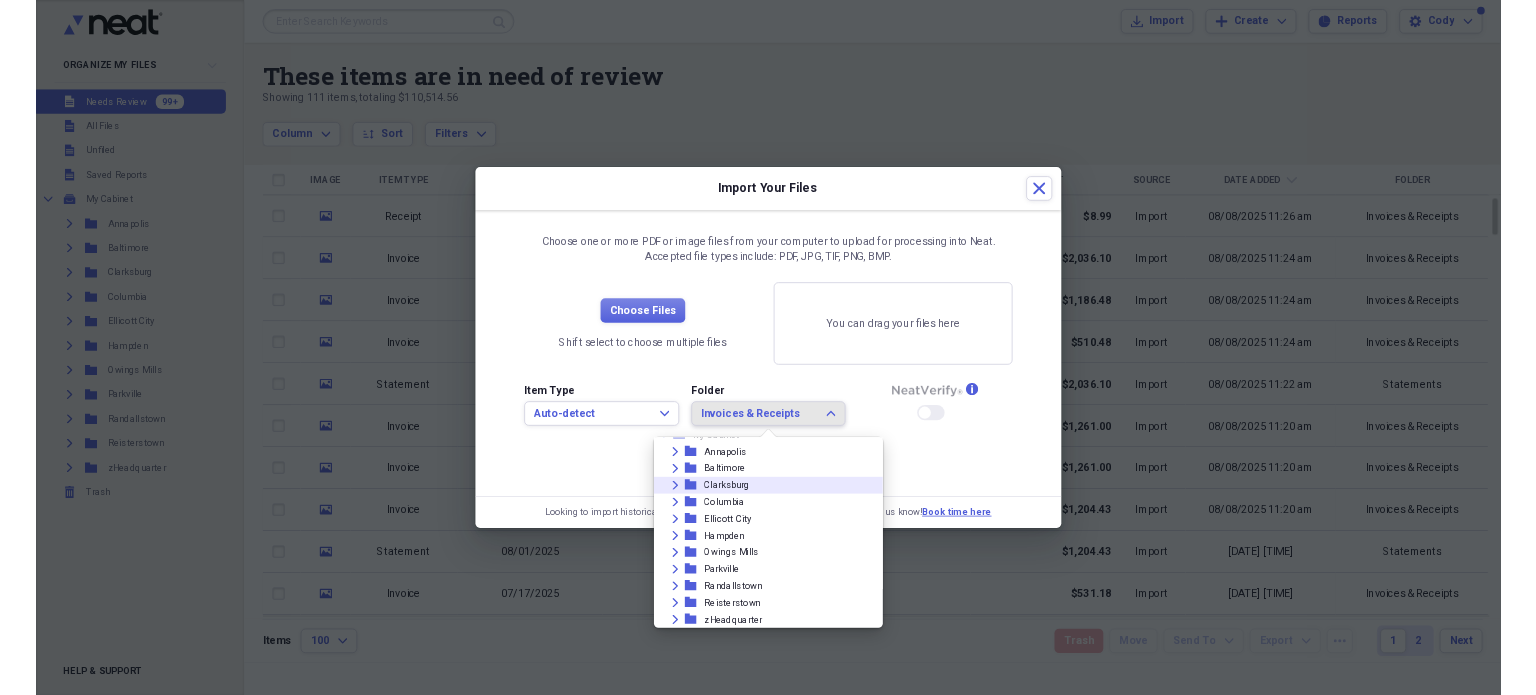 scroll, scrollTop: 0, scrollLeft: 0, axis: both 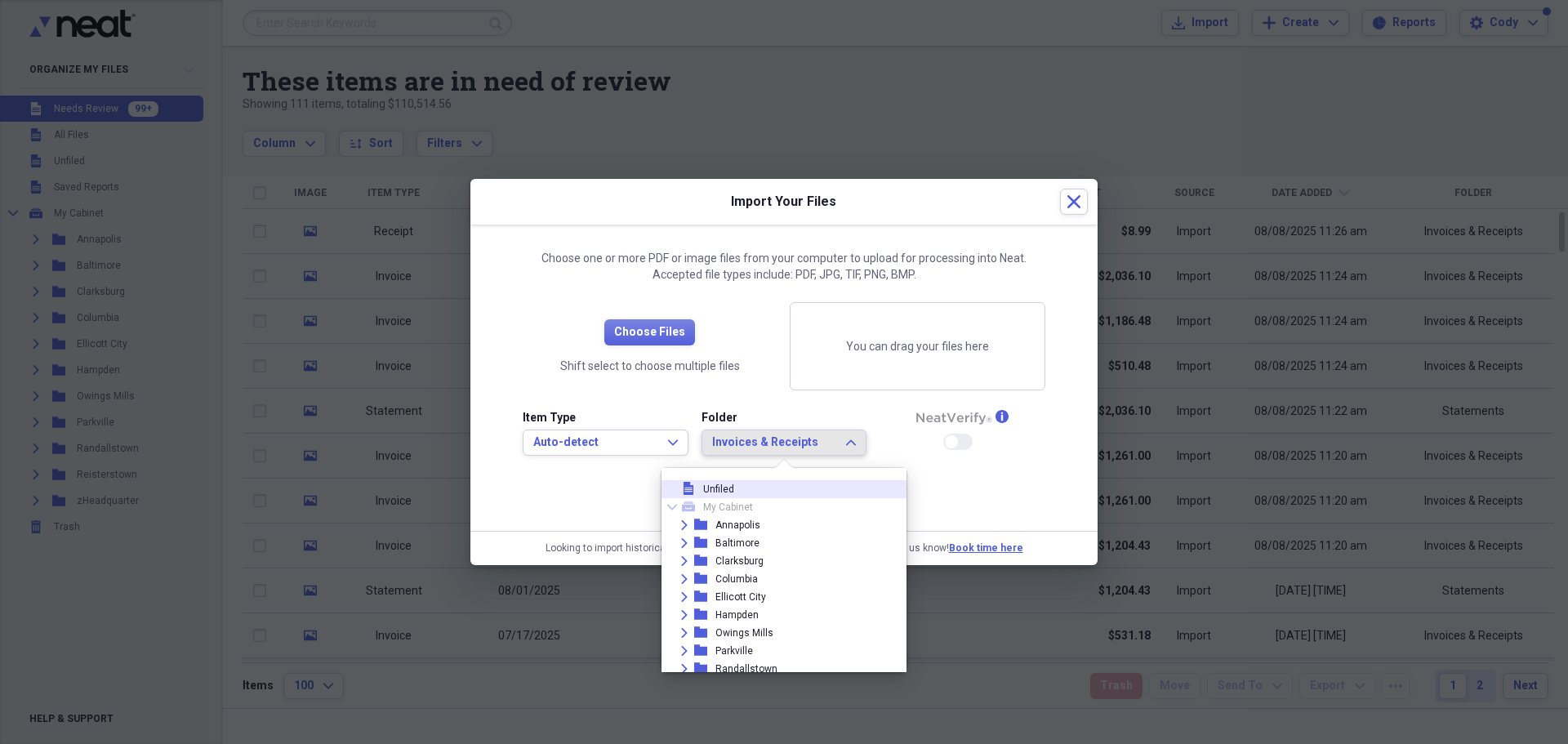 click on "file Unfiled" at bounding box center [777, 489] 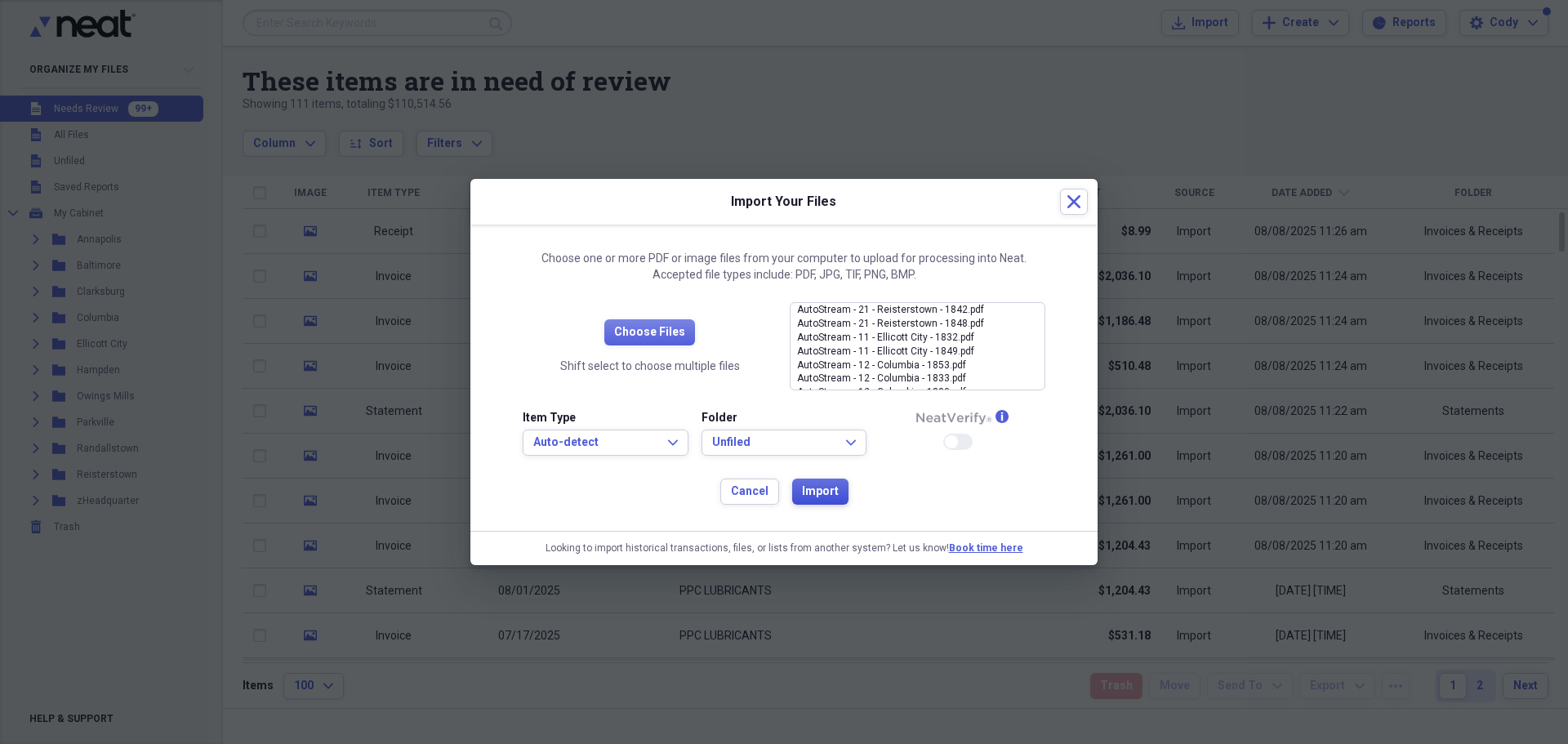 click on "Import" at bounding box center (820, 492) 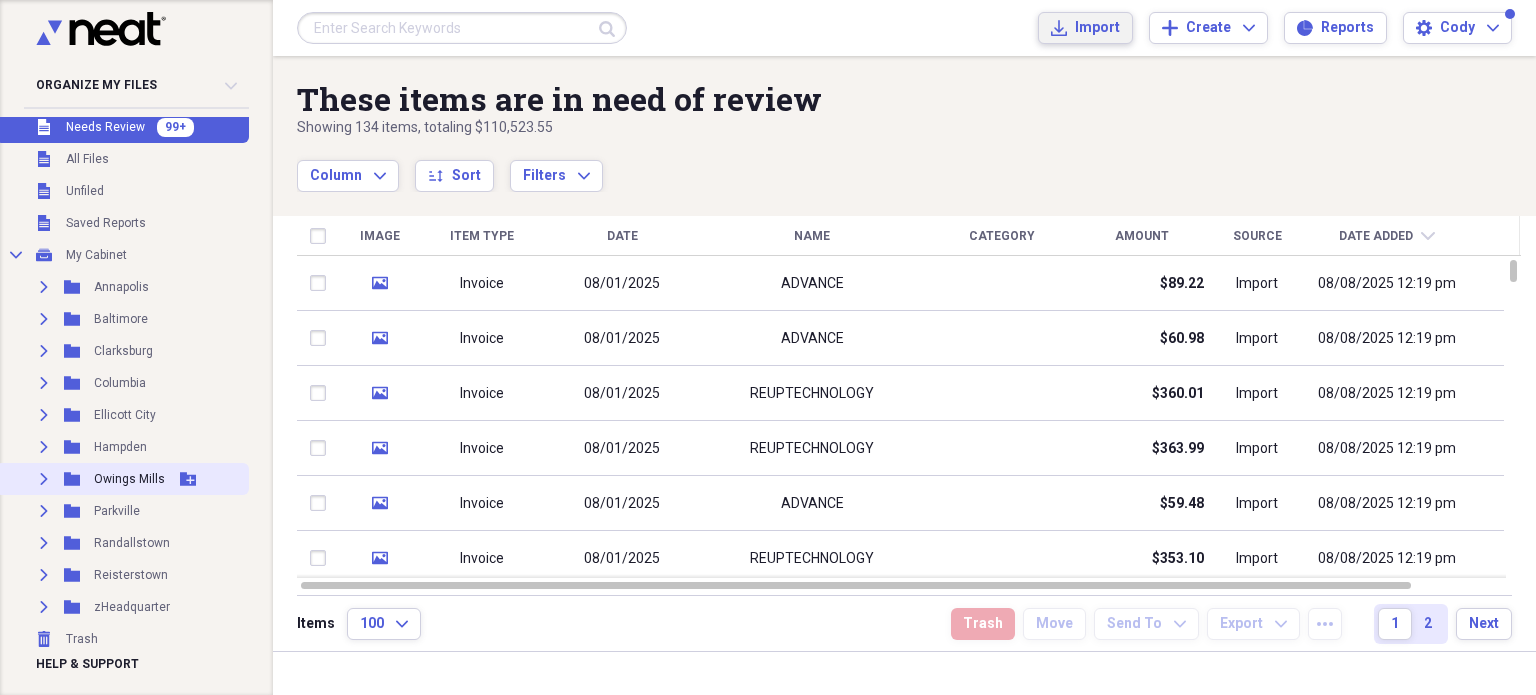 scroll, scrollTop: 11, scrollLeft: 0, axis: vertical 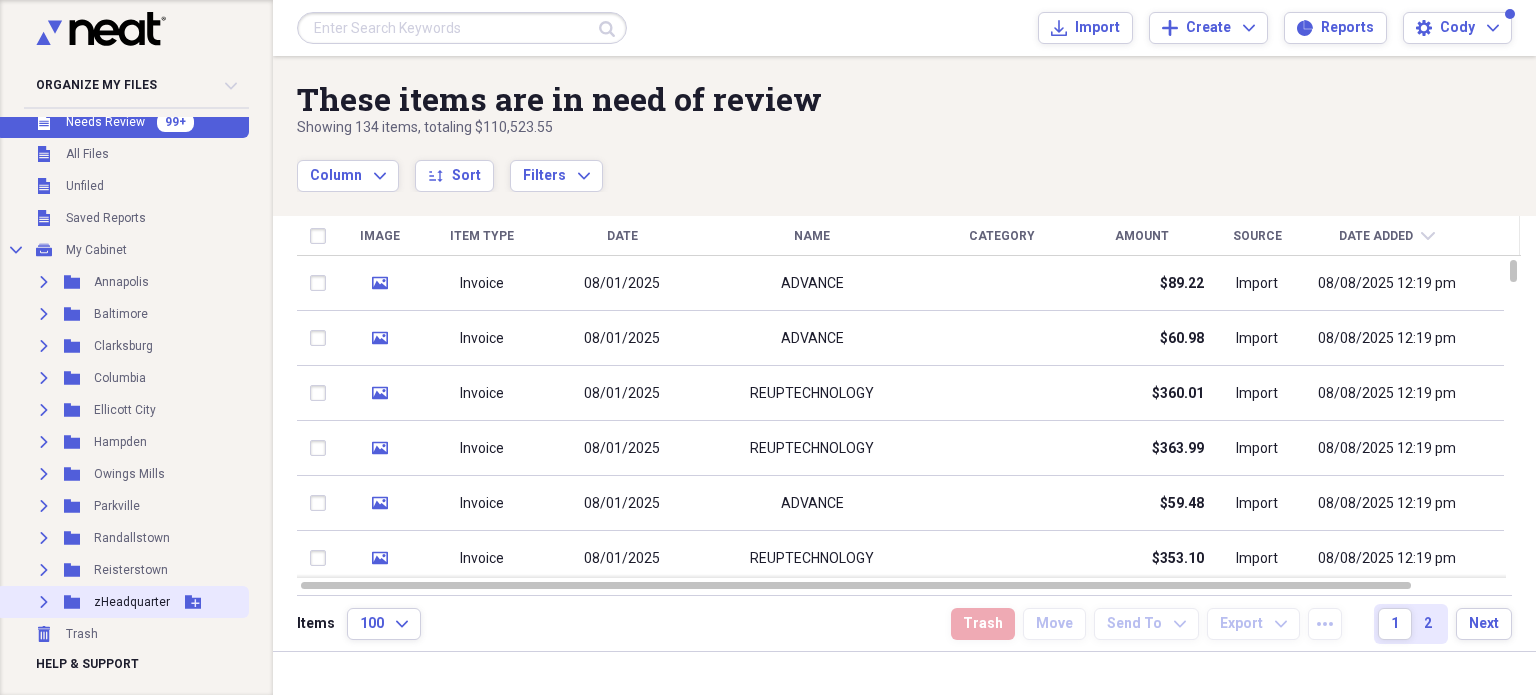 click on "zHeadquarter" at bounding box center (132, 602) 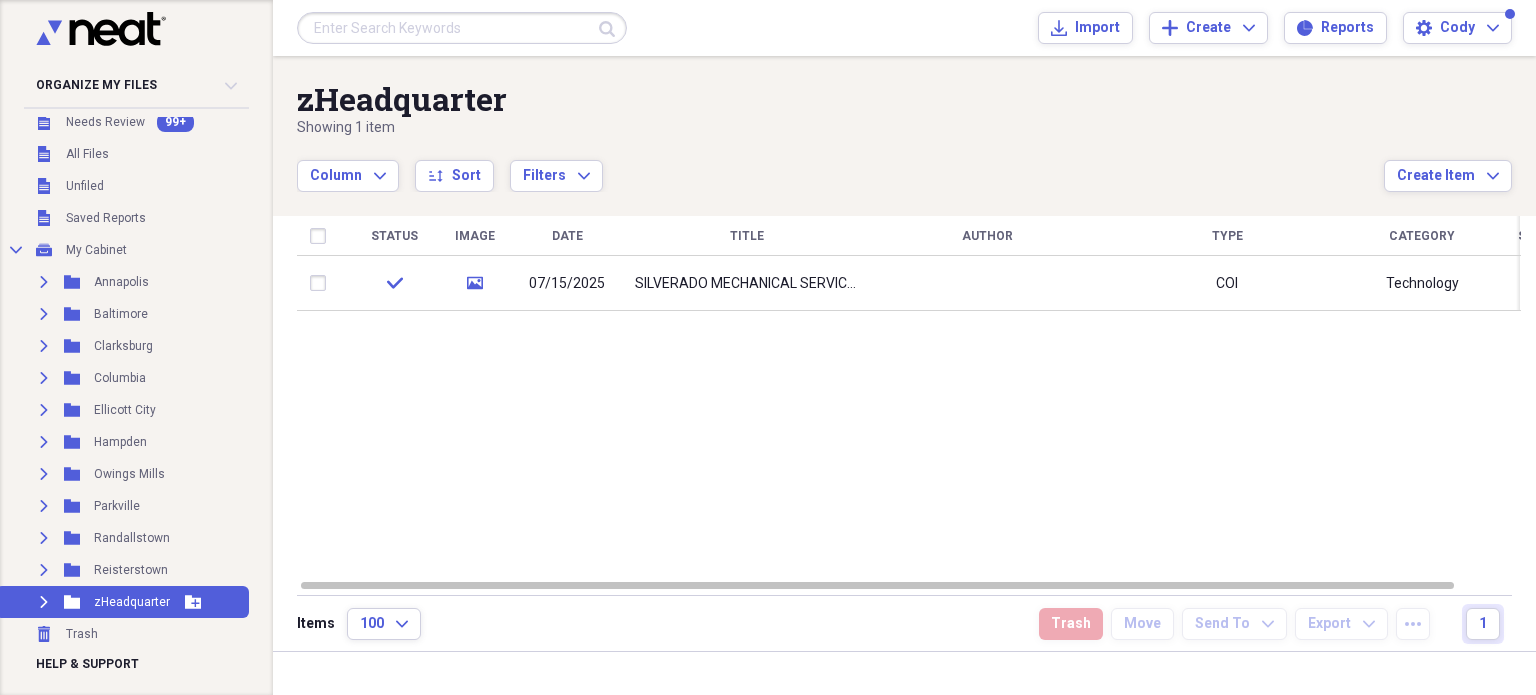 click on "Expand" 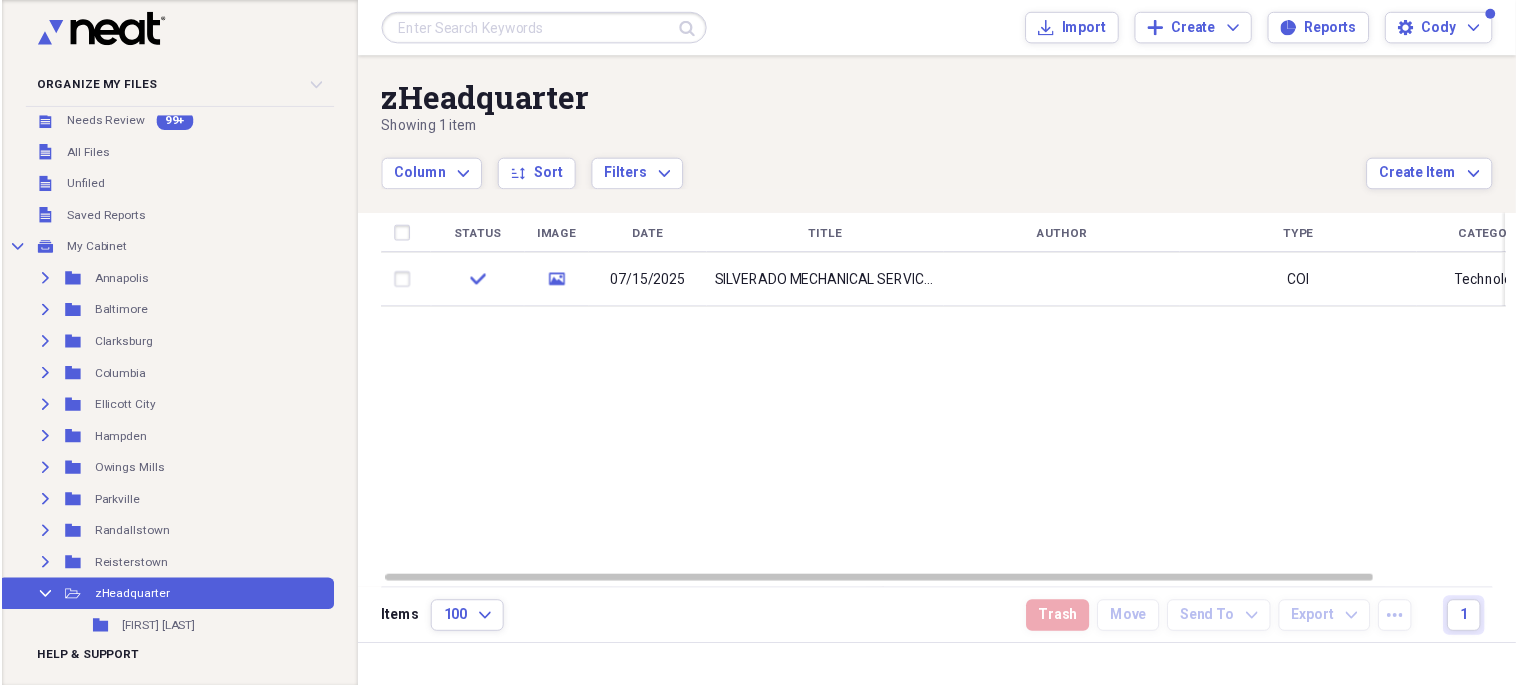 scroll, scrollTop: 267, scrollLeft: 0, axis: vertical 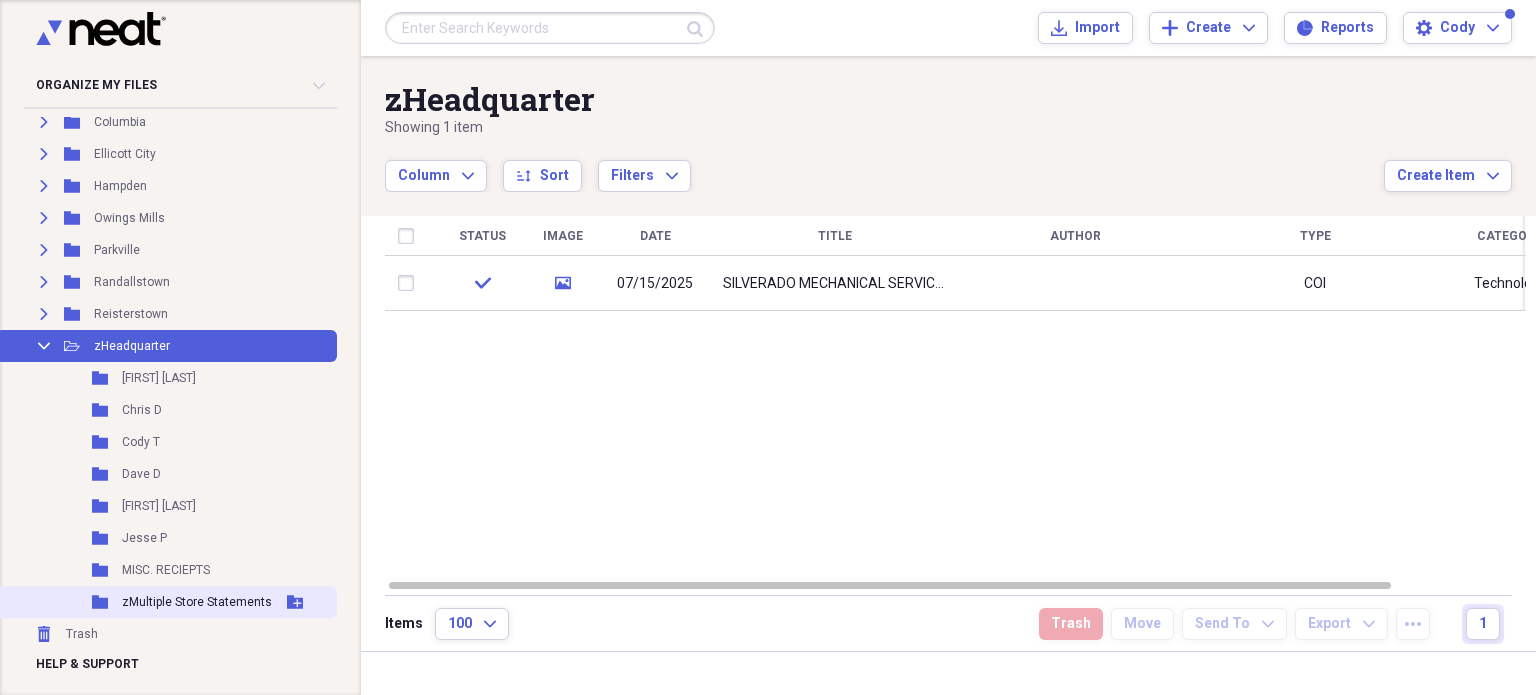 click on "Folder zMultiple Store Statements Add Folder" at bounding box center [166, 602] 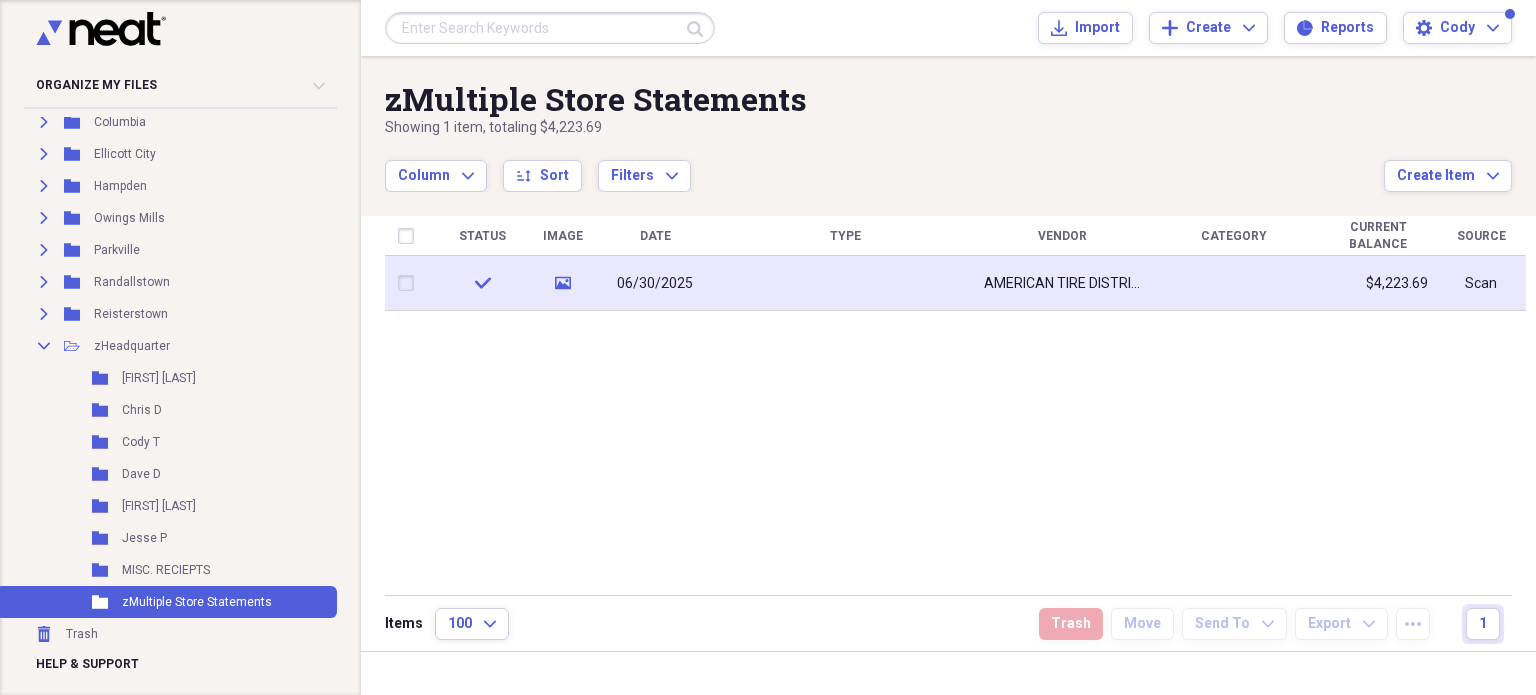 click at bounding box center [845, 283] 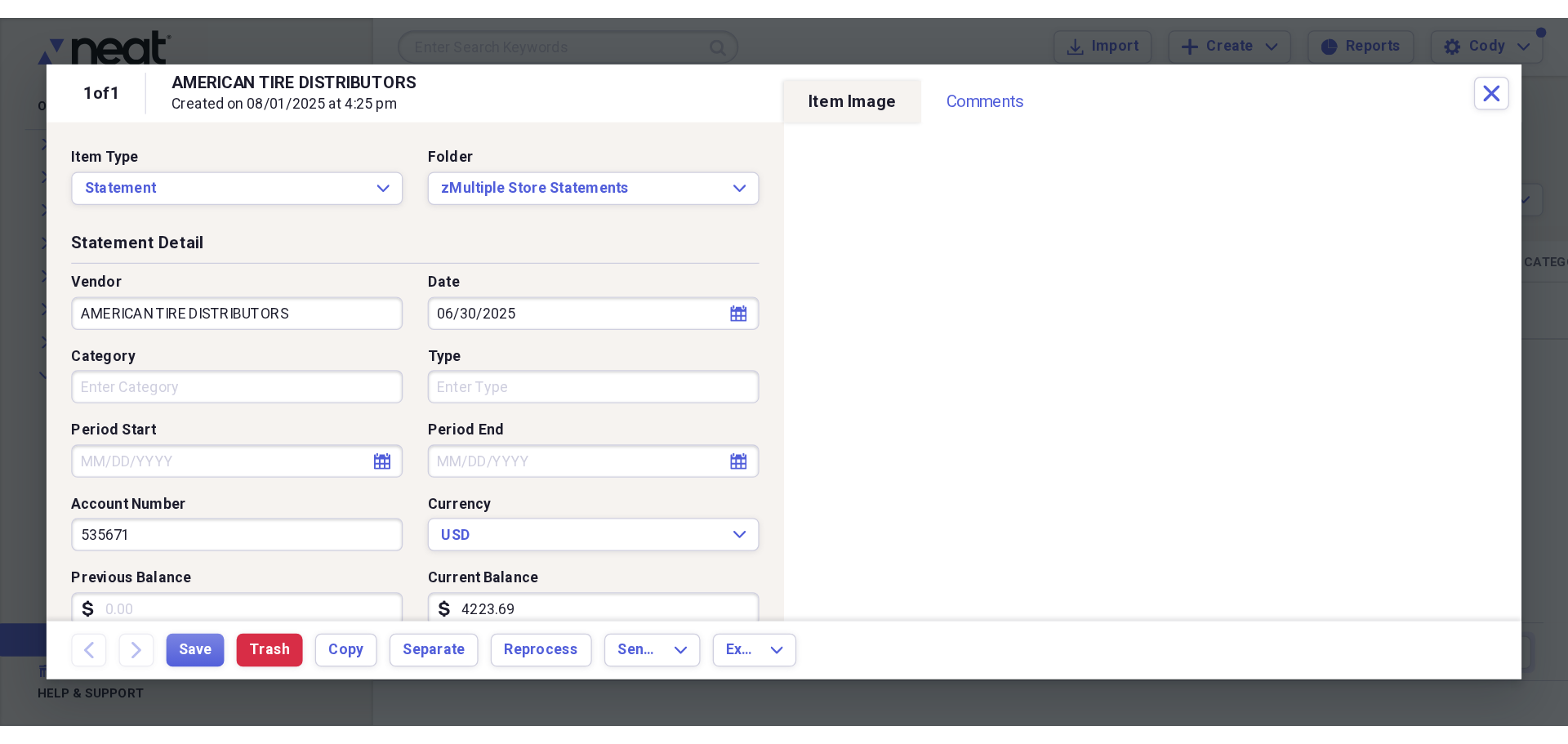 scroll, scrollTop: 43, scrollLeft: 0, axis: vertical 